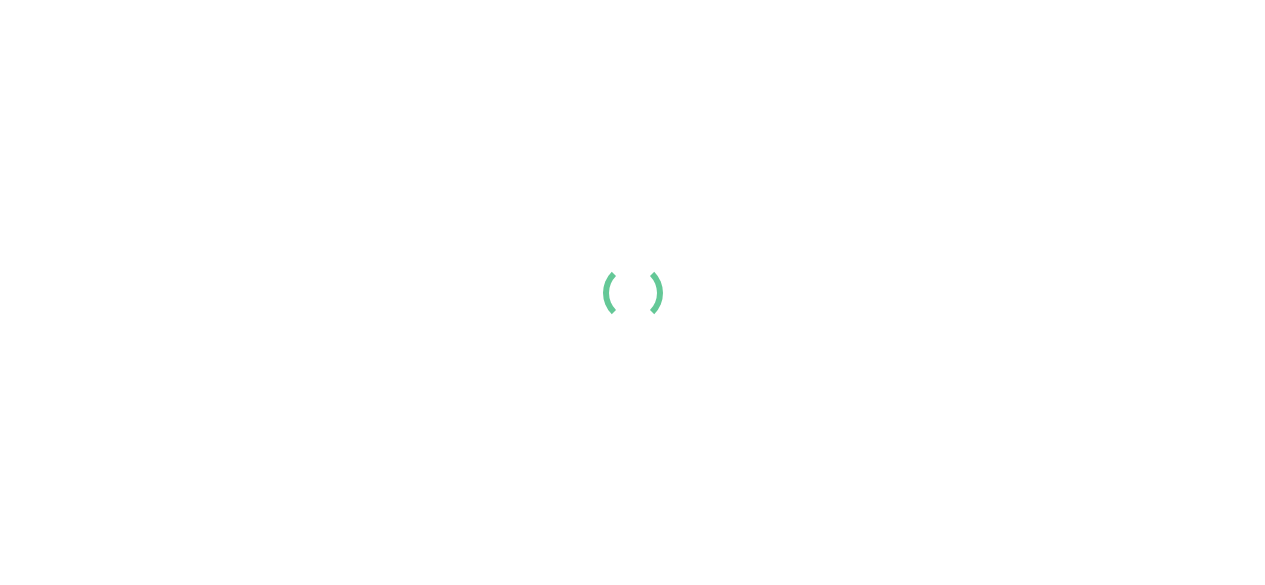 scroll, scrollTop: 0, scrollLeft: 0, axis: both 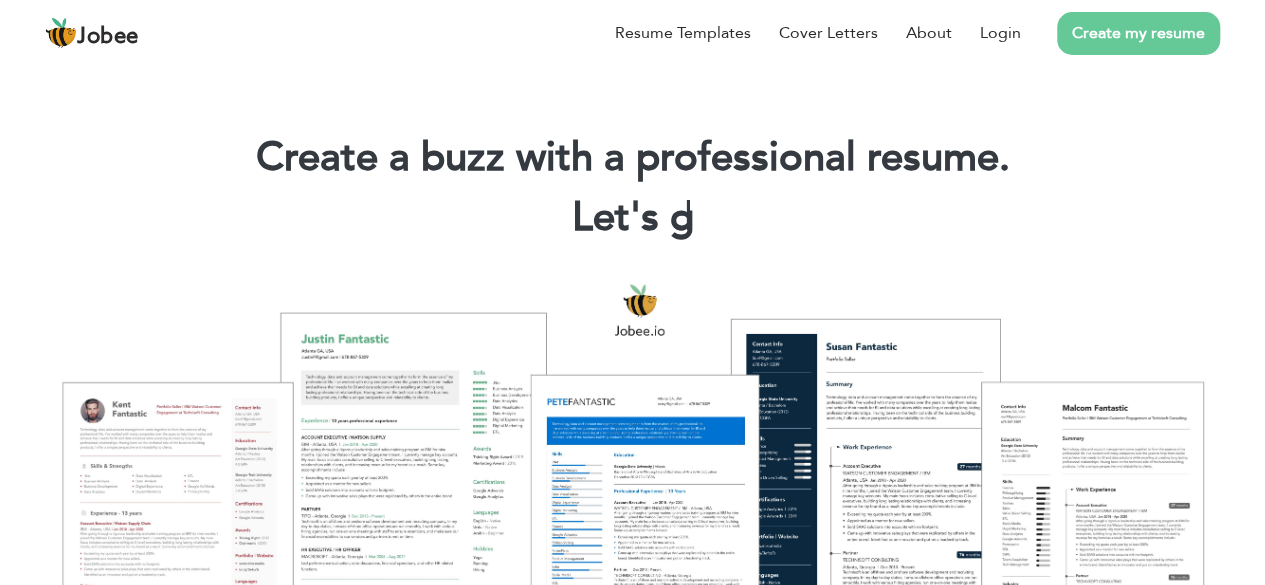 click on "Create my resume" at bounding box center (1138, 33) 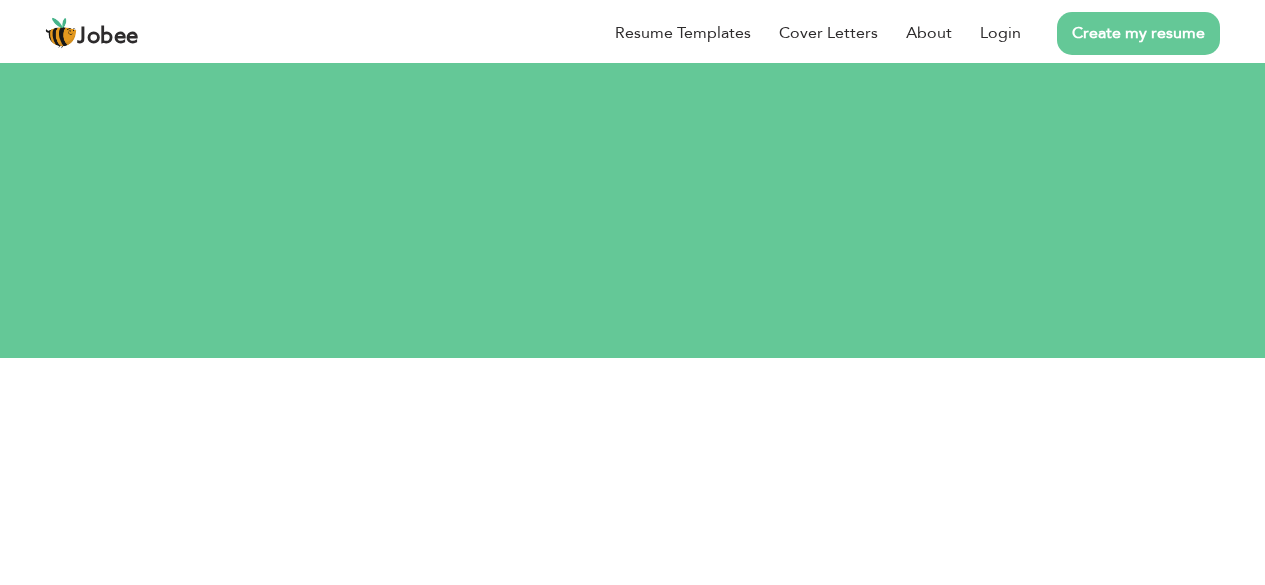 scroll, scrollTop: 0, scrollLeft: 0, axis: both 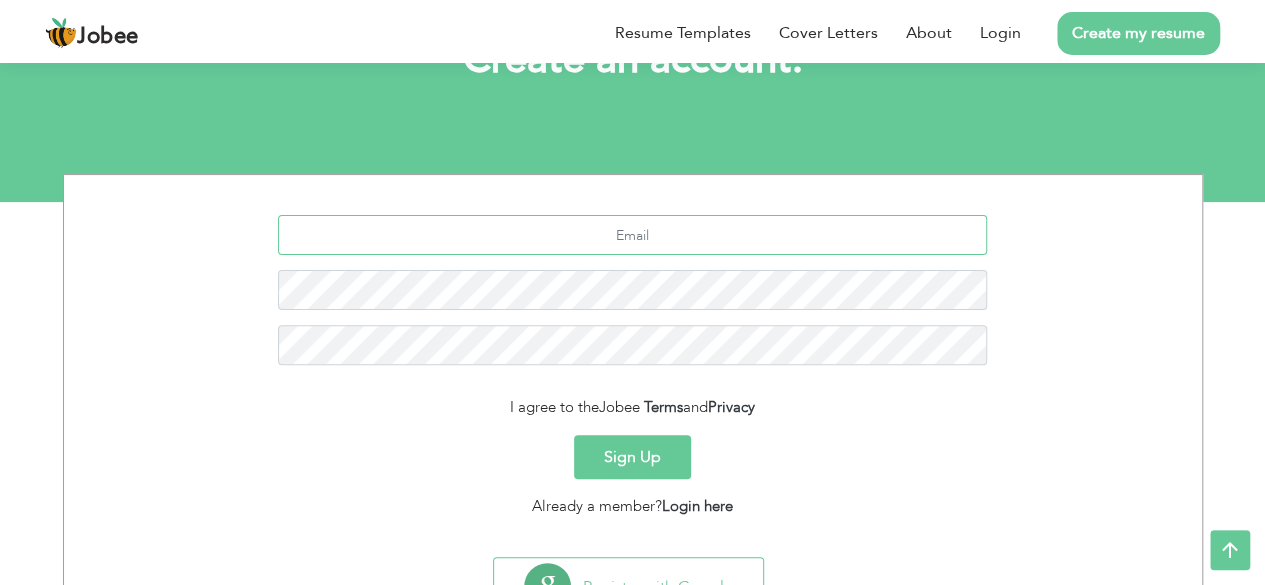 click at bounding box center (632, 235) 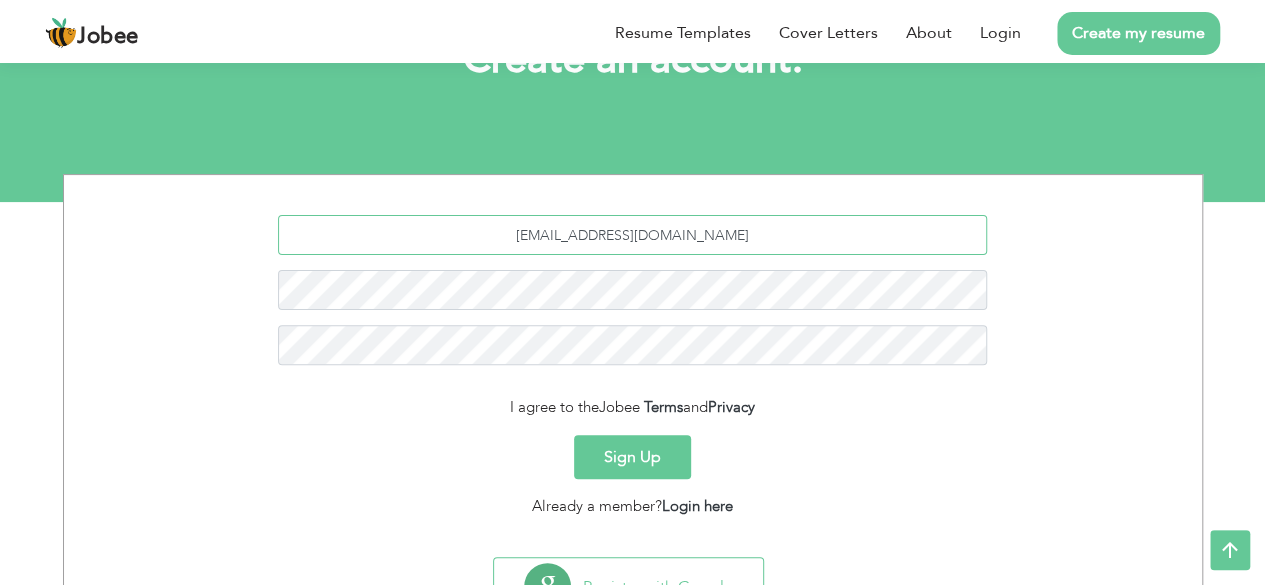type on "[EMAIL_ADDRESS][DOMAIN_NAME]" 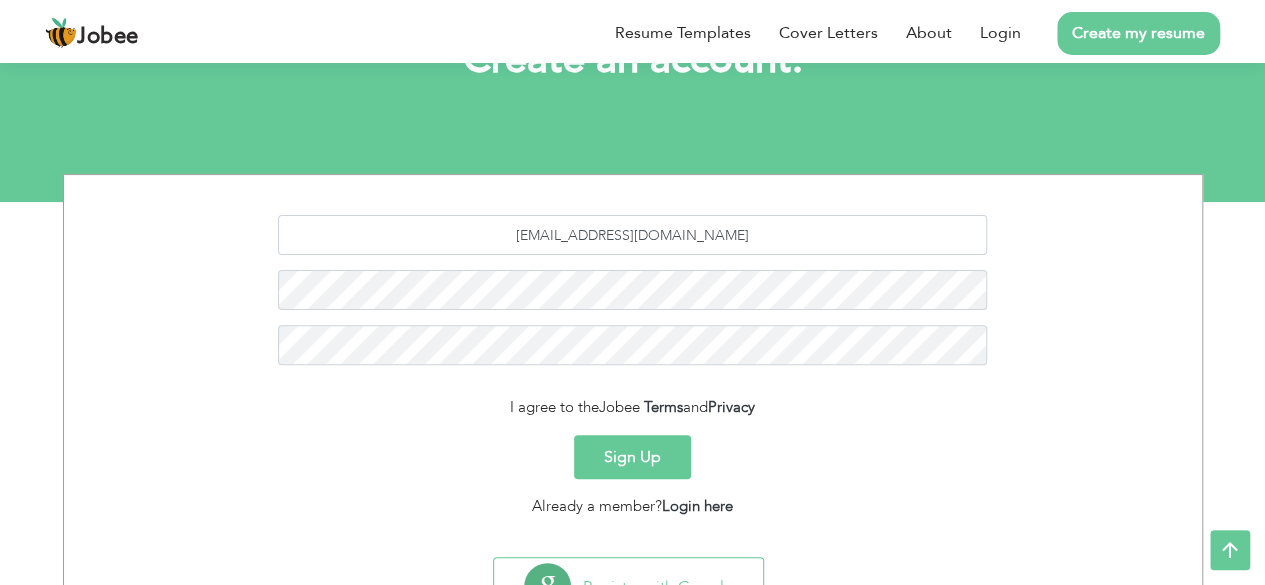 click on "Sign Up" at bounding box center (632, 457) 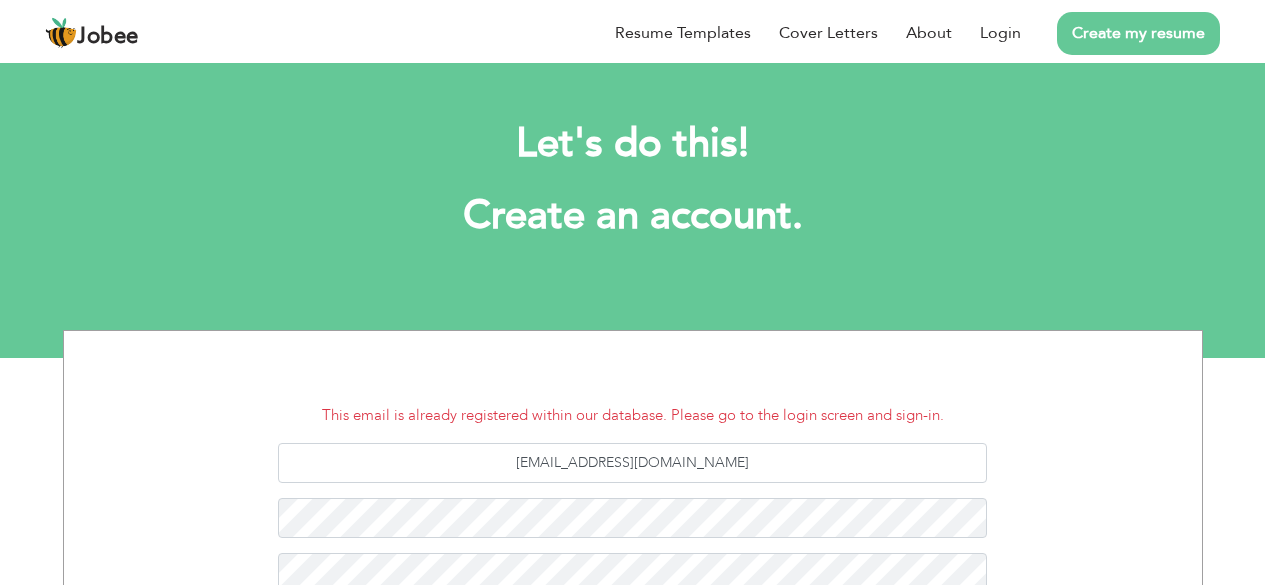 scroll, scrollTop: 0, scrollLeft: 0, axis: both 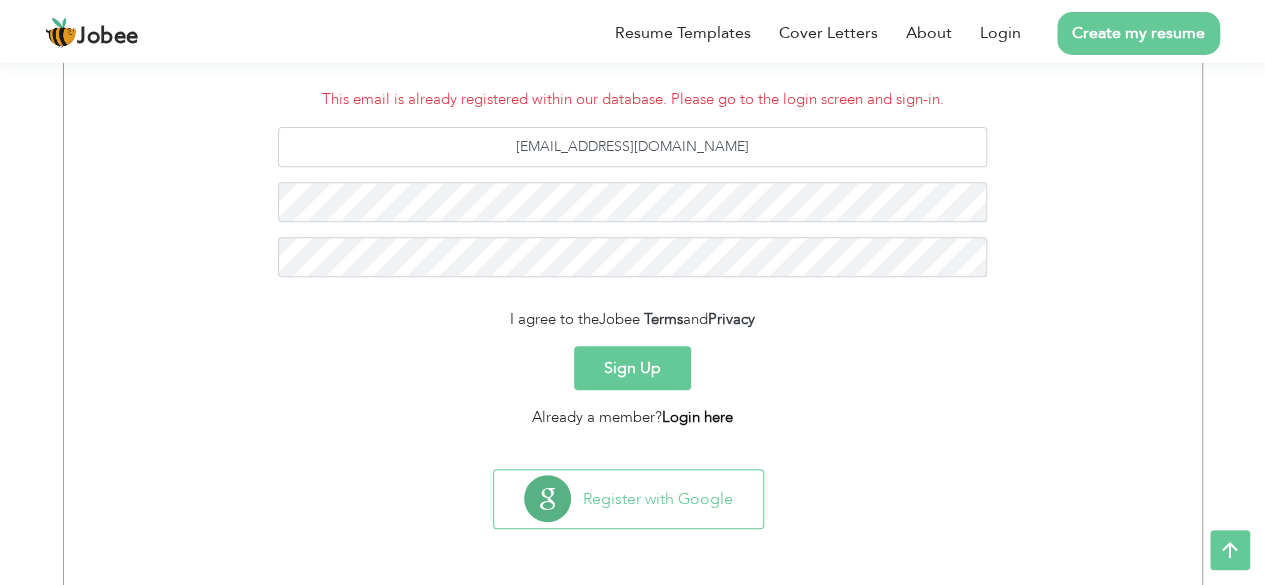 click on "Login here" at bounding box center [697, 417] 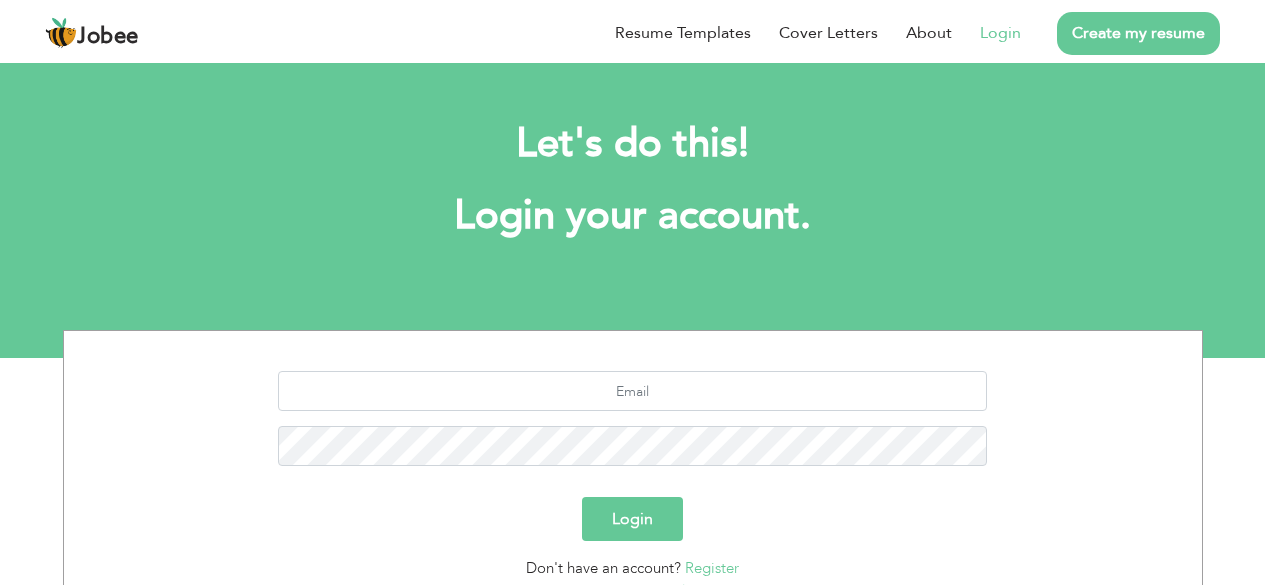 scroll, scrollTop: 0, scrollLeft: 0, axis: both 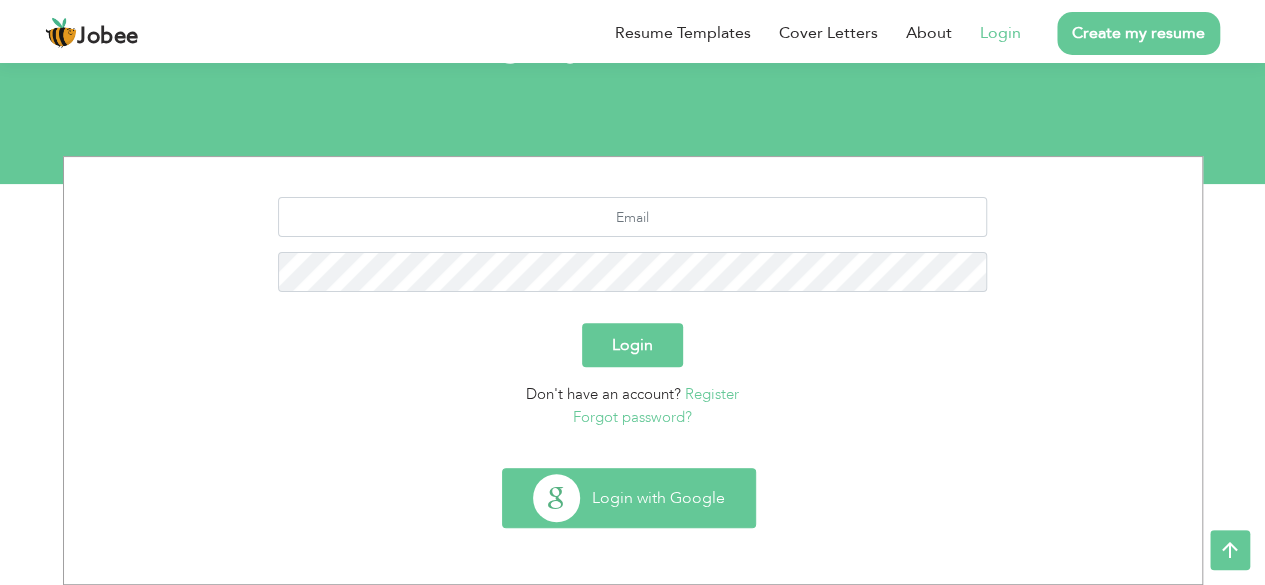 click on "Login with Google" at bounding box center (629, 498) 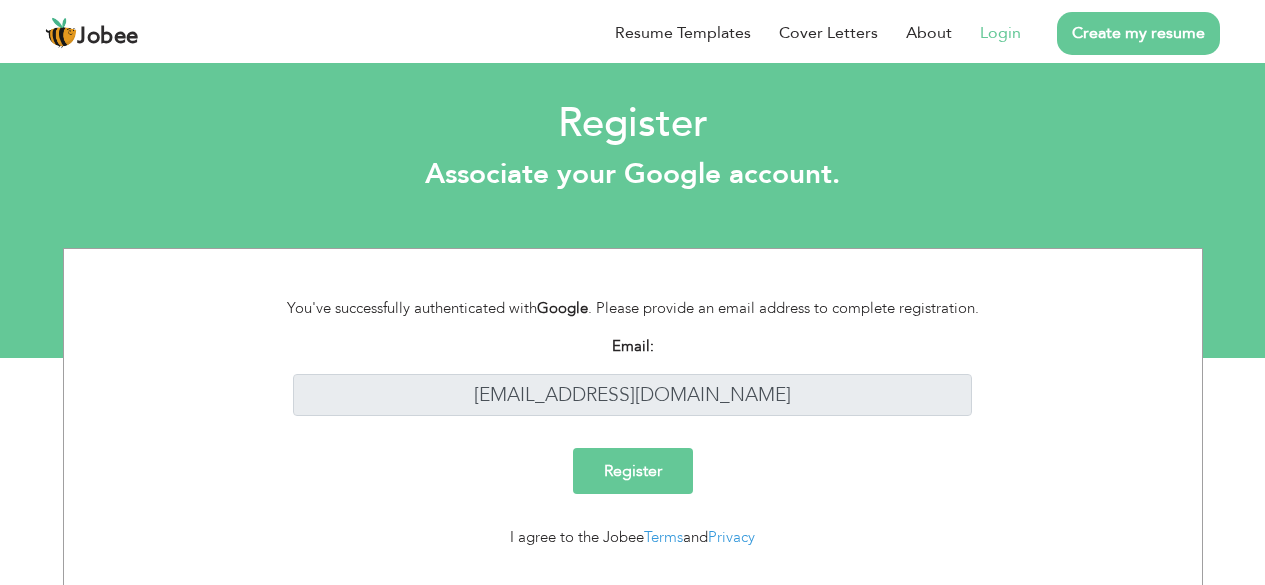 scroll, scrollTop: 0, scrollLeft: 0, axis: both 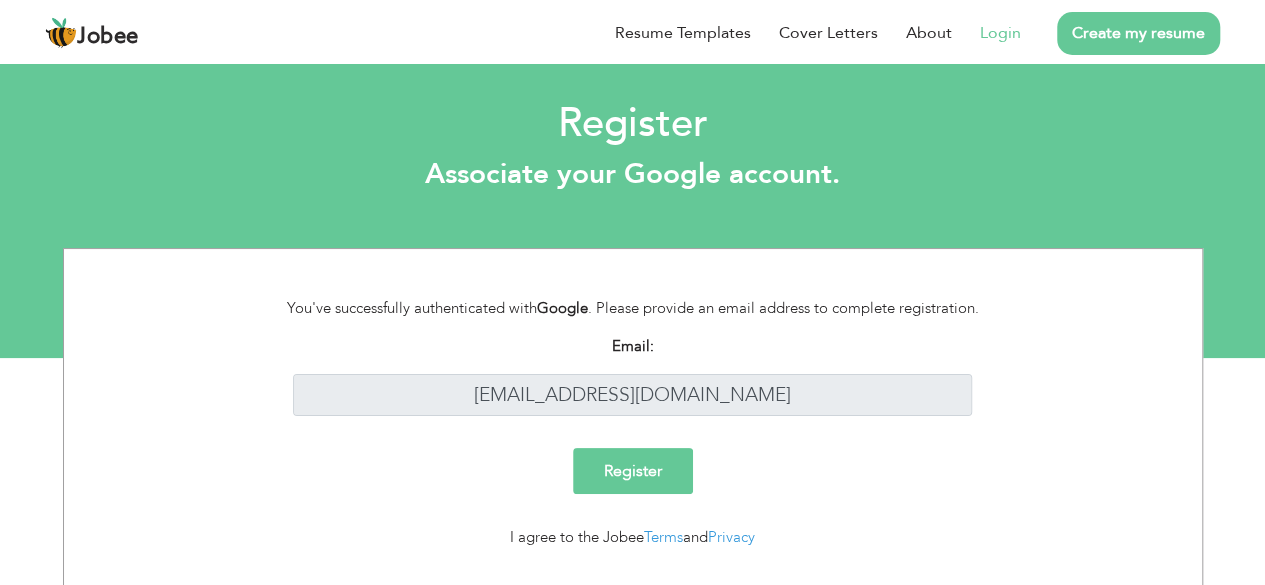 click on "Register" at bounding box center (633, 471) 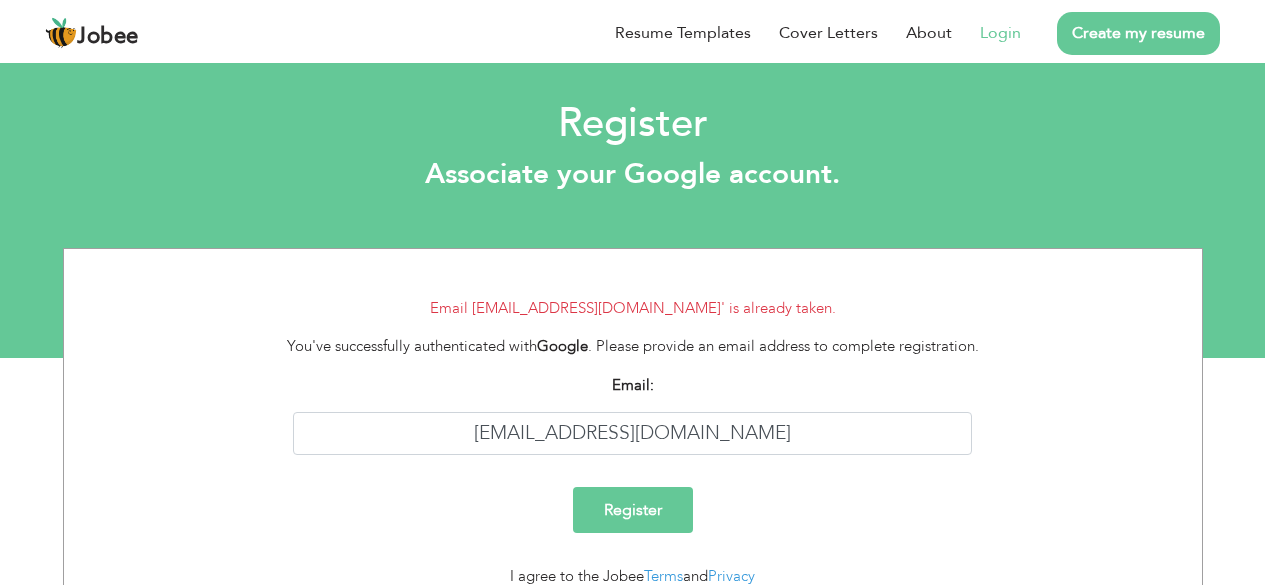 scroll, scrollTop: 0, scrollLeft: 0, axis: both 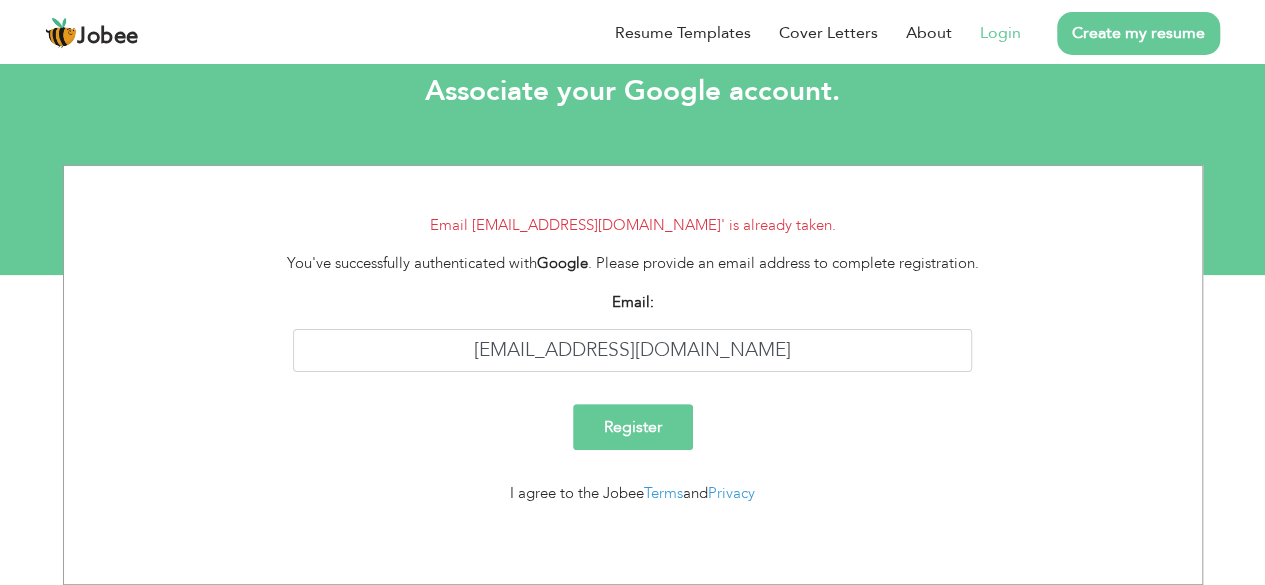 click on "Register" at bounding box center (633, 427) 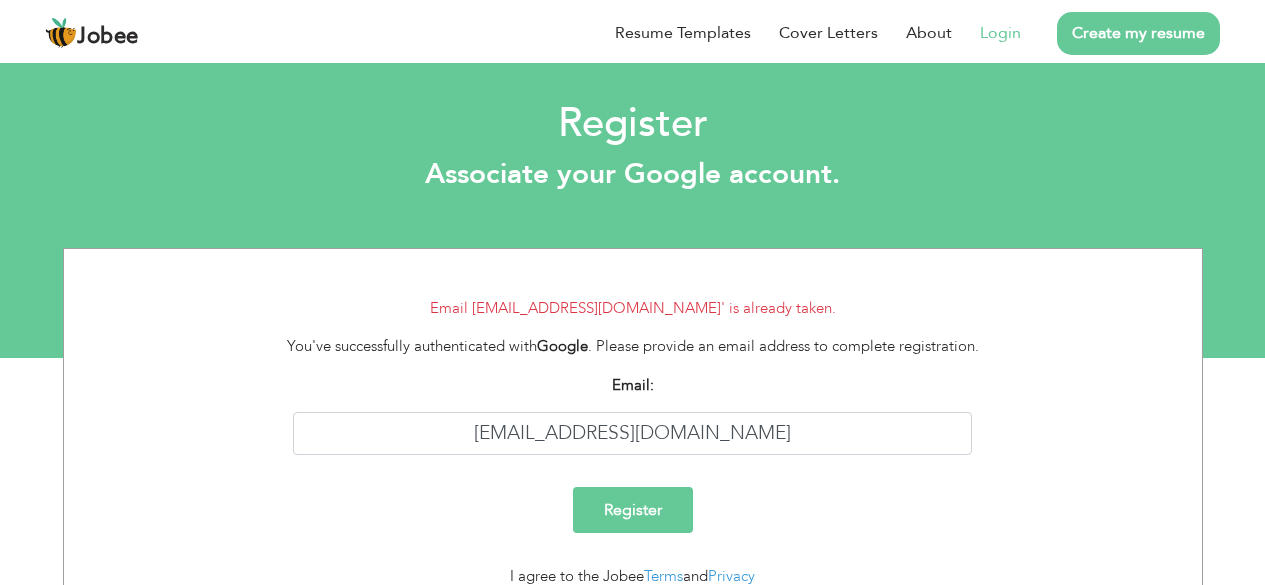 scroll, scrollTop: 0, scrollLeft: 0, axis: both 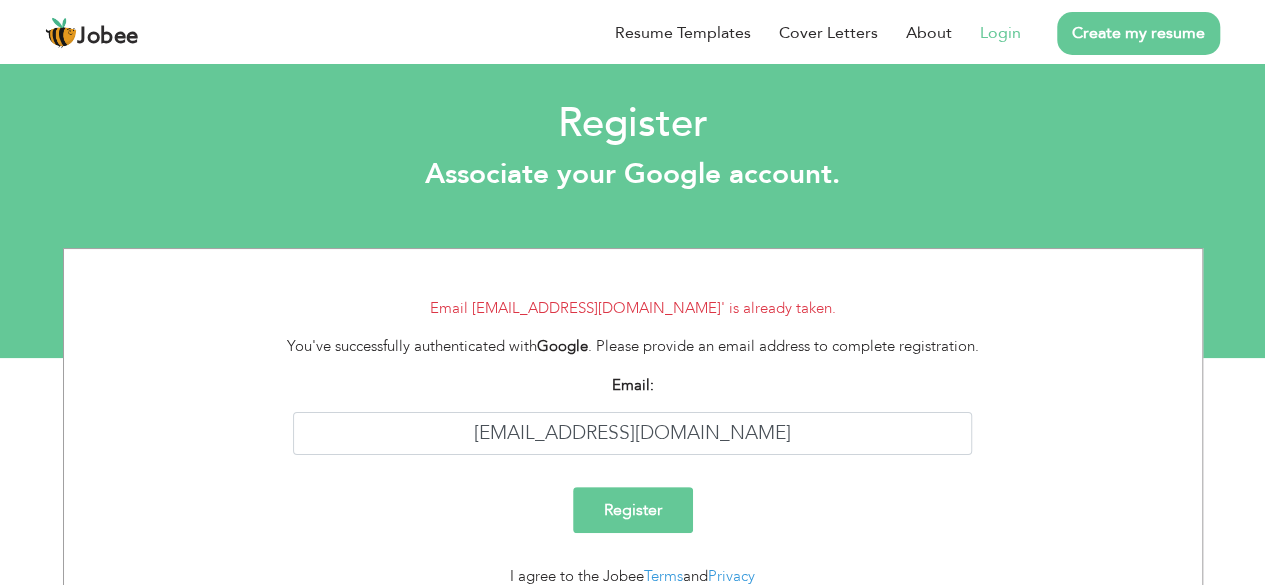 click on "Login" at bounding box center [1000, 33] 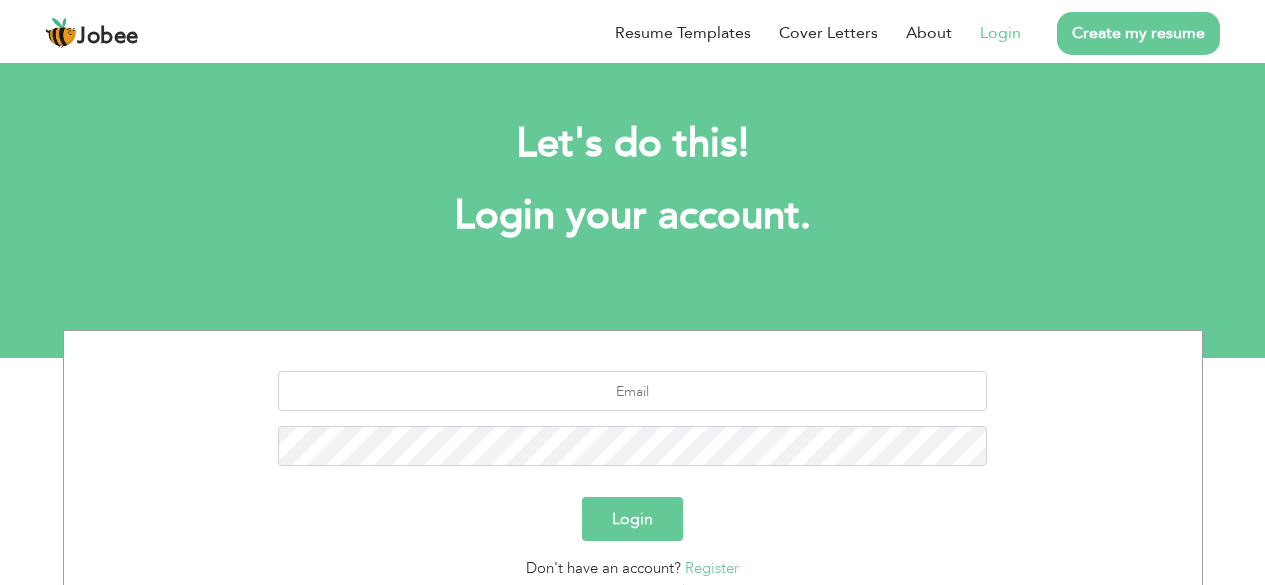 scroll, scrollTop: 0, scrollLeft: 0, axis: both 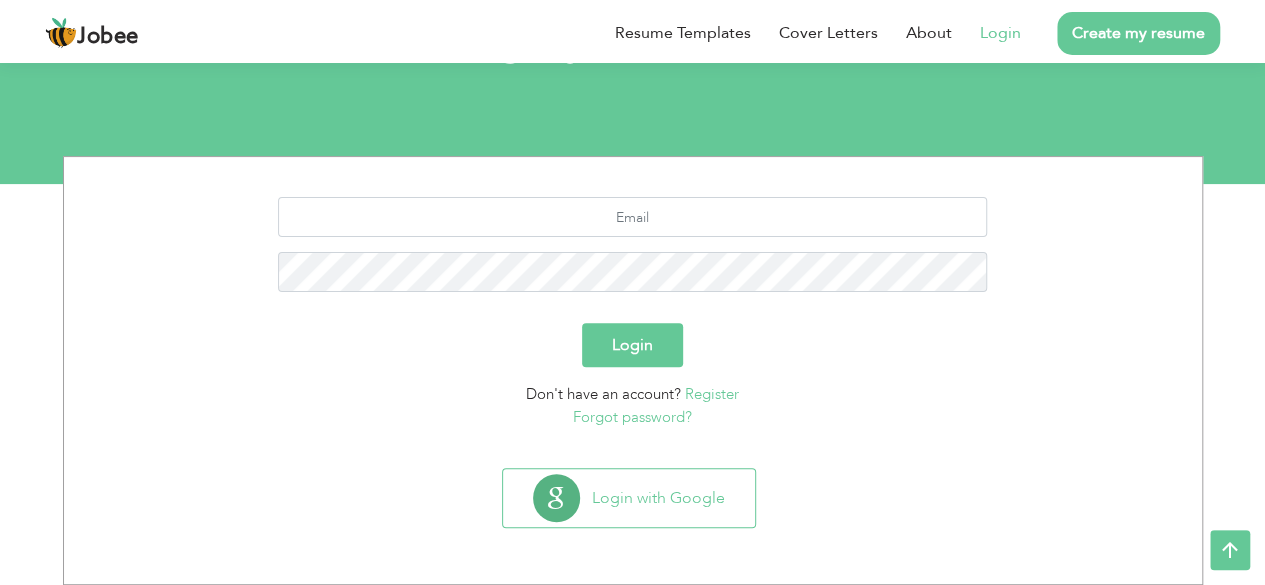 click on "Forgot password?" at bounding box center [632, 417] 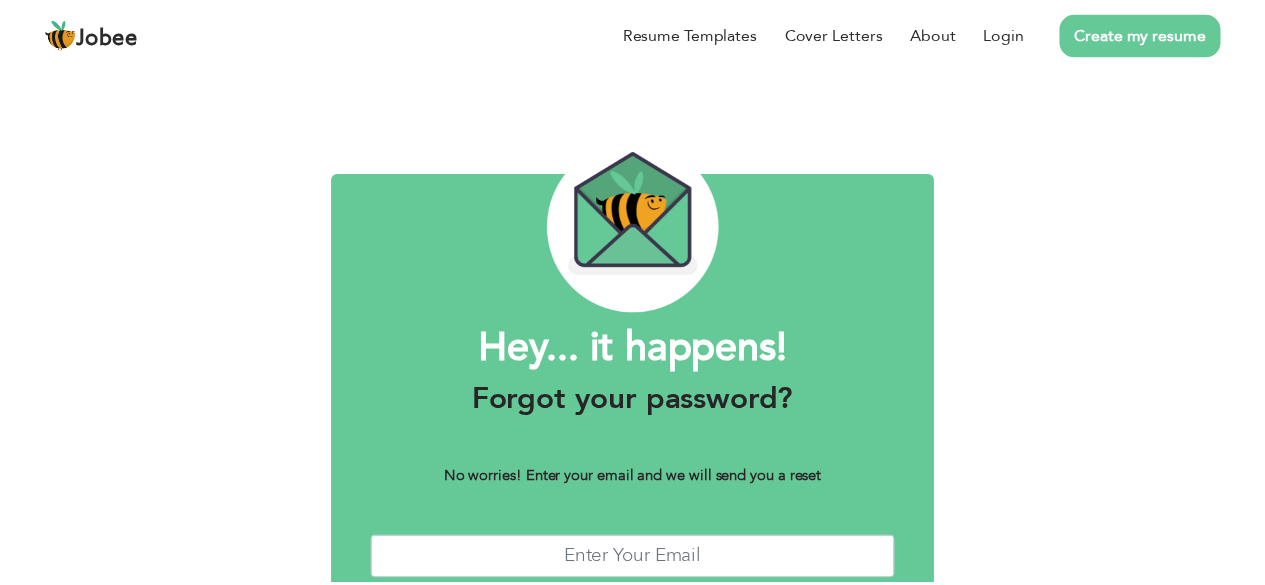 scroll, scrollTop: 0, scrollLeft: 0, axis: both 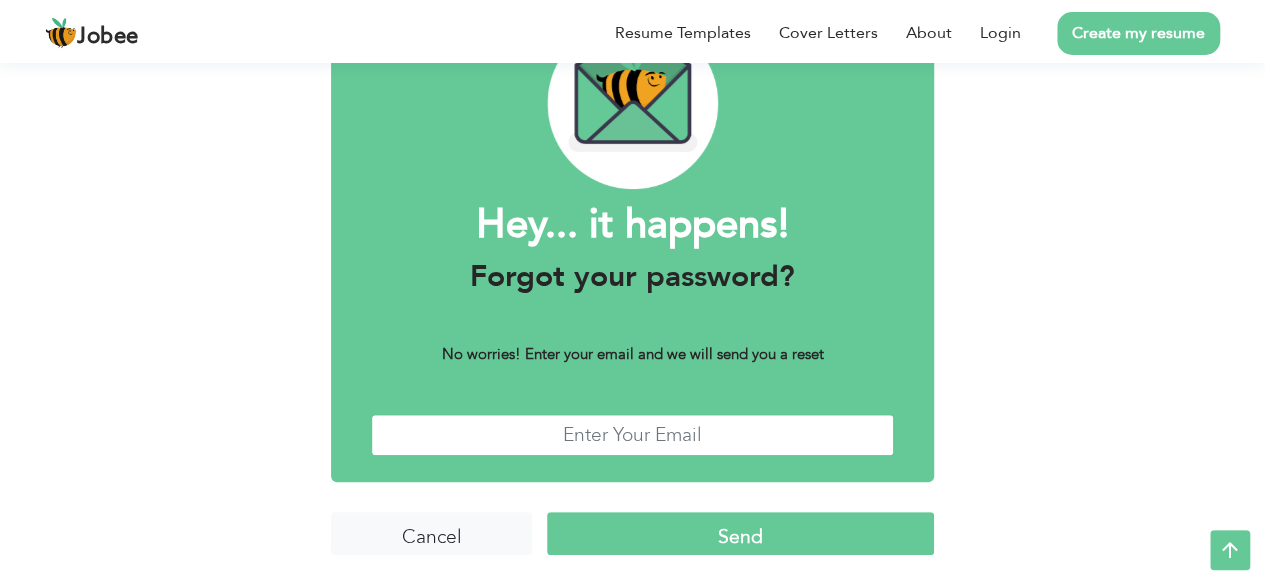 click at bounding box center (632, 435) 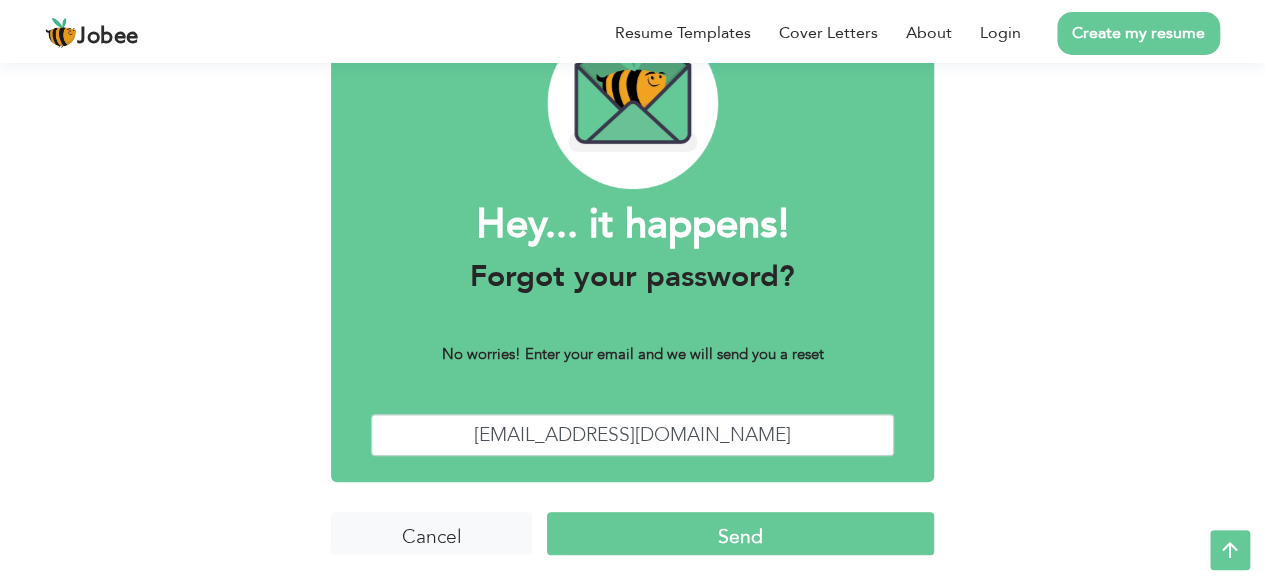 click on "Send" at bounding box center [740, 533] 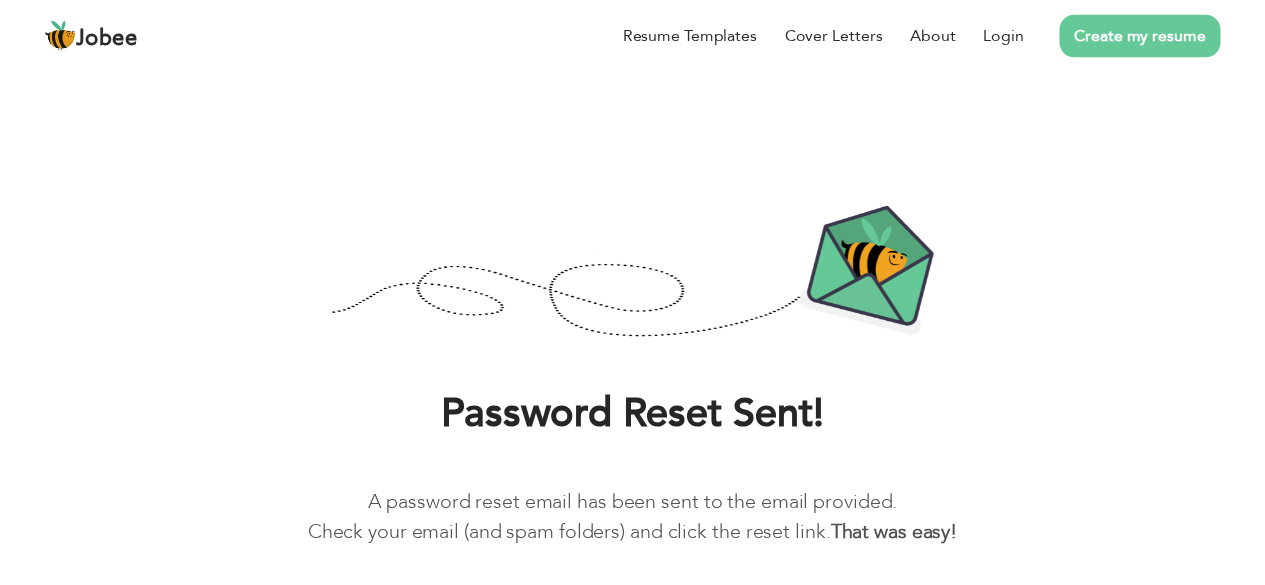 scroll, scrollTop: 0, scrollLeft: 0, axis: both 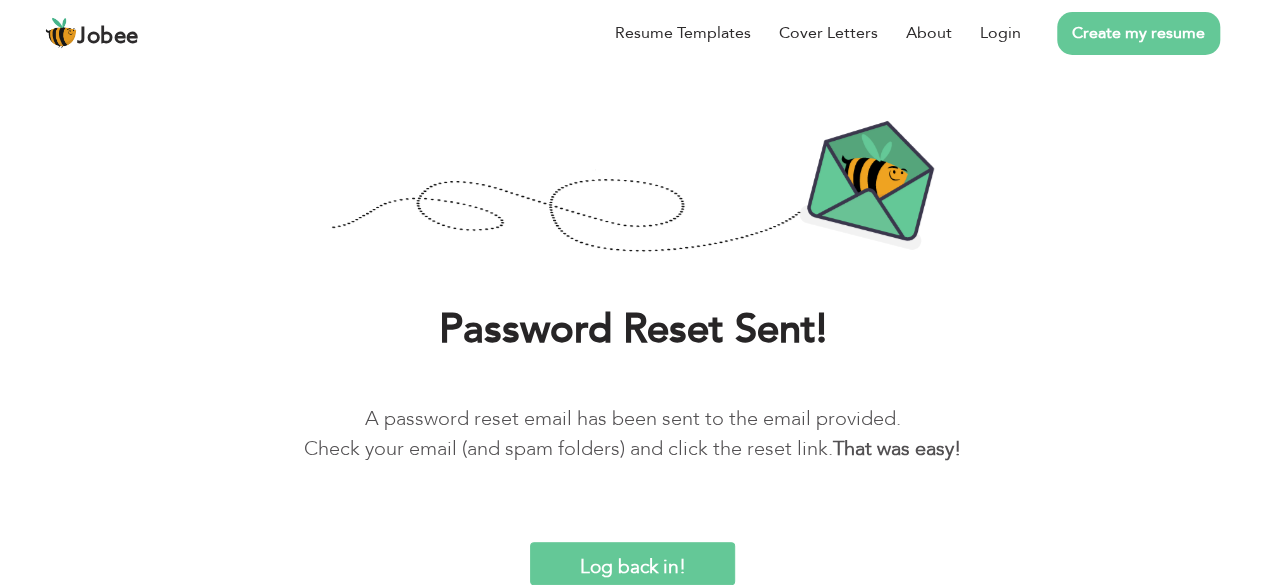 click on "Log back in!" at bounding box center [633, 563] 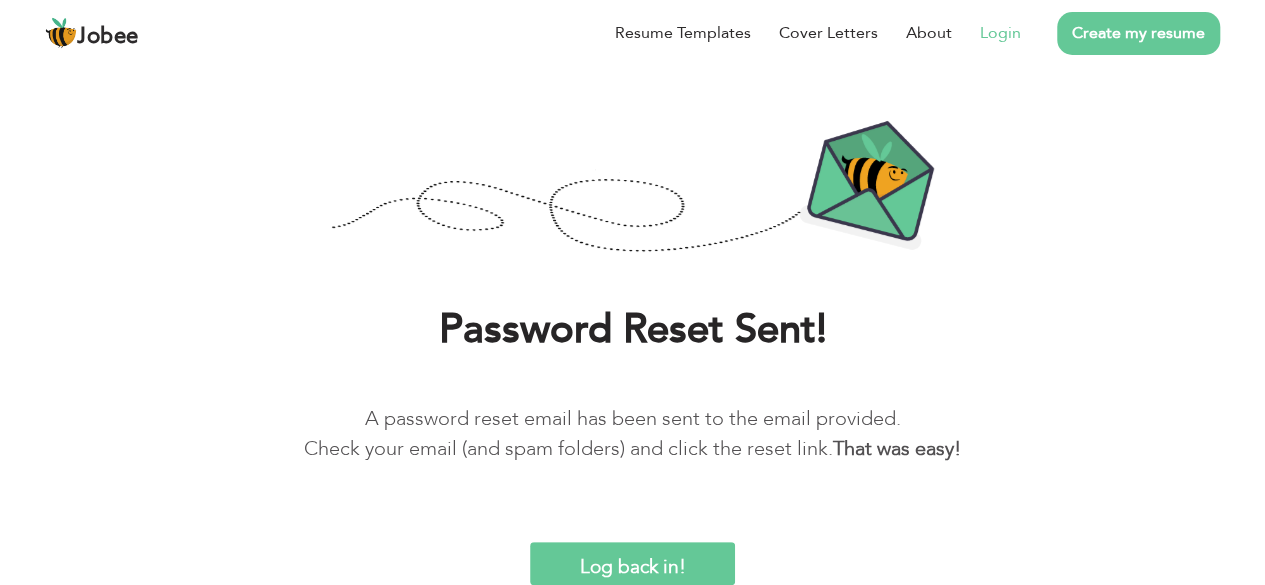click on "Login" at bounding box center [1000, 33] 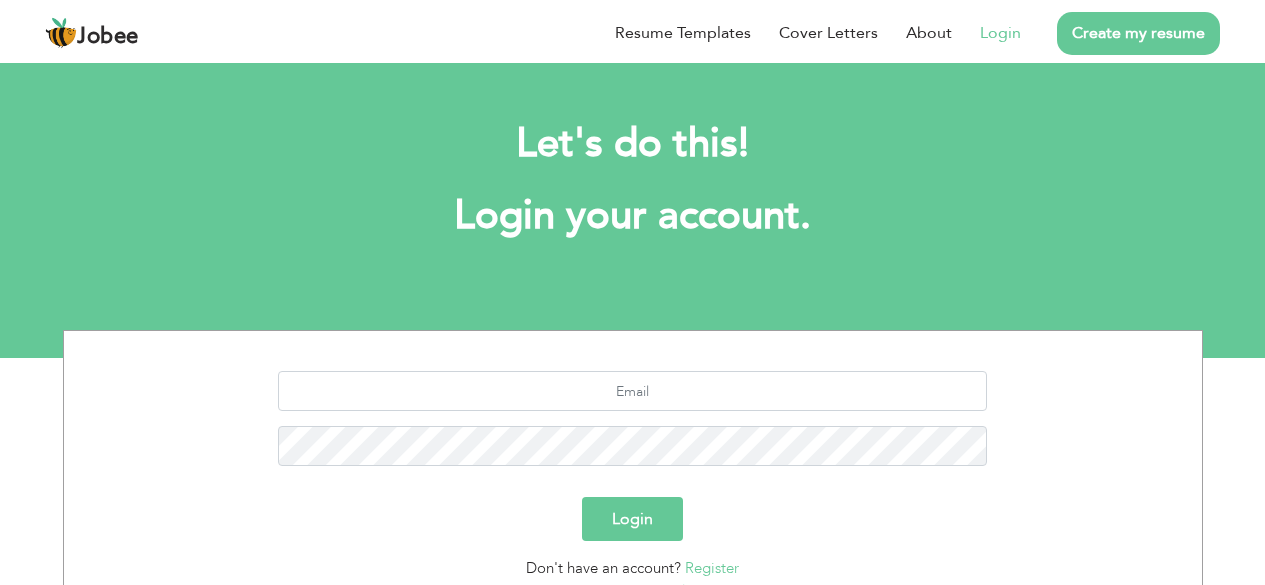 scroll, scrollTop: 0, scrollLeft: 0, axis: both 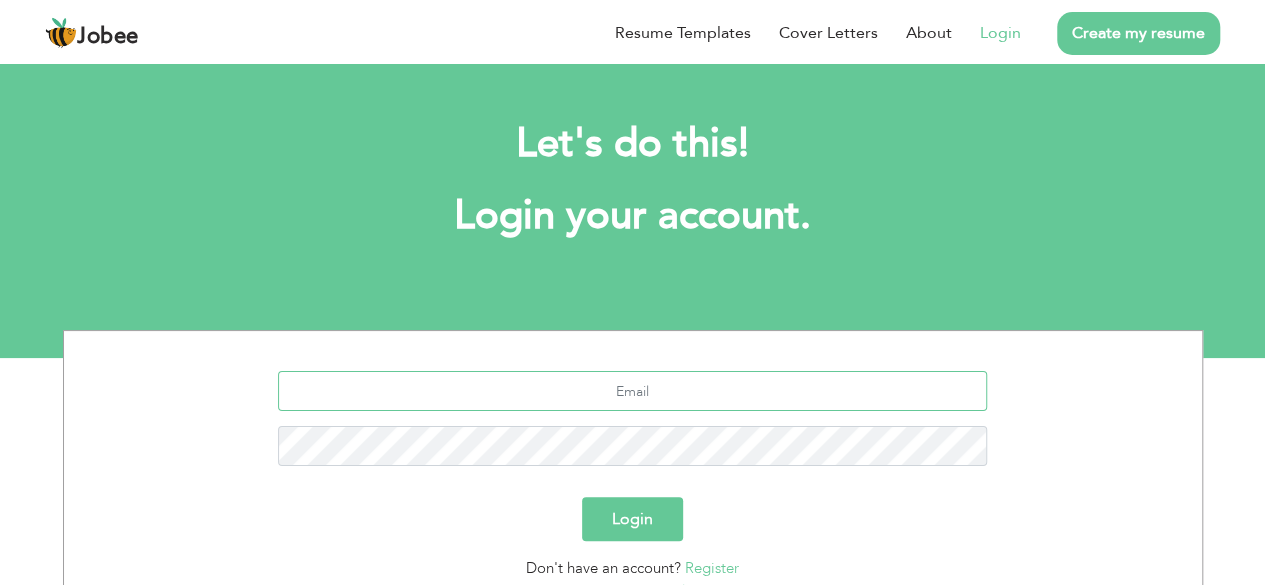 click at bounding box center (632, 391) 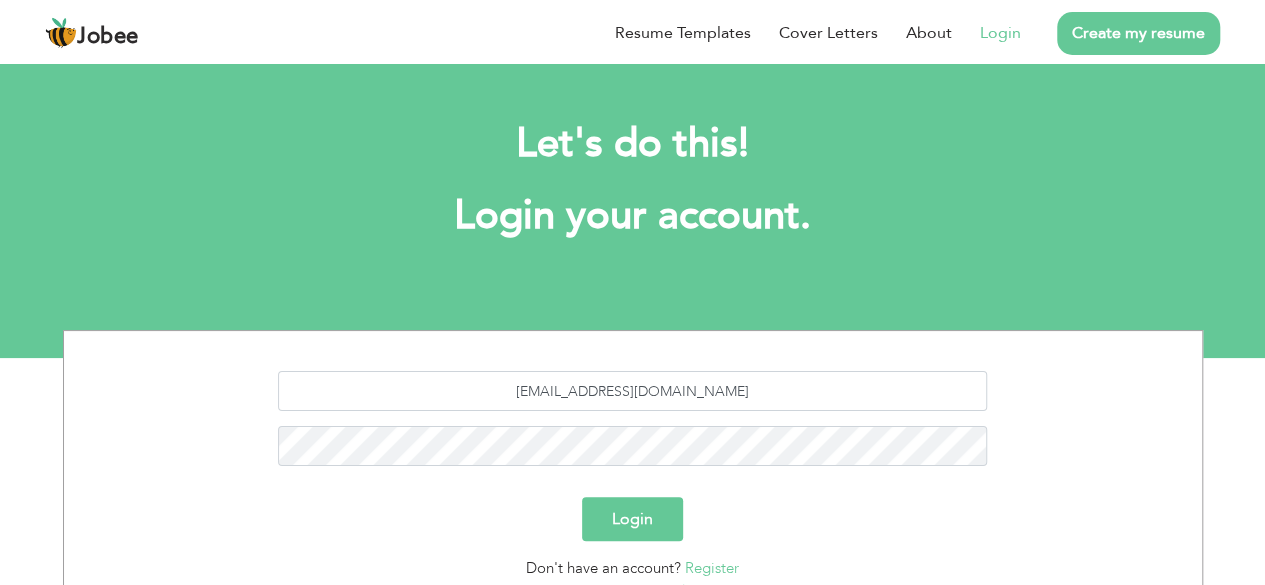 click on "Login" at bounding box center (632, 519) 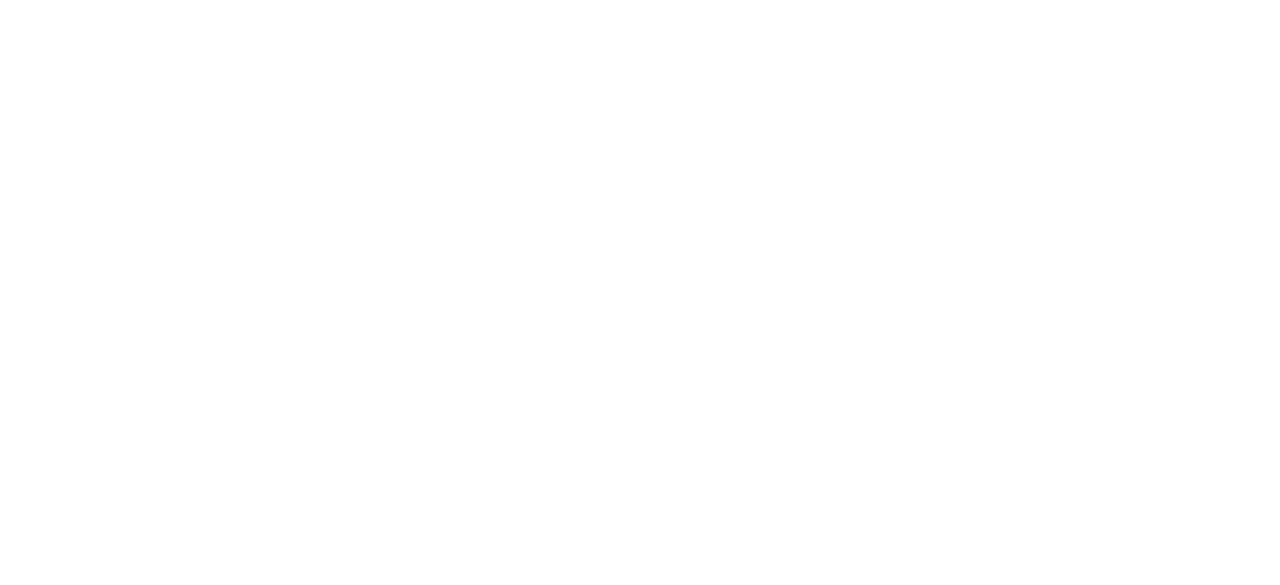 scroll, scrollTop: 0, scrollLeft: 0, axis: both 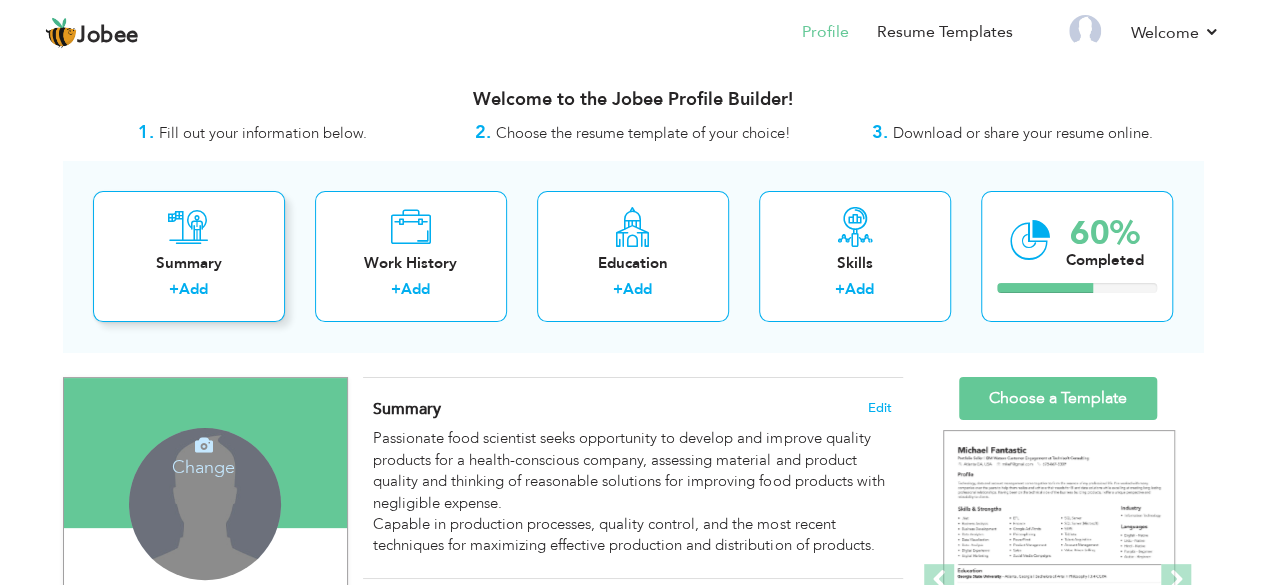 click on "Add" at bounding box center (193, 289) 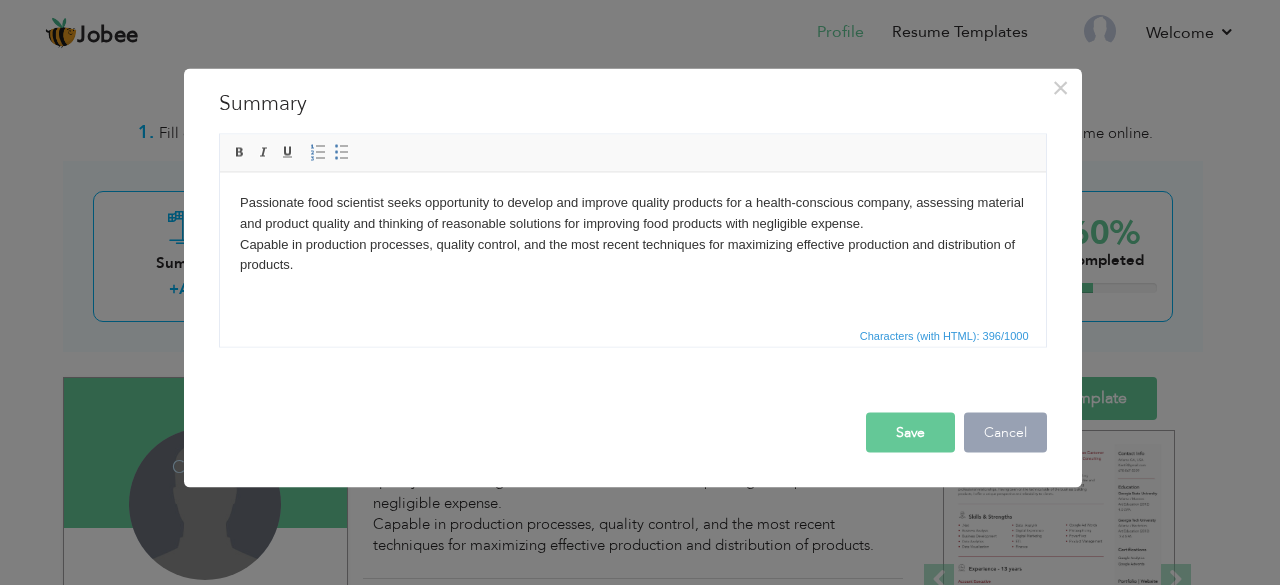 click on "Cancel" at bounding box center (1005, 432) 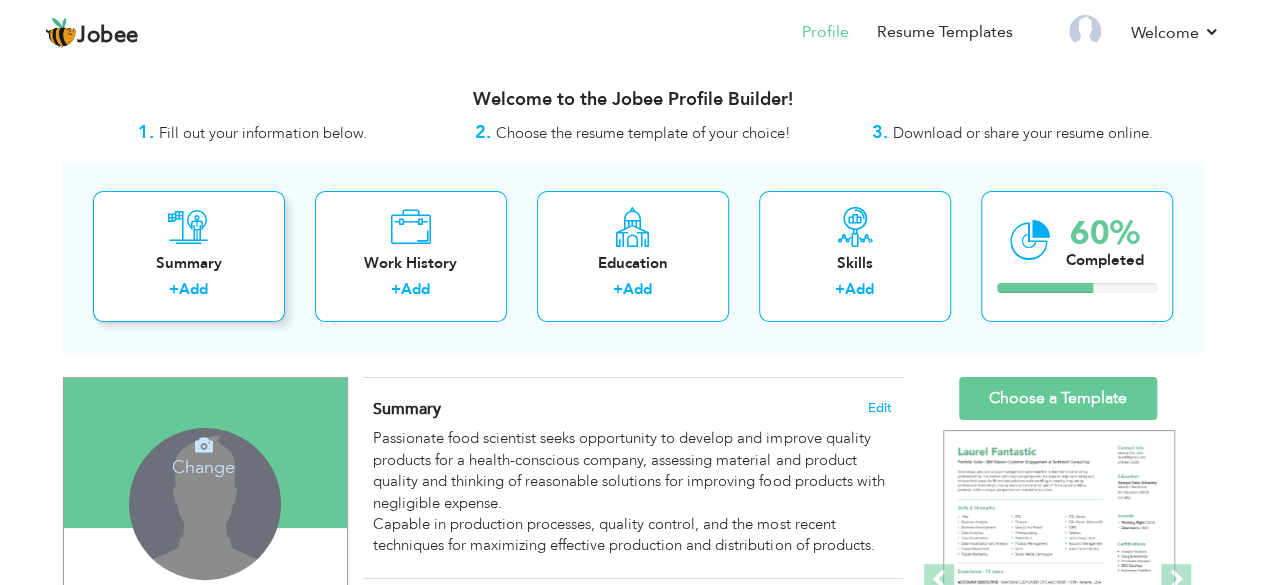 click on "Summary
+  Add" at bounding box center [189, 256] 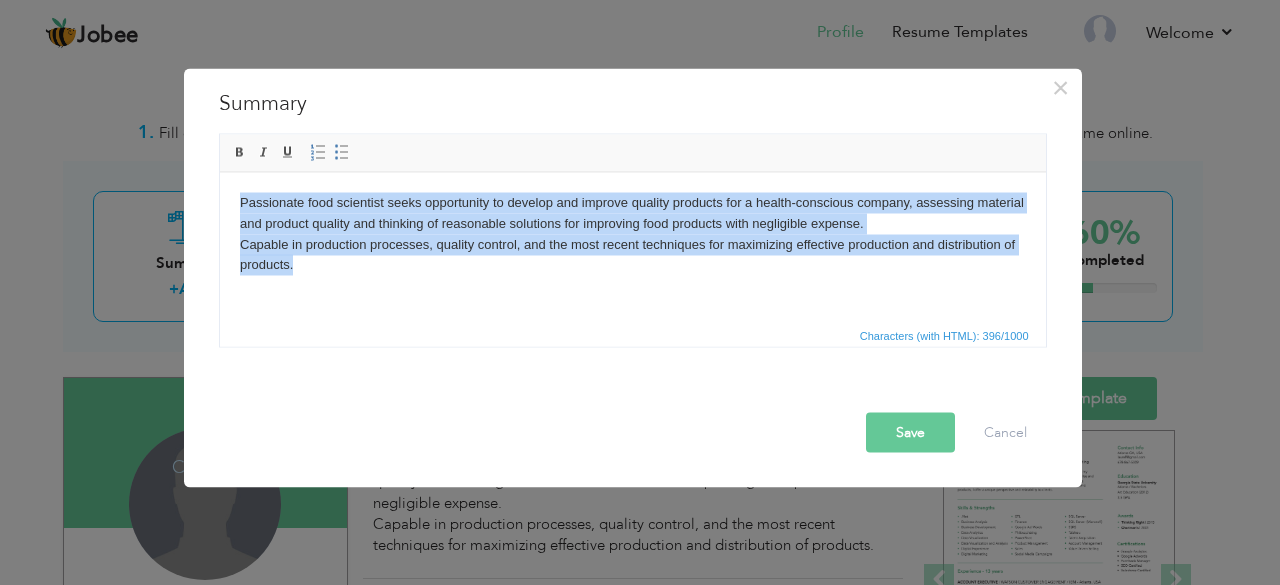 drag, startPoint x: 352, startPoint y: 284, endPoint x: 227, endPoint y: 202, distance: 149.49582 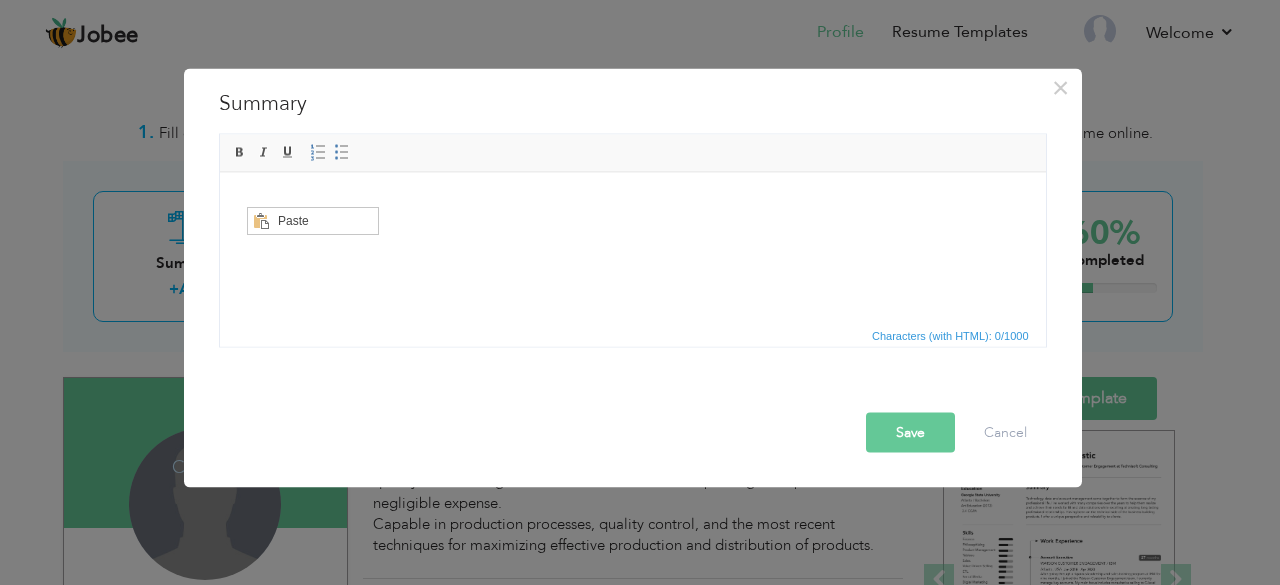scroll, scrollTop: 0, scrollLeft: 0, axis: both 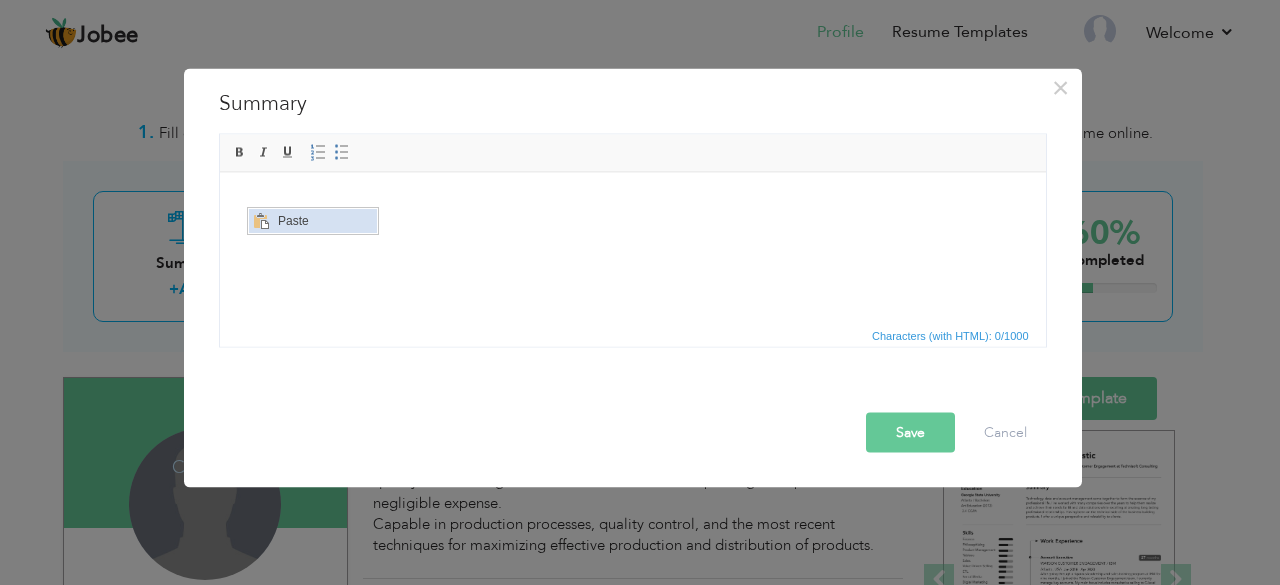 click on "Paste" at bounding box center [324, 221] 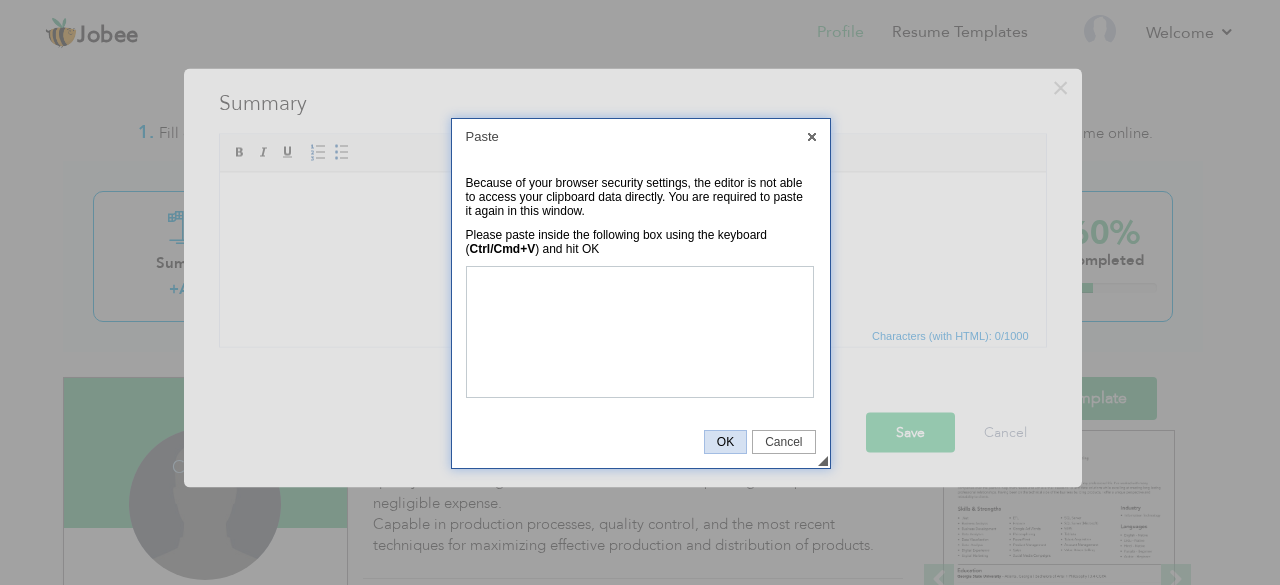 click on "OK" at bounding box center (725, 442) 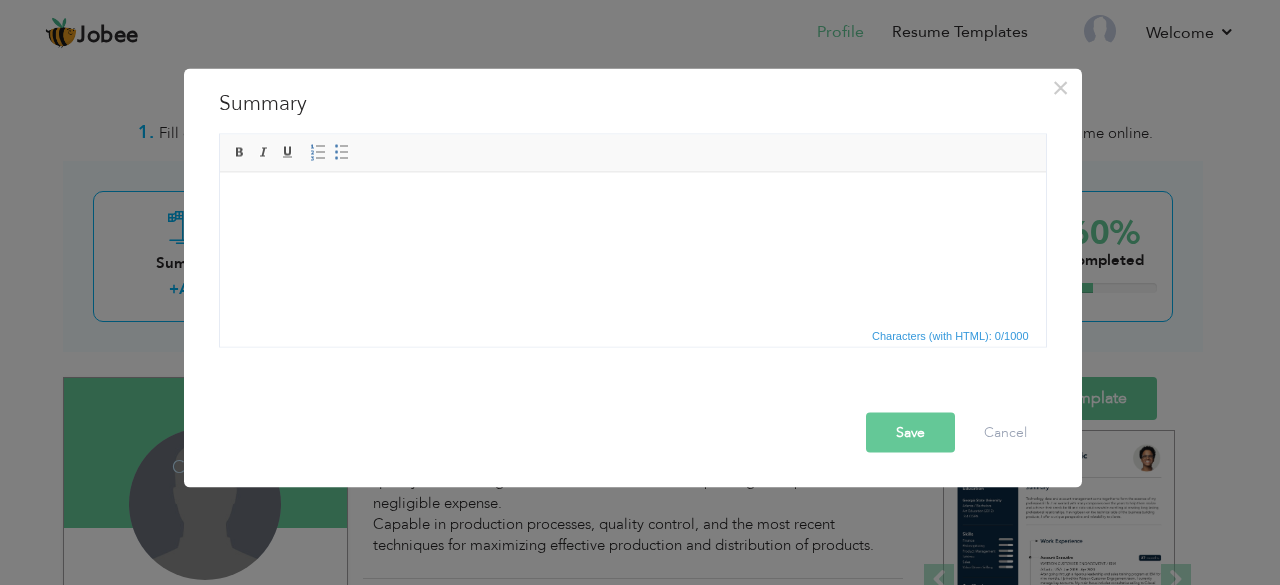drag, startPoint x: 18, startPoint y: 27, endPoint x: 659, endPoint y: 144, distance: 651.59033 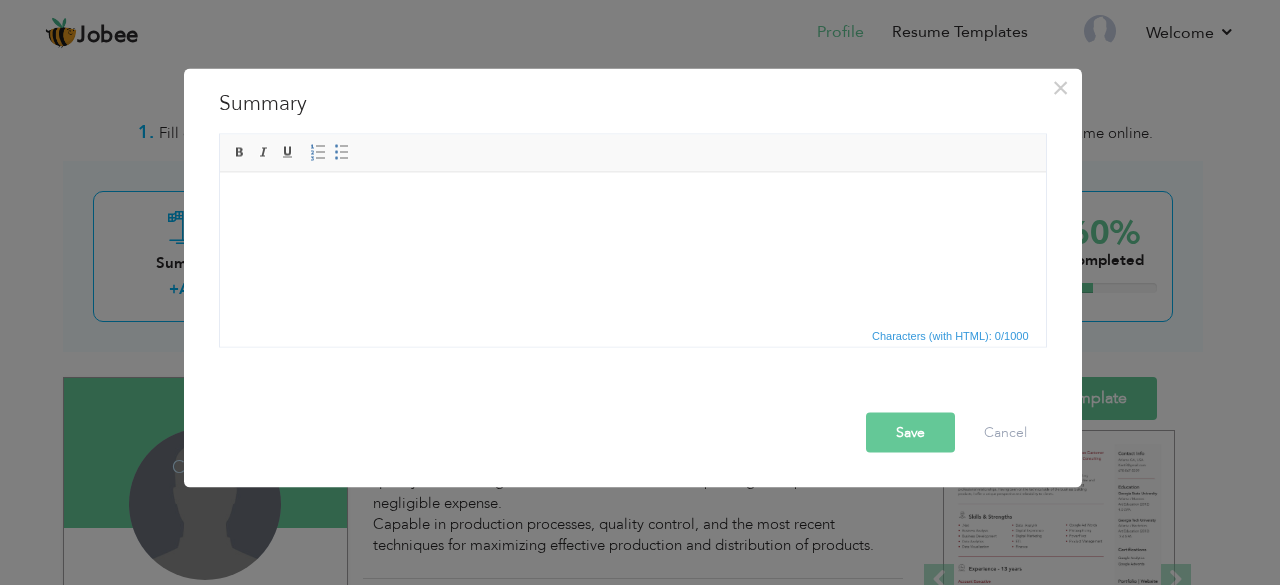 drag, startPoint x: 258, startPoint y: 179, endPoint x: 230, endPoint y: 203, distance: 36.878178 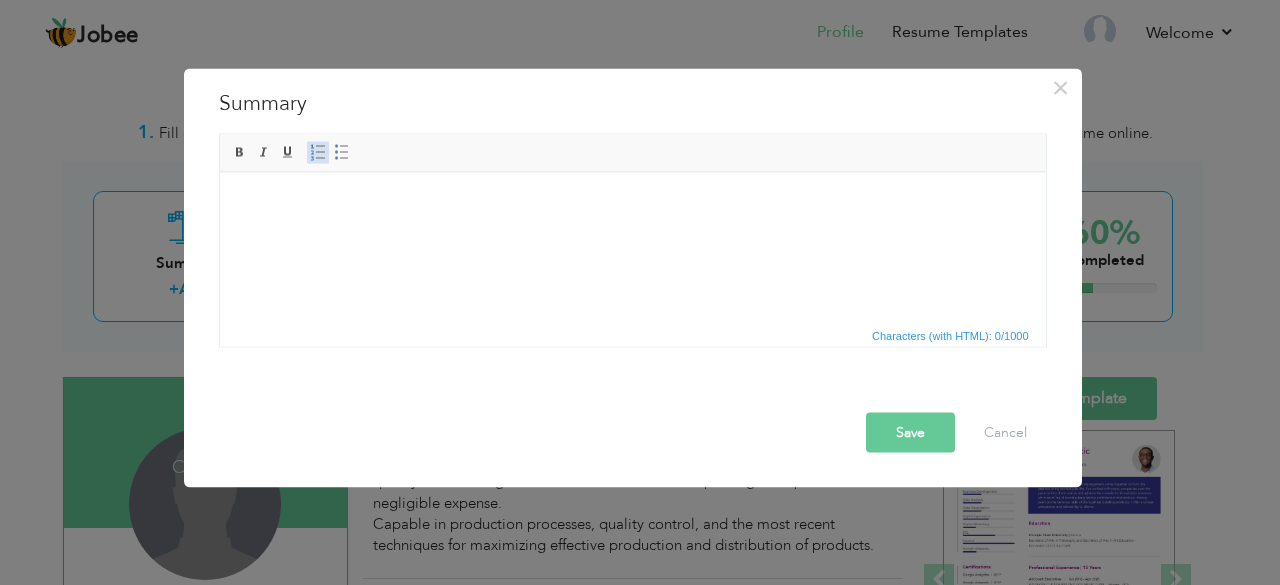 click at bounding box center [318, 152] 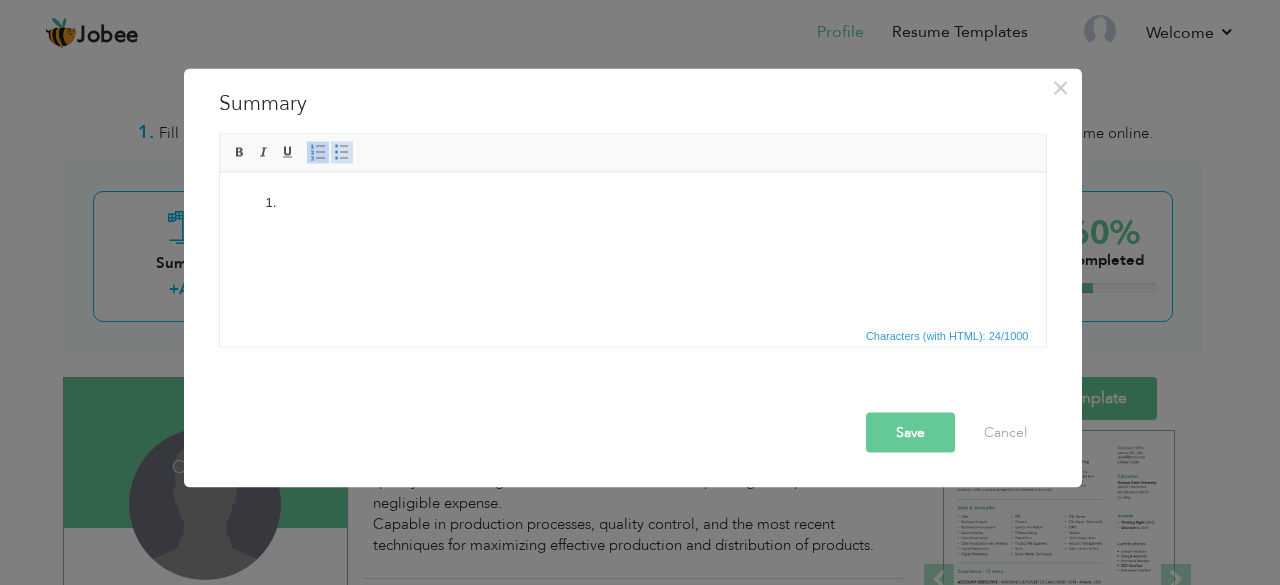 click at bounding box center (342, 152) 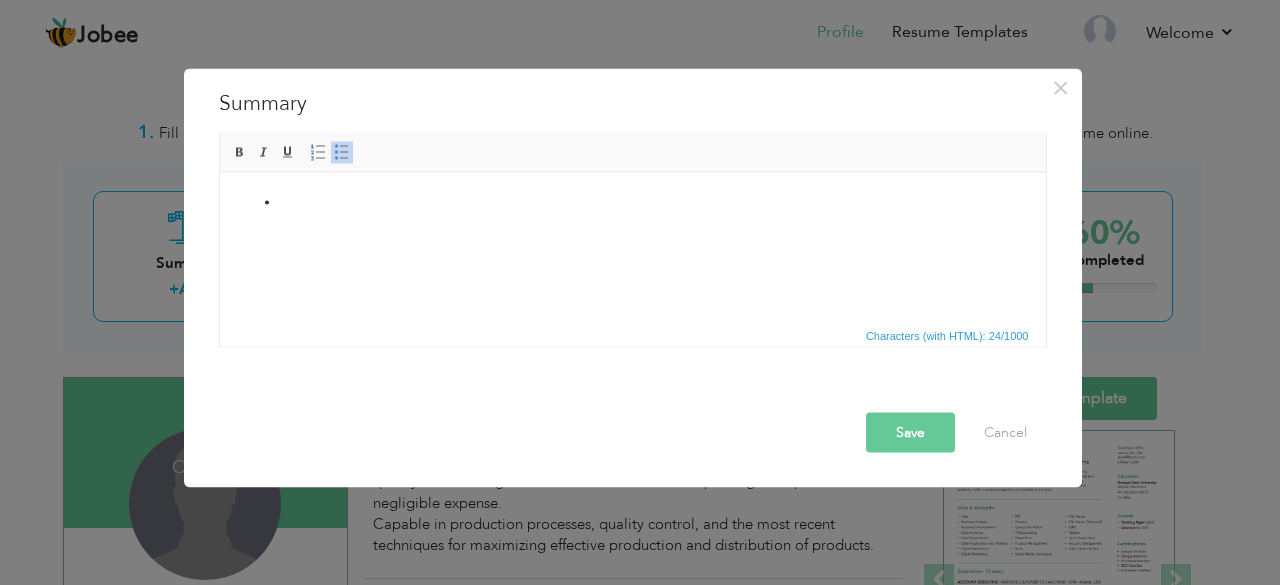 click at bounding box center [632, 202] 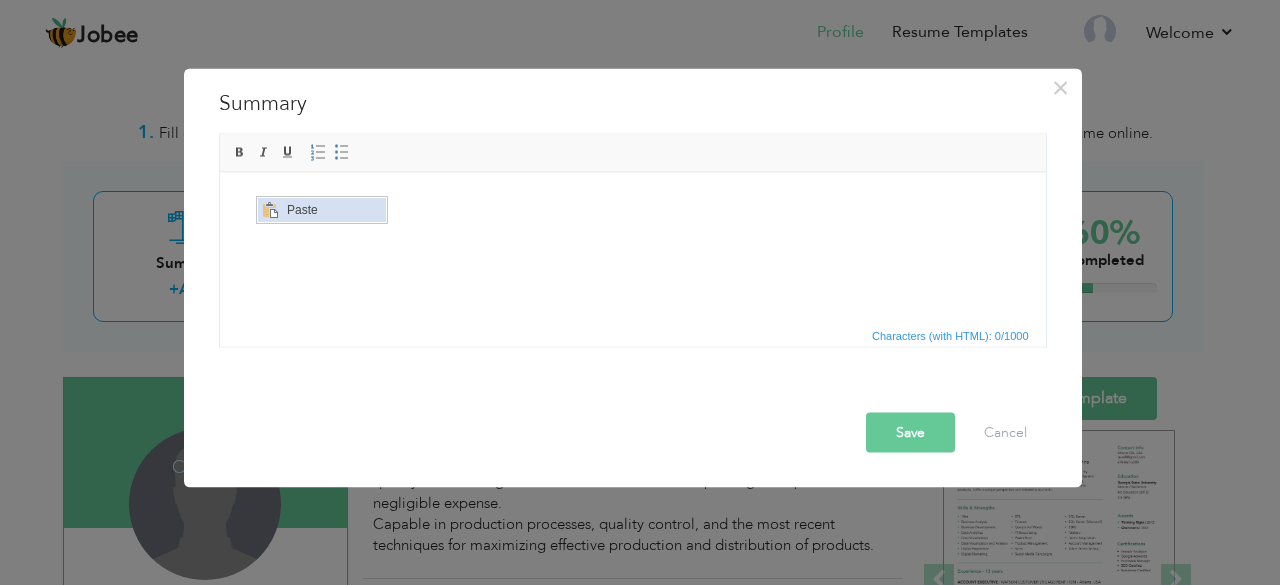 click at bounding box center [269, 210] 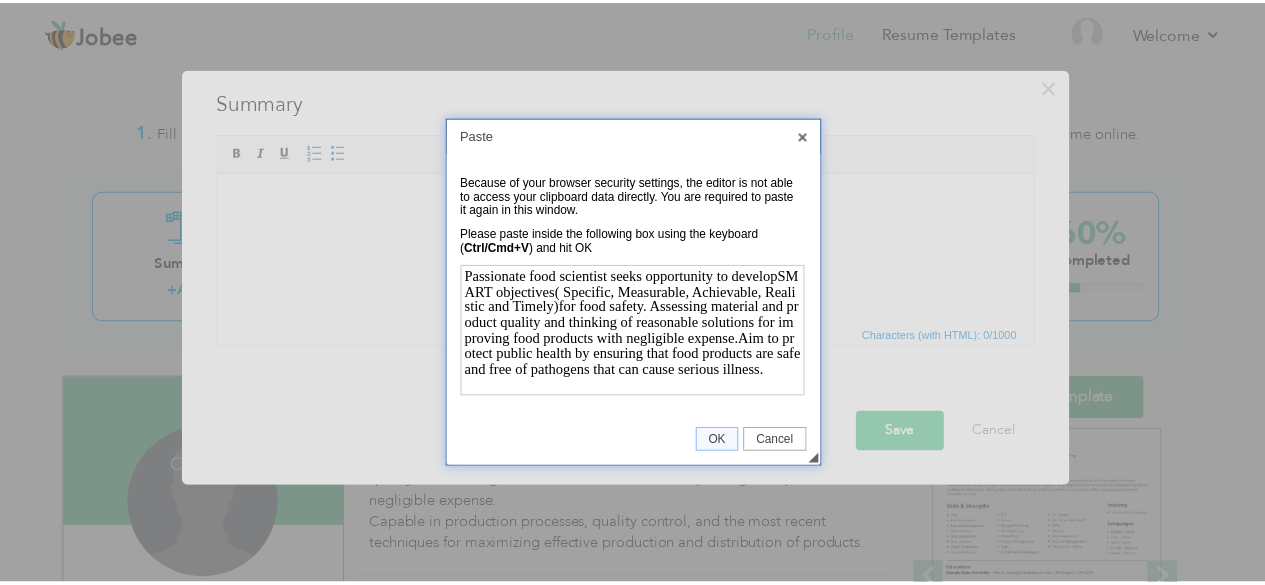 scroll, scrollTop: 0, scrollLeft: 0, axis: both 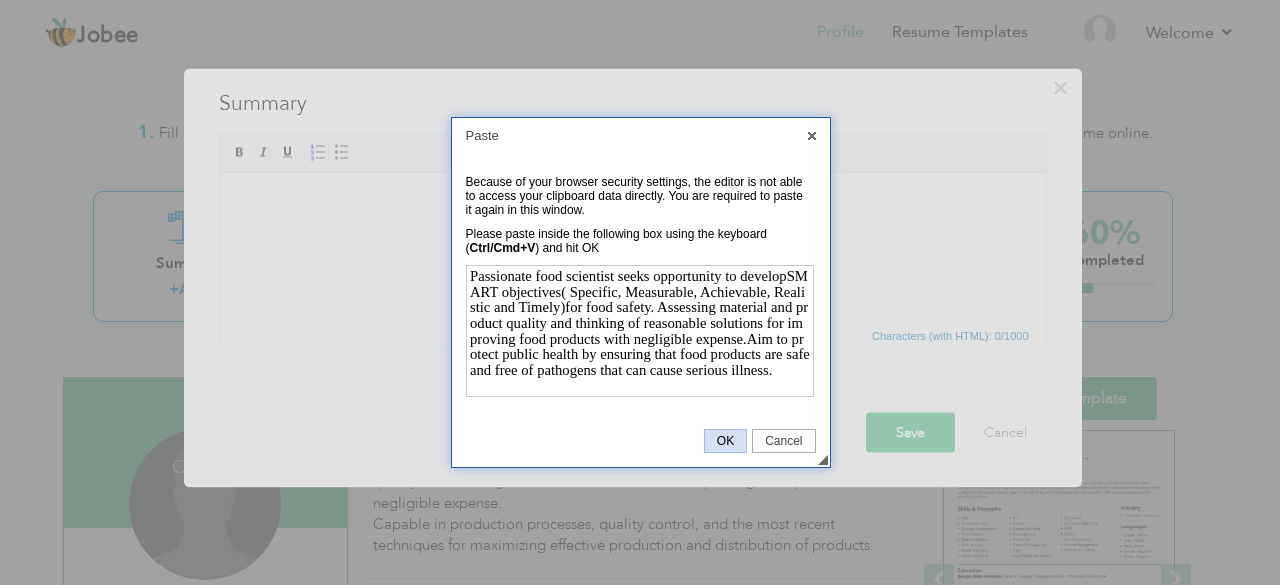 click on "OK" at bounding box center (725, 441) 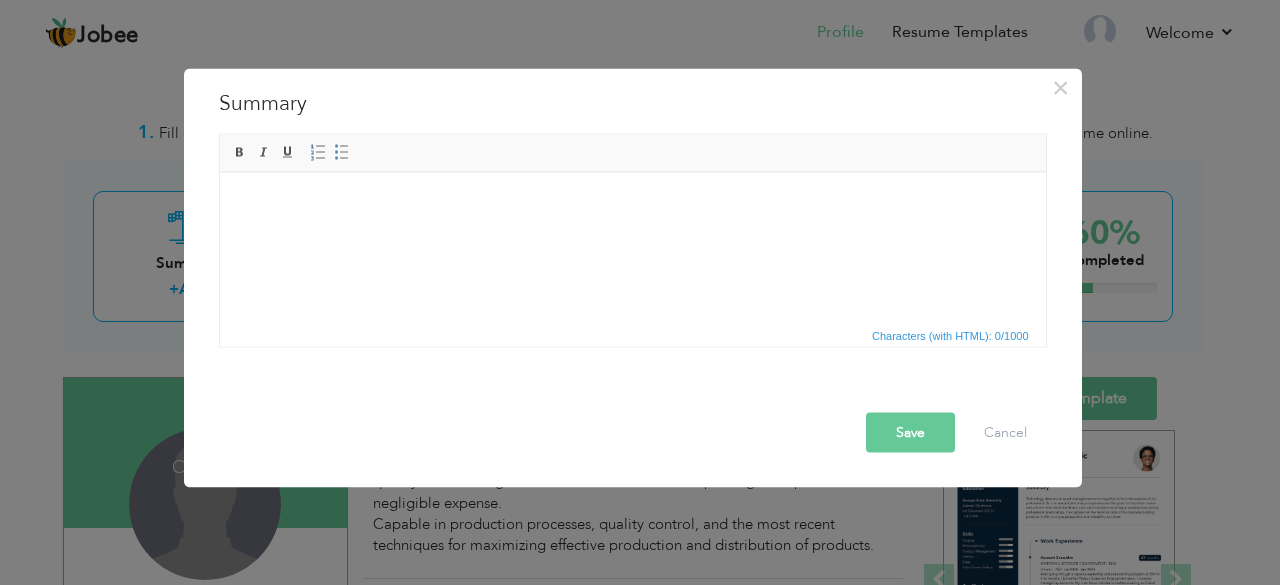 click on "Save" at bounding box center [910, 432] 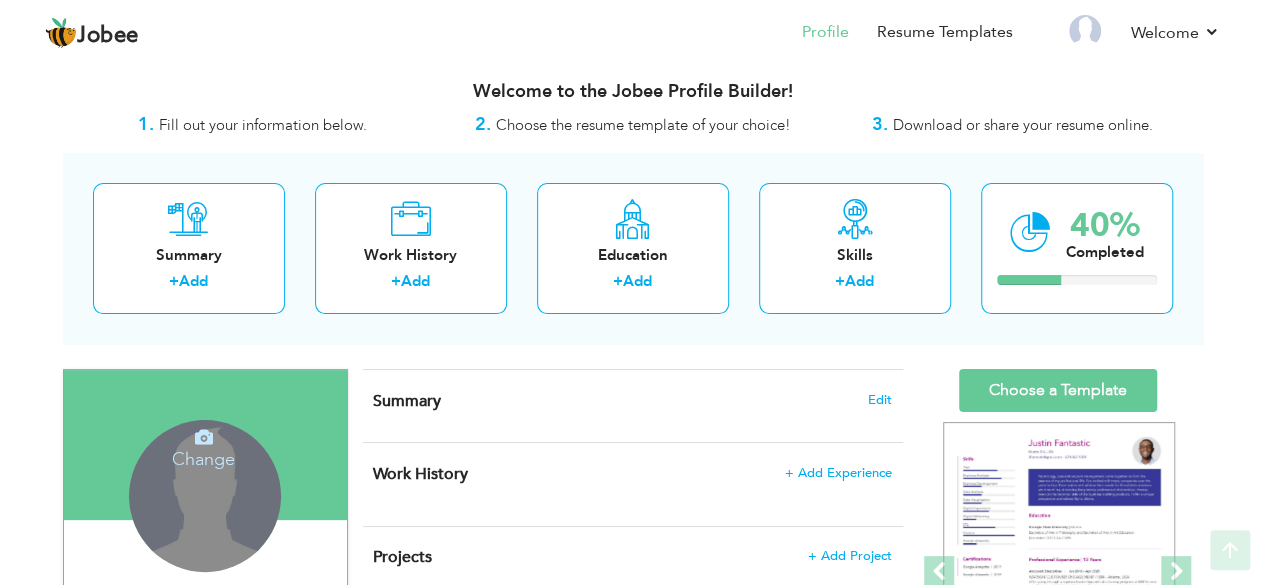 scroll, scrollTop: 10, scrollLeft: 0, axis: vertical 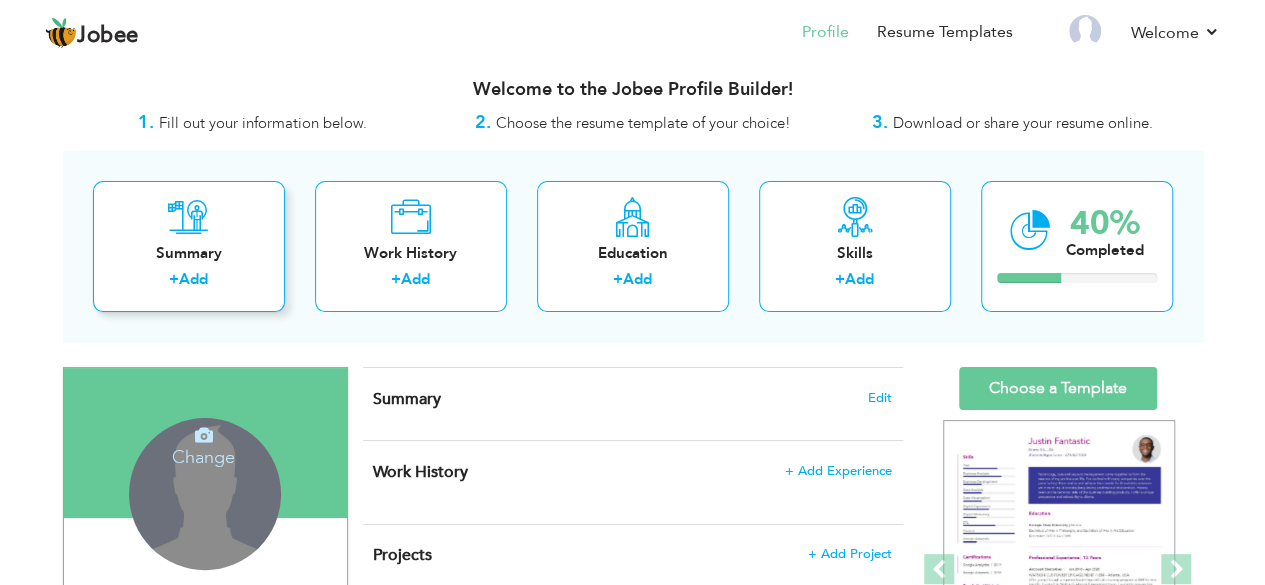 click on "Summary
+  Add" at bounding box center (189, 246) 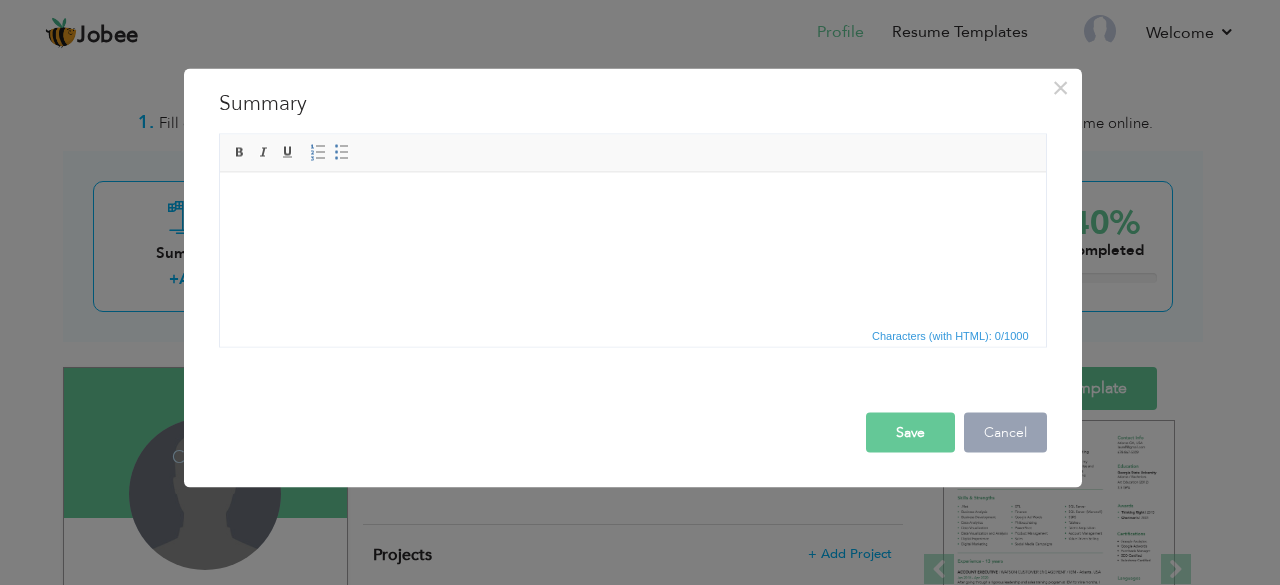 click on "Cancel" at bounding box center (1005, 432) 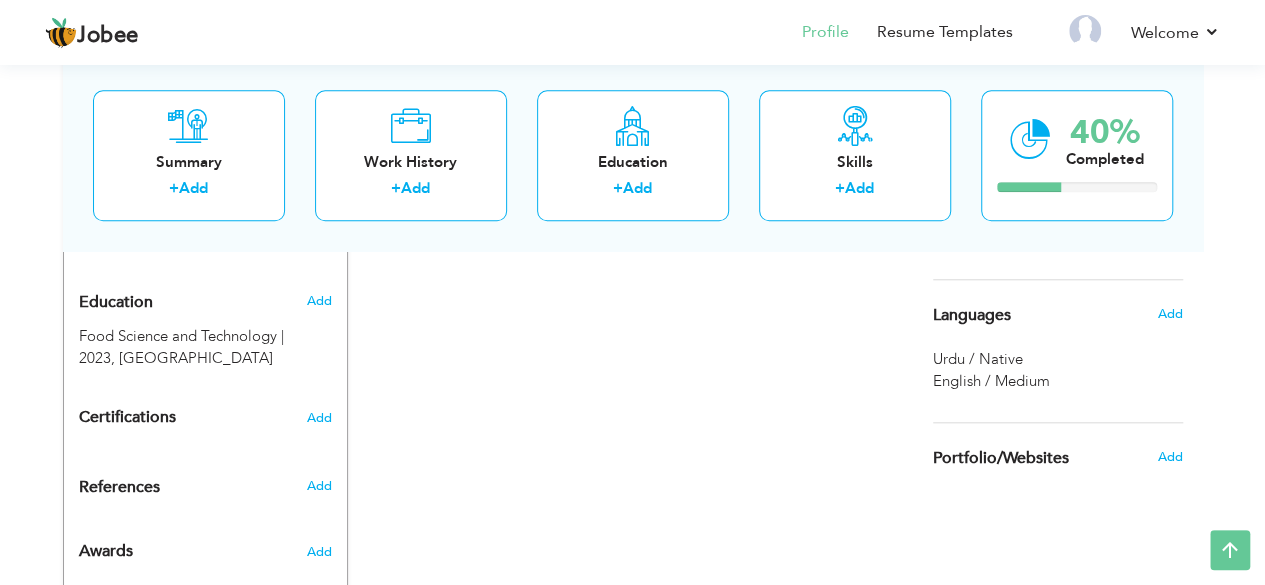 scroll, scrollTop: 10, scrollLeft: 0, axis: vertical 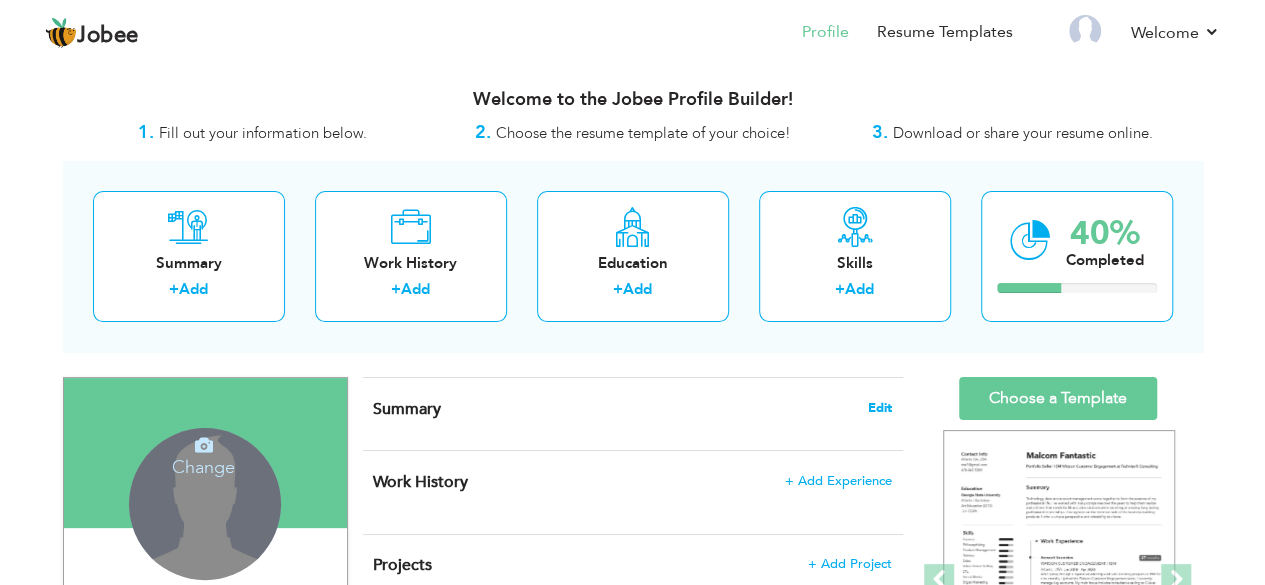 click on "Edit" at bounding box center [880, 408] 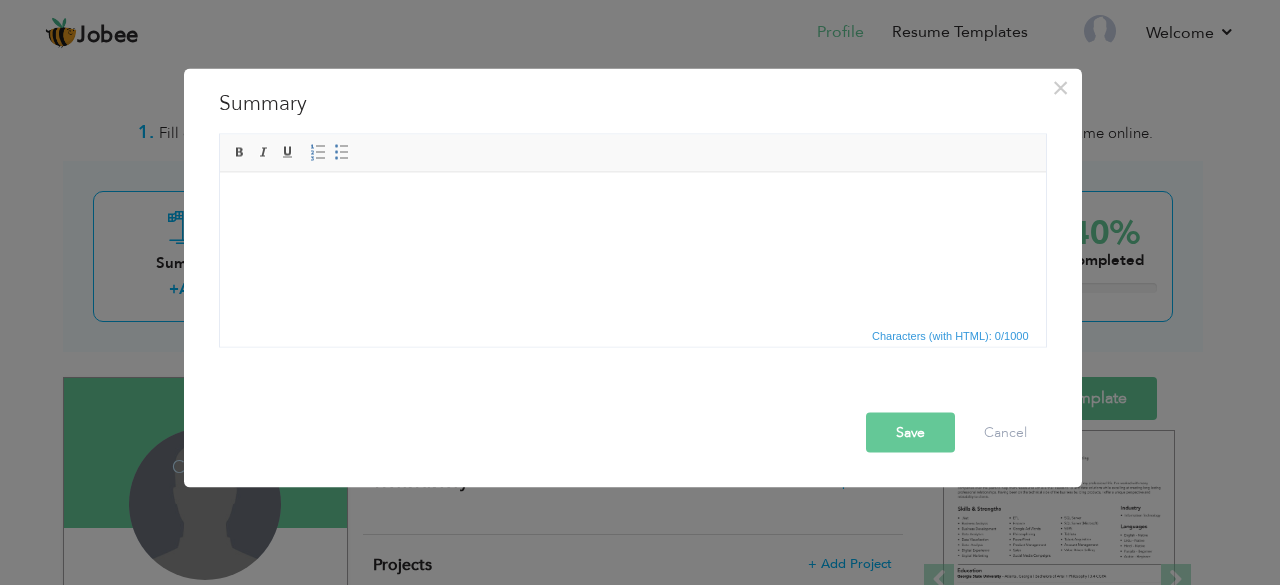 click at bounding box center (632, 202) 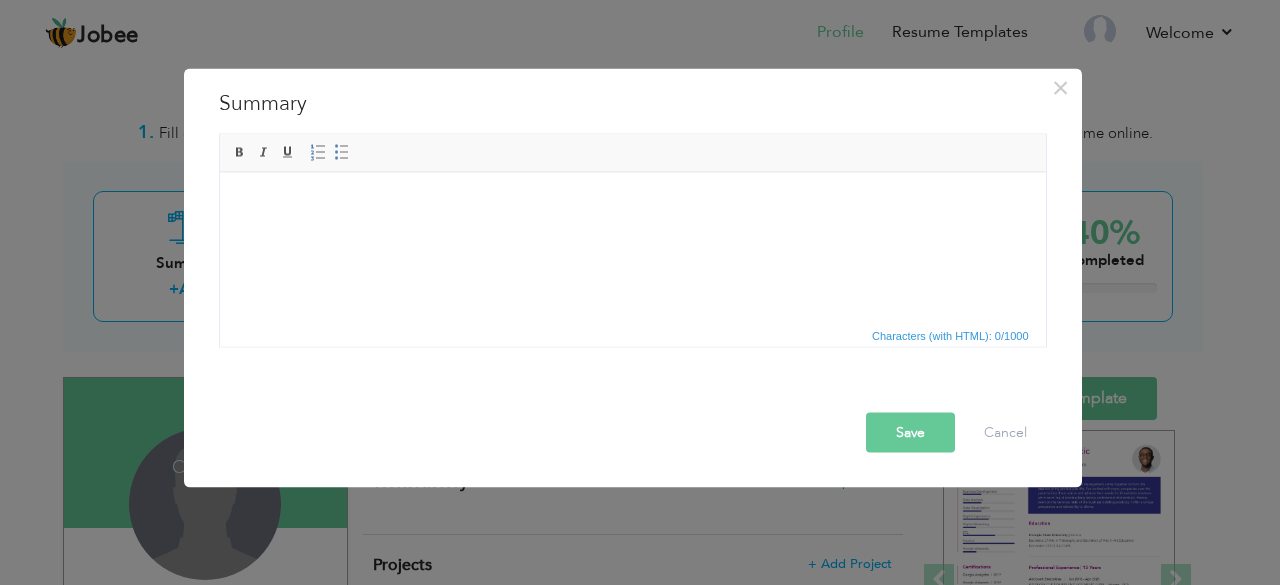 drag, startPoint x: 326, startPoint y: 229, endPoint x: 280, endPoint y: 203, distance: 52.83938 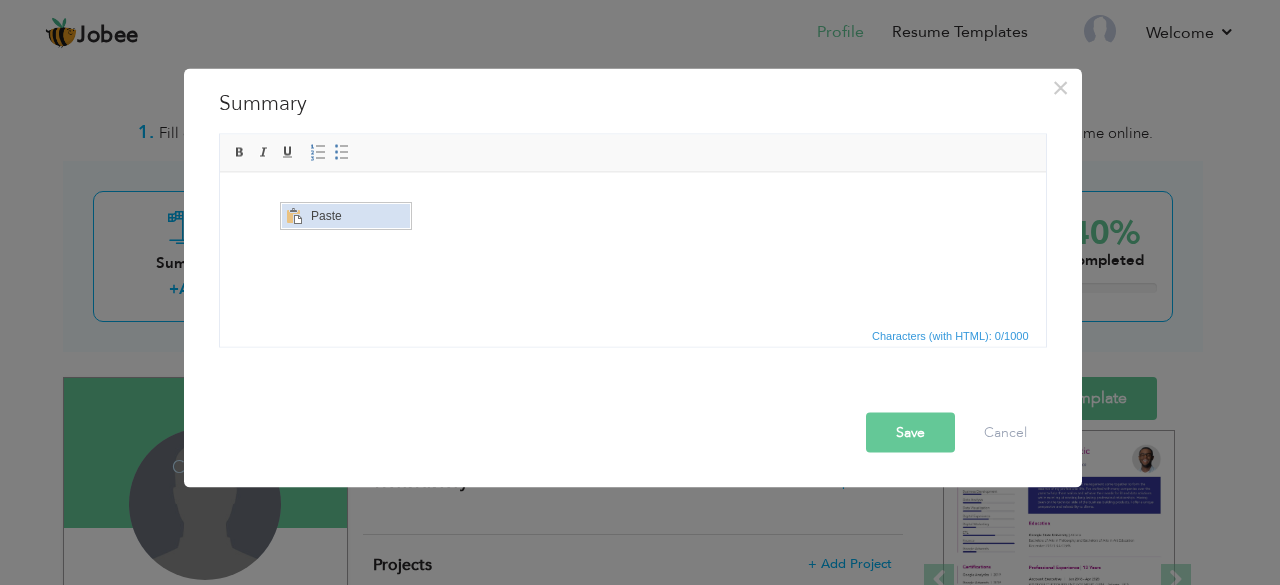 click at bounding box center (293, 216) 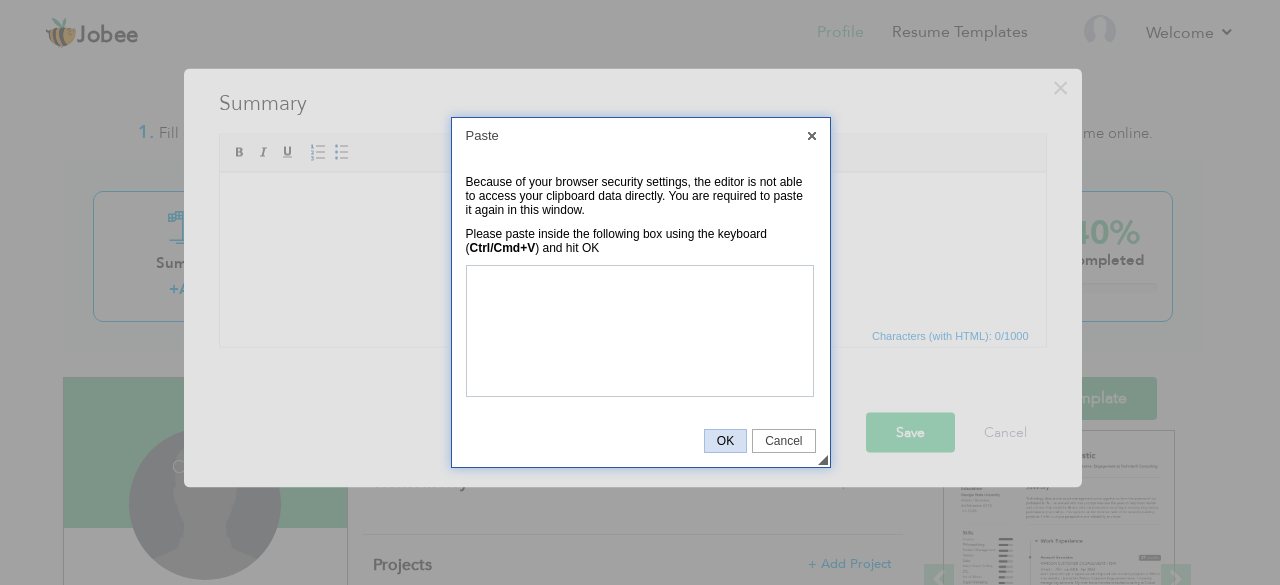 click on "OK" at bounding box center (725, 441) 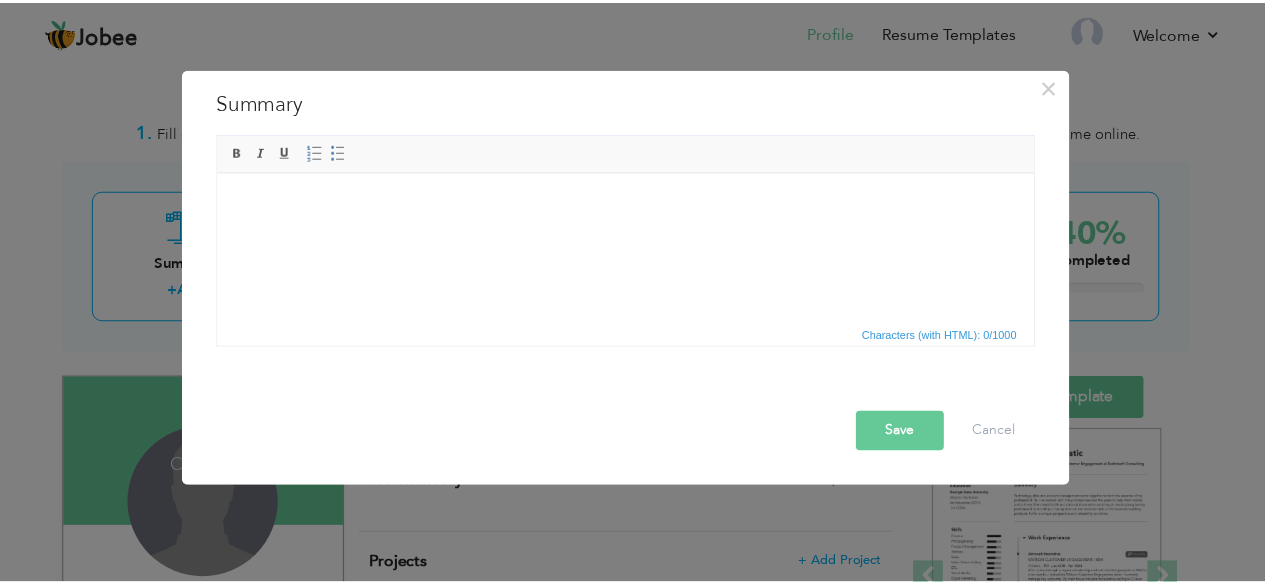 scroll, scrollTop: 0, scrollLeft: 0, axis: both 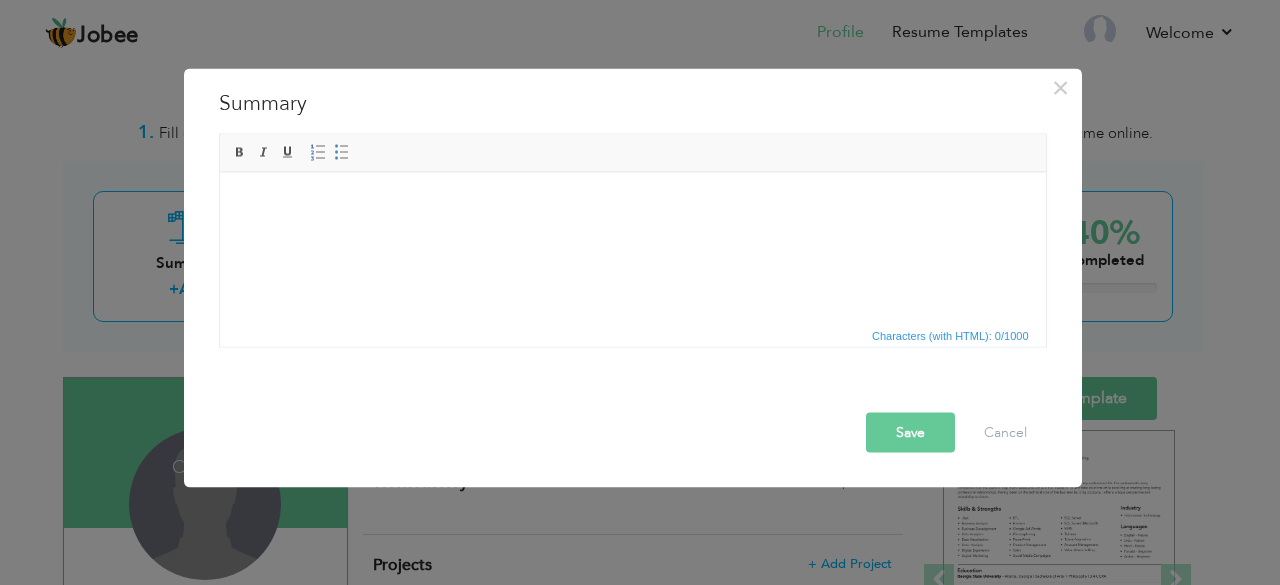 click on "Save" at bounding box center [910, 432] 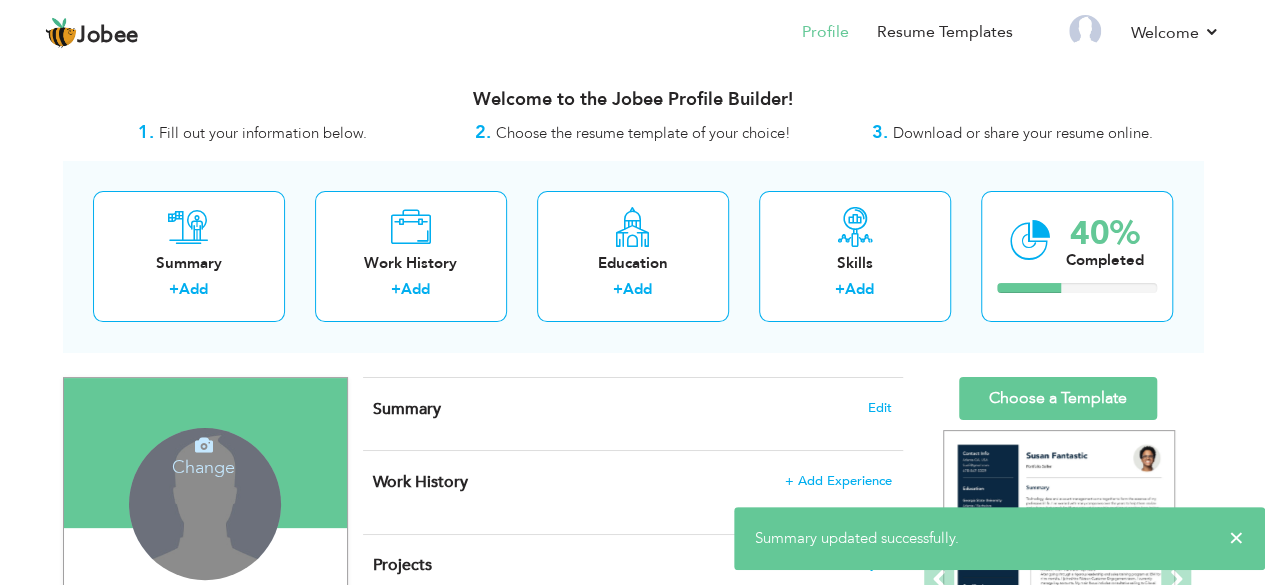 click on "Summary updated successfully." at bounding box center (857, 538) 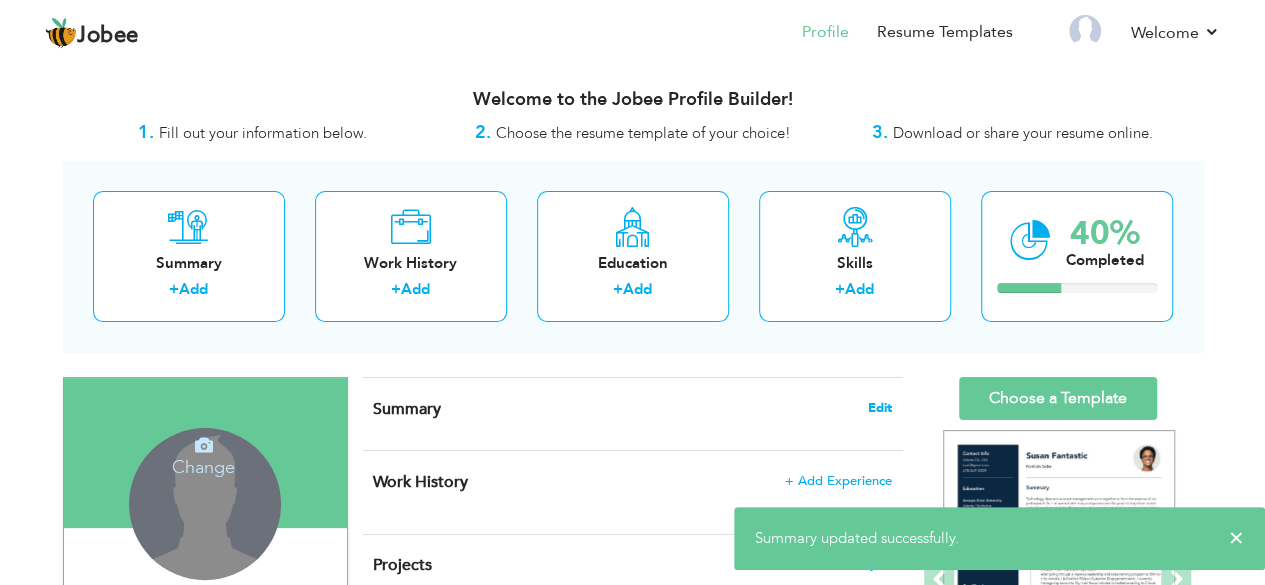 click on "Edit" at bounding box center (880, 408) 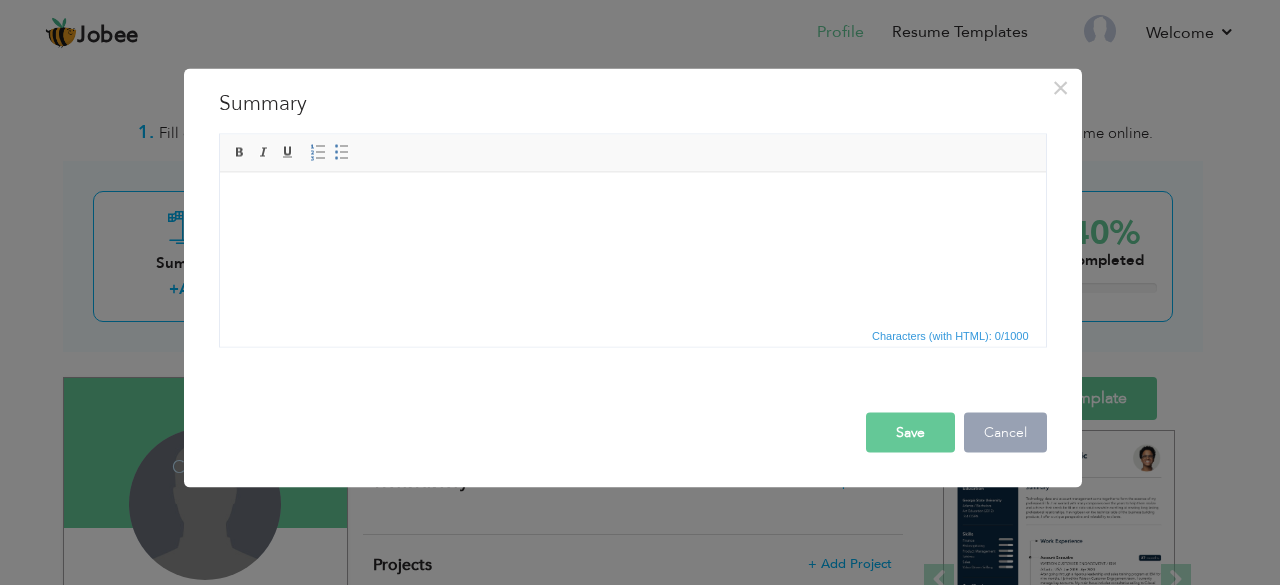 click on "Cancel" at bounding box center (1005, 432) 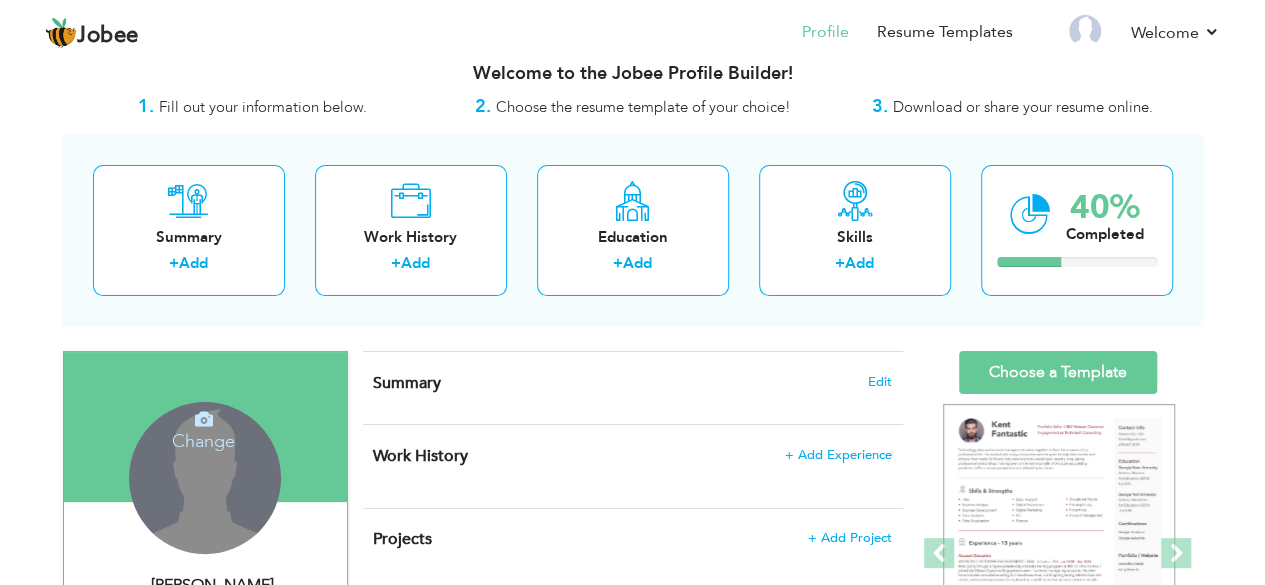 scroll, scrollTop: 0, scrollLeft: 0, axis: both 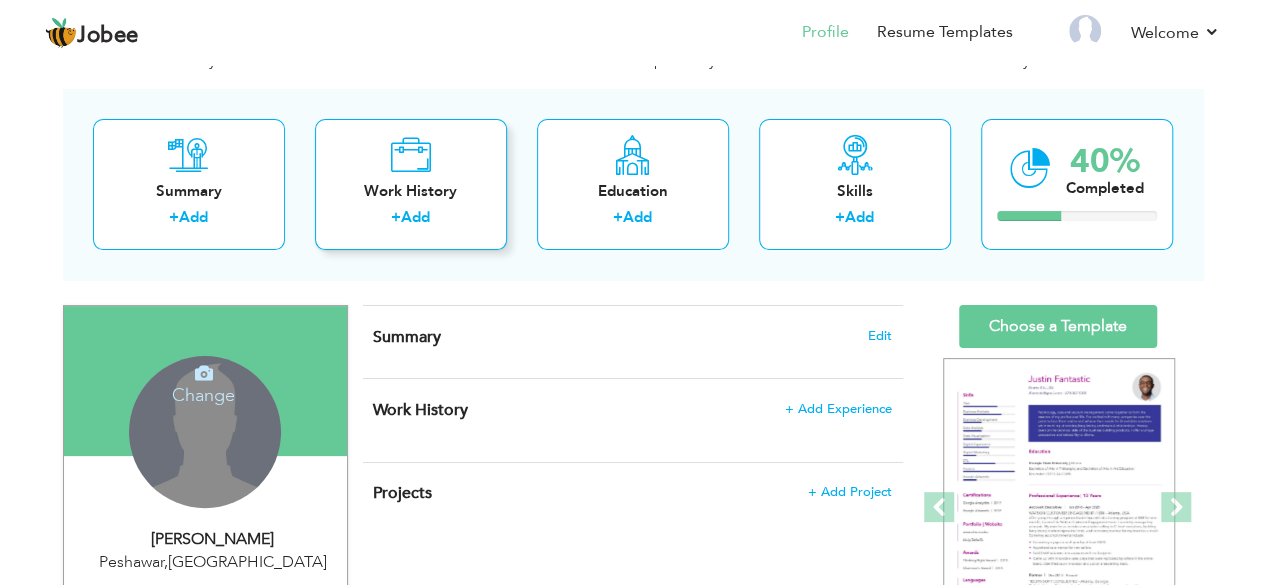 click on "+  Add" at bounding box center (411, 220) 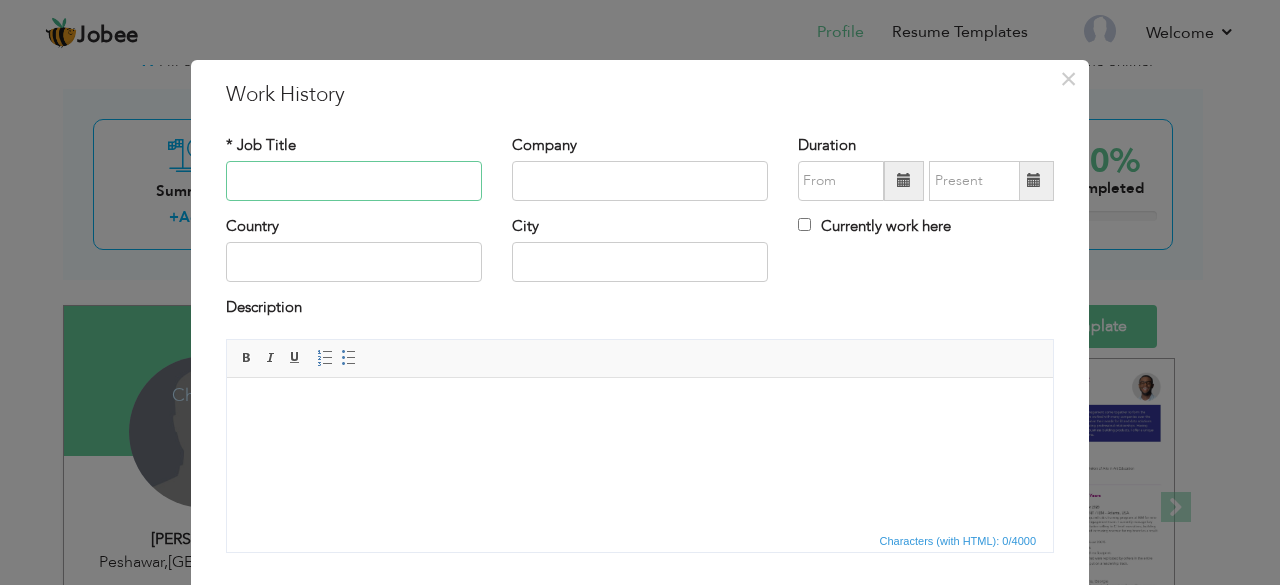 click at bounding box center (354, 181) 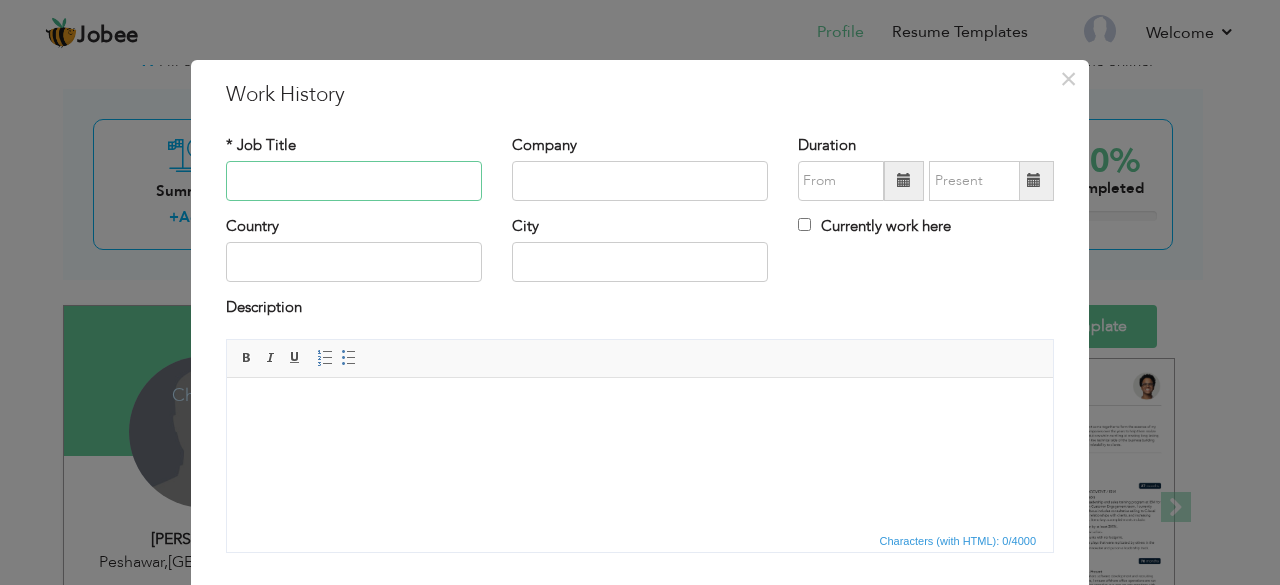 click at bounding box center [354, 181] 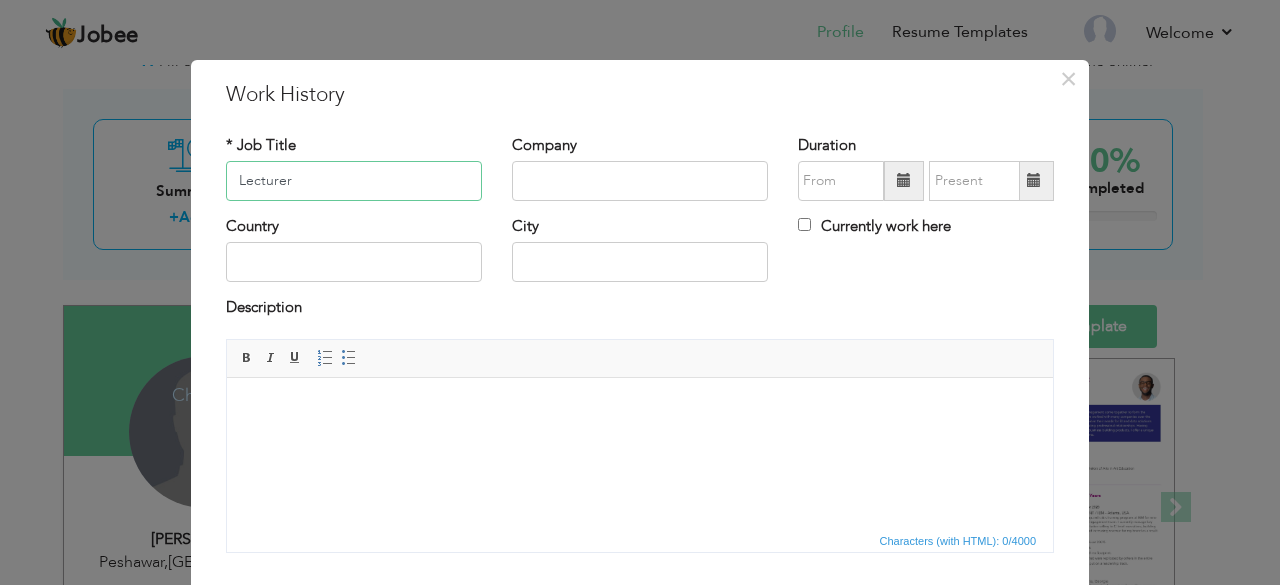 type on "Lecturer" 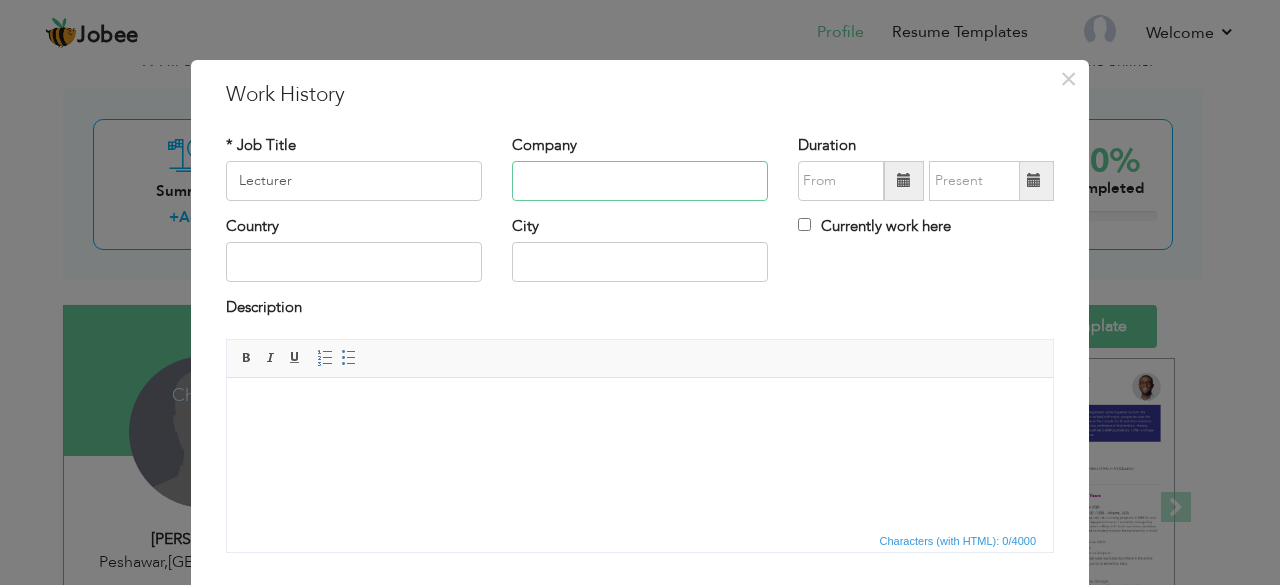 click at bounding box center [640, 181] 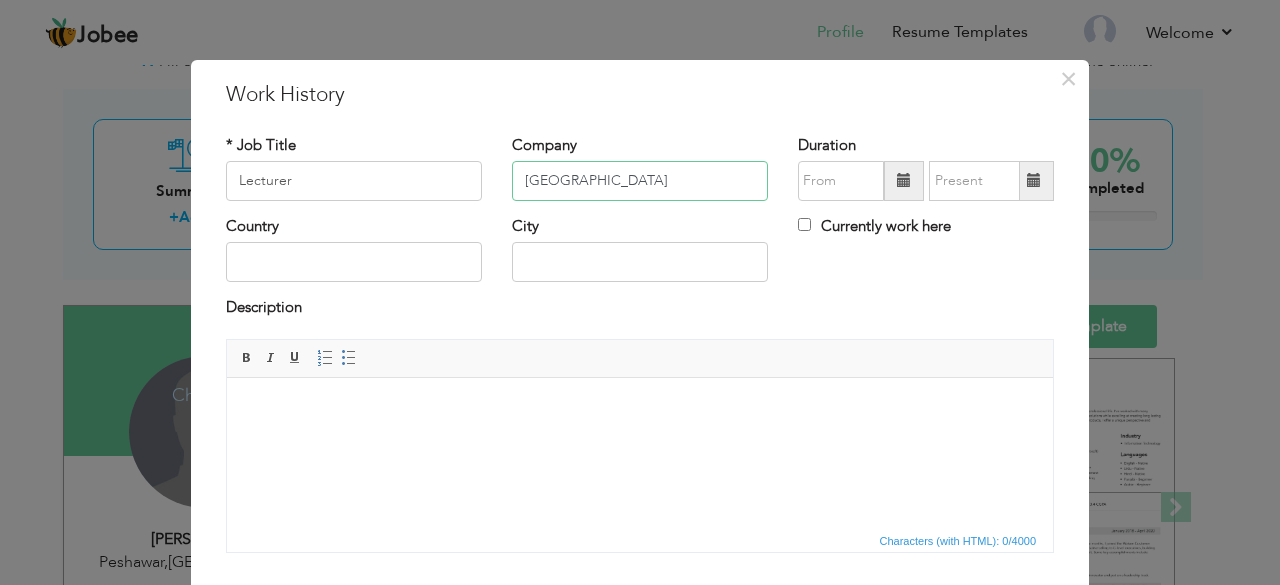 type on "[GEOGRAPHIC_DATA]" 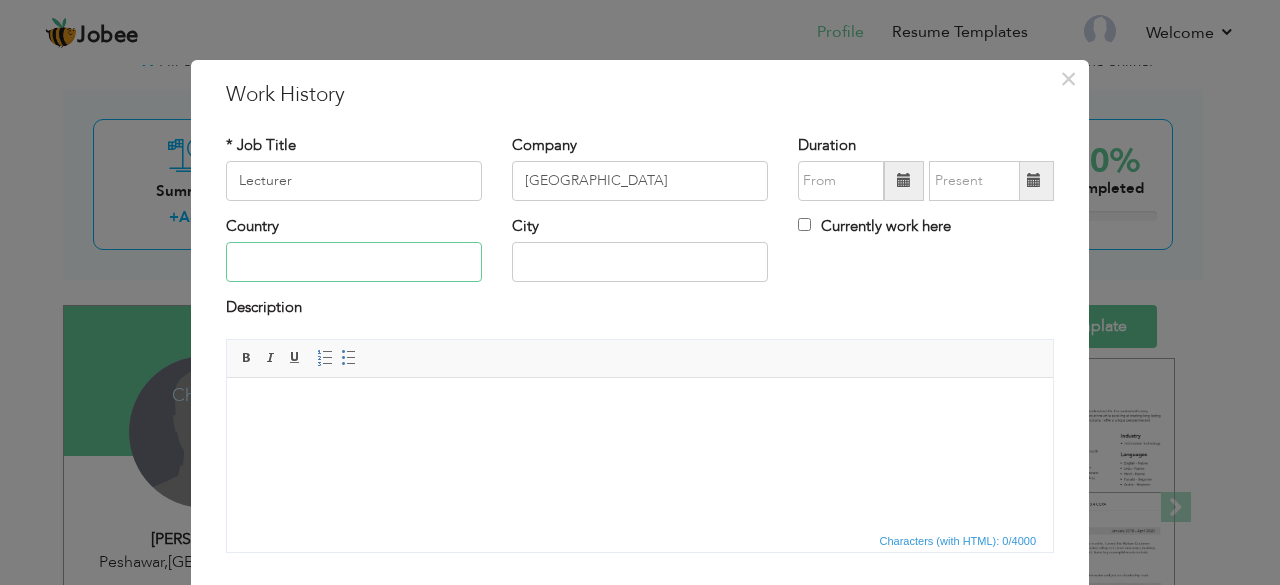 click at bounding box center (354, 262) 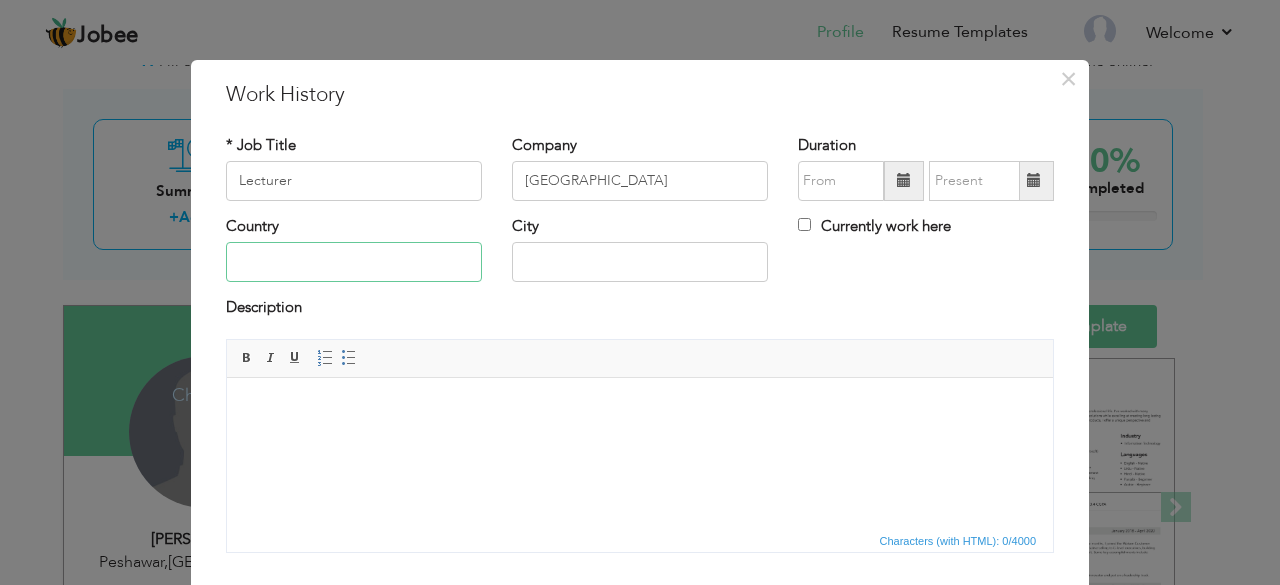 type on "[GEOGRAPHIC_DATA]" 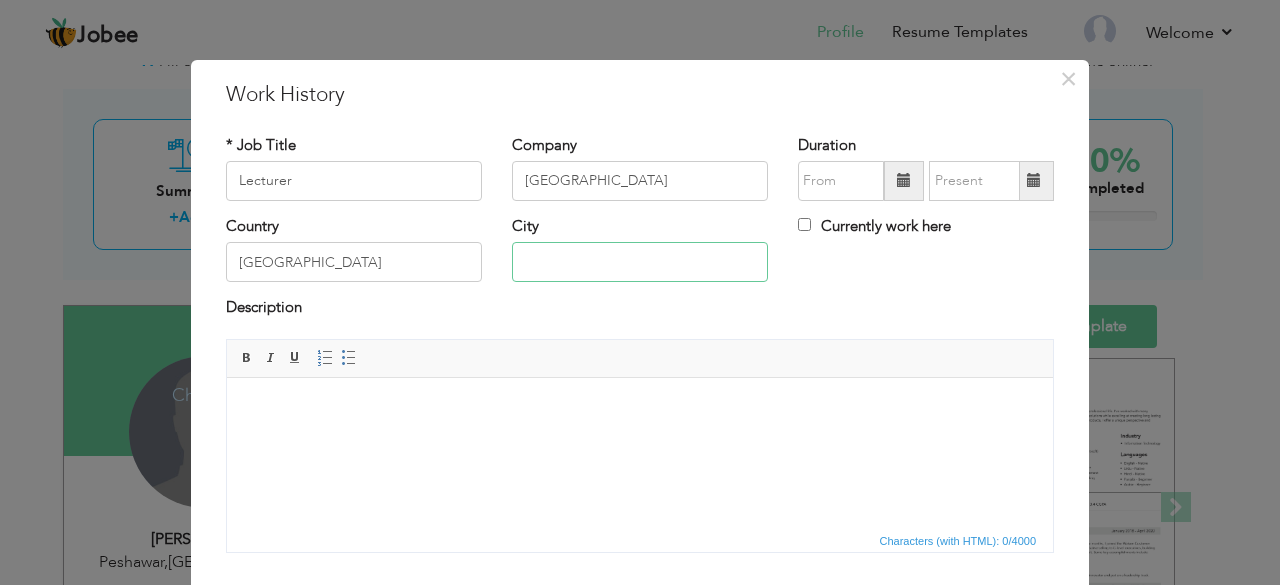 type on "Peshawar" 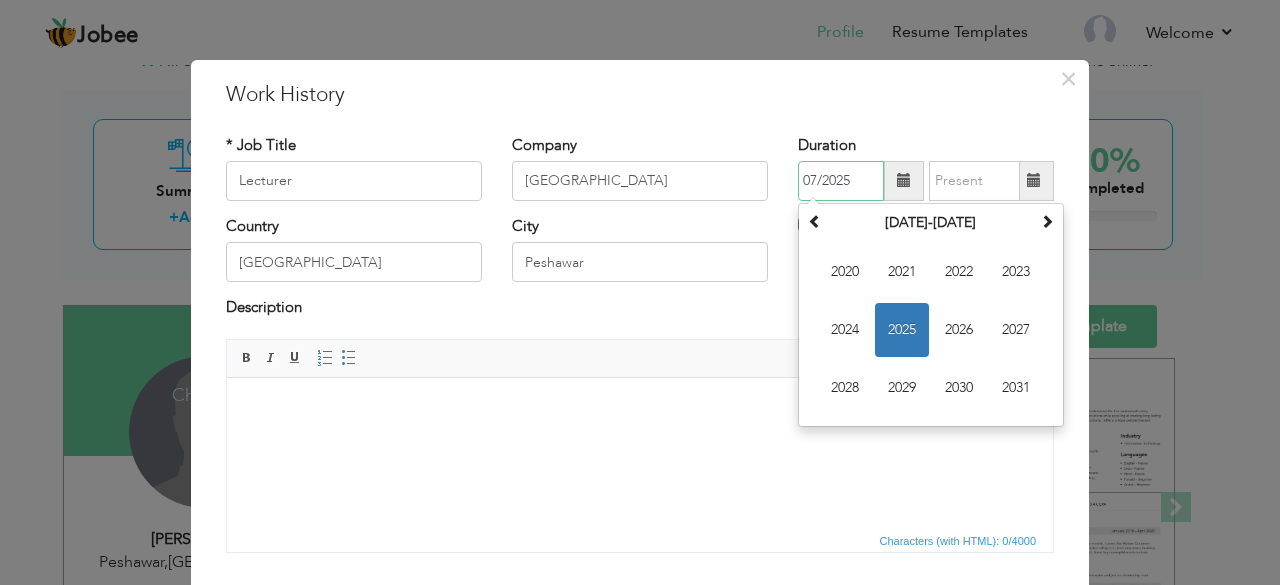 click on "07/2025" at bounding box center [841, 181] 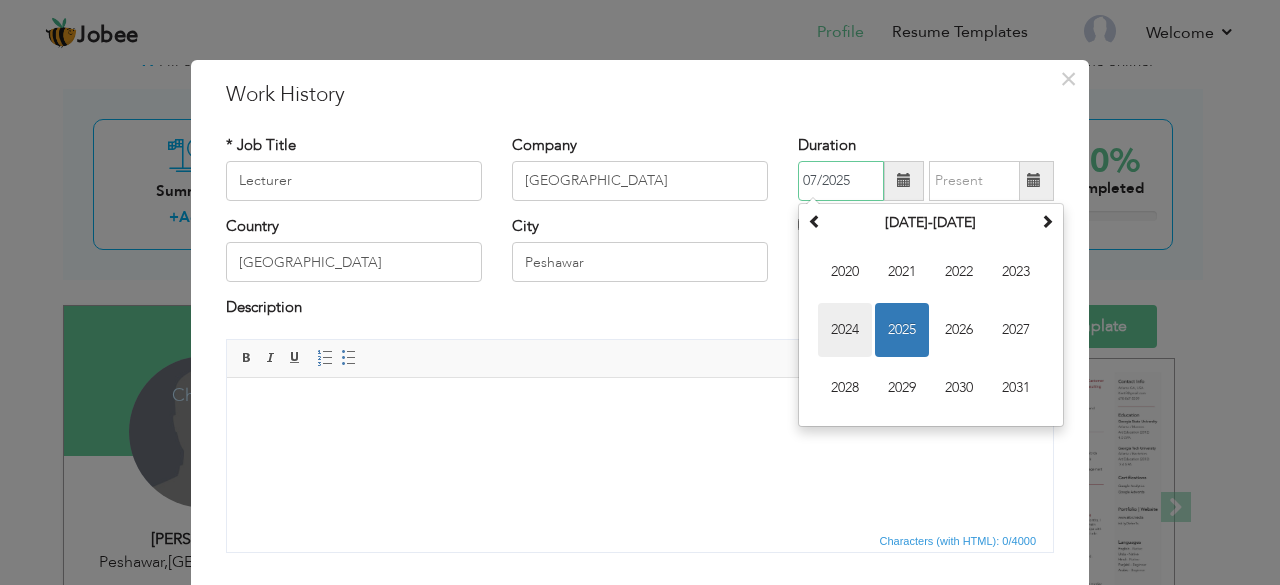 click on "2024" at bounding box center [845, 330] 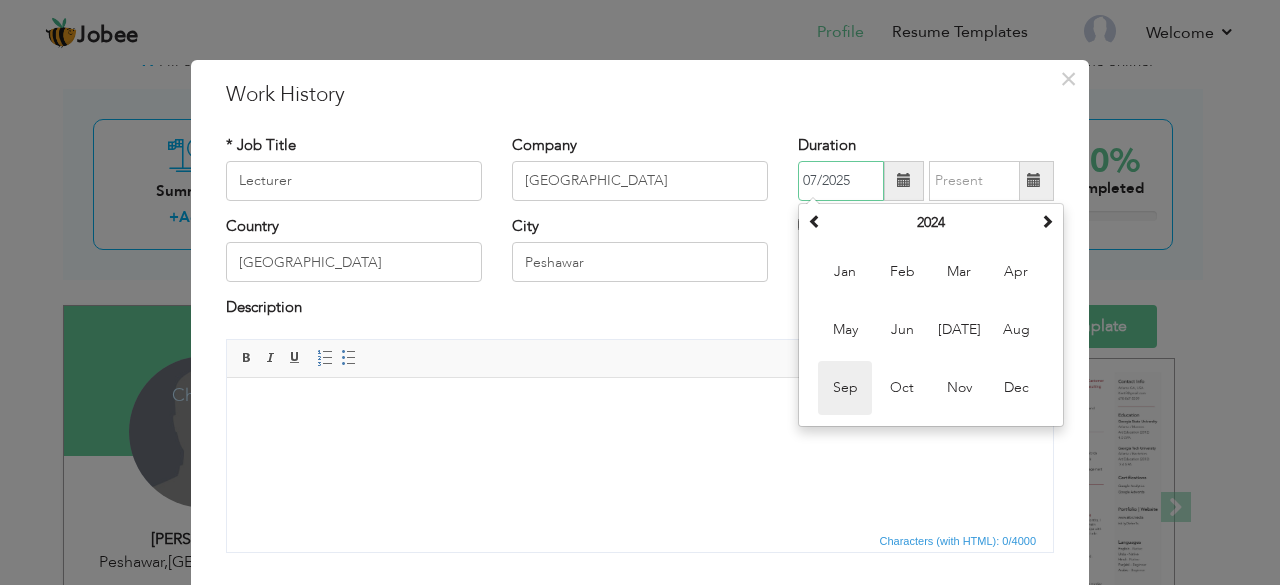 click on "Sep" at bounding box center (845, 388) 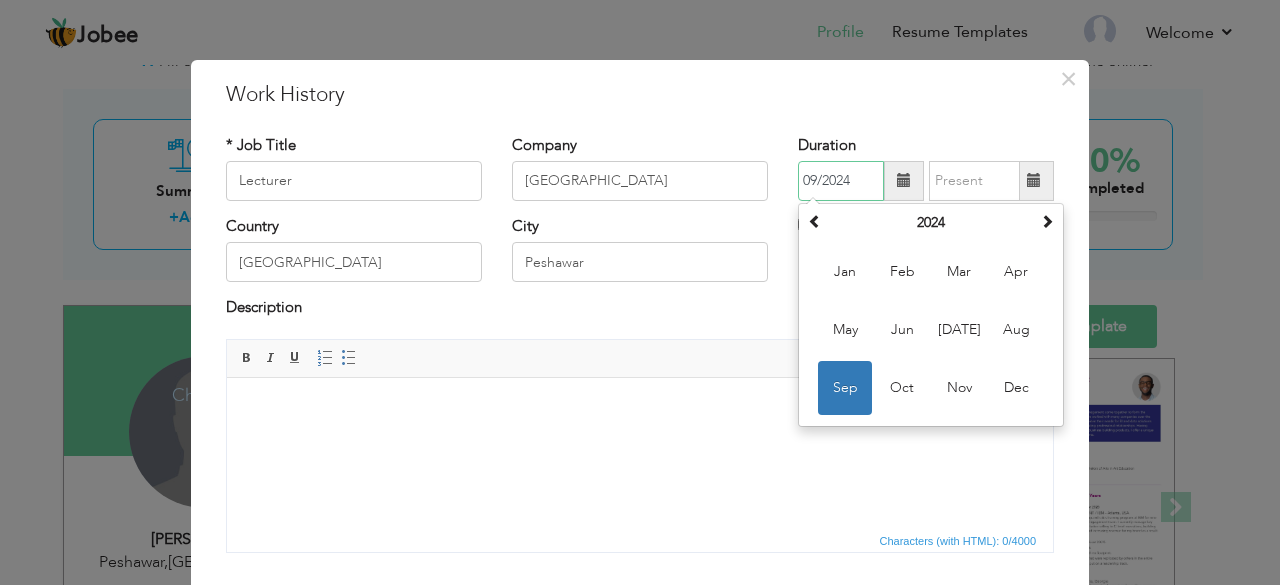 click on "09/2024" at bounding box center [841, 181] 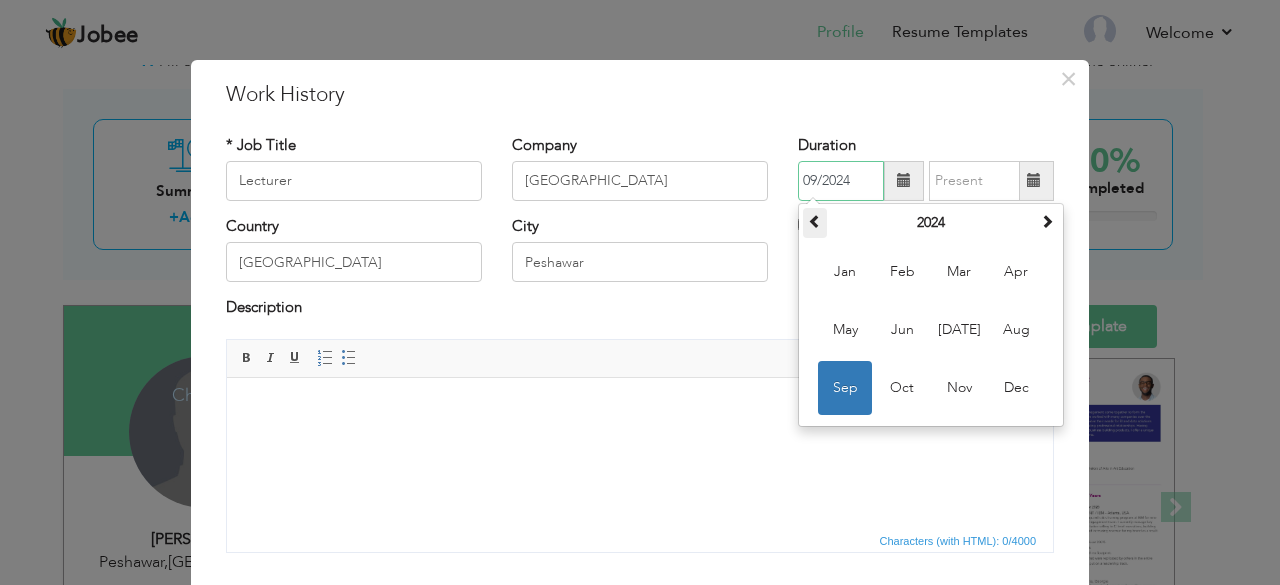click at bounding box center (815, 223) 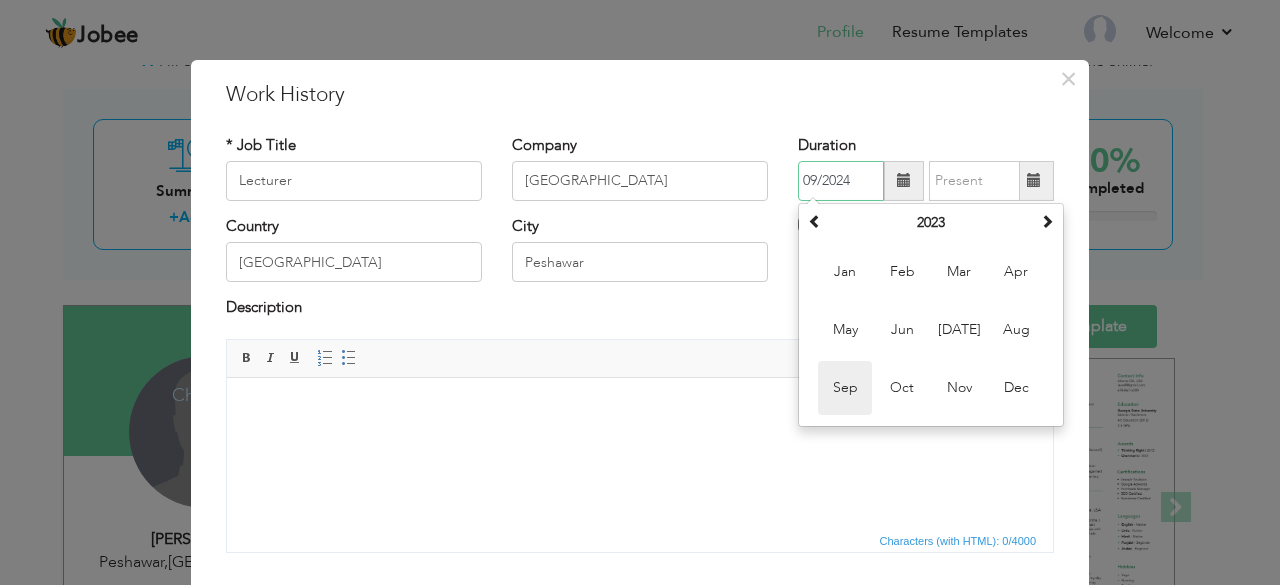 click on "Sep" at bounding box center (845, 388) 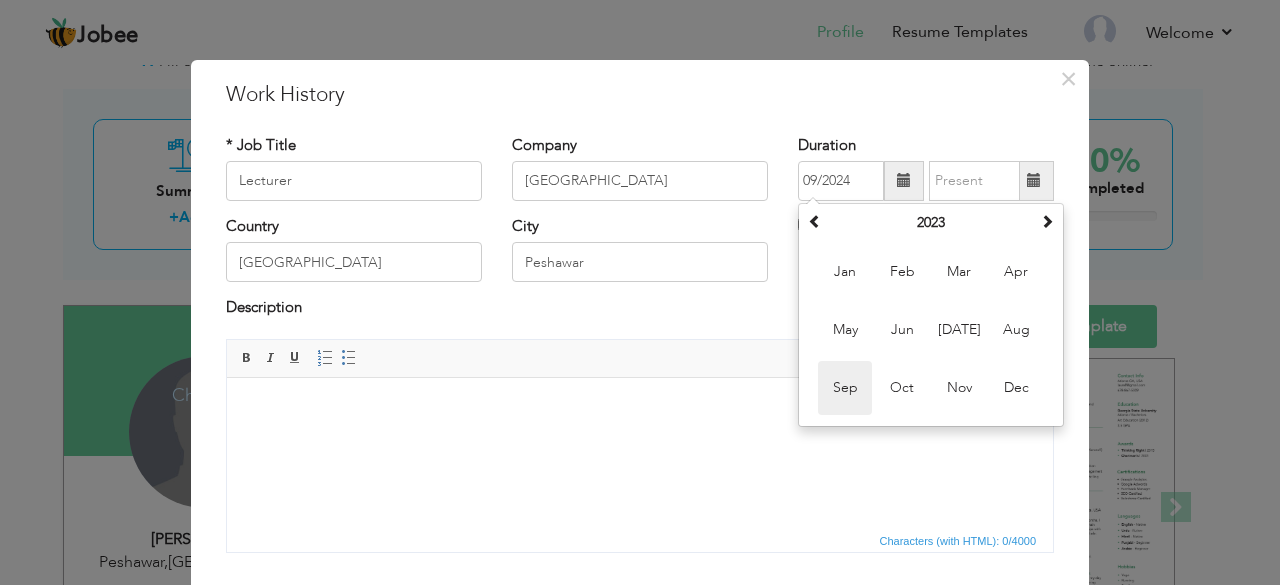 type on "09/2023" 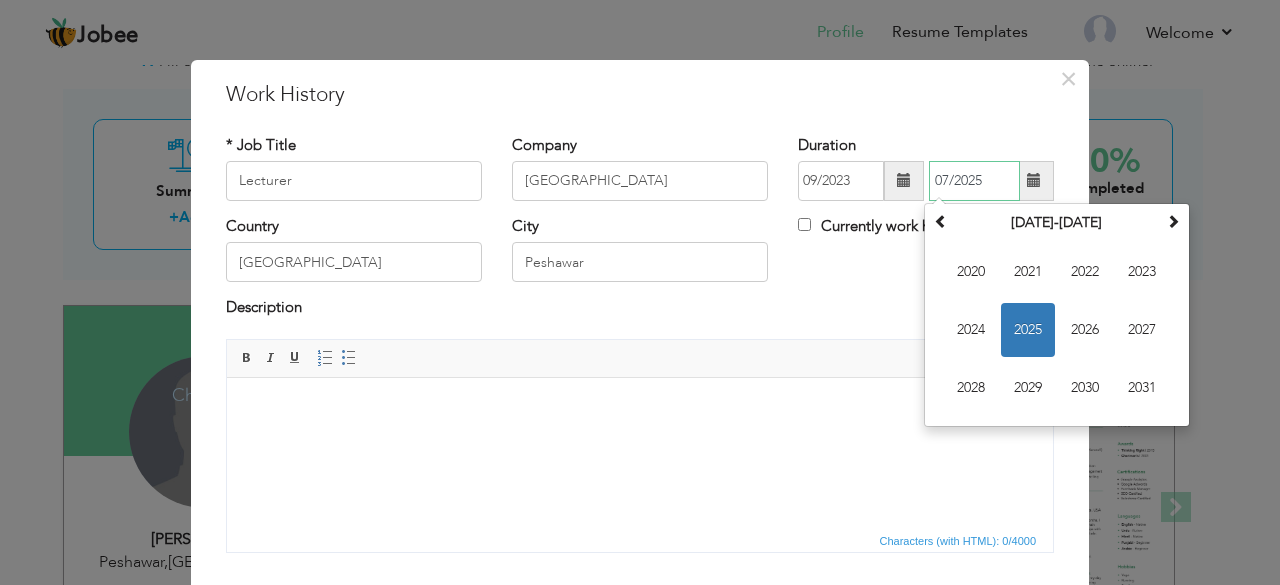 click on "07/2025" at bounding box center [974, 181] 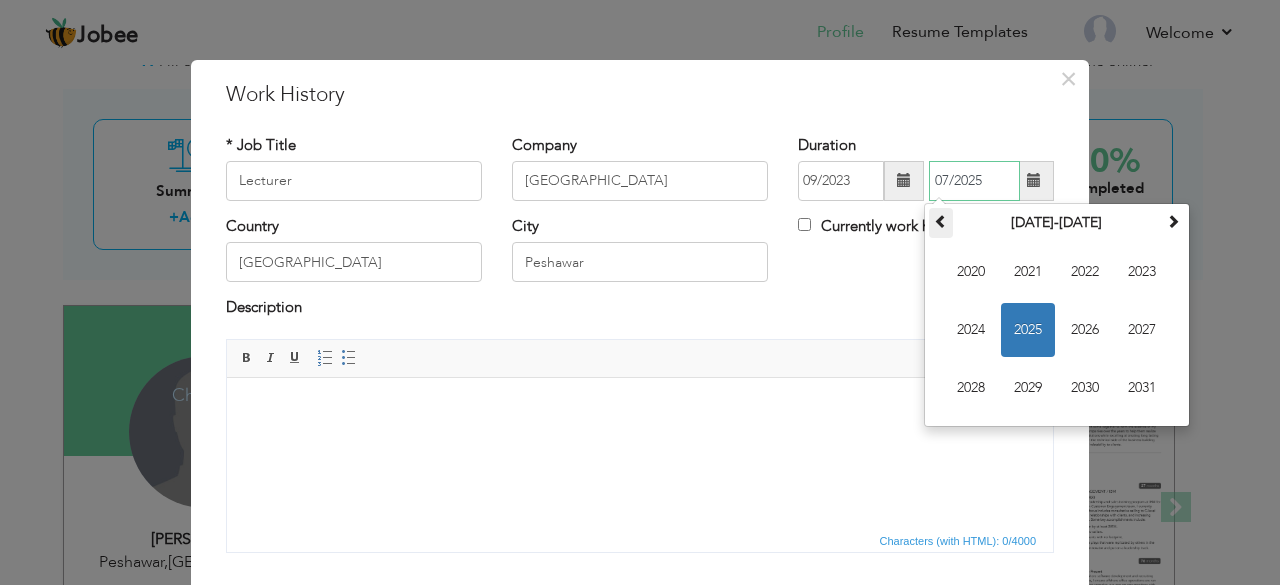 click at bounding box center [941, 221] 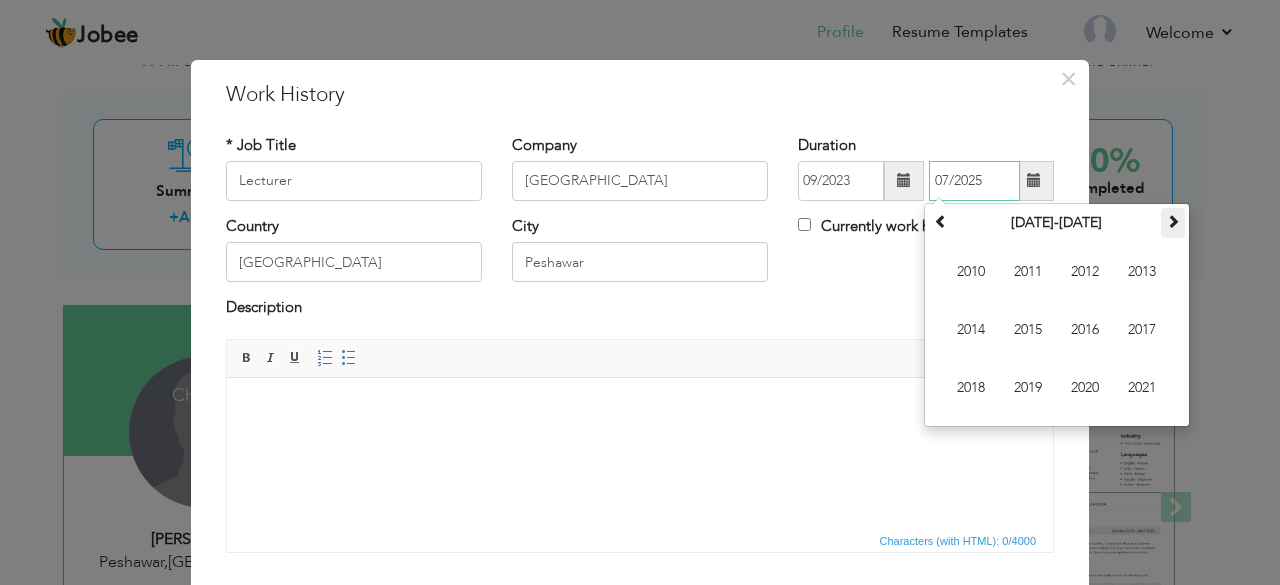 click at bounding box center [1173, 221] 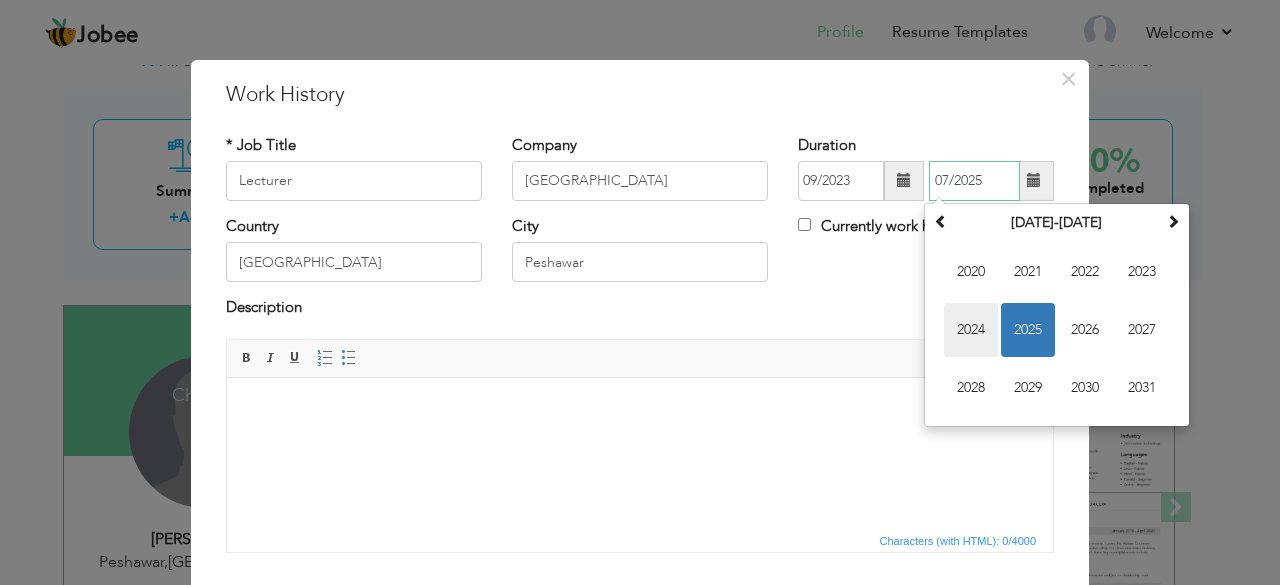 click on "2024" at bounding box center [971, 330] 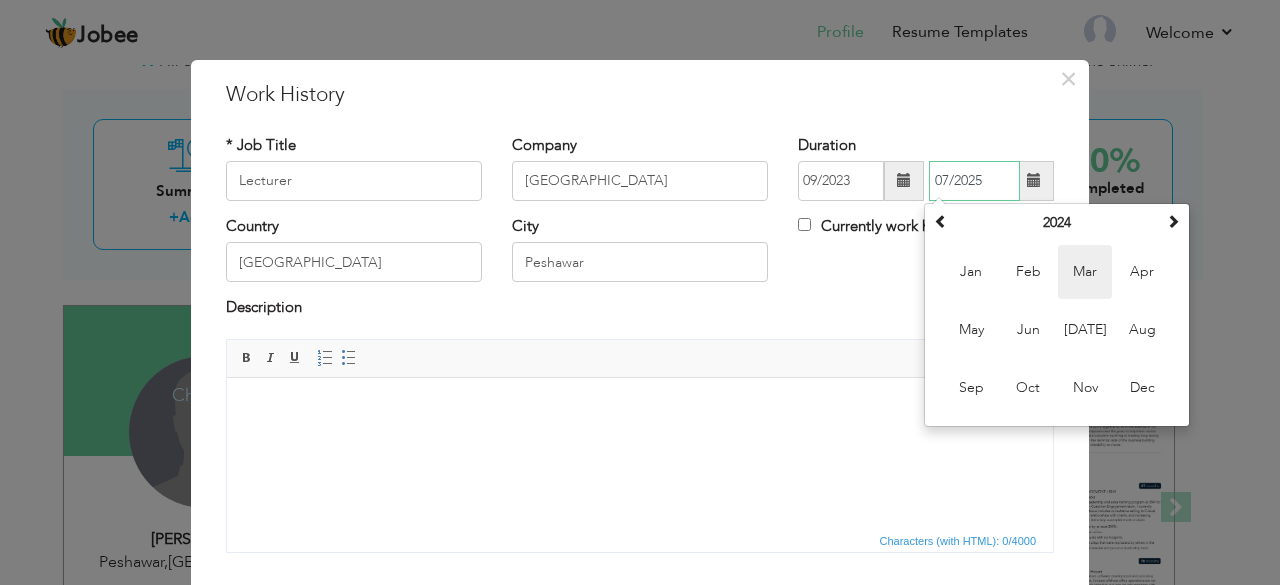 click on "Mar" at bounding box center (1085, 272) 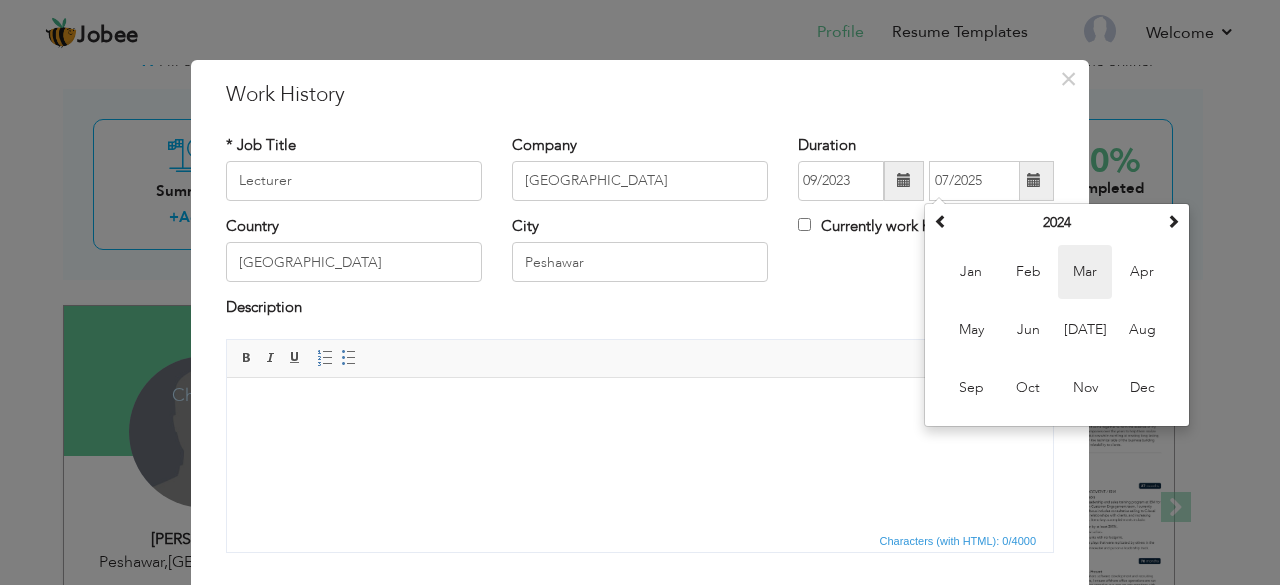 type on "03/2024" 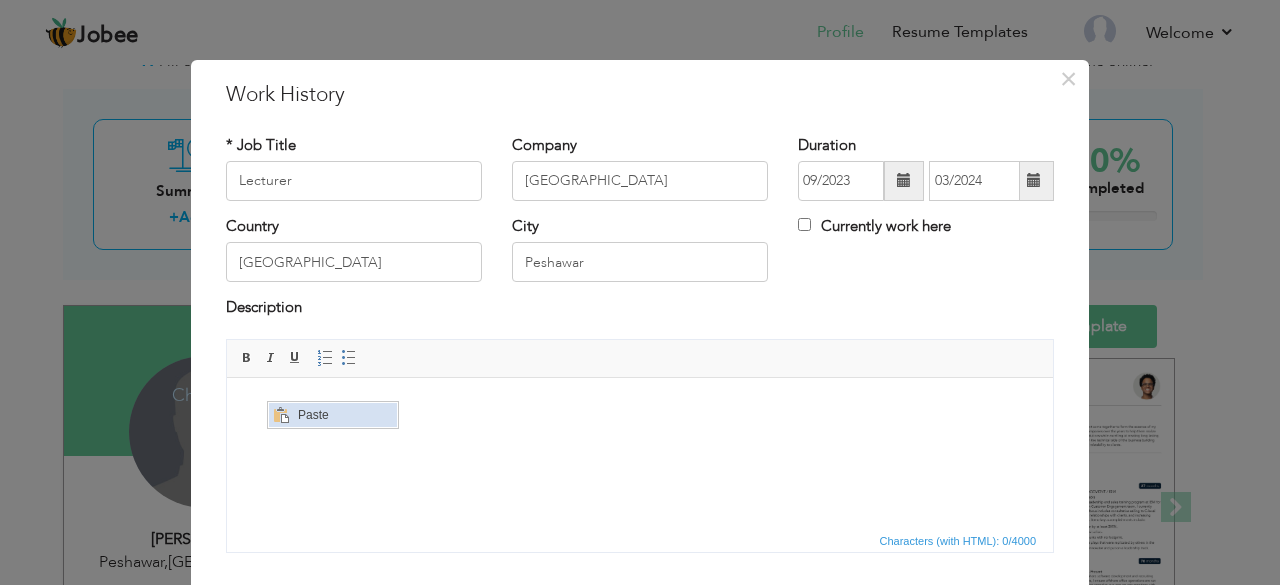 click on "Paste" at bounding box center (344, 414) 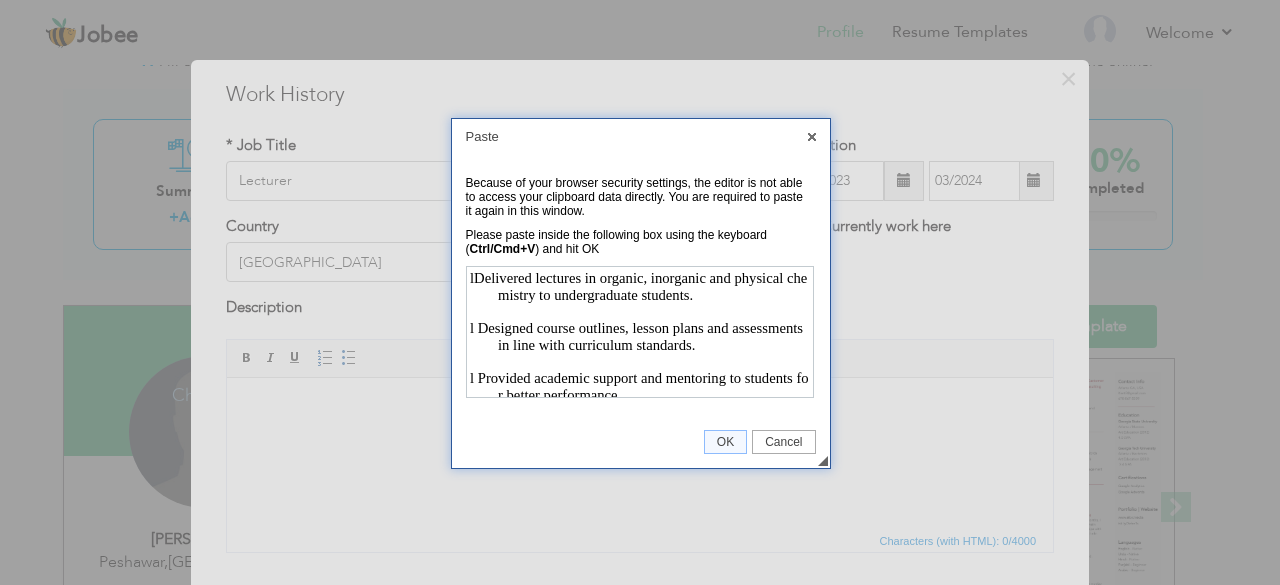 scroll, scrollTop: 59, scrollLeft: 0, axis: vertical 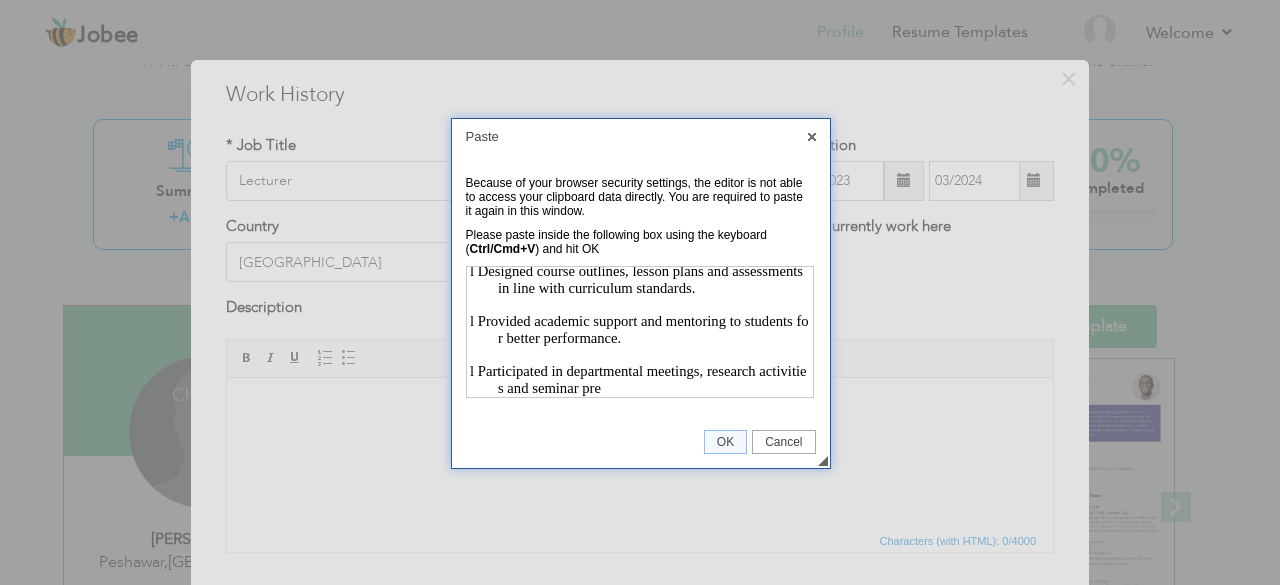 type 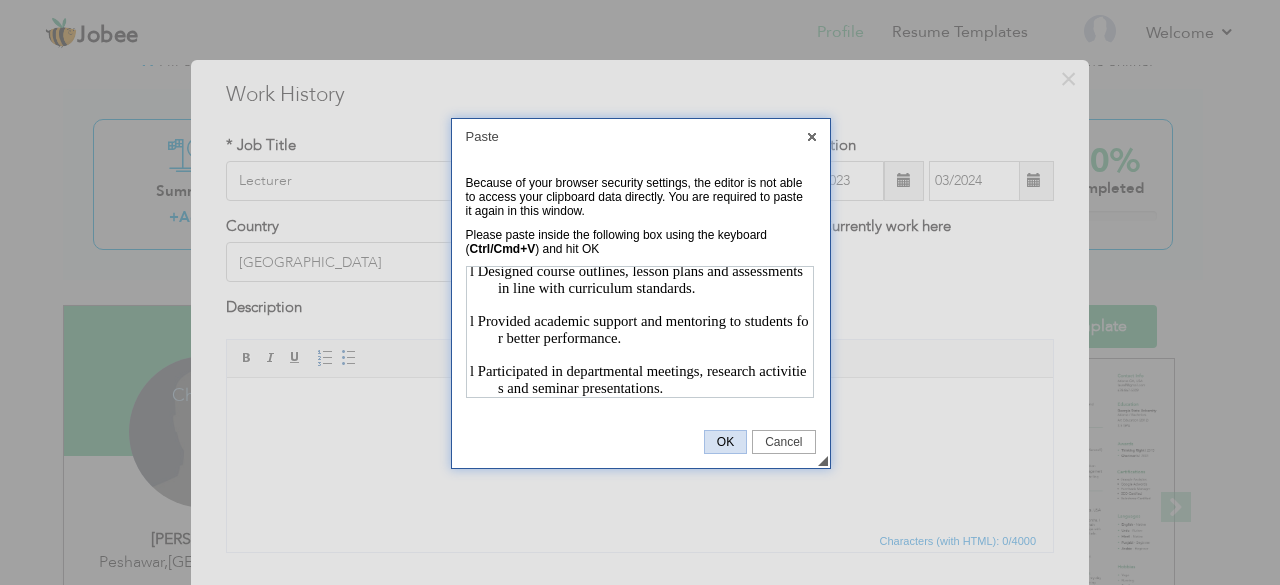 click on "OK" at bounding box center (725, 442) 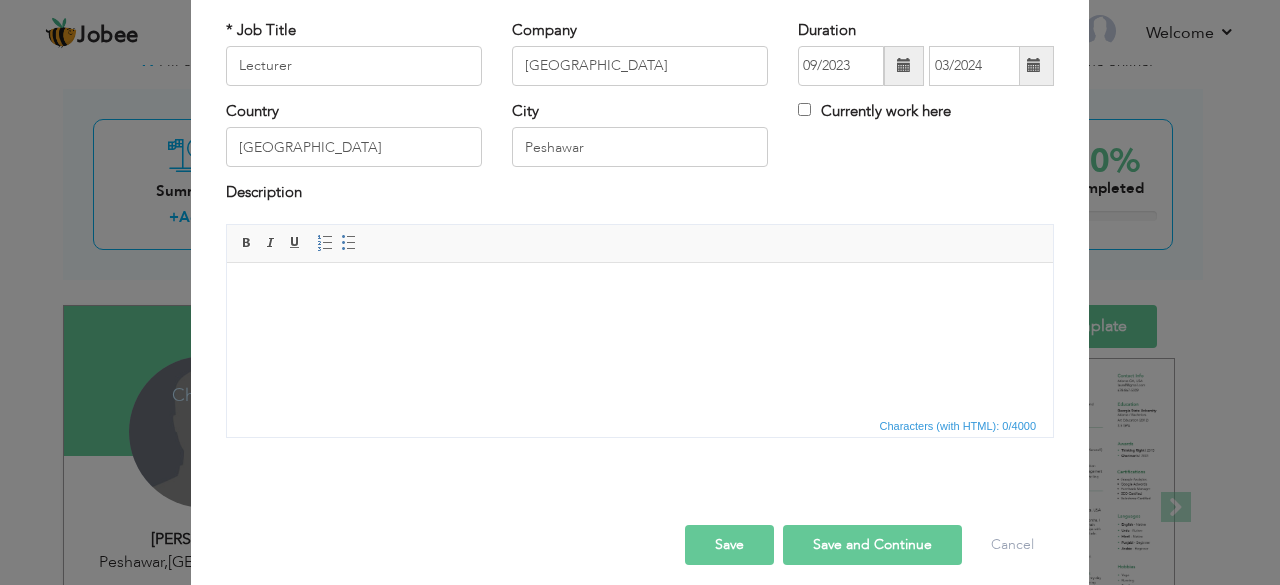 scroll, scrollTop: 128, scrollLeft: 0, axis: vertical 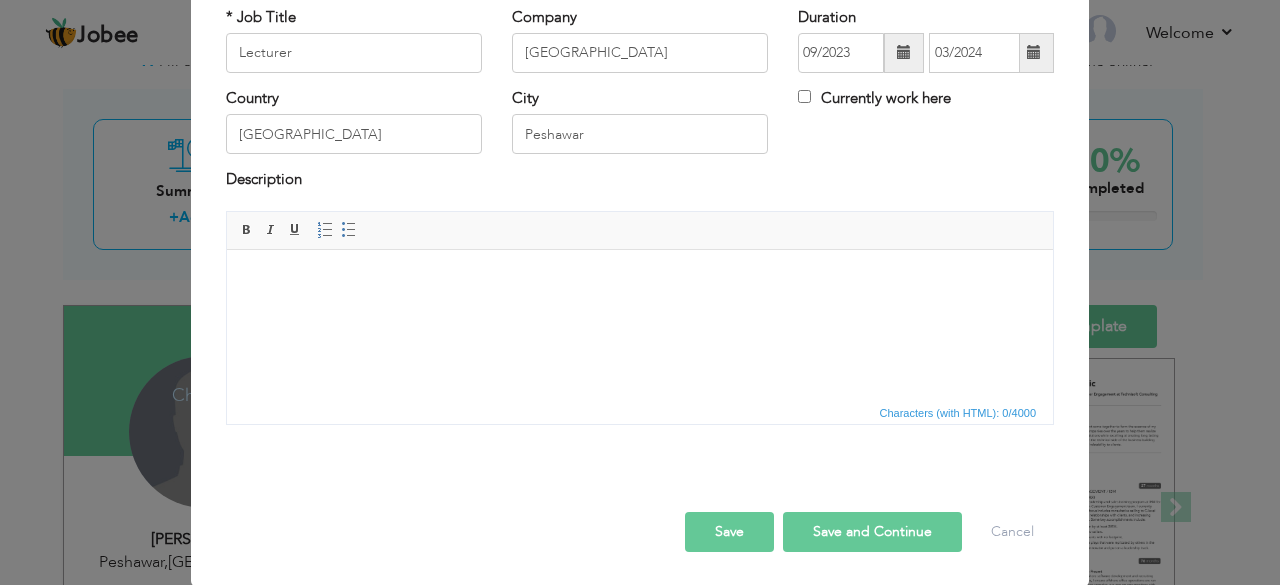 click on "Save and Continue" at bounding box center (872, 532) 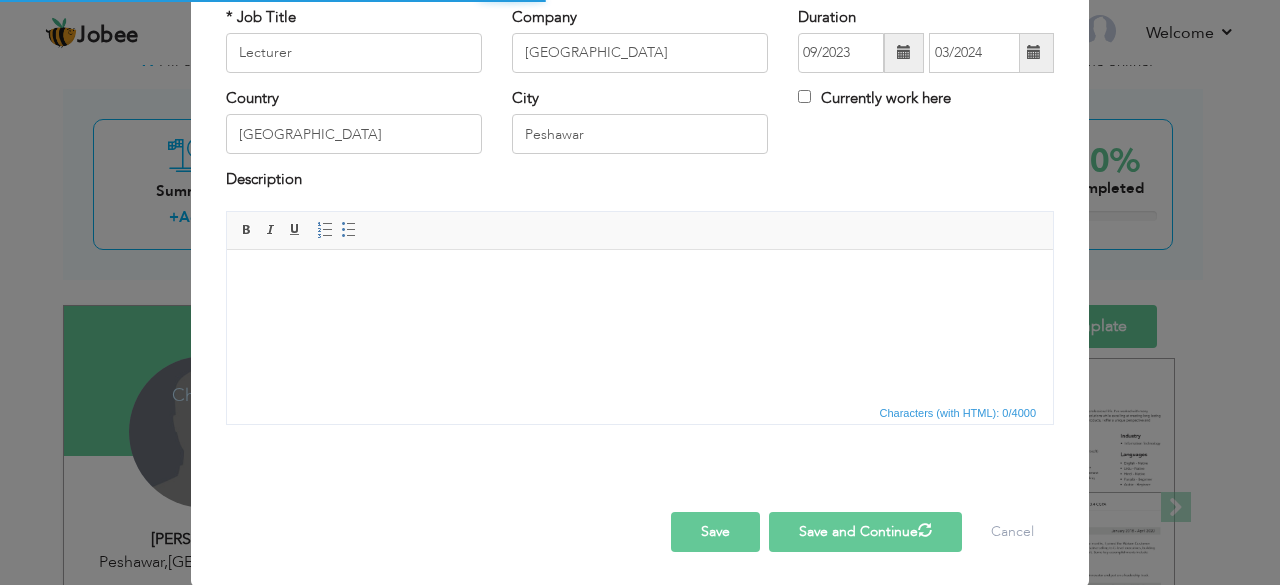 type 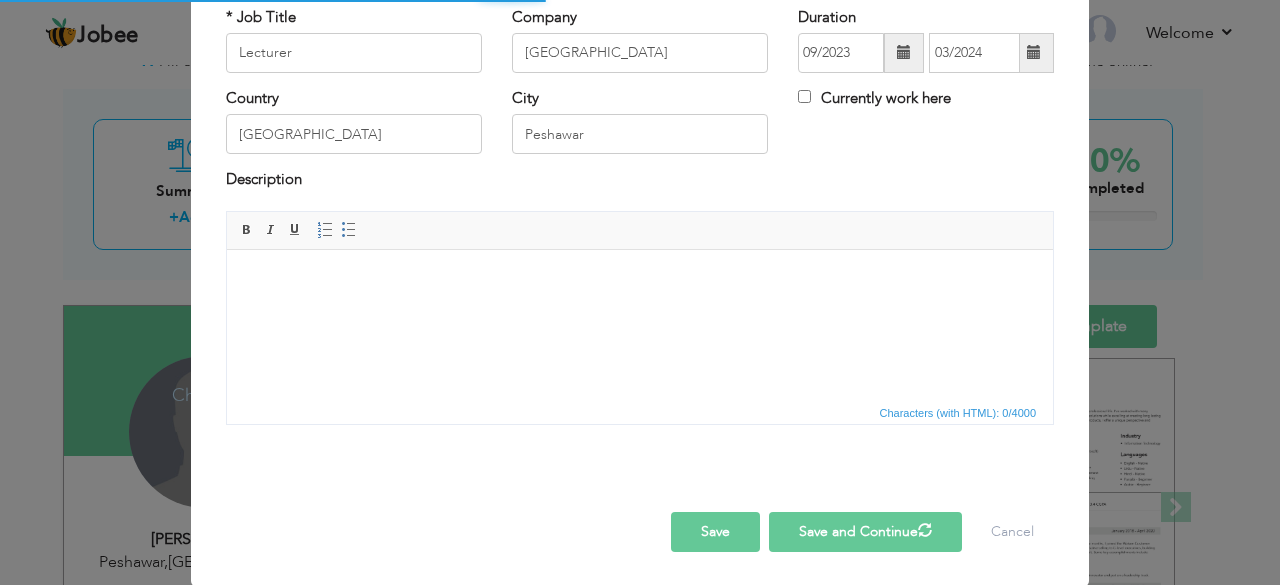 type 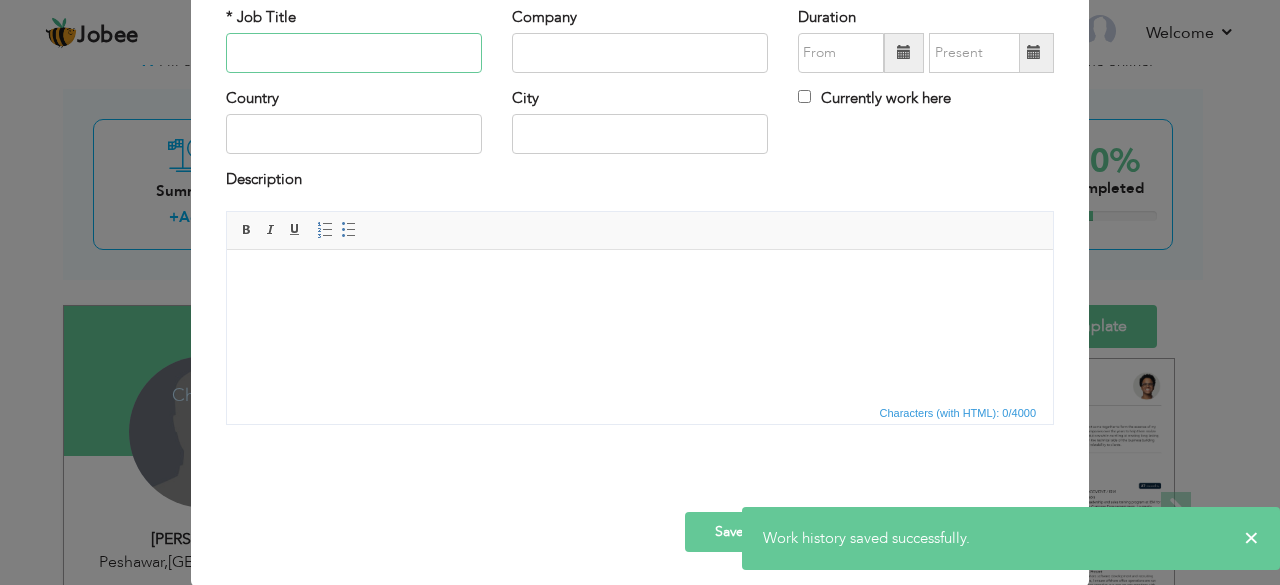 click at bounding box center (354, 53) 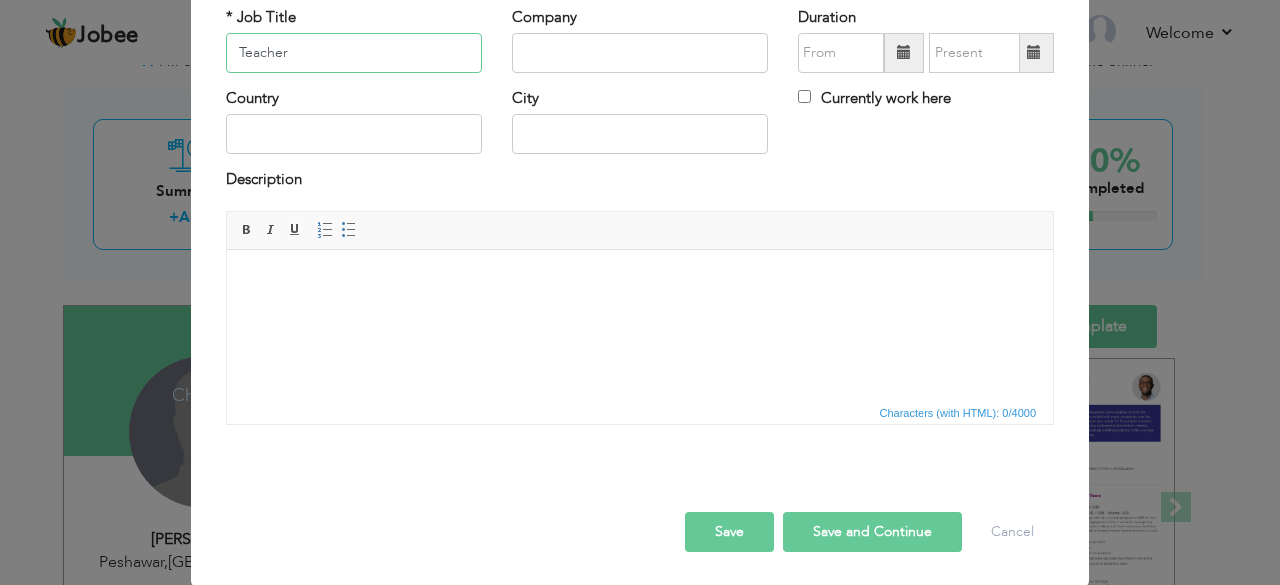 type on "Teacher" 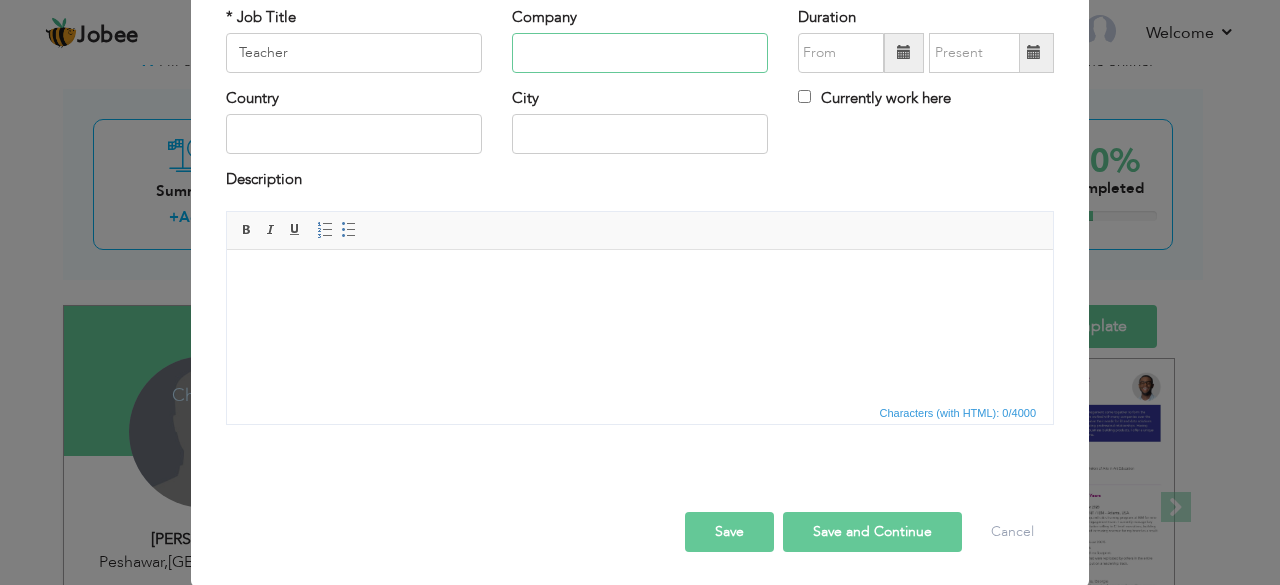 click at bounding box center [640, 53] 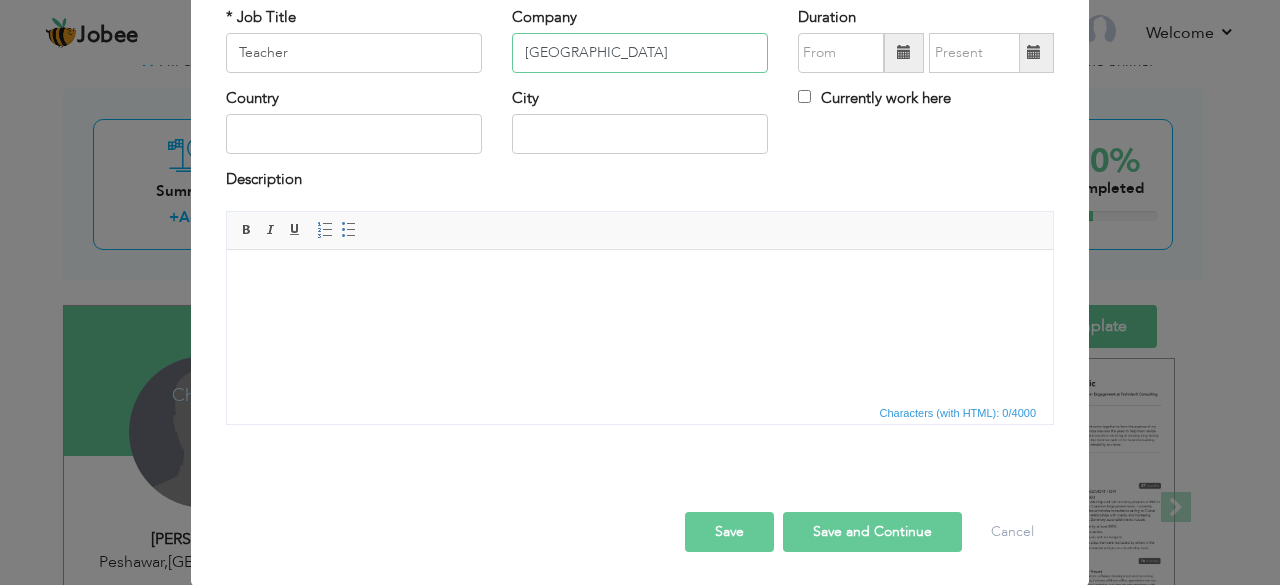 type on "[GEOGRAPHIC_DATA]" 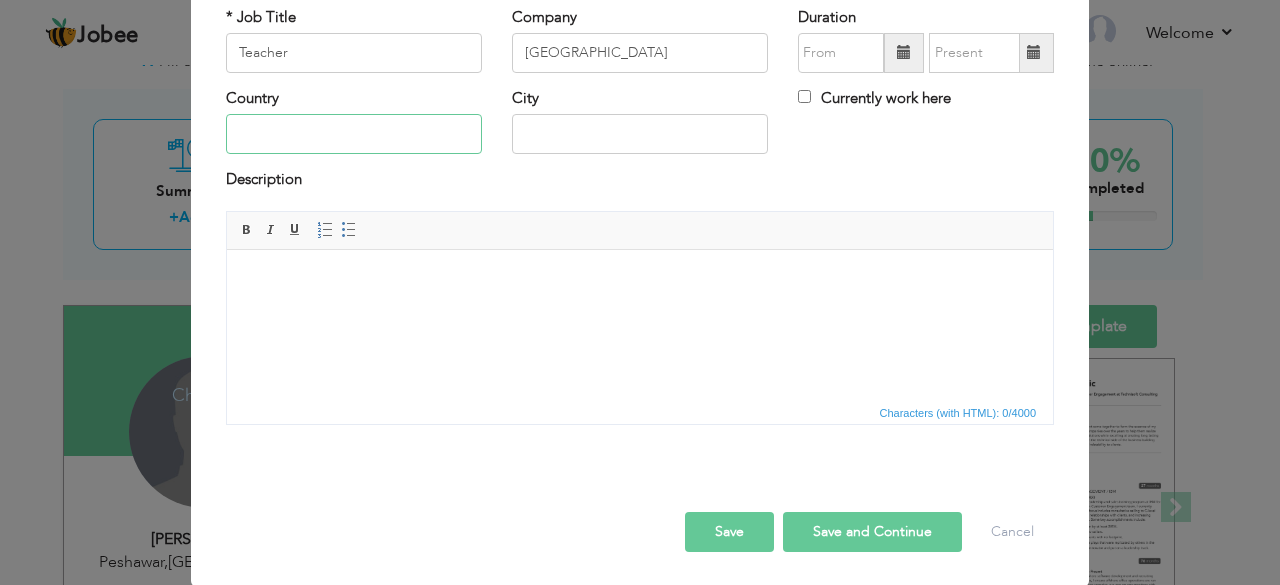 click at bounding box center (354, 134) 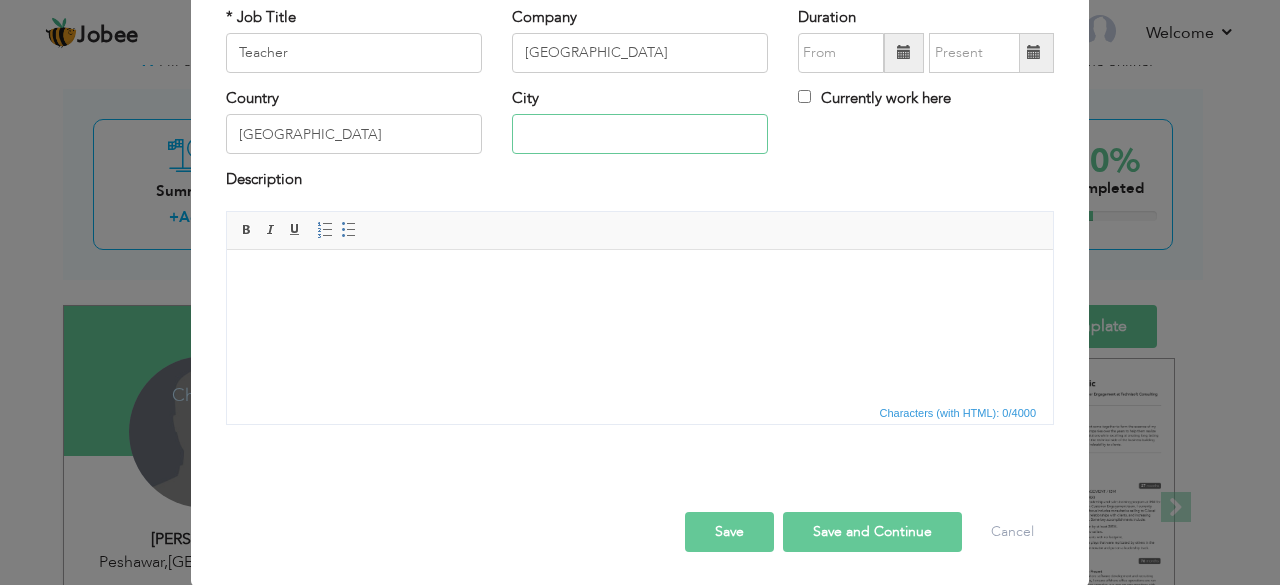 type on "Peshawar" 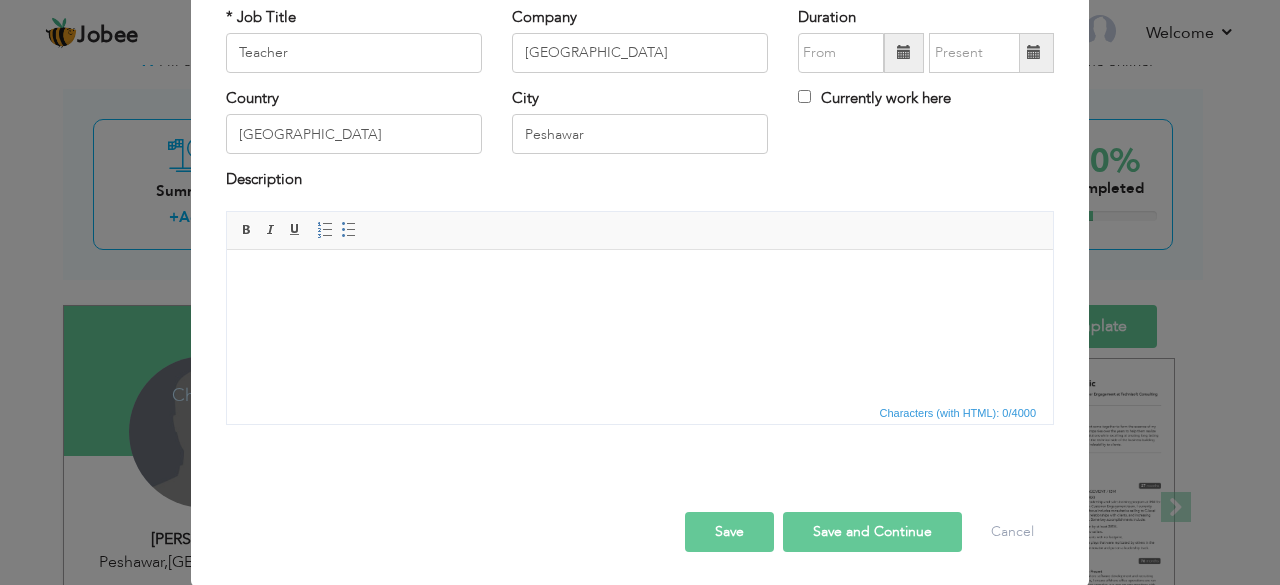 click at bounding box center (904, 53) 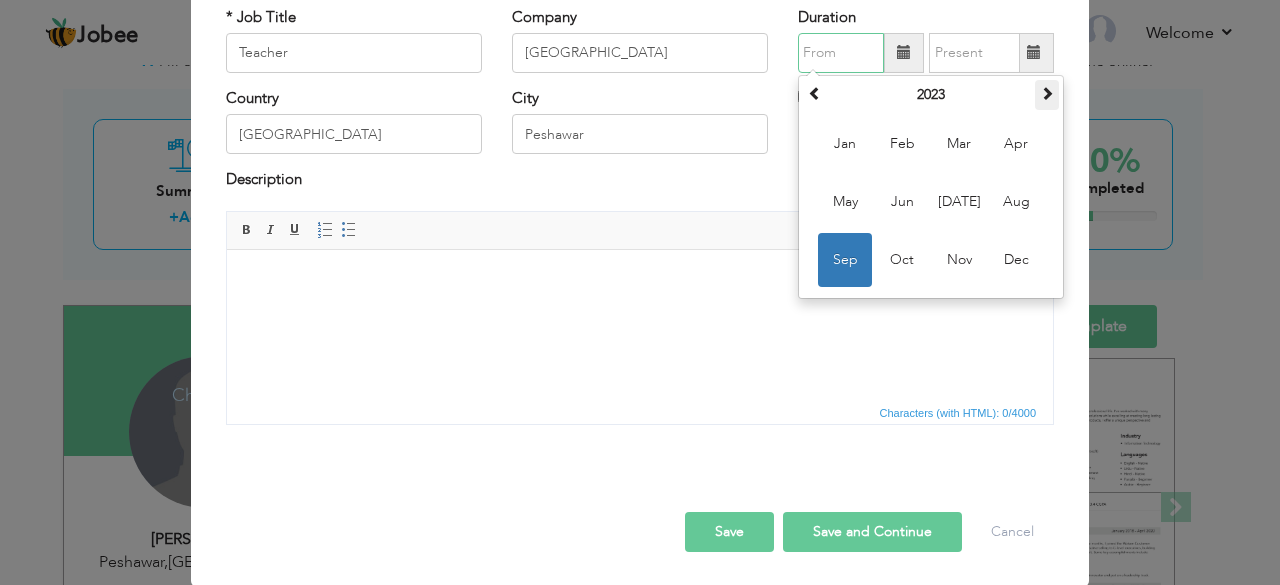 click at bounding box center [1047, 93] 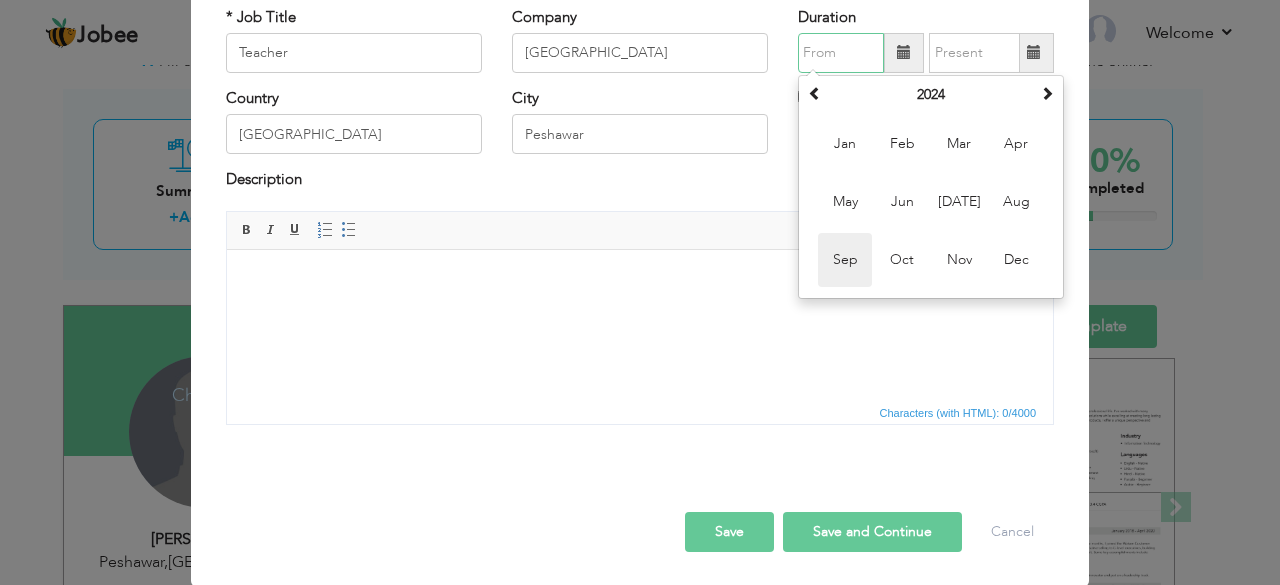 click on "Sep" at bounding box center (845, 260) 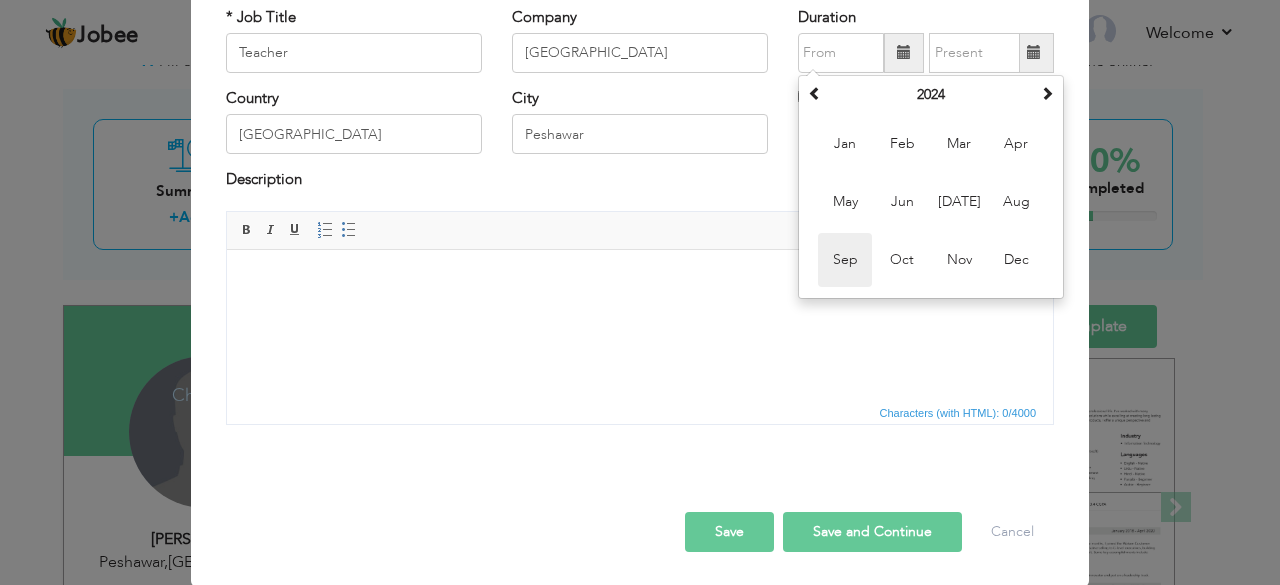 type on "09/2024" 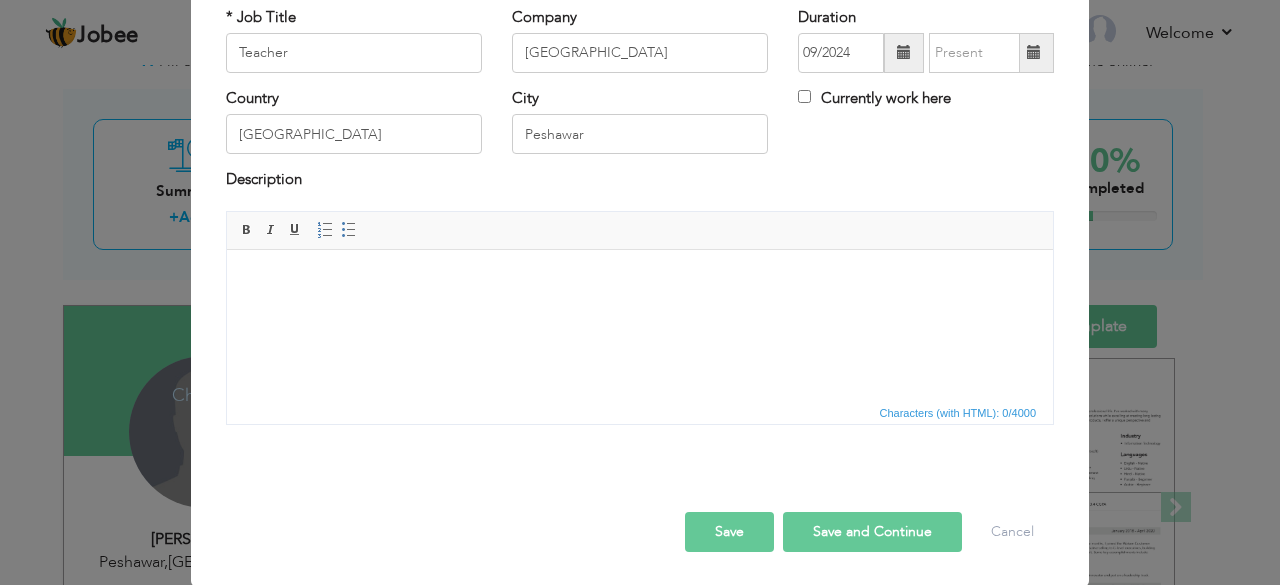 click on "Currently work here" at bounding box center (874, 98) 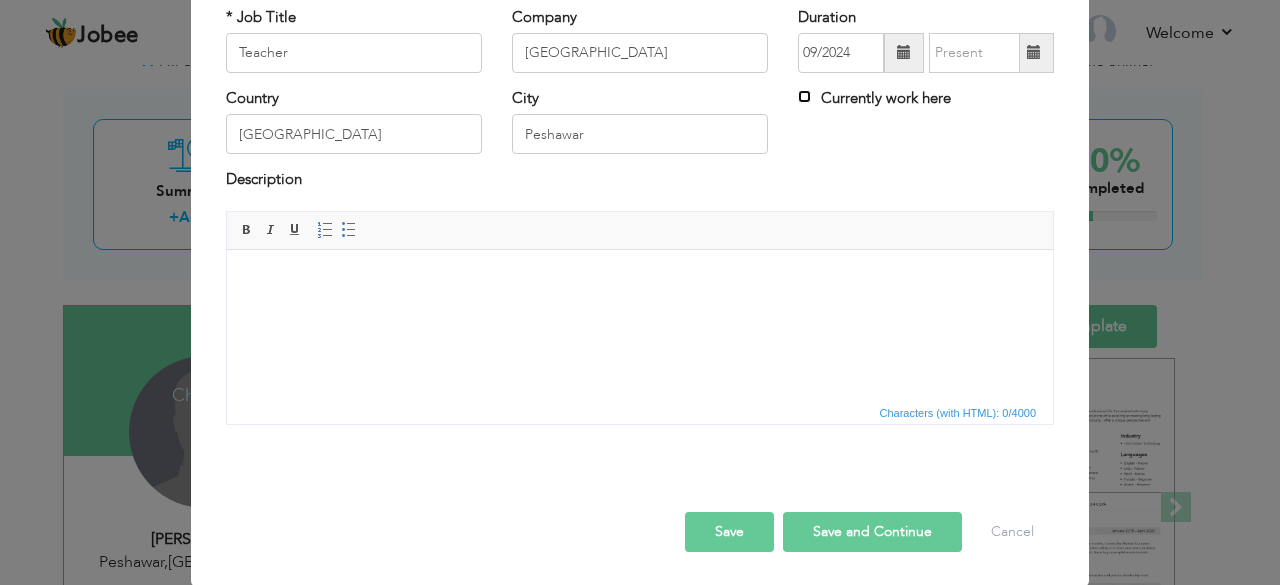 click on "Currently work here" at bounding box center [804, 96] 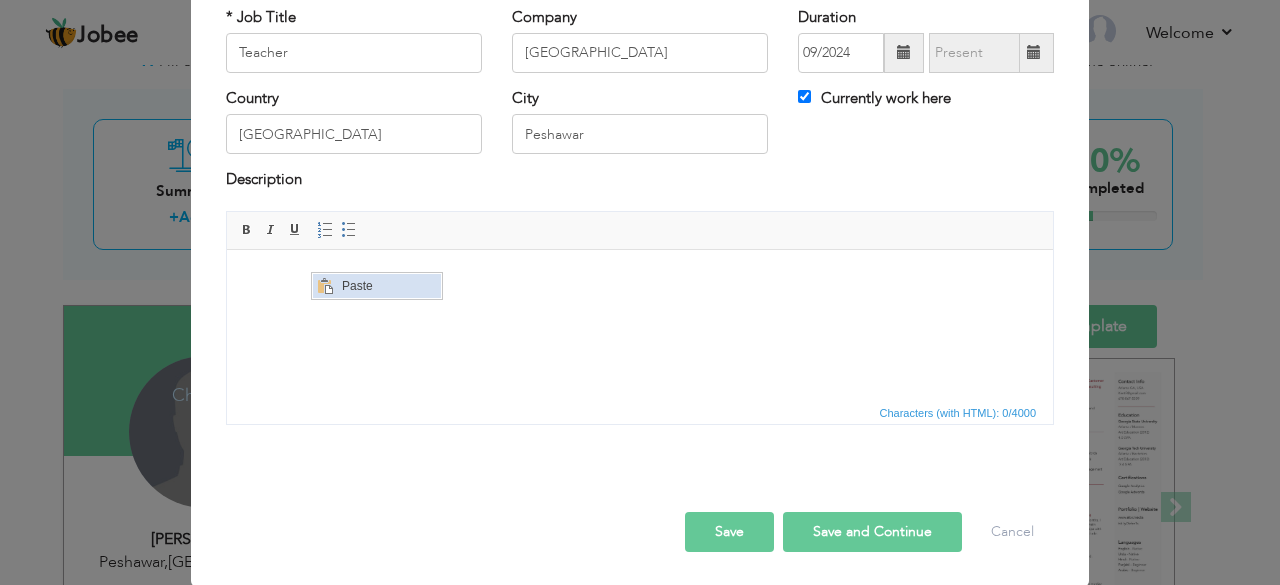 click on "Paste" at bounding box center [388, 285] 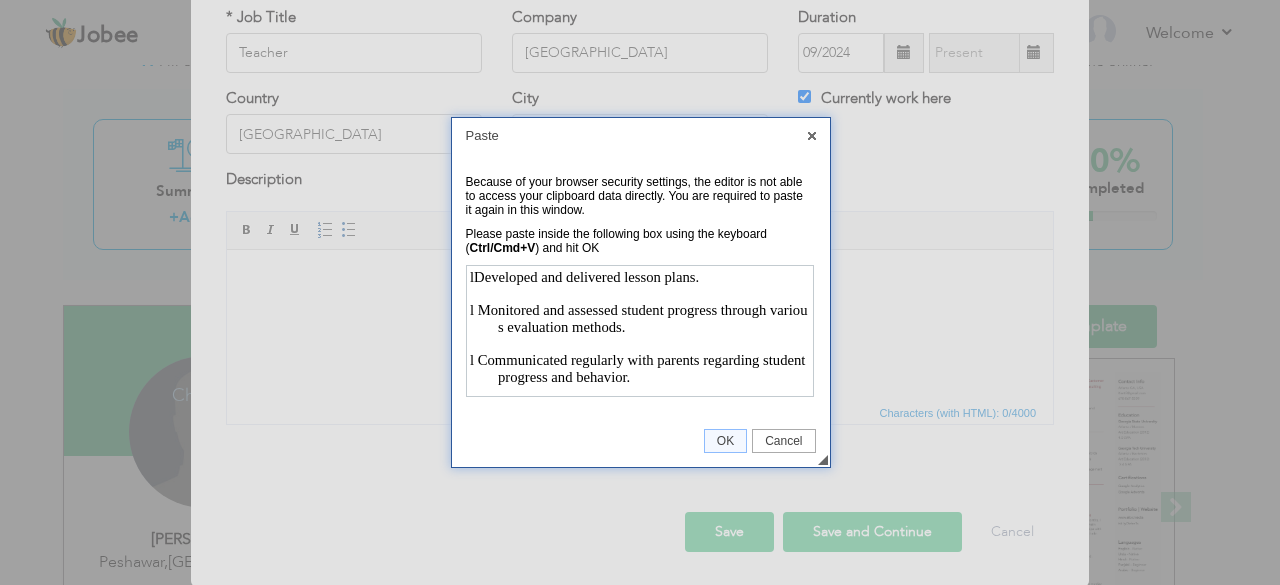 scroll, scrollTop: 42, scrollLeft: 0, axis: vertical 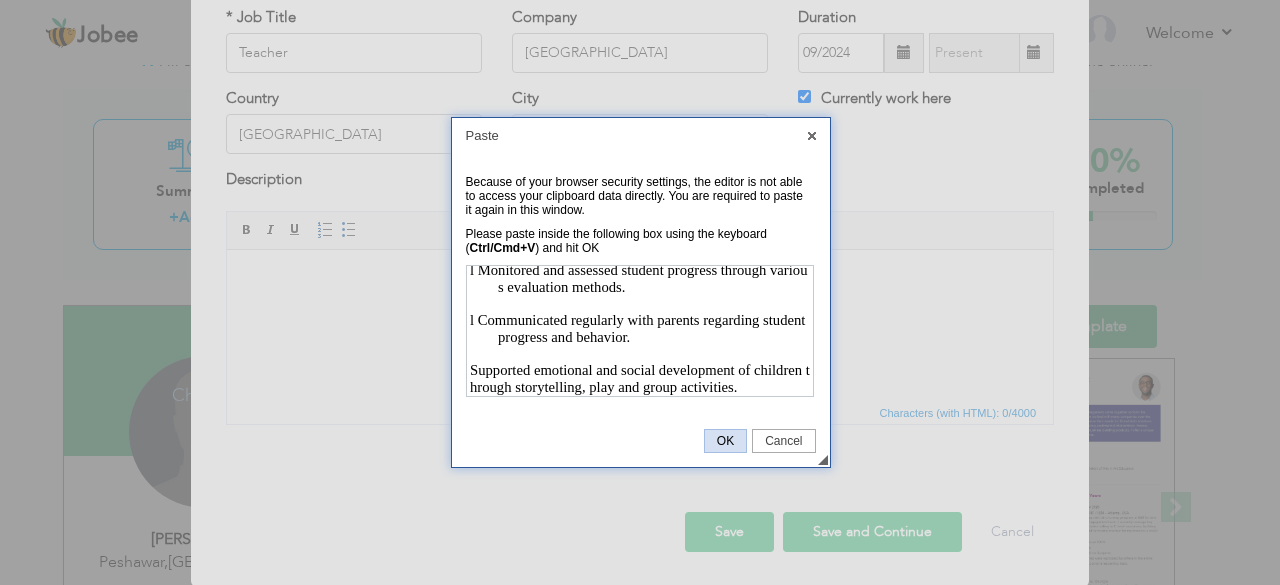 click on "OK" at bounding box center (725, 441) 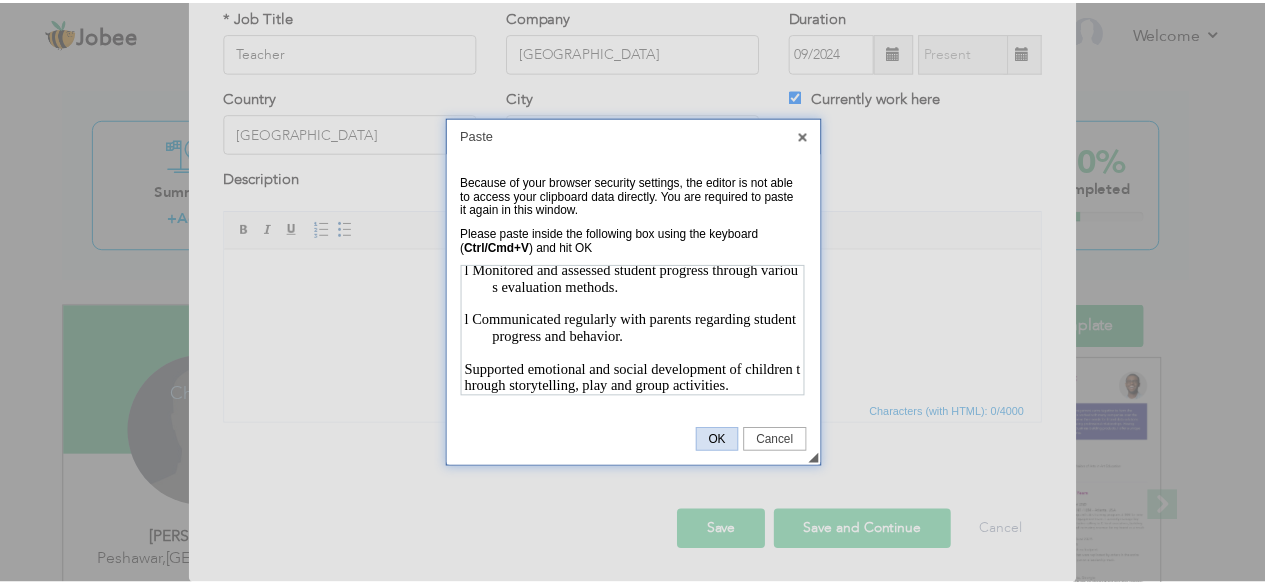 scroll, scrollTop: 0, scrollLeft: 0, axis: both 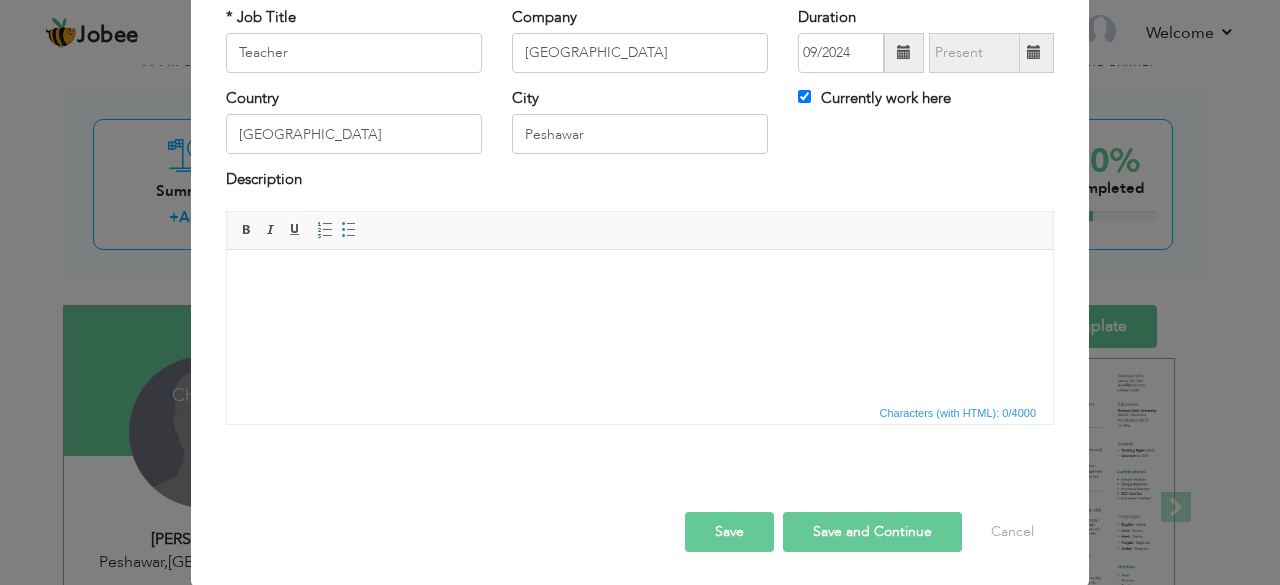 click on "Save" at bounding box center [729, 532] 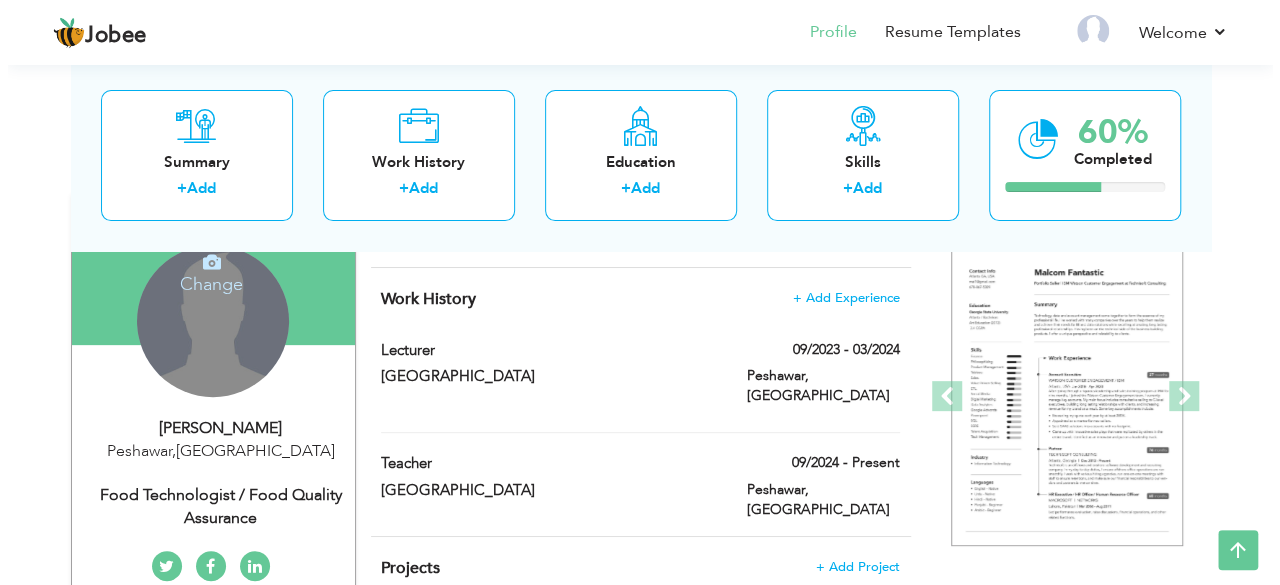 scroll, scrollTop: 181, scrollLeft: 0, axis: vertical 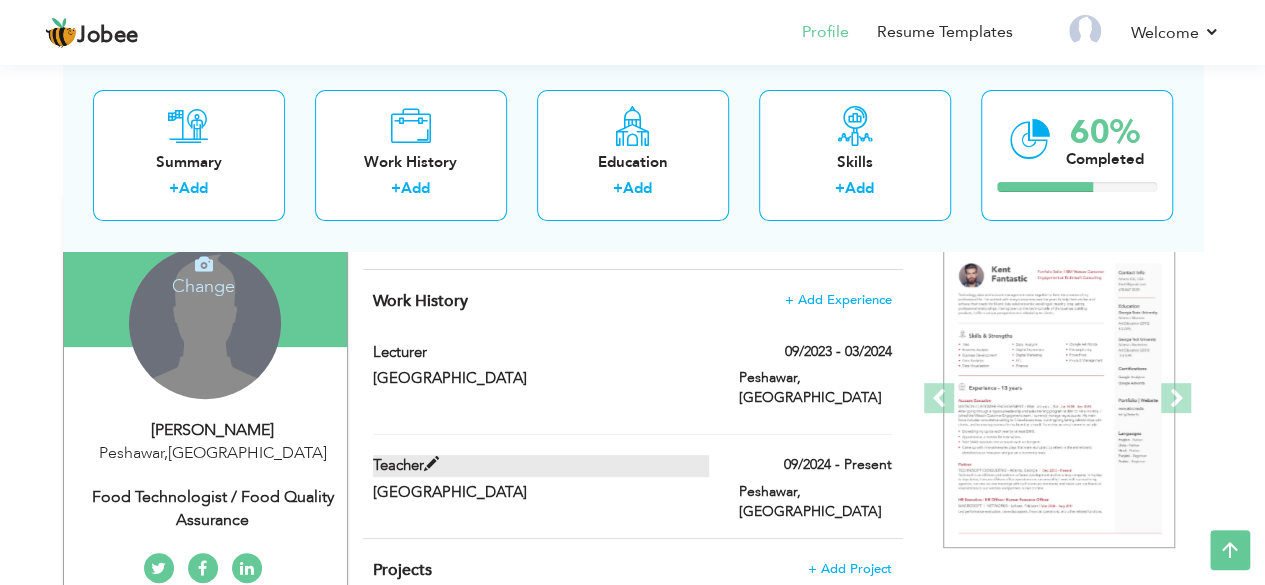 drag, startPoint x: 379, startPoint y: 358, endPoint x: 418, endPoint y: 454, distance: 103.6195 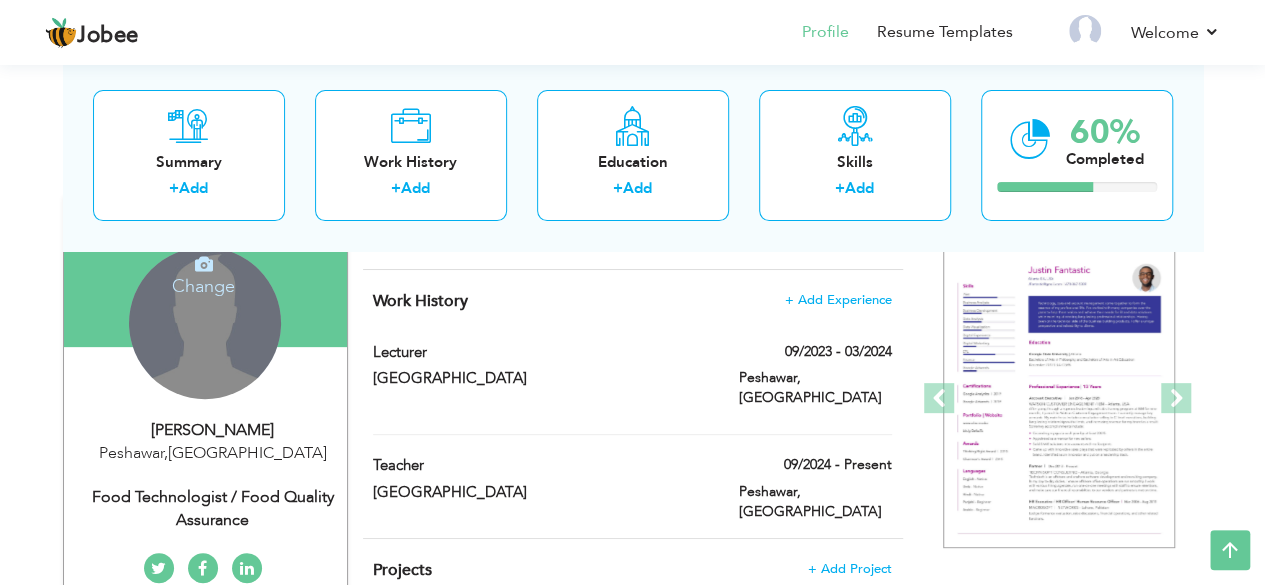 drag, startPoint x: 368, startPoint y: 347, endPoint x: 474, endPoint y: 456, distance: 152.04276 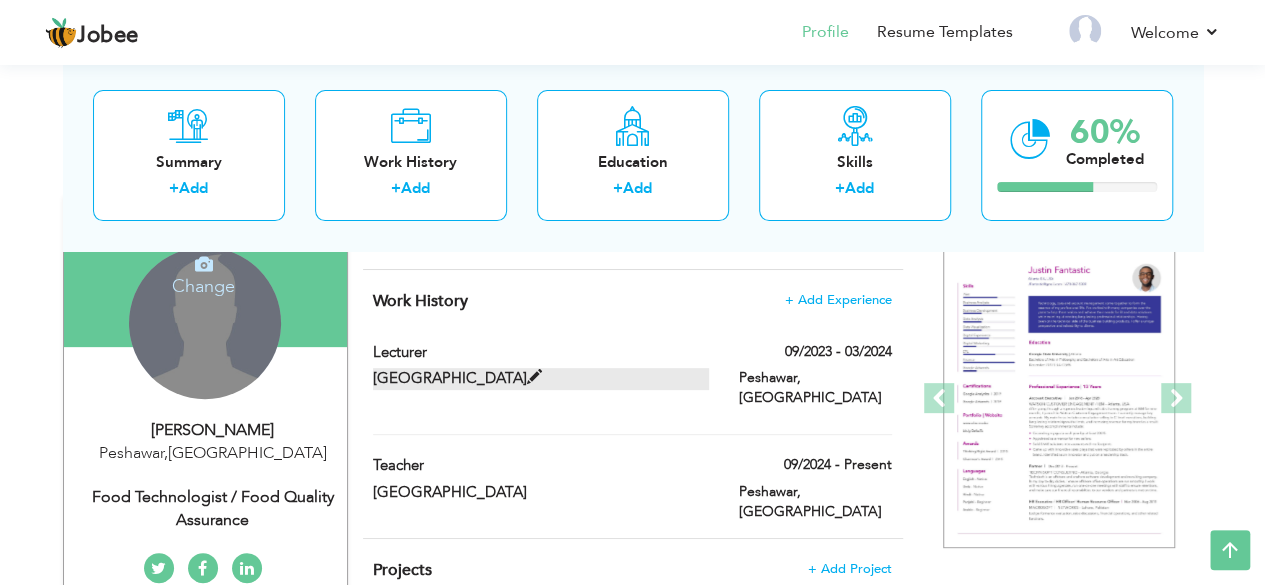click on "[GEOGRAPHIC_DATA]" at bounding box center [541, 378] 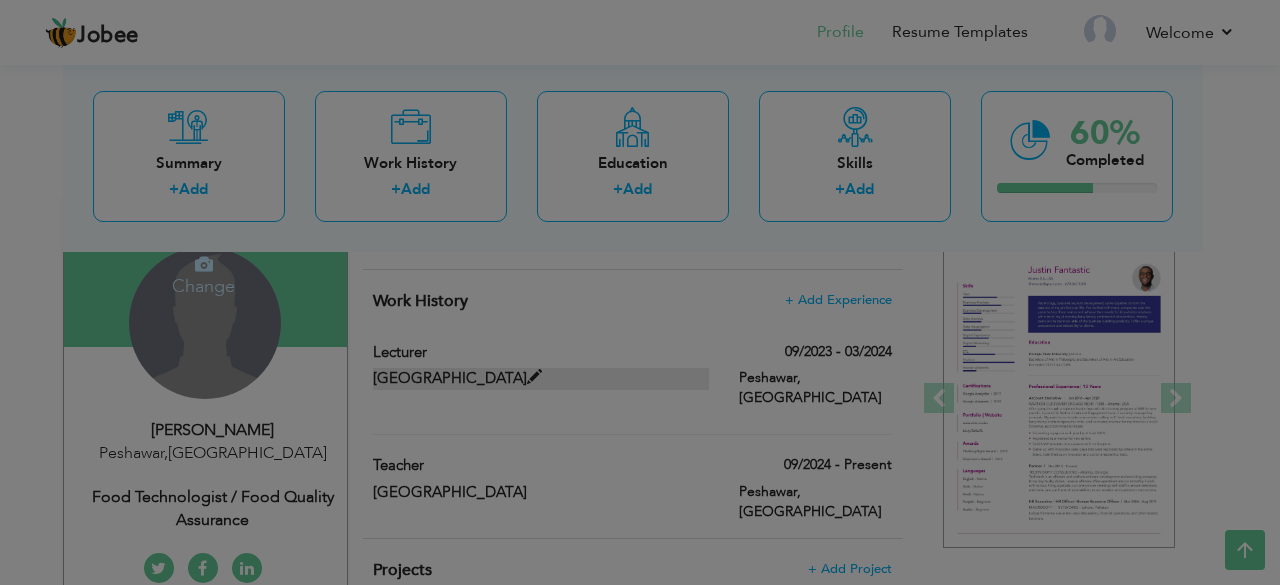 scroll, scrollTop: 0, scrollLeft: 0, axis: both 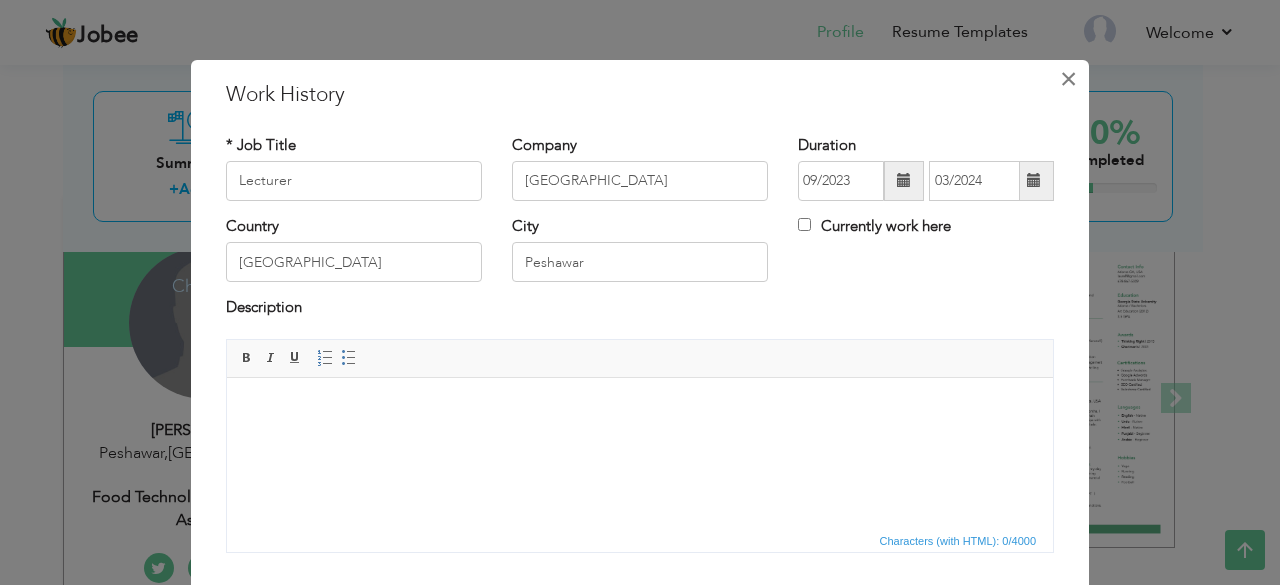 click on "×" at bounding box center [1068, 79] 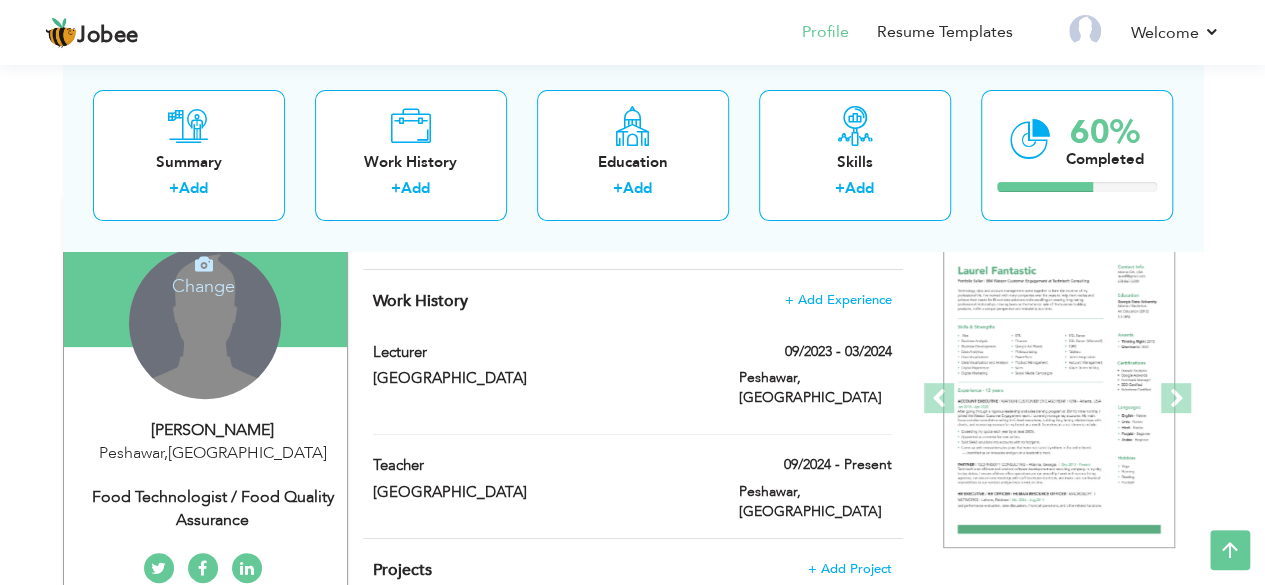 click on "09/2023 - 03/2024" at bounding box center [815, 354] 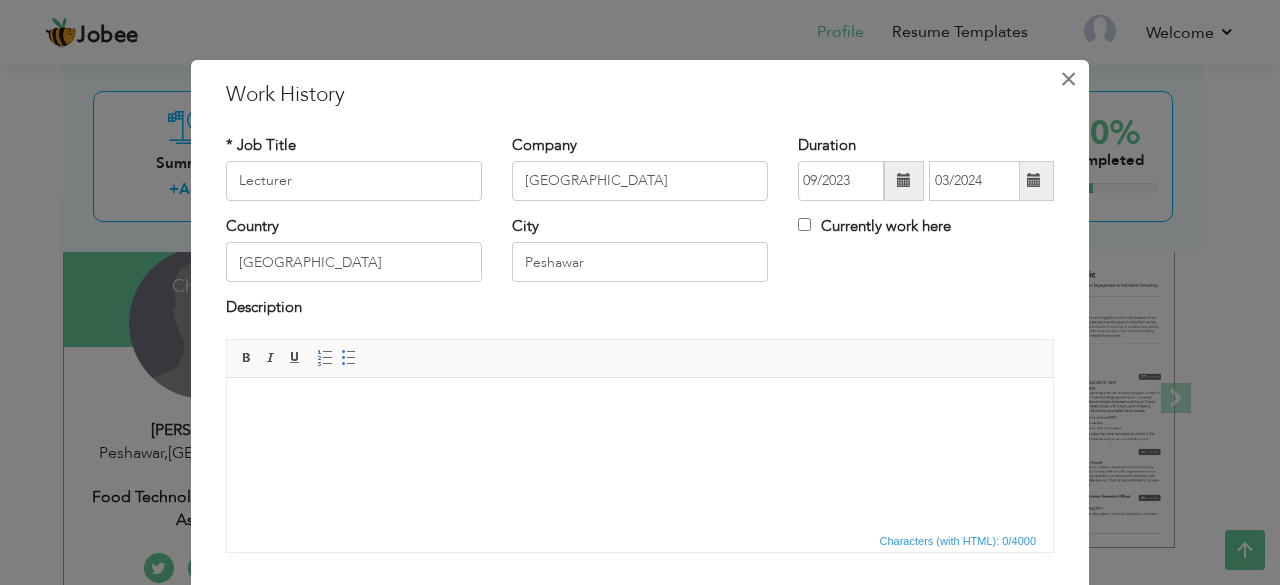 click on "×" at bounding box center [1068, 79] 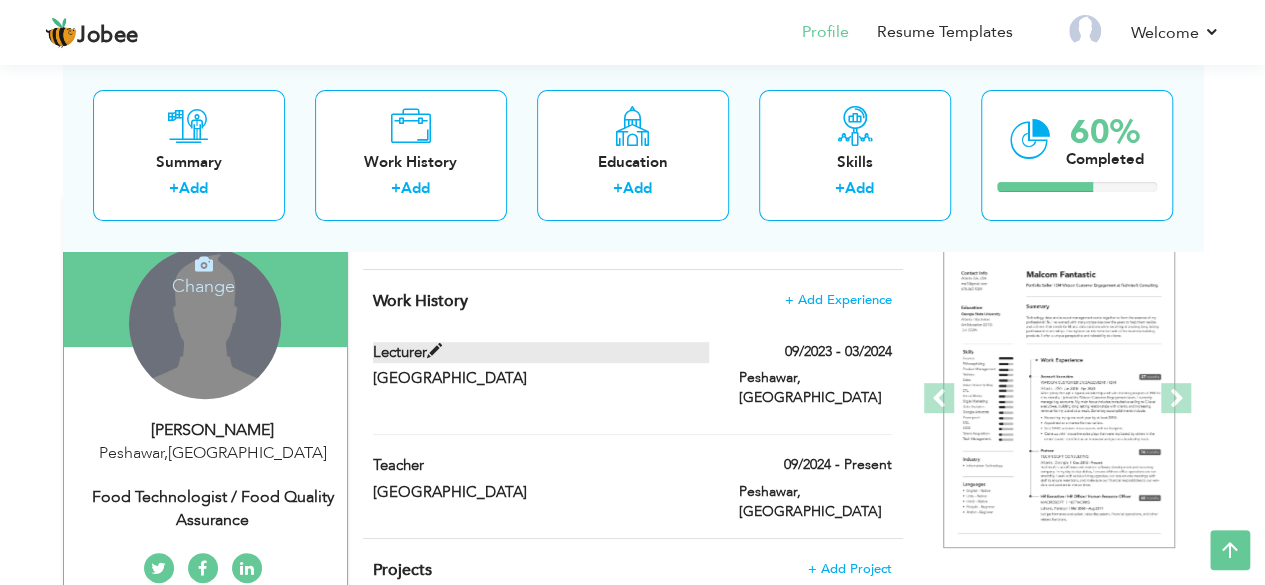 click at bounding box center (434, 351) 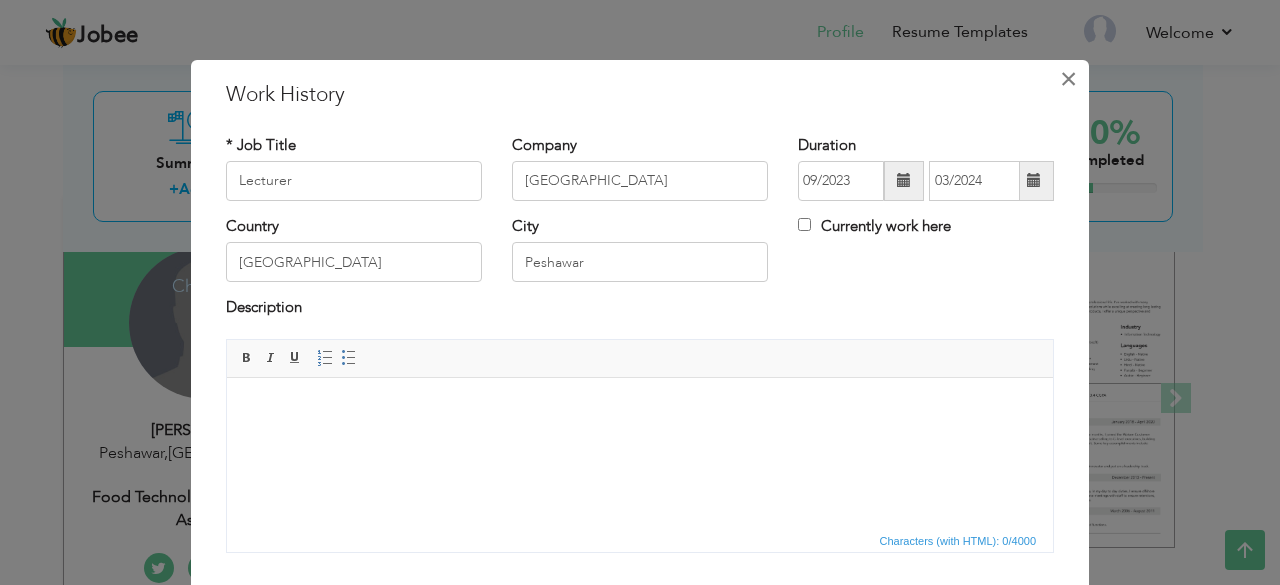 click on "×" at bounding box center [1068, 79] 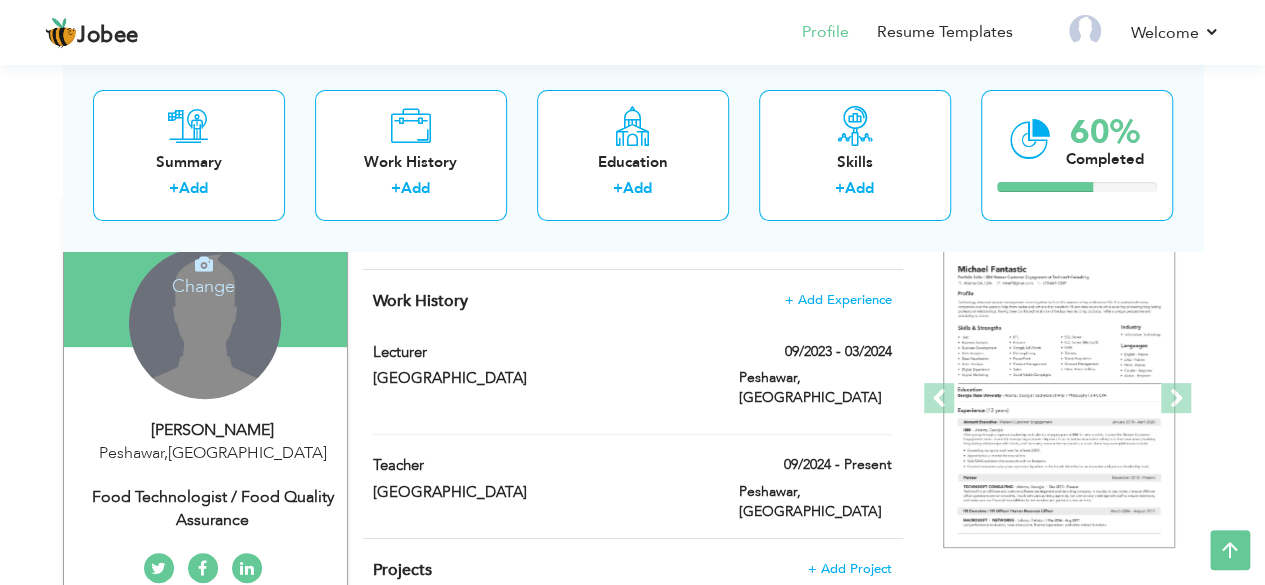drag, startPoint x: 839, startPoint y: 381, endPoint x: 762, endPoint y: 375, distance: 77.23341 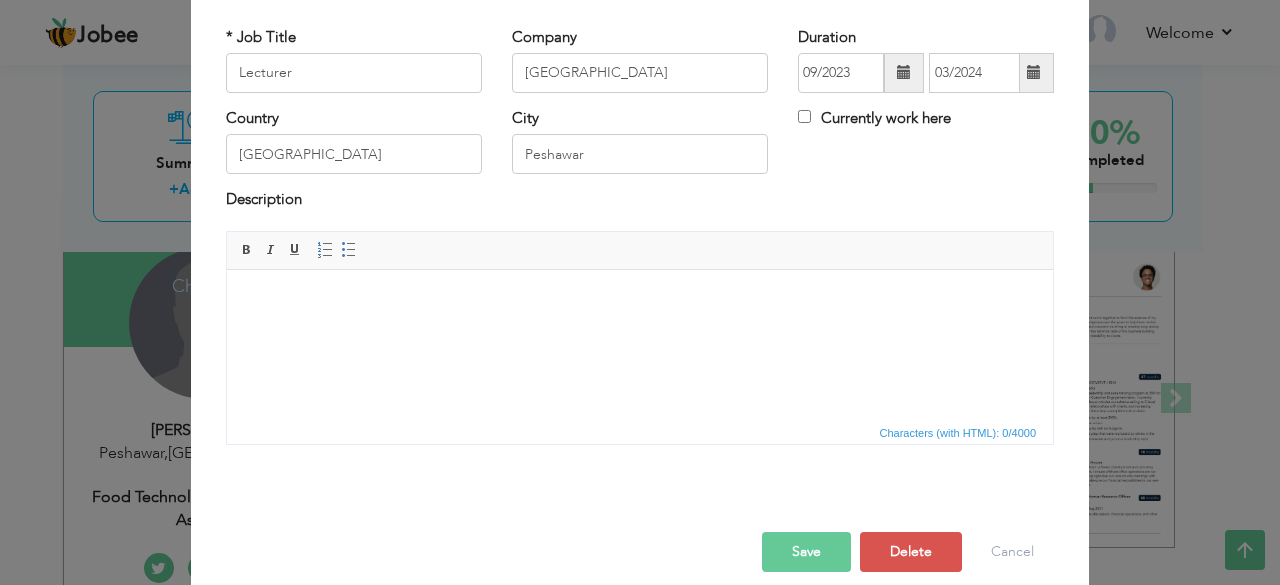 scroll, scrollTop: 128, scrollLeft: 0, axis: vertical 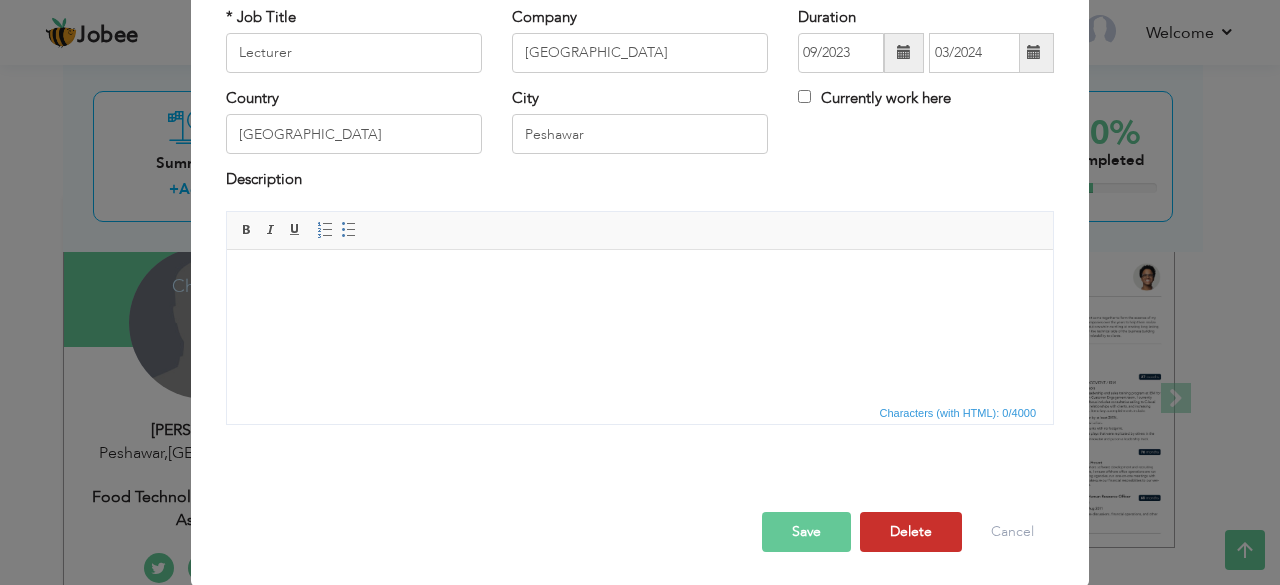 click on "Delete" at bounding box center [911, 532] 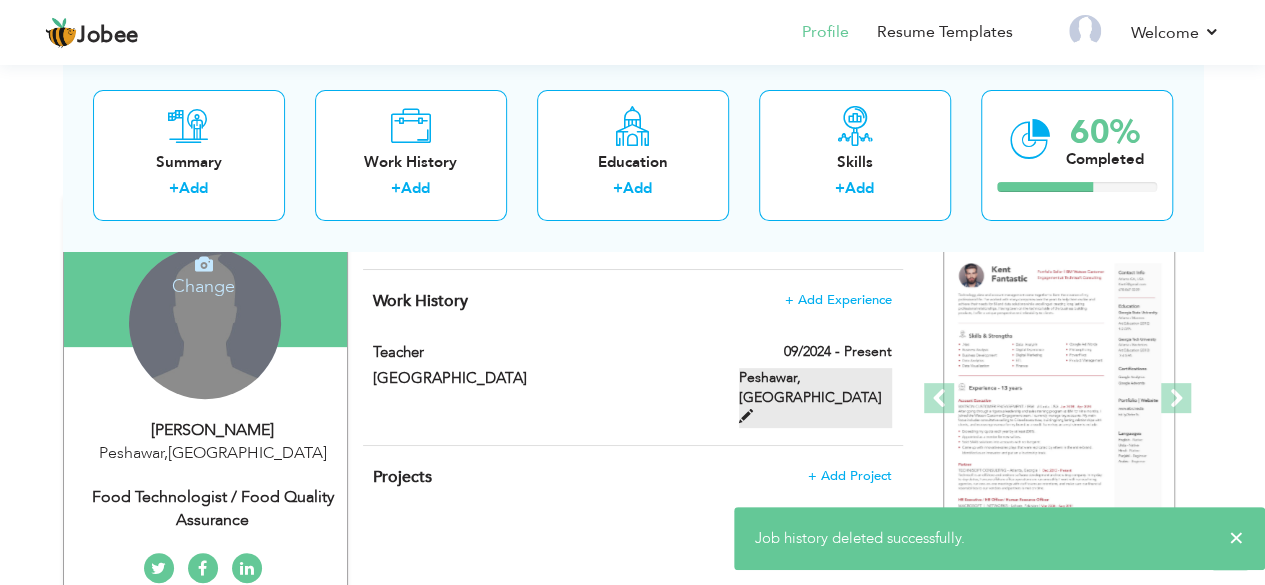 click on "Peshawar, Pakistan" at bounding box center [815, 398] 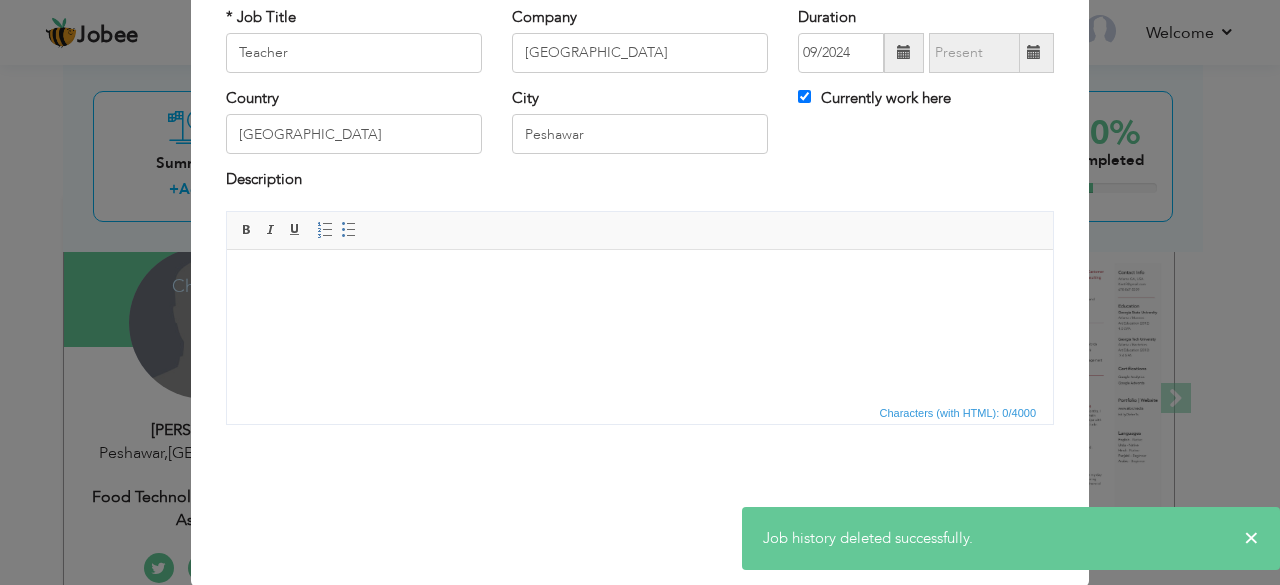 scroll, scrollTop: 0, scrollLeft: 0, axis: both 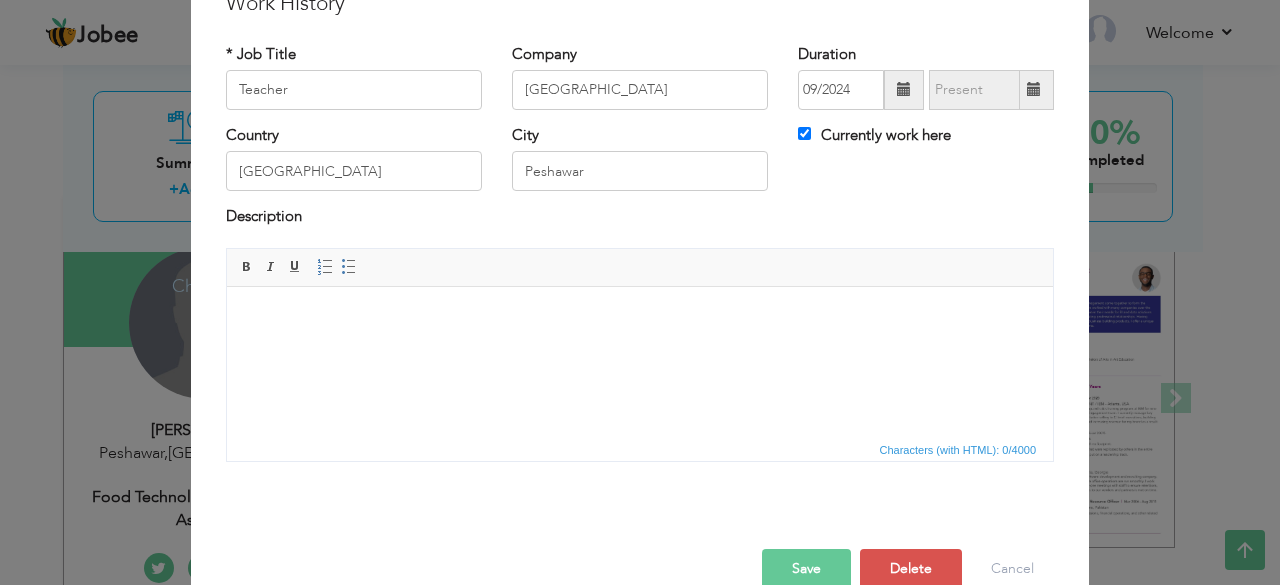 click on "Save" at bounding box center [806, 569] 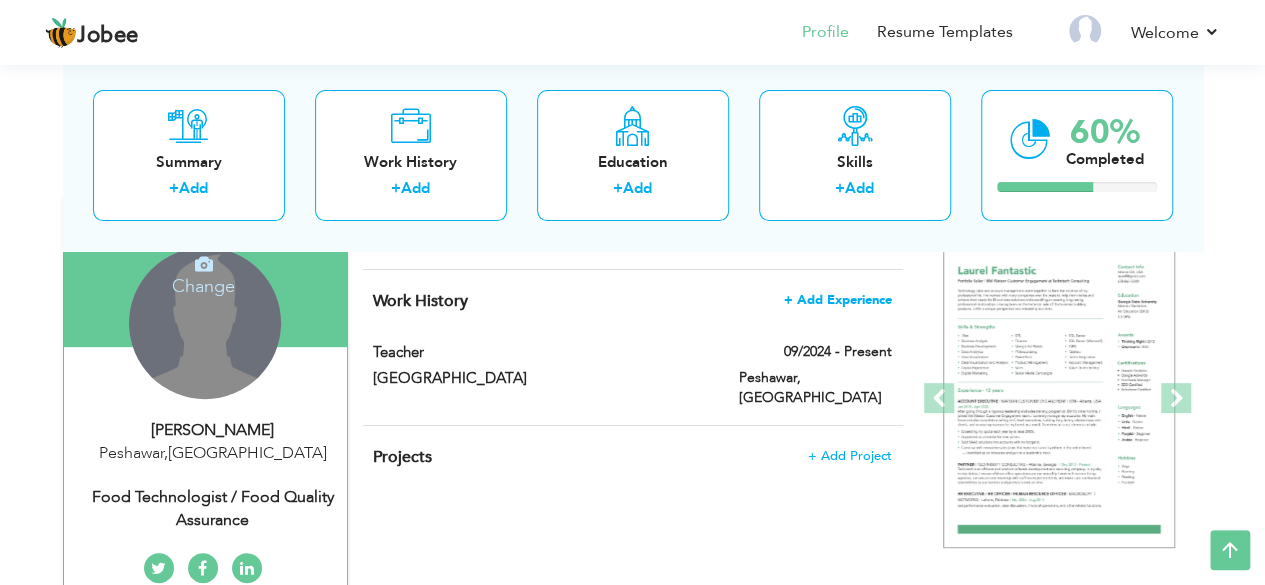 click on "+ Add Experience" at bounding box center (838, 300) 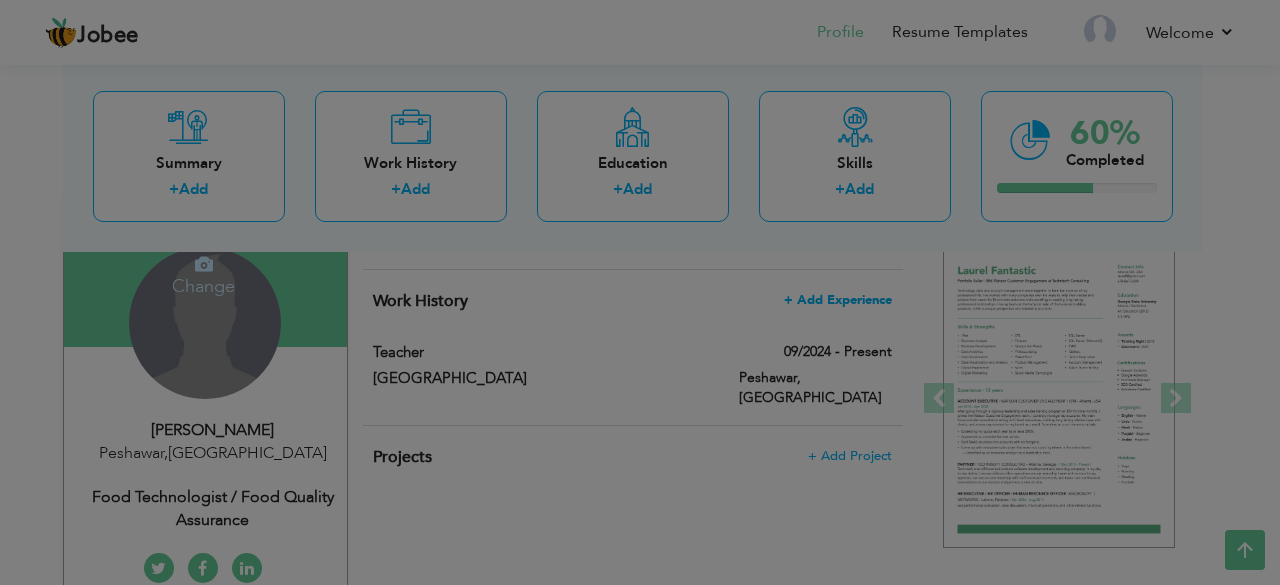 scroll, scrollTop: 0, scrollLeft: 0, axis: both 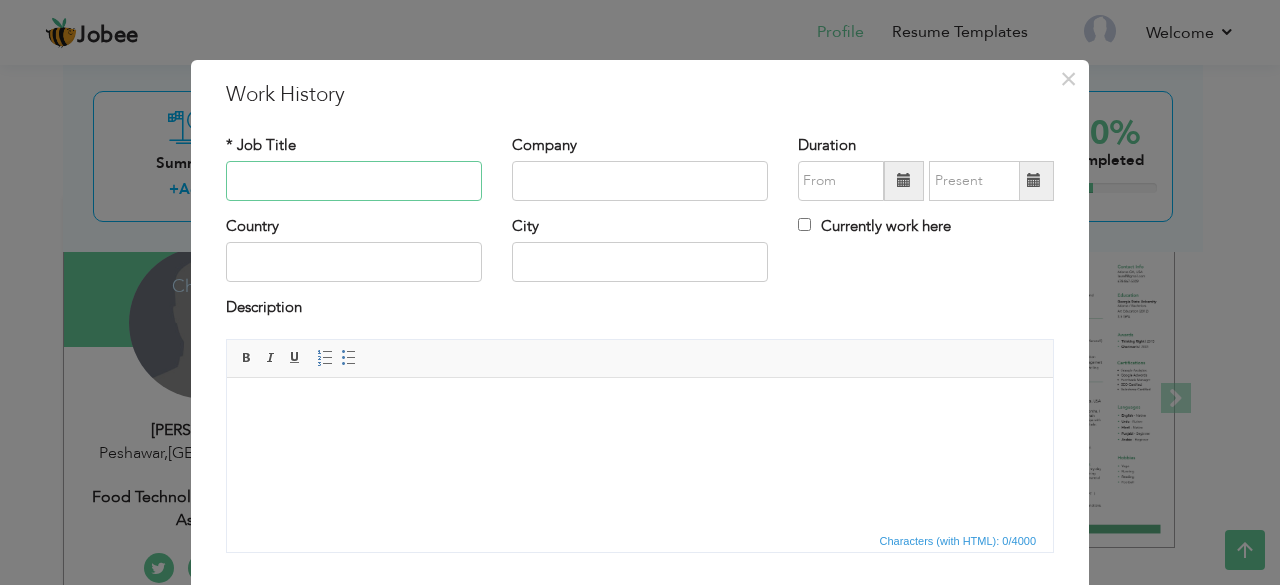 click at bounding box center [354, 181] 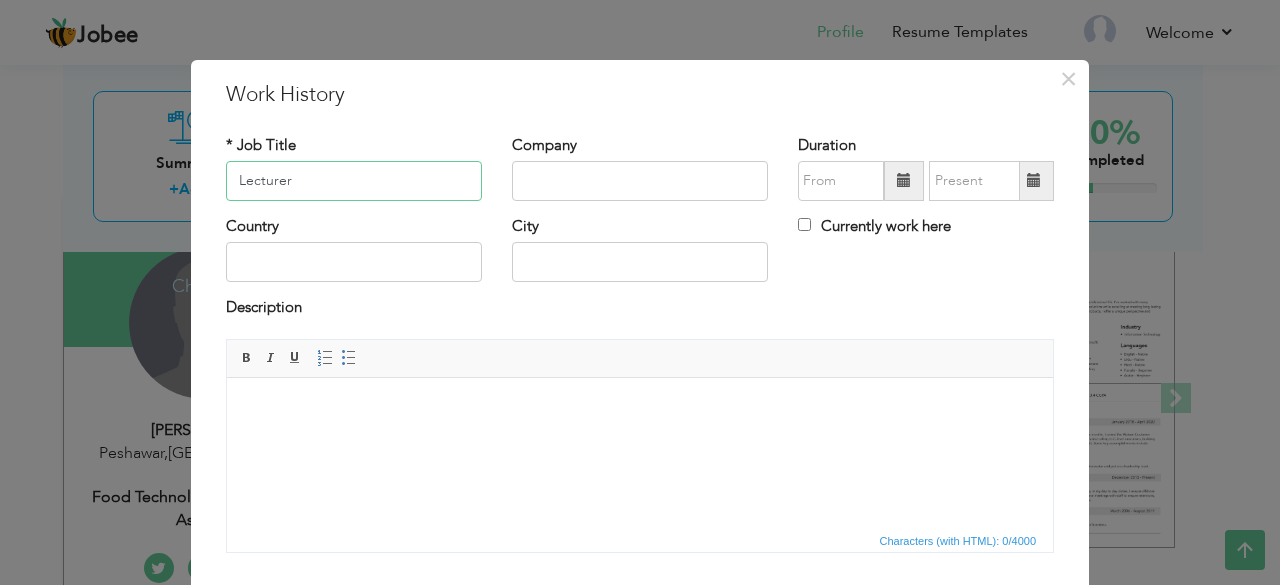 type on "Lecturer" 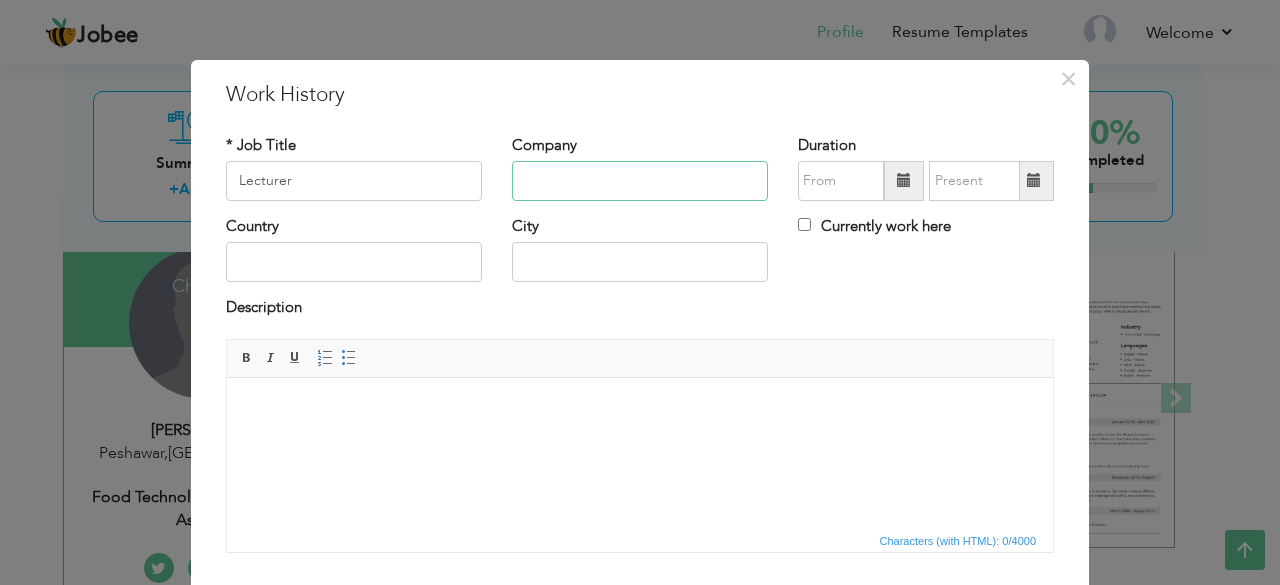 click at bounding box center [640, 181] 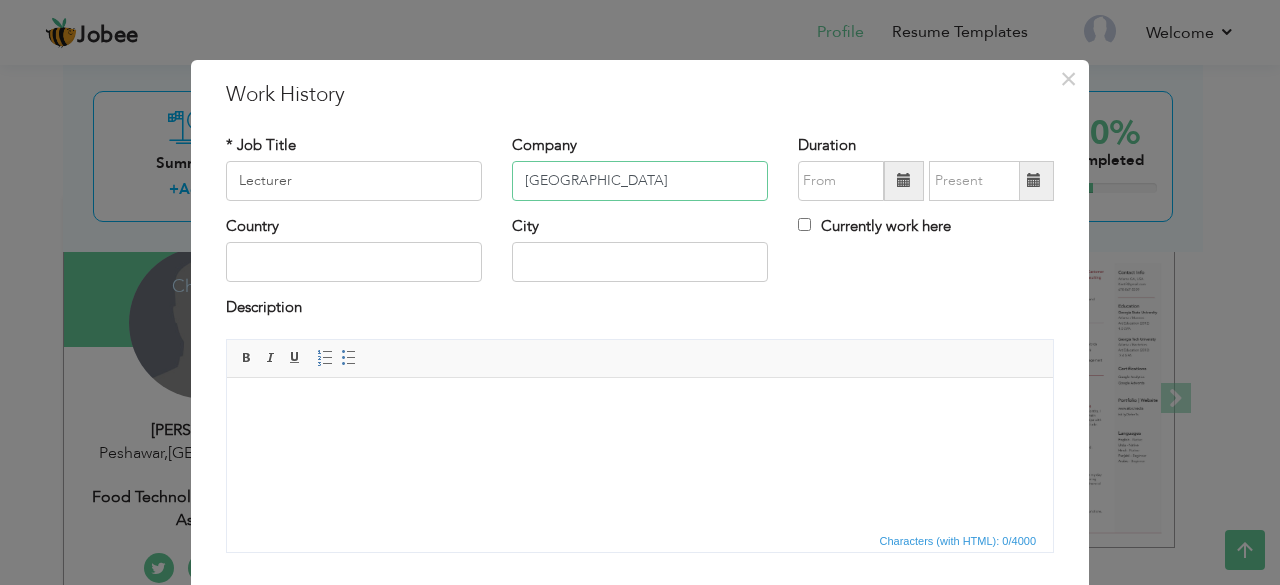 type on "[GEOGRAPHIC_DATA]" 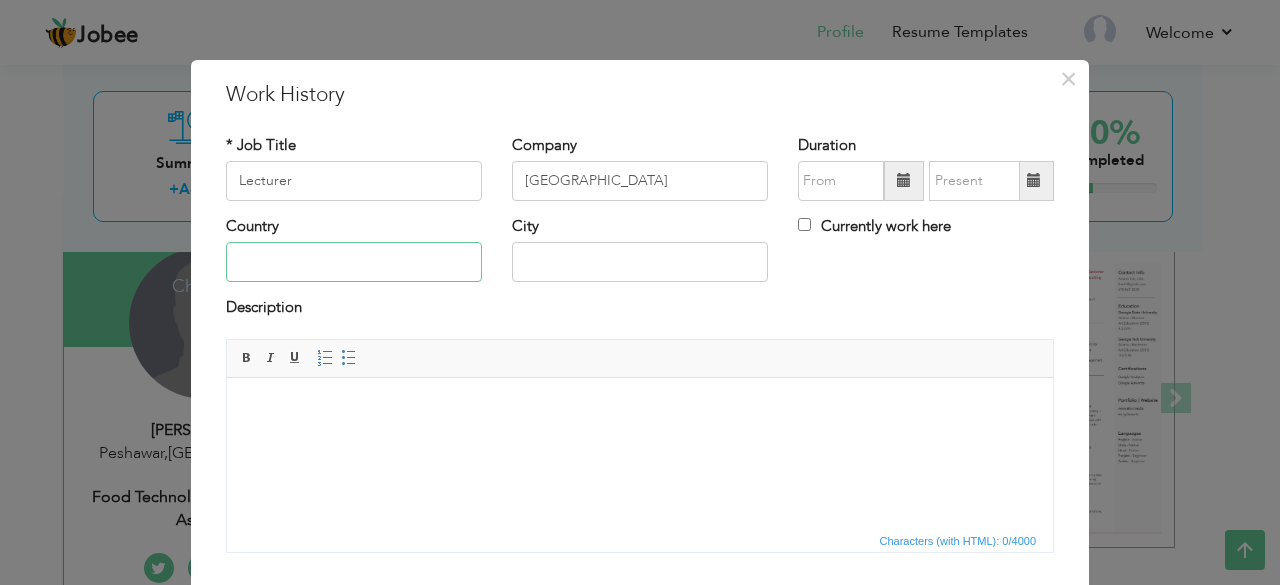 click at bounding box center [354, 262] 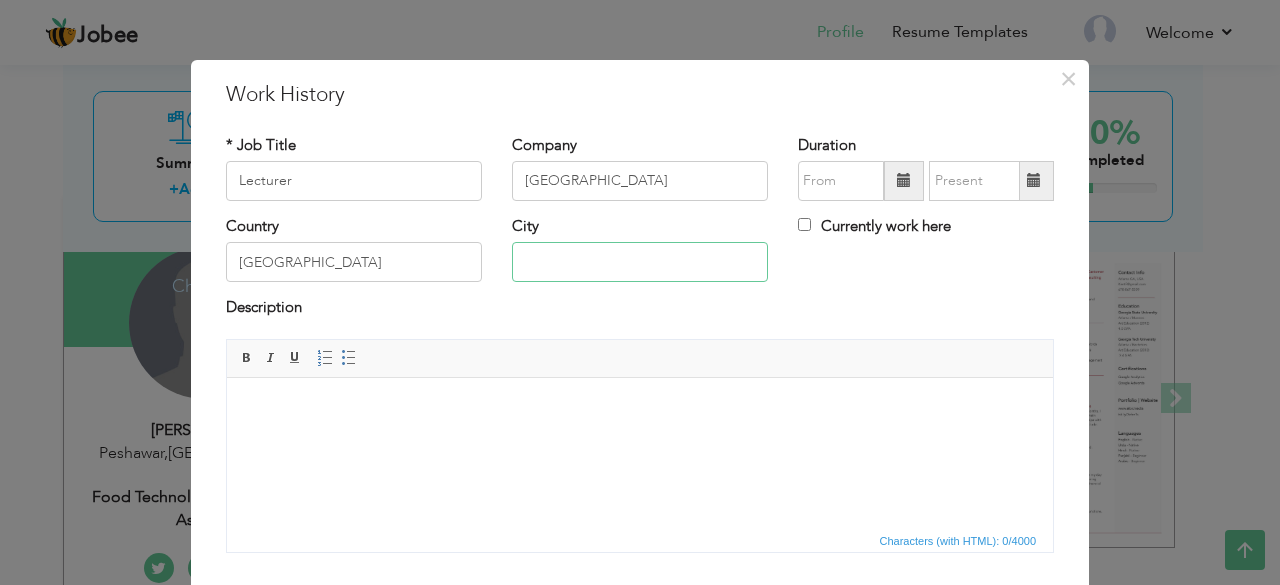 type on "Peshawar" 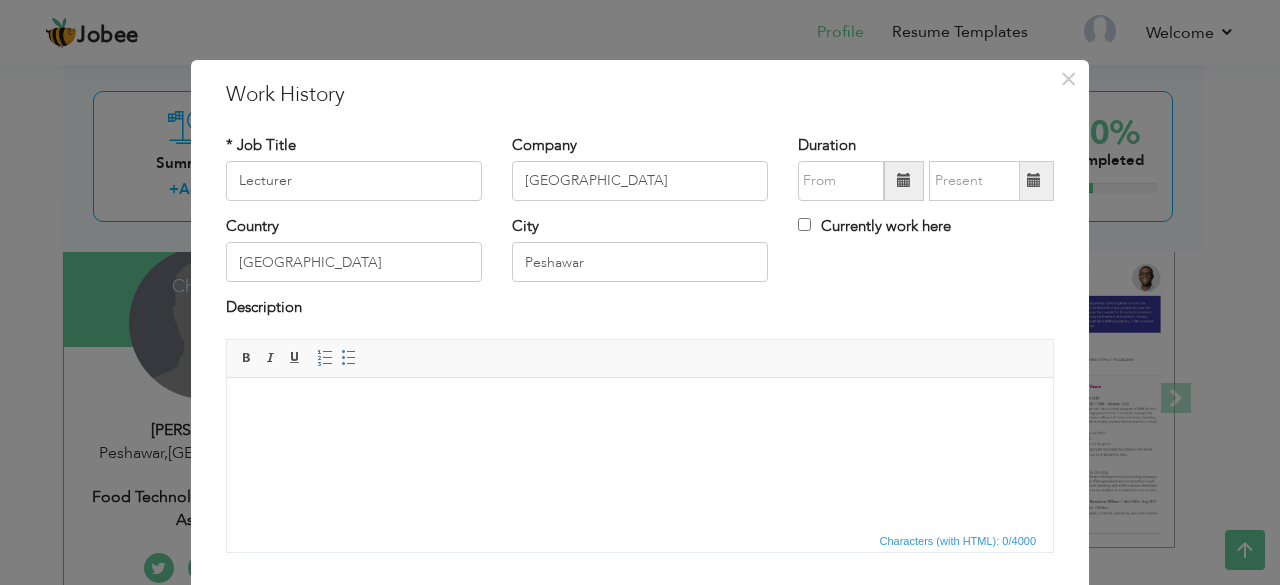 click at bounding box center (904, 180) 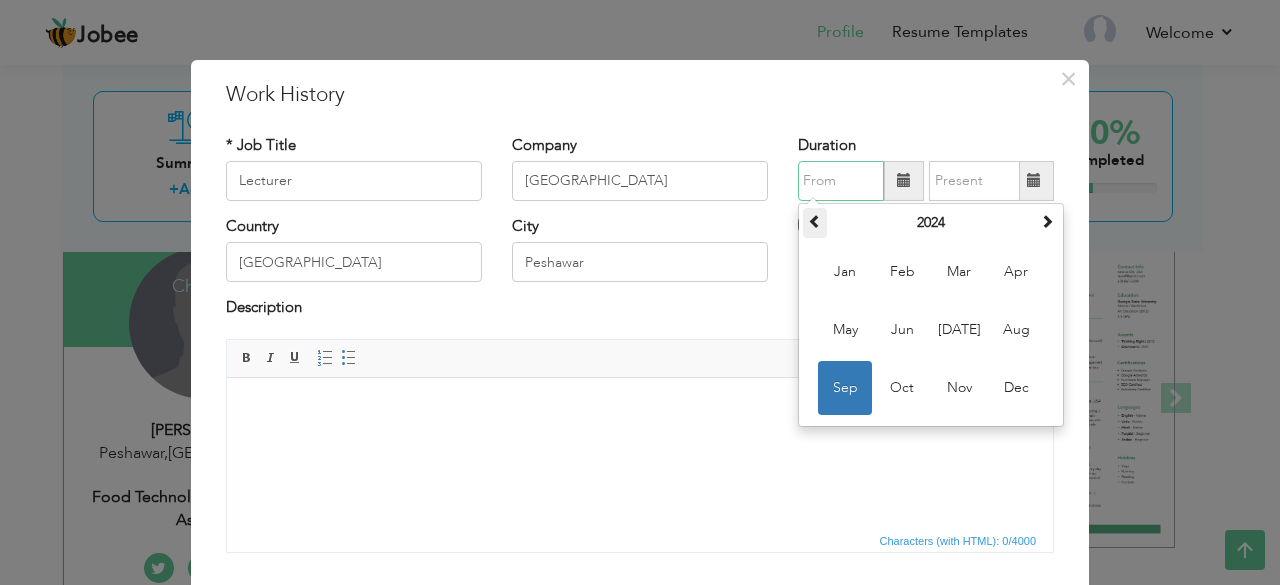click at bounding box center (815, 221) 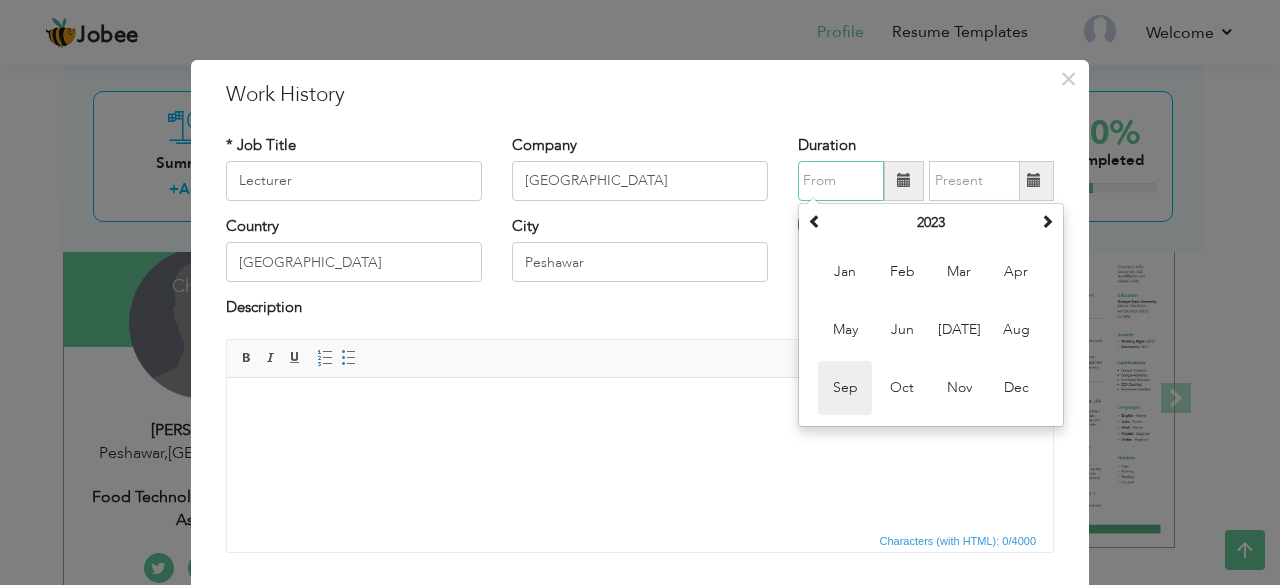 click on "Sep" at bounding box center (845, 388) 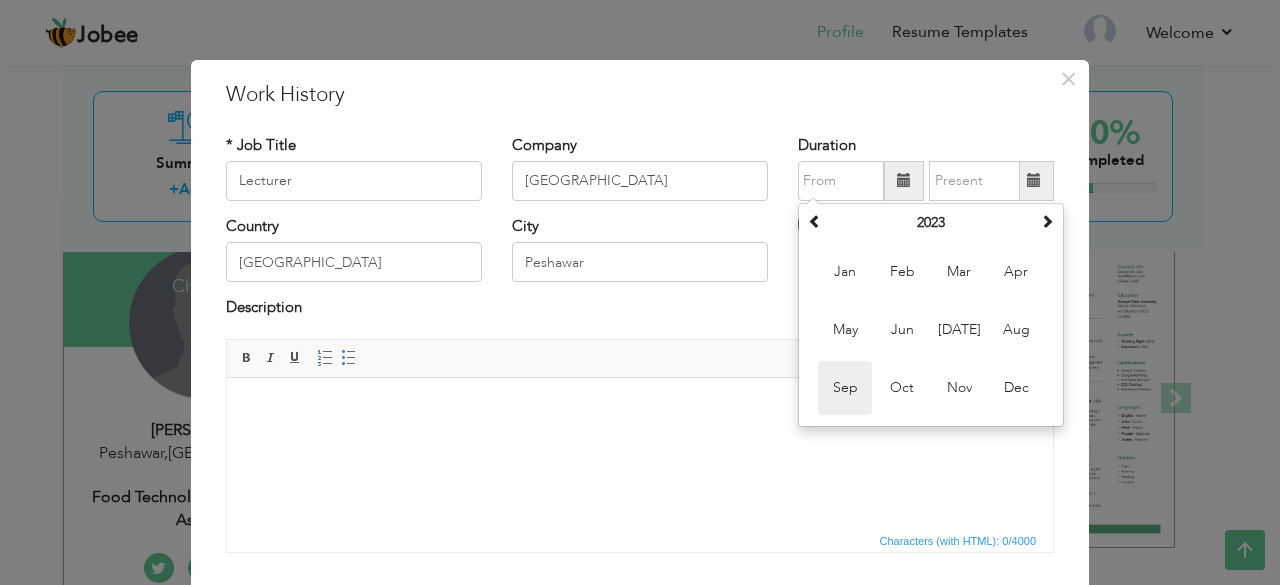 type on "09/2023" 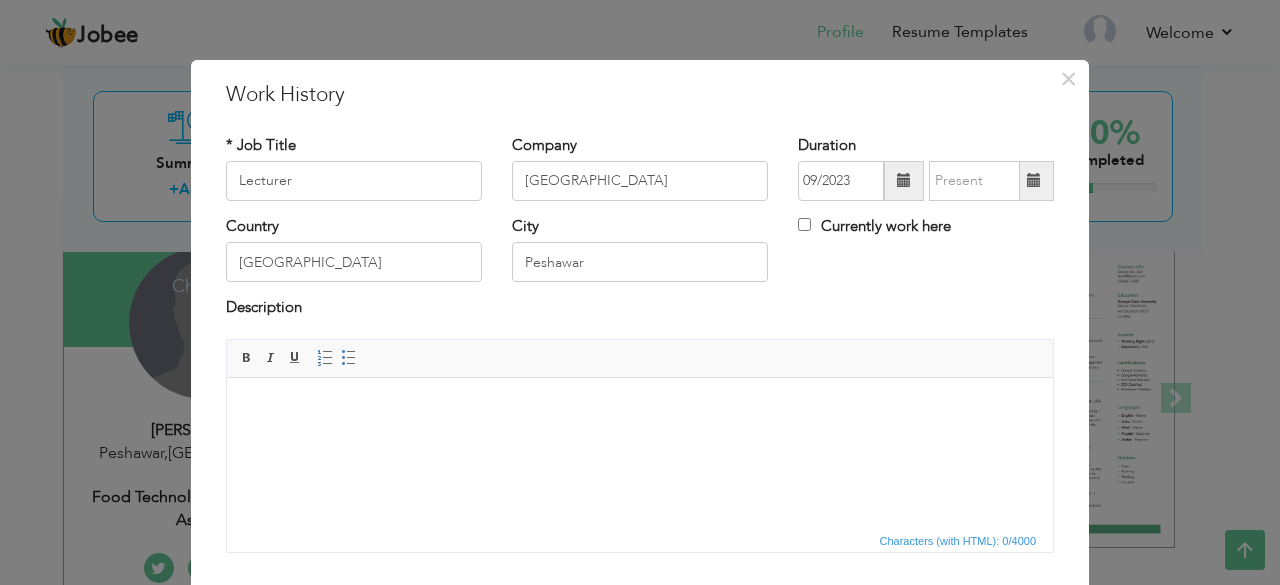 click at bounding box center (1034, 180) 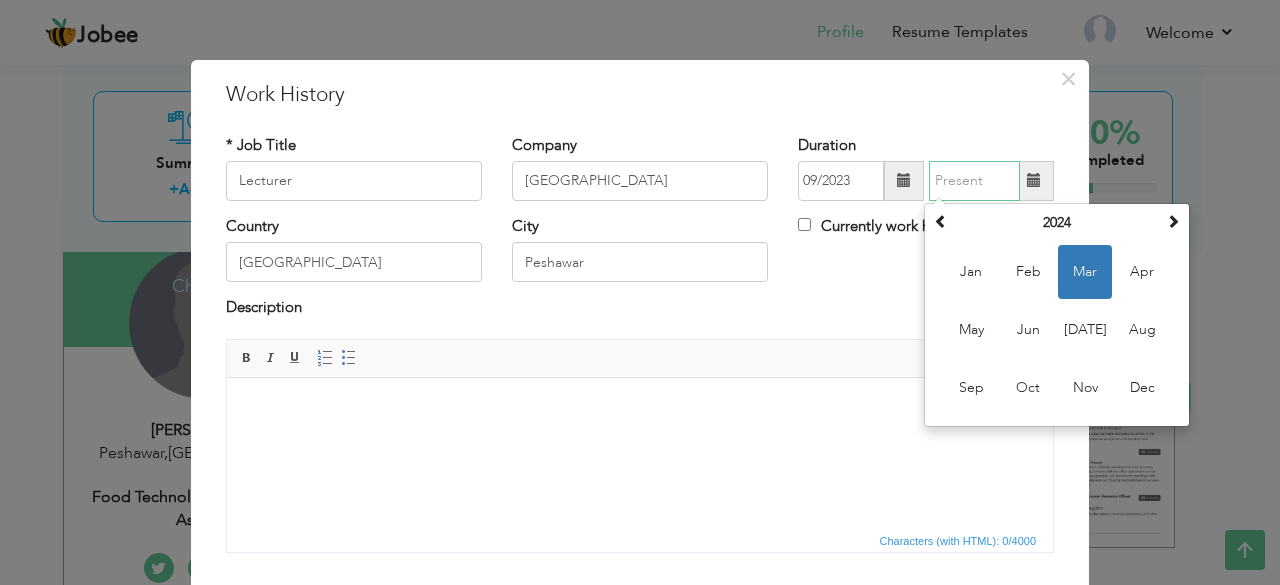 click on "Mar" at bounding box center [1085, 272] 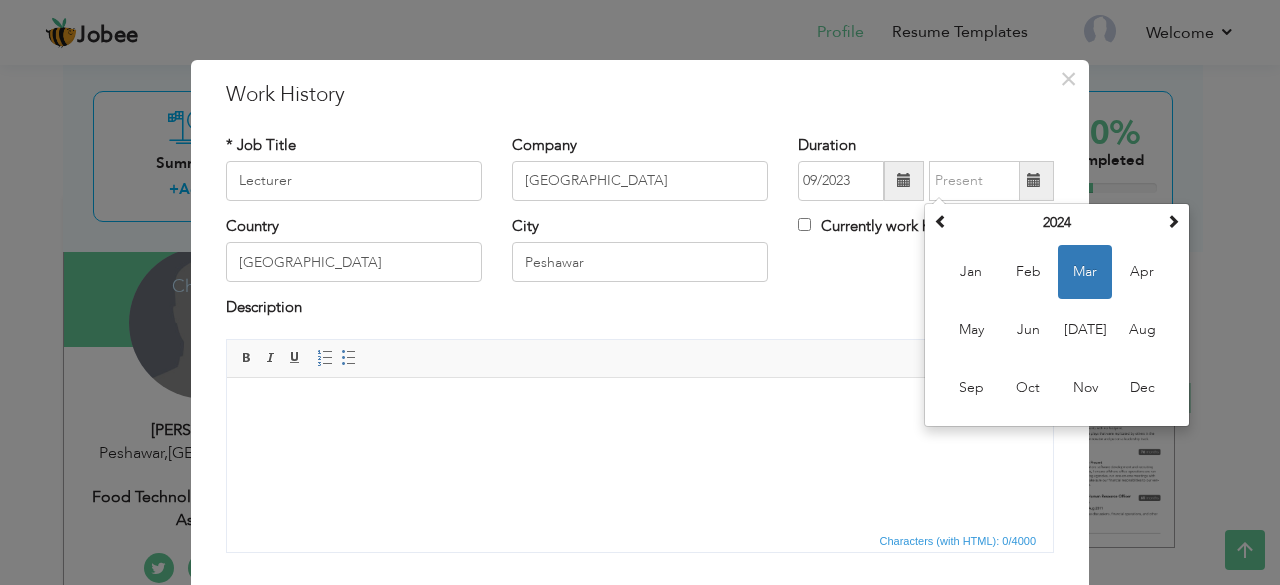 type on "03/2024" 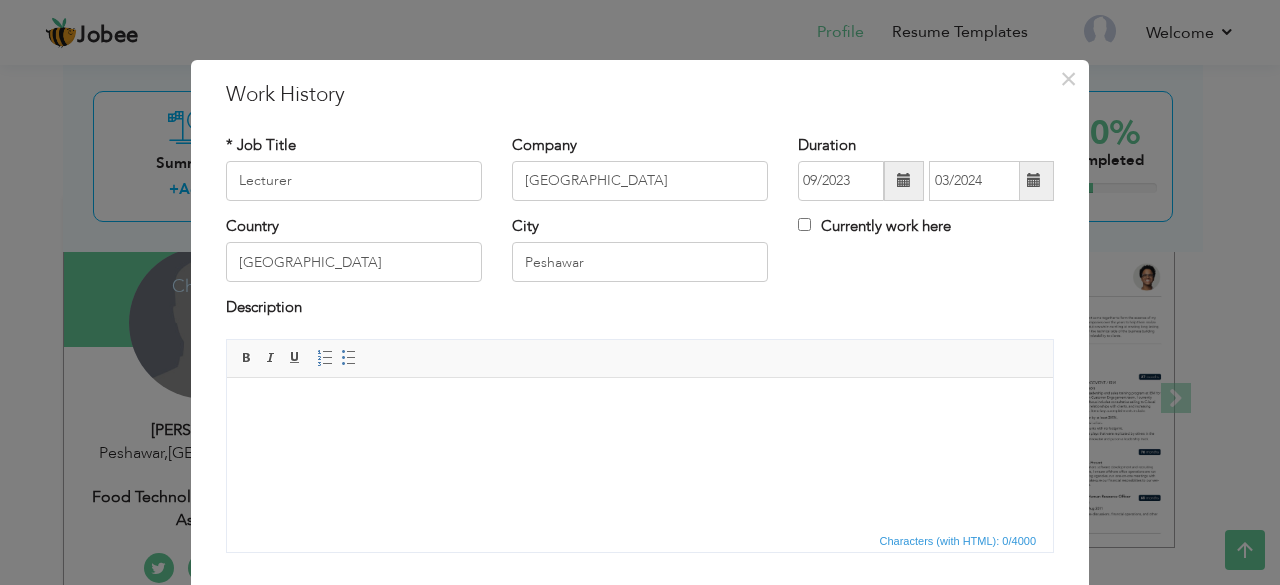 click at bounding box center [640, 407] 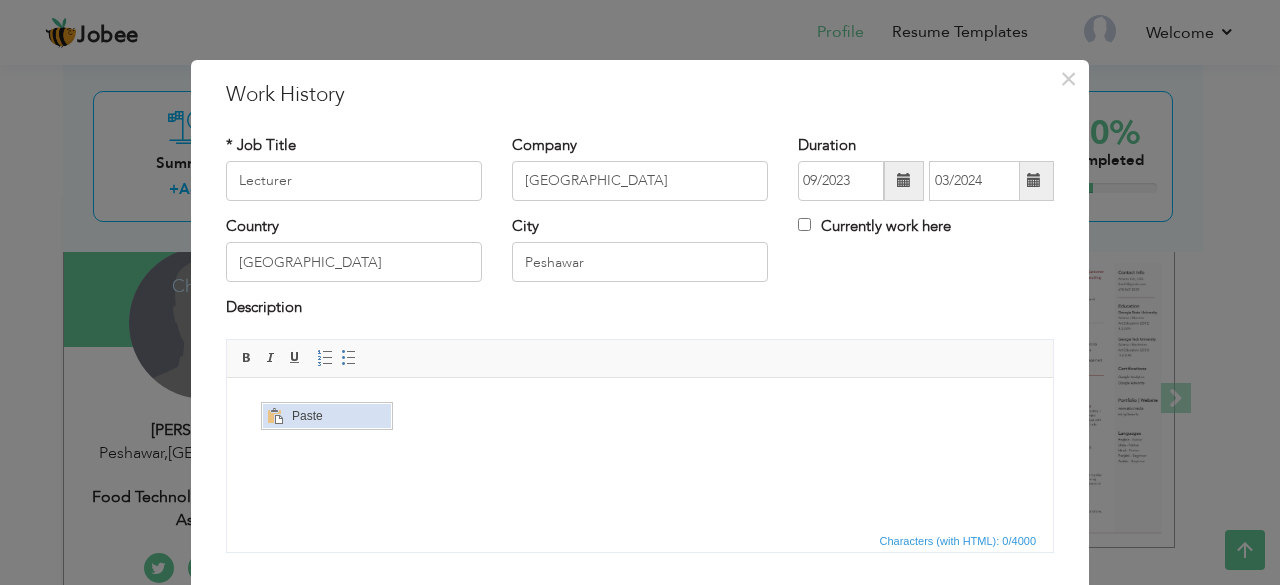 click on "Paste" at bounding box center [338, 416] 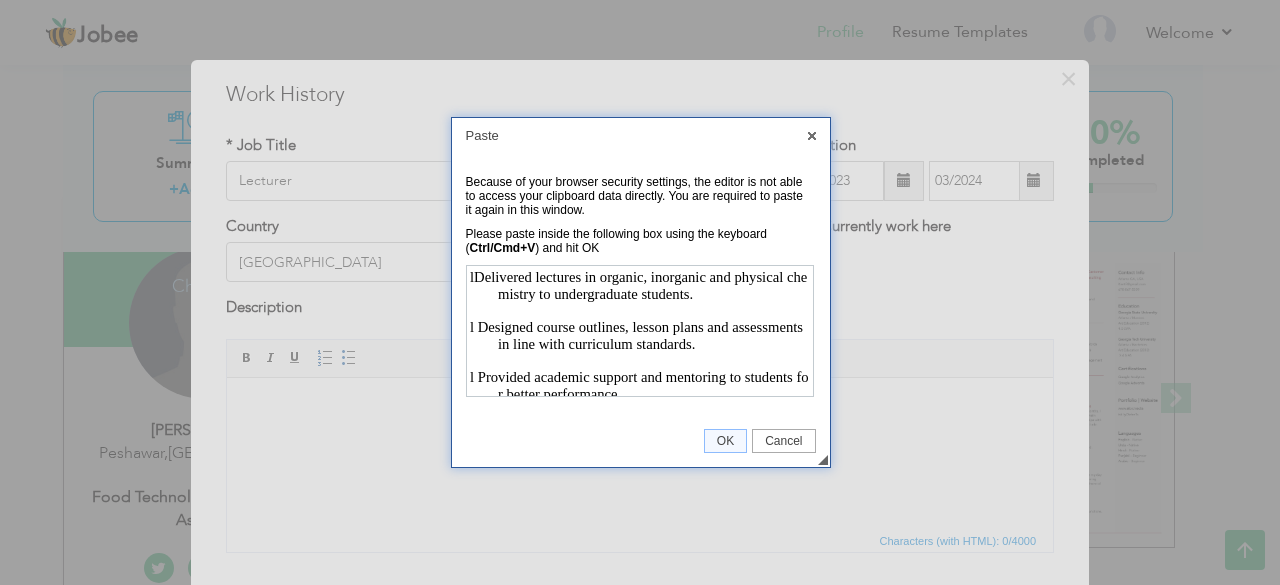 scroll, scrollTop: 59, scrollLeft: 0, axis: vertical 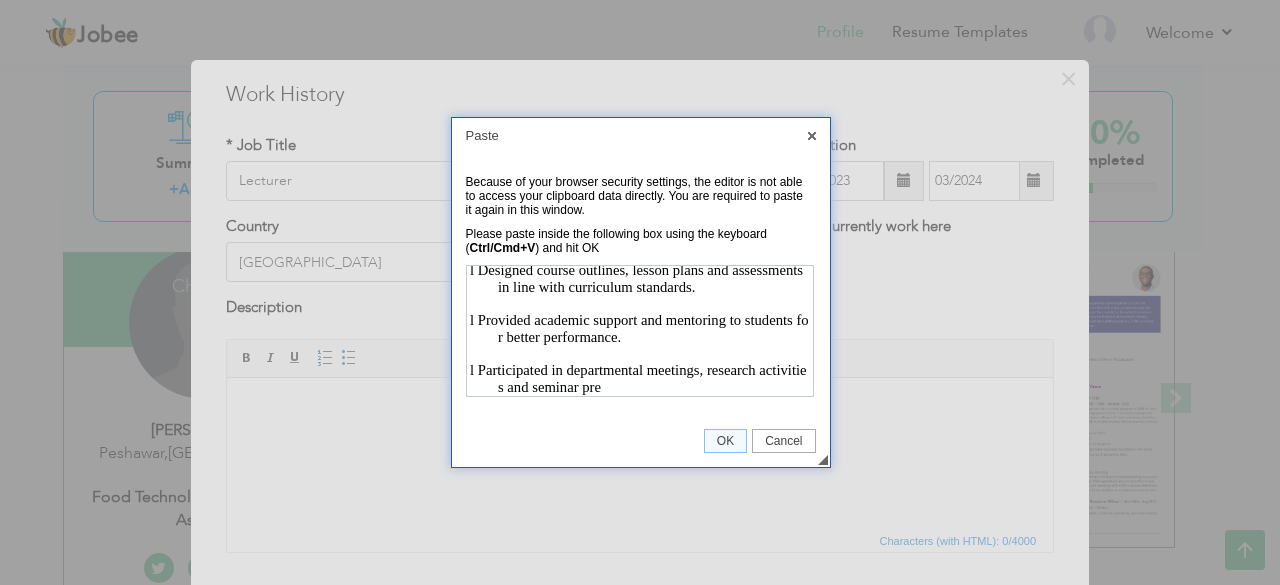 type 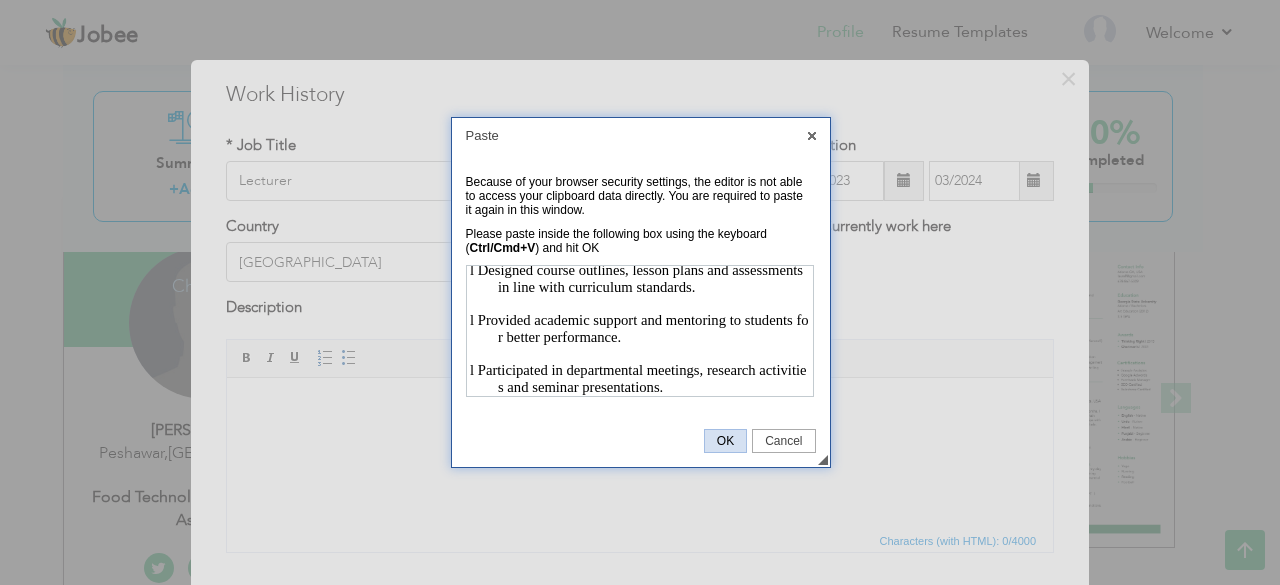 click on "OK" at bounding box center [725, 441] 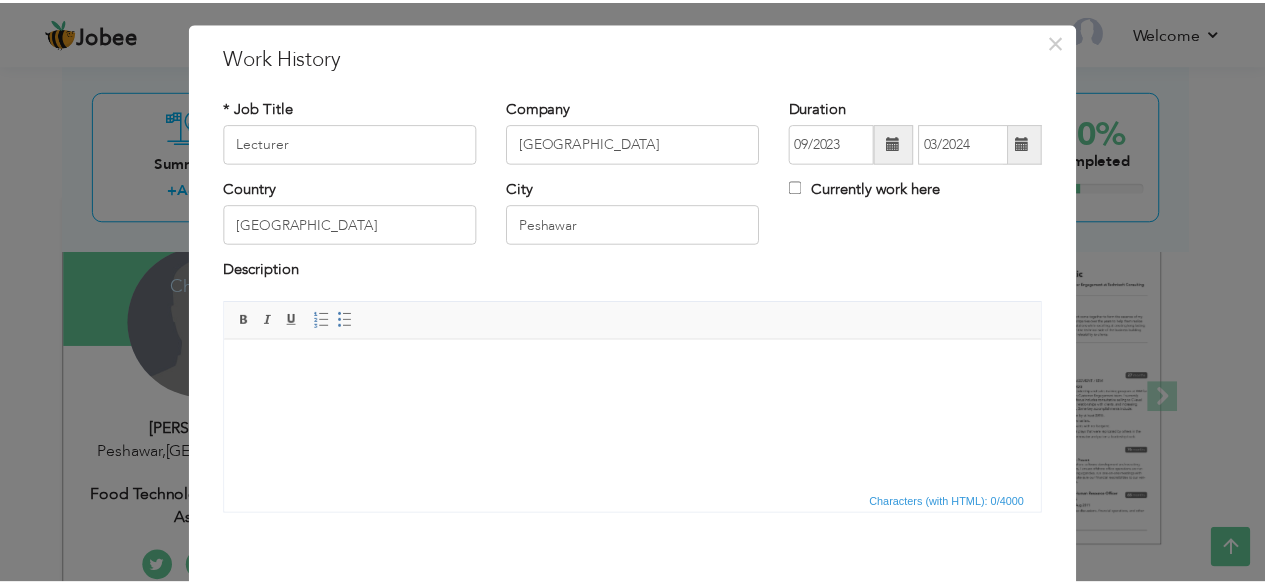 scroll, scrollTop: 128, scrollLeft: 0, axis: vertical 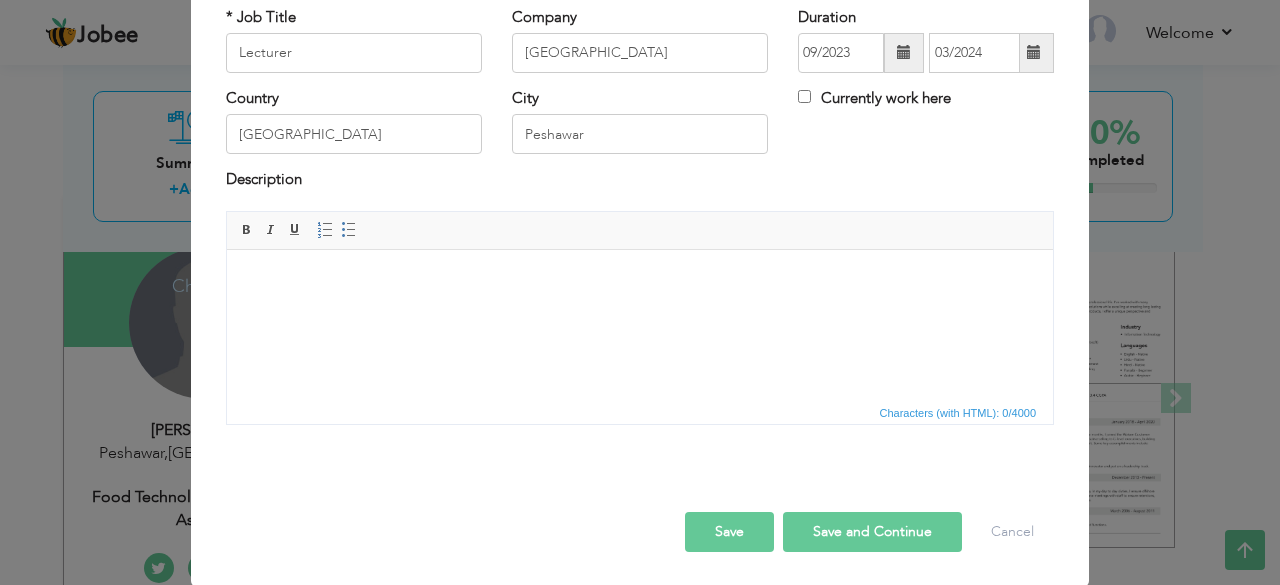 click on "Save" at bounding box center [729, 532] 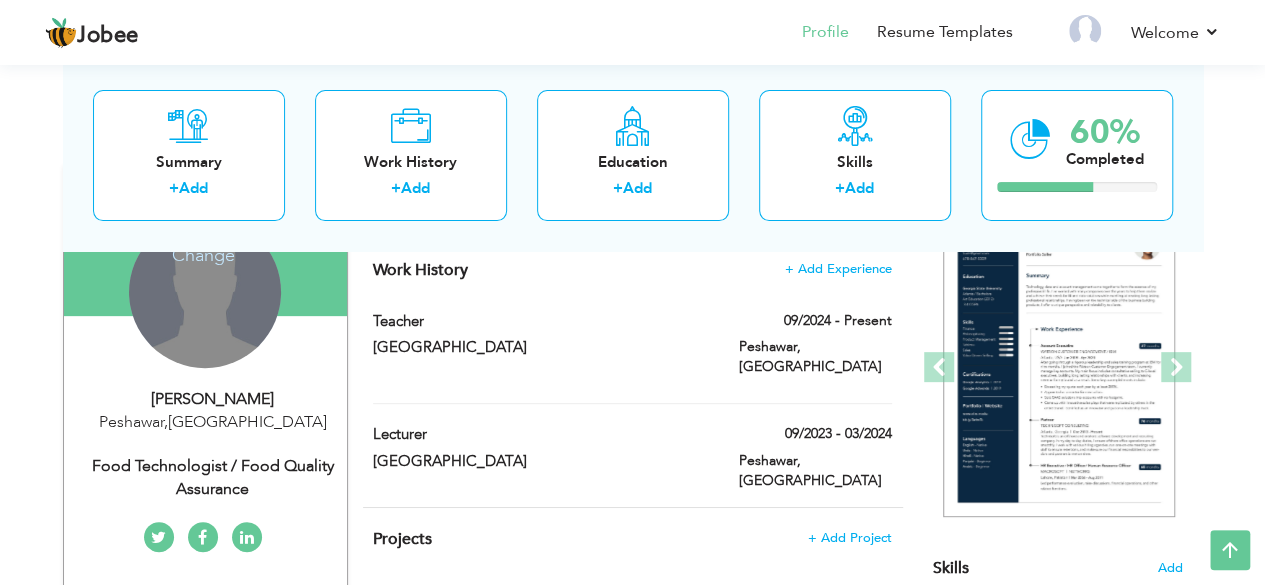 scroll, scrollTop: 196, scrollLeft: 0, axis: vertical 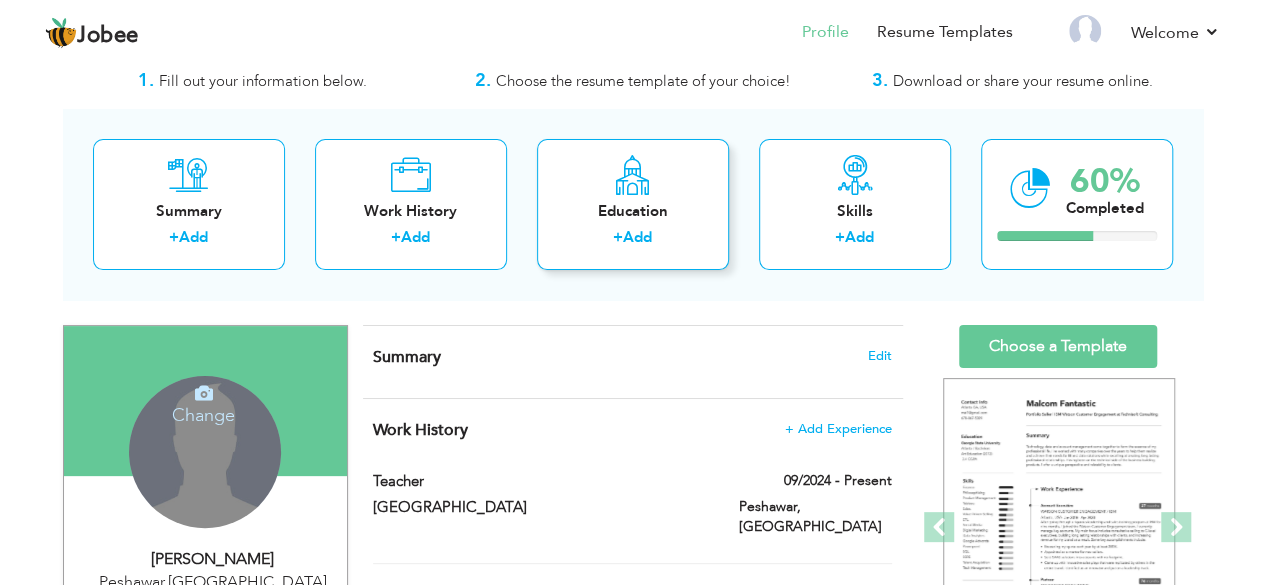 click on "Education" at bounding box center (633, 211) 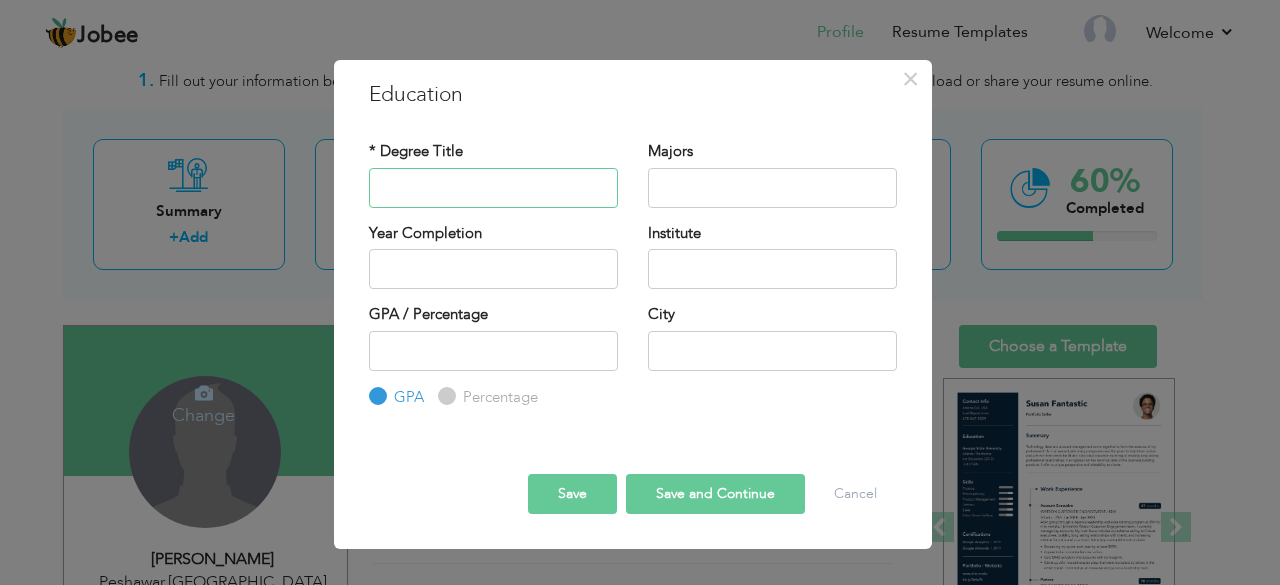 click at bounding box center [493, 188] 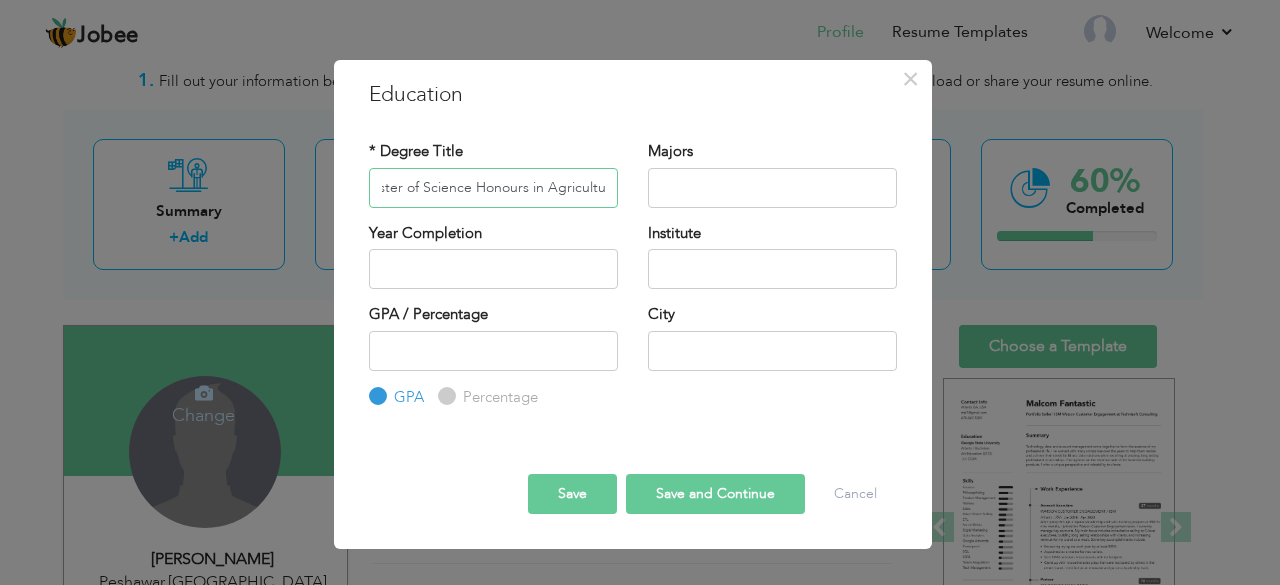 scroll, scrollTop: 0, scrollLeft: 30, axis: horizontal 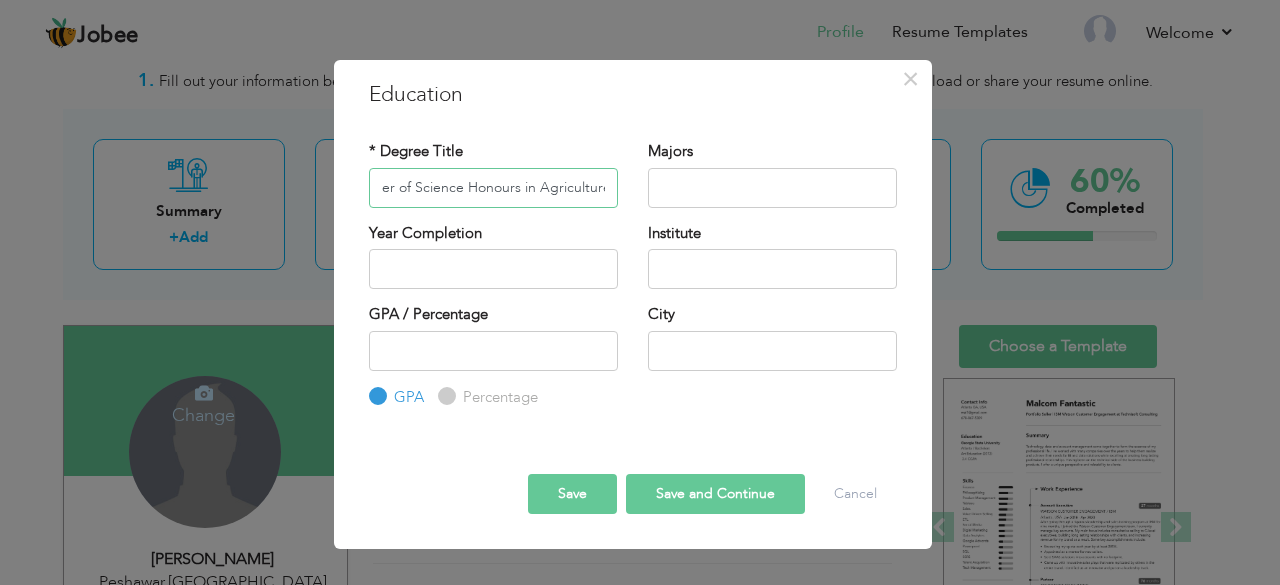type on "Master of Science Honours in Agriculture" 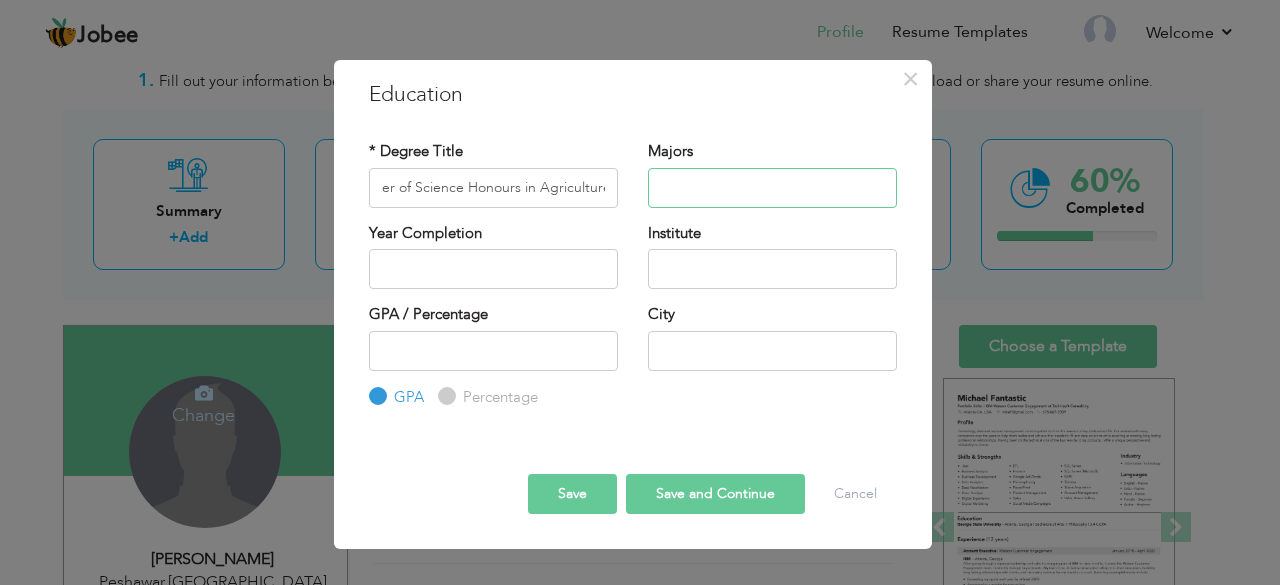 scroll, scrollTop: 0, scrollLeft: 0, axis: both 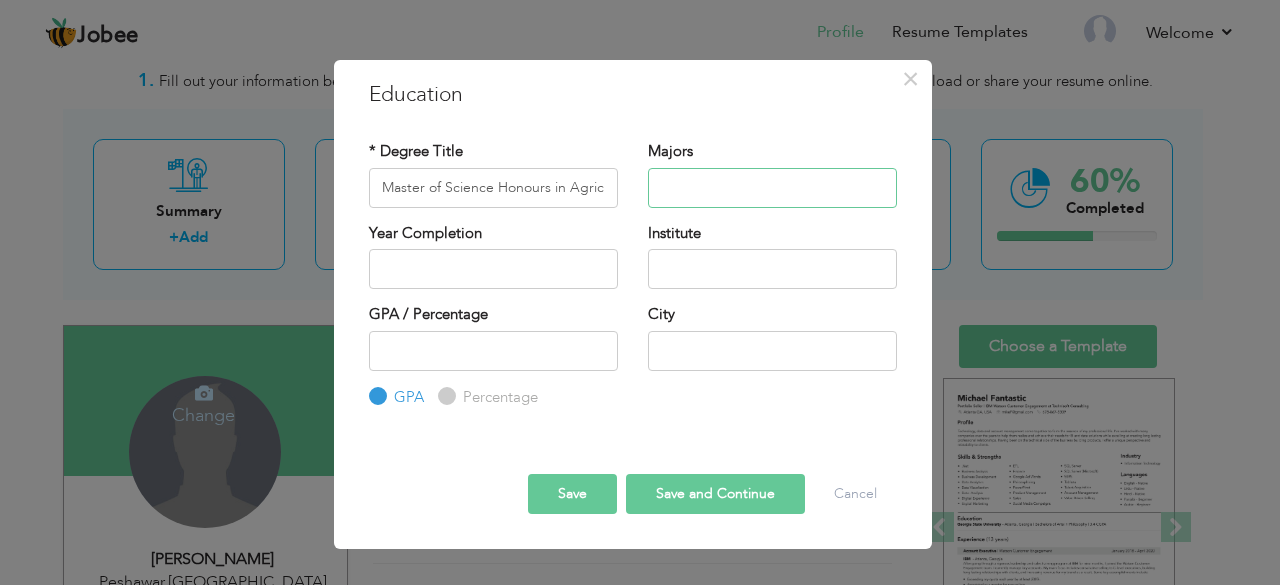 click at bounding box center (772, 188) 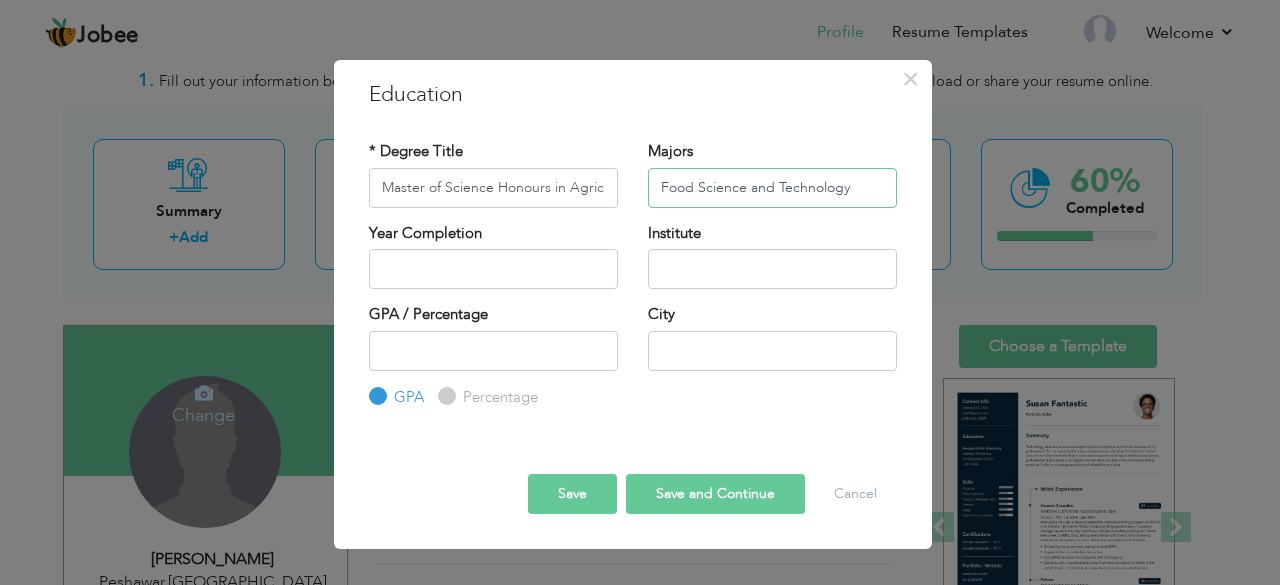 type on "Food Science and Technology" 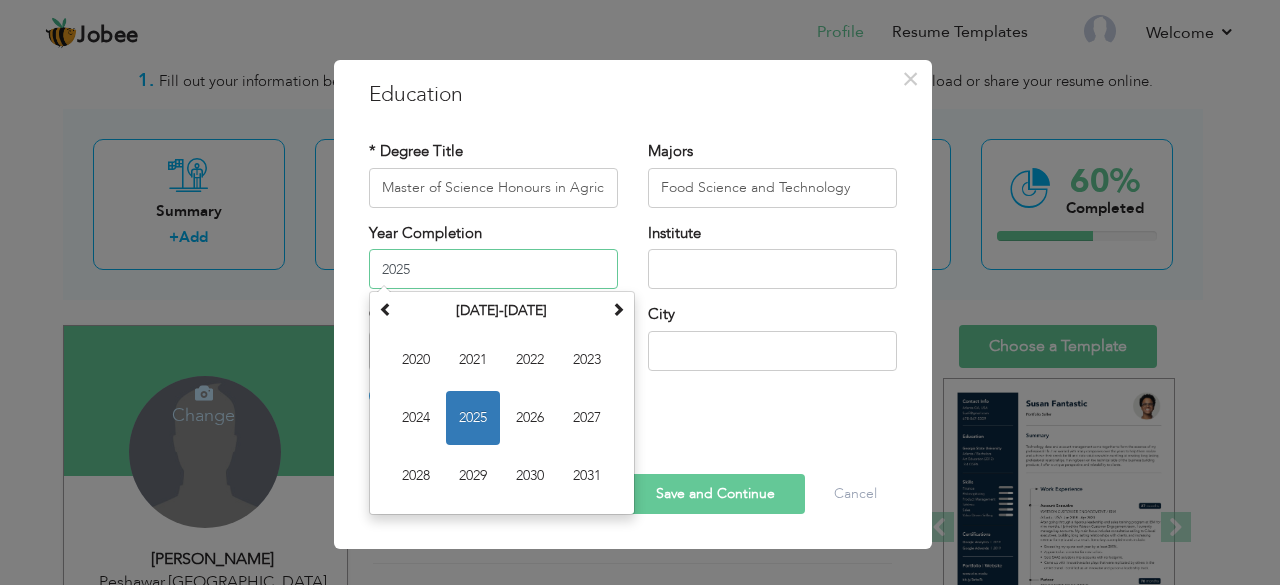 click on "2025" at bounding box center [493, 269] 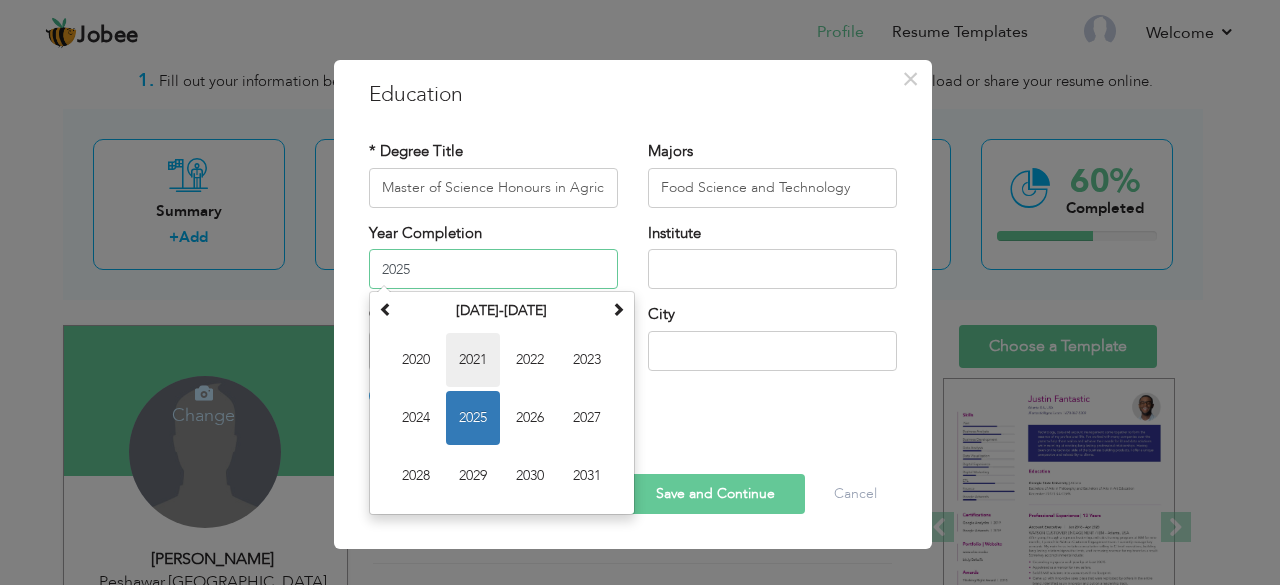 click on "2021" at bounding box center [473, 360] 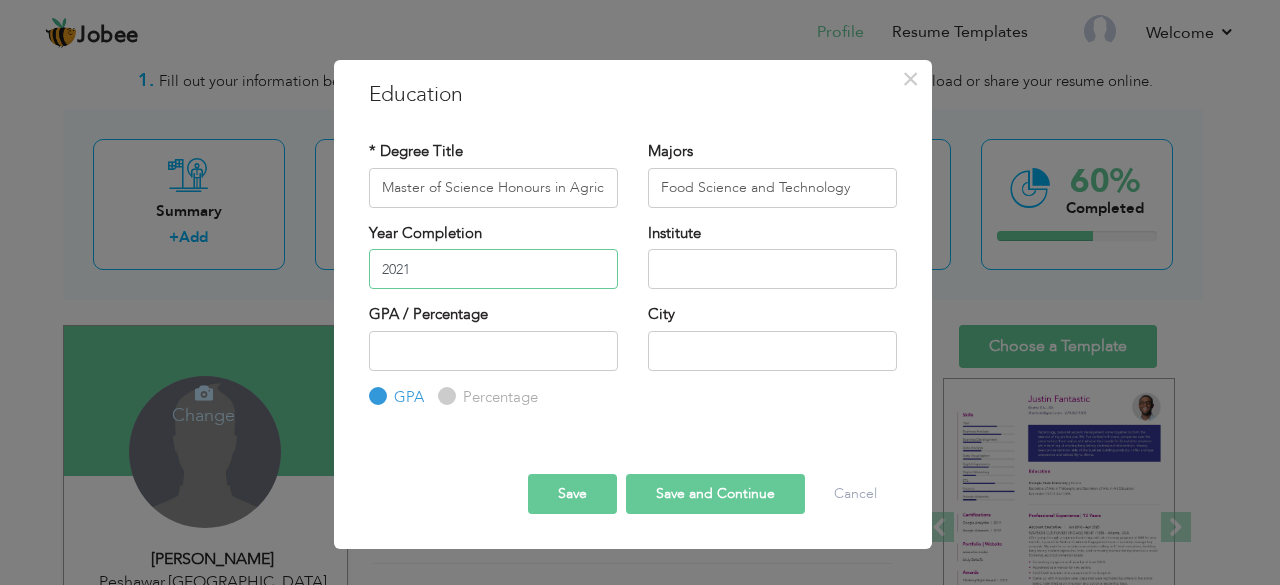 click on "2021" at bounding box center [493, 269] 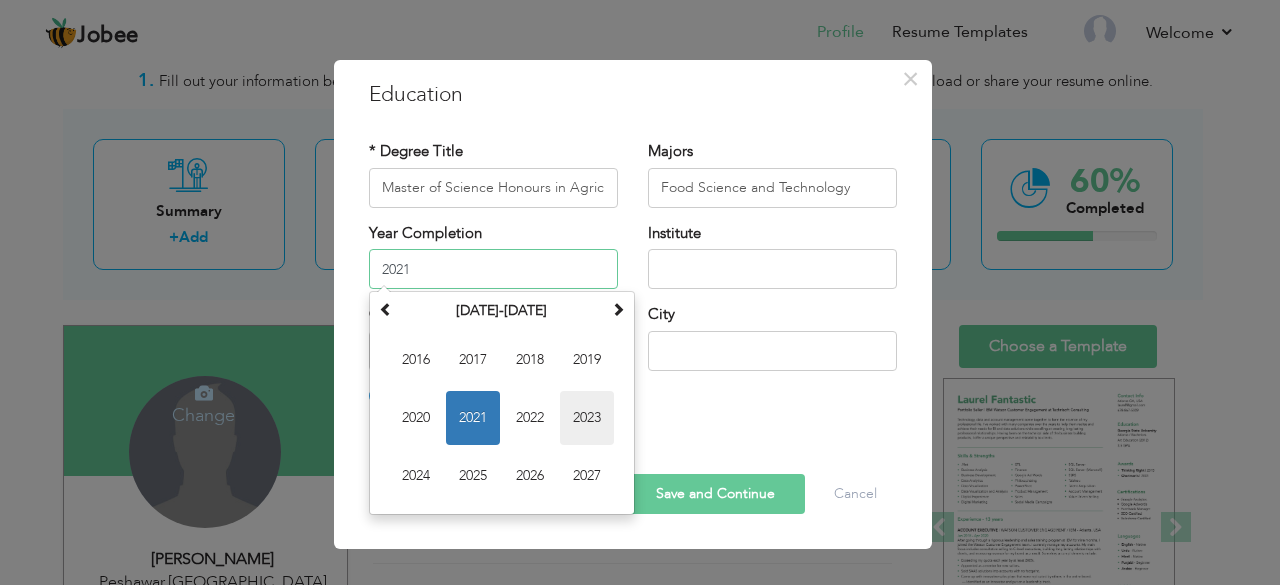 click on "2023" at bounding box center (587, 418) 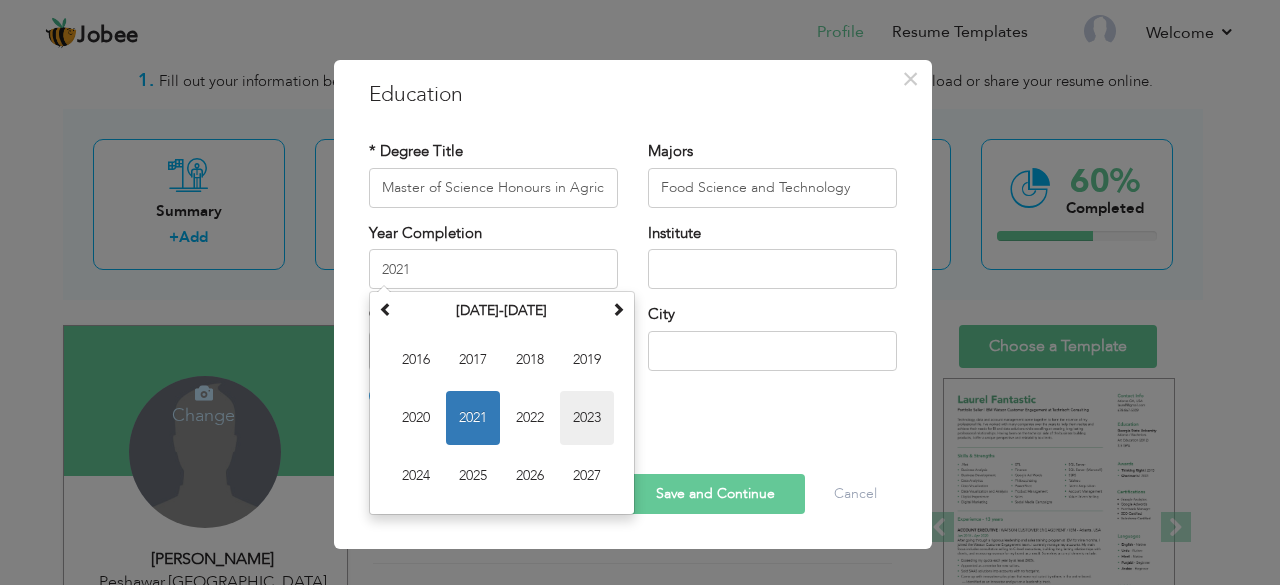 type on "2023" 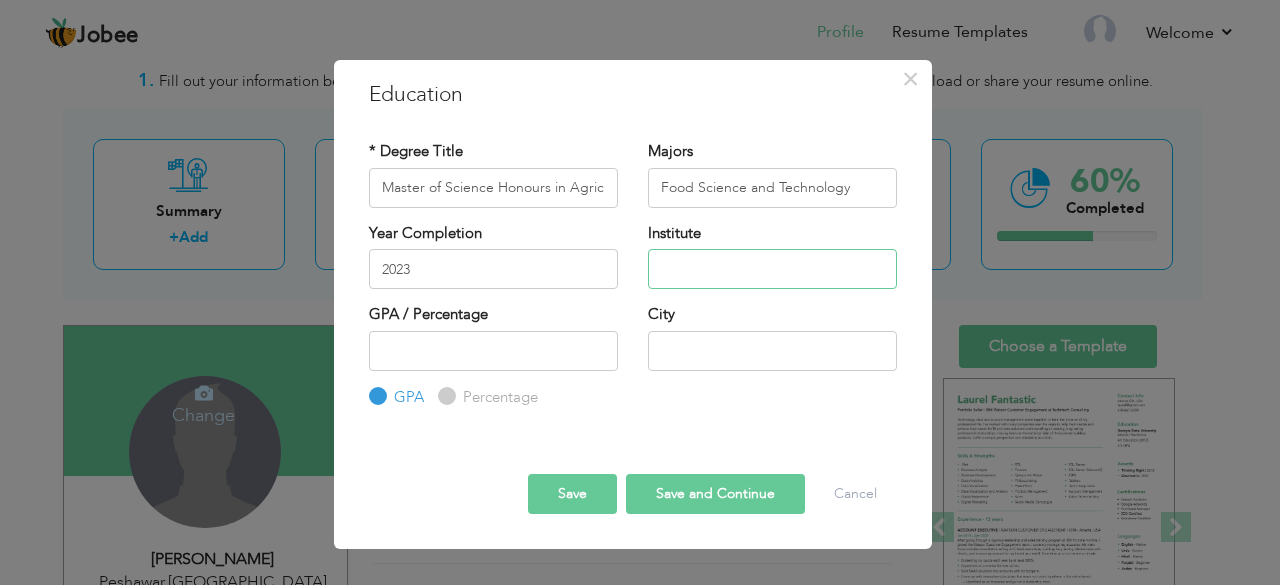 click at bounding box center (772, 269) 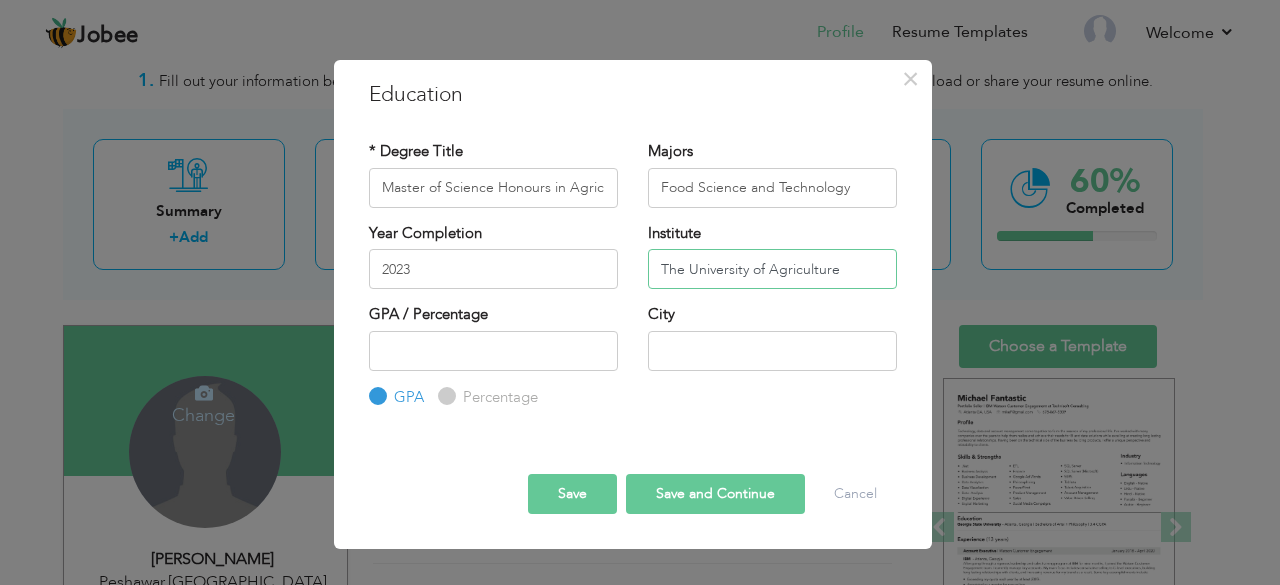 type on "The University of Agriculture" 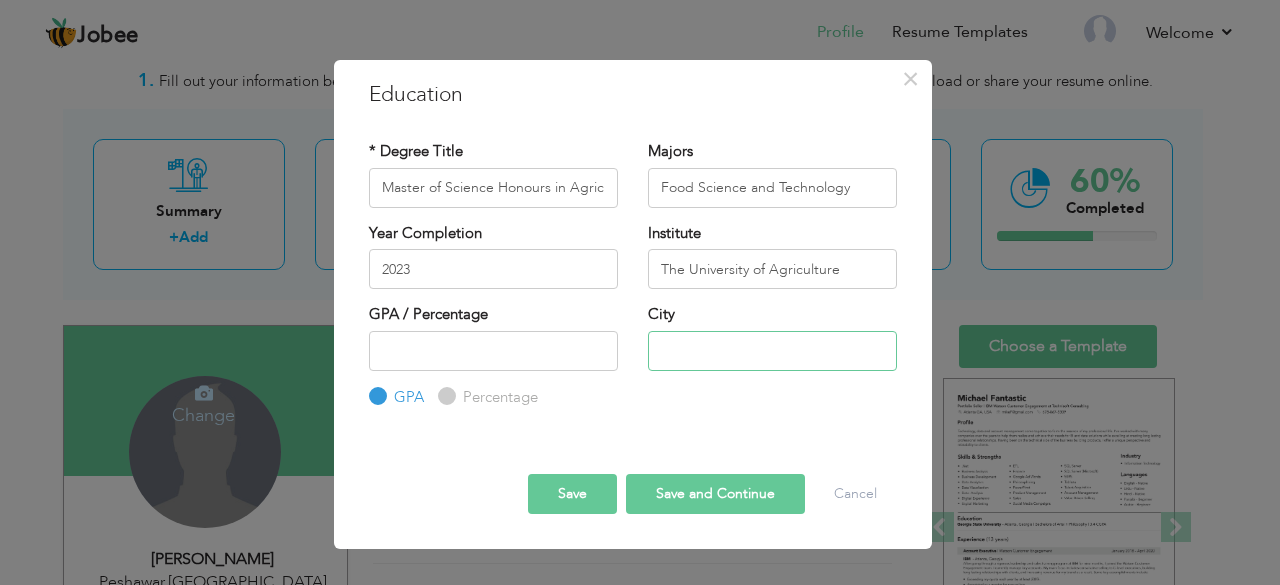 click at bounding box center [772, 351] 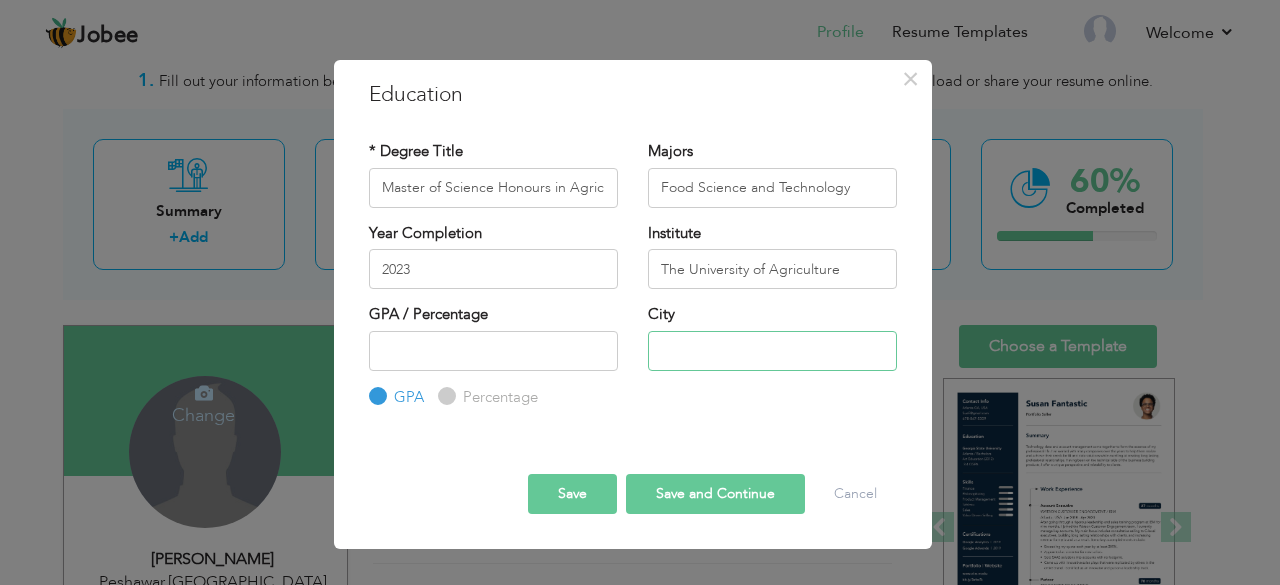 type on "Peshawar" 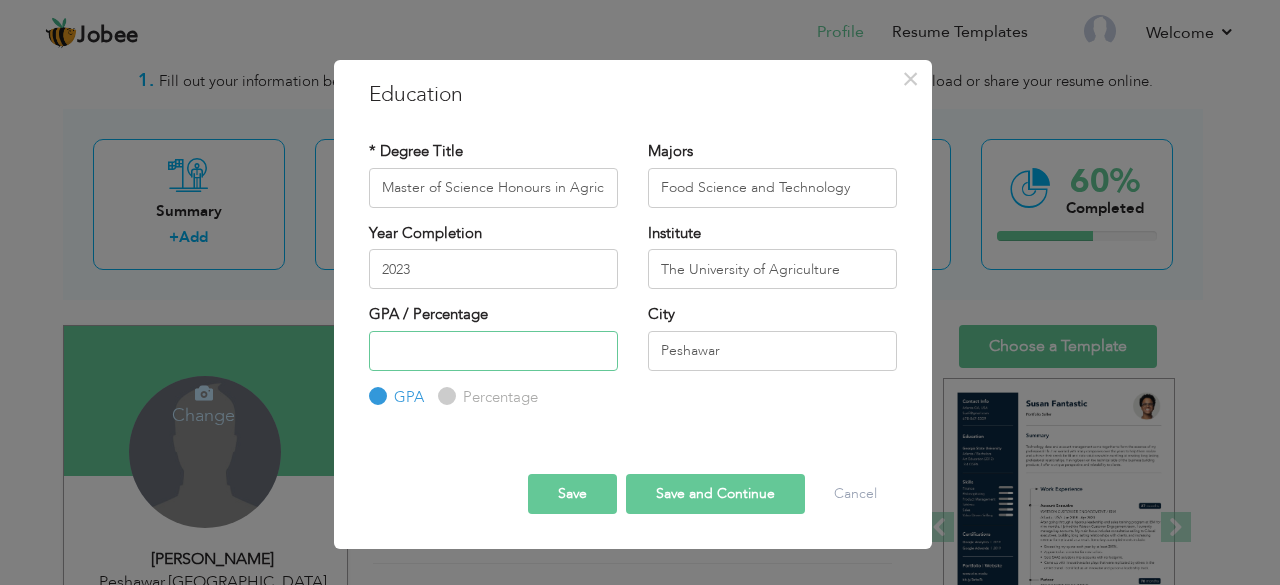 click at bounding box center [493, 351] 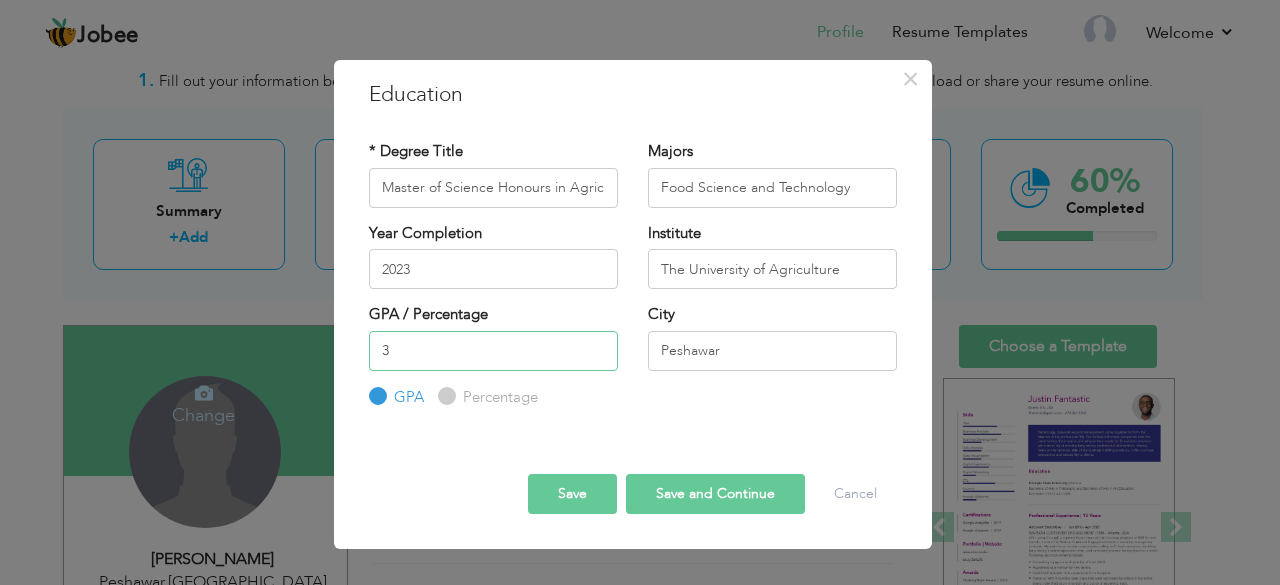 click on "3" at bounding box center (493, 351) 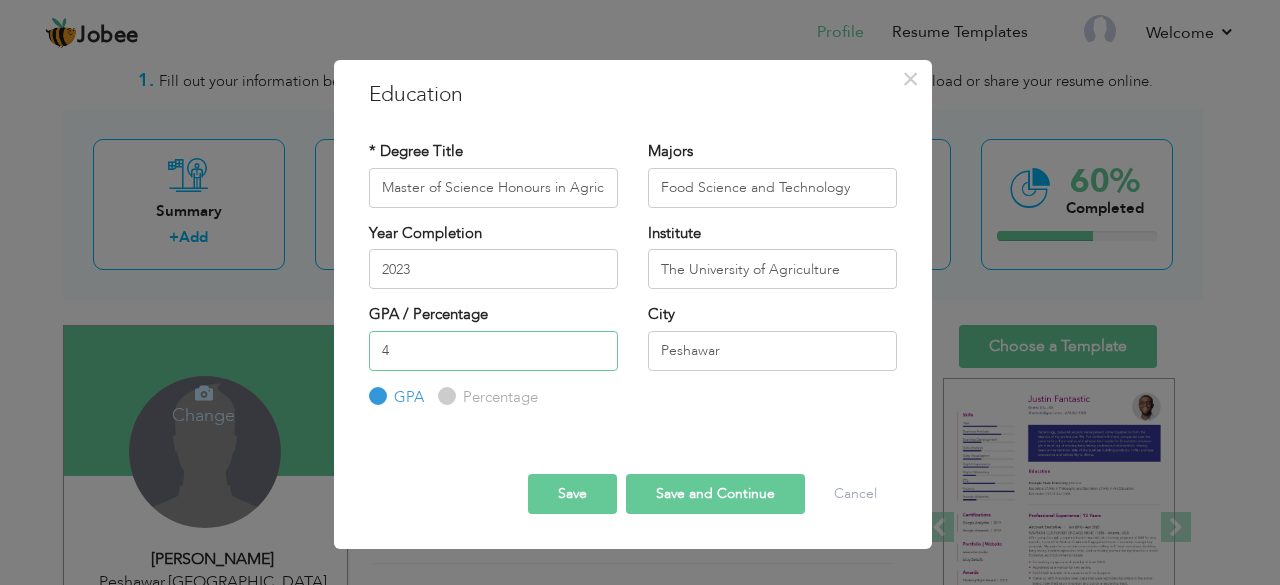 click on "4" at bounding box center (493, 351) 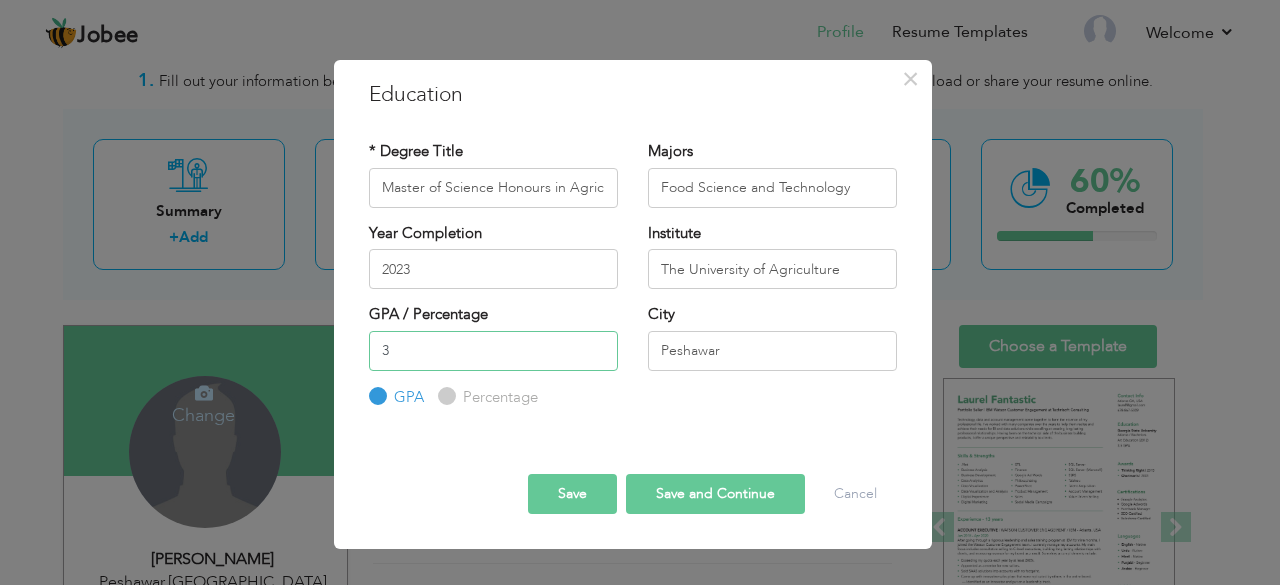click on "3" at bounding box center (493, 351) 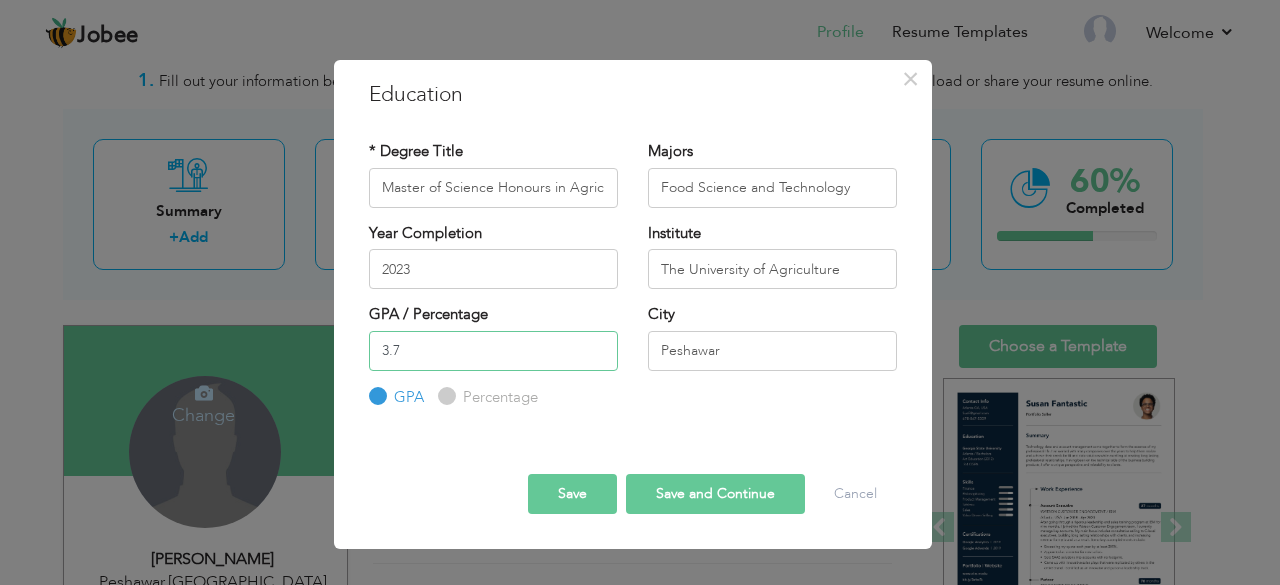 type on "3.7" 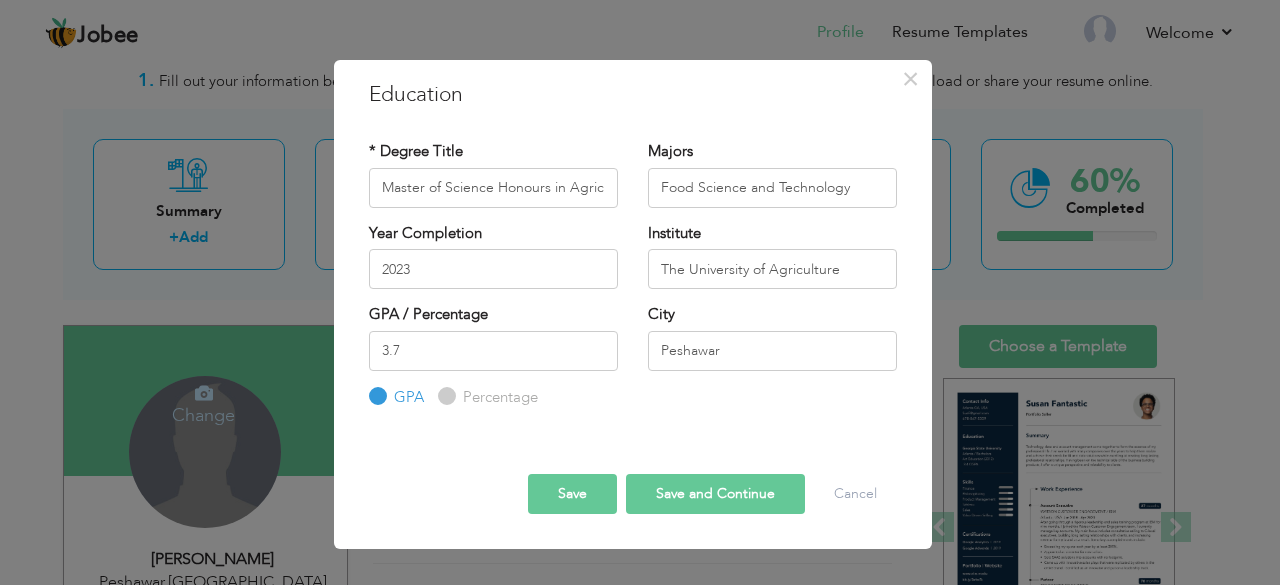 click on "Save and Continue" at bounding box center (715, 494) 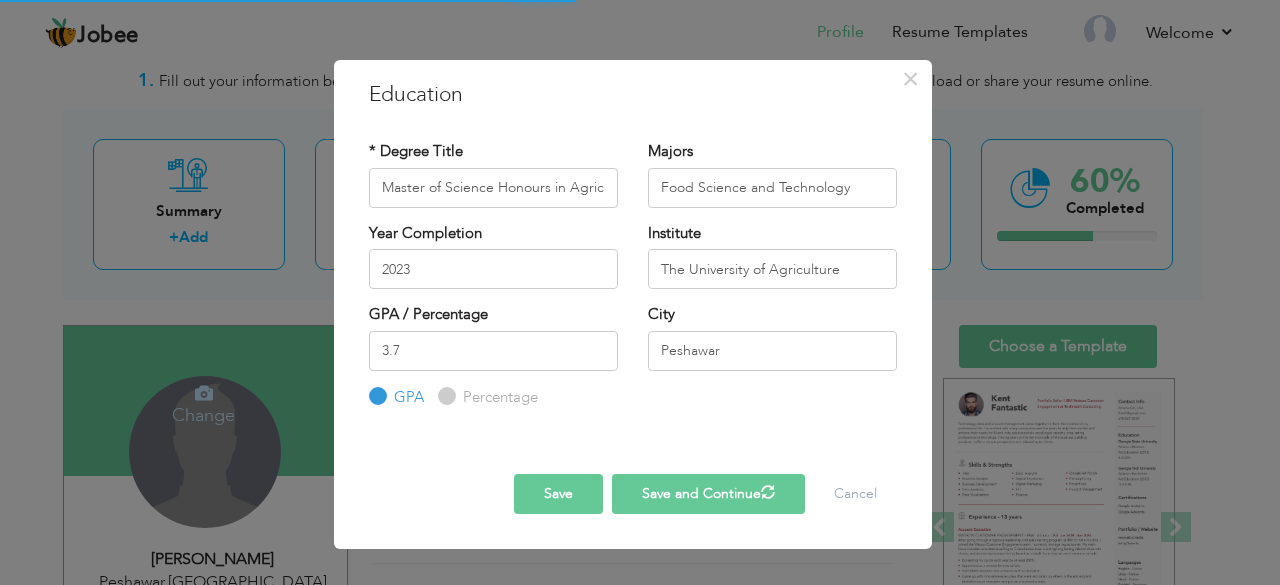type 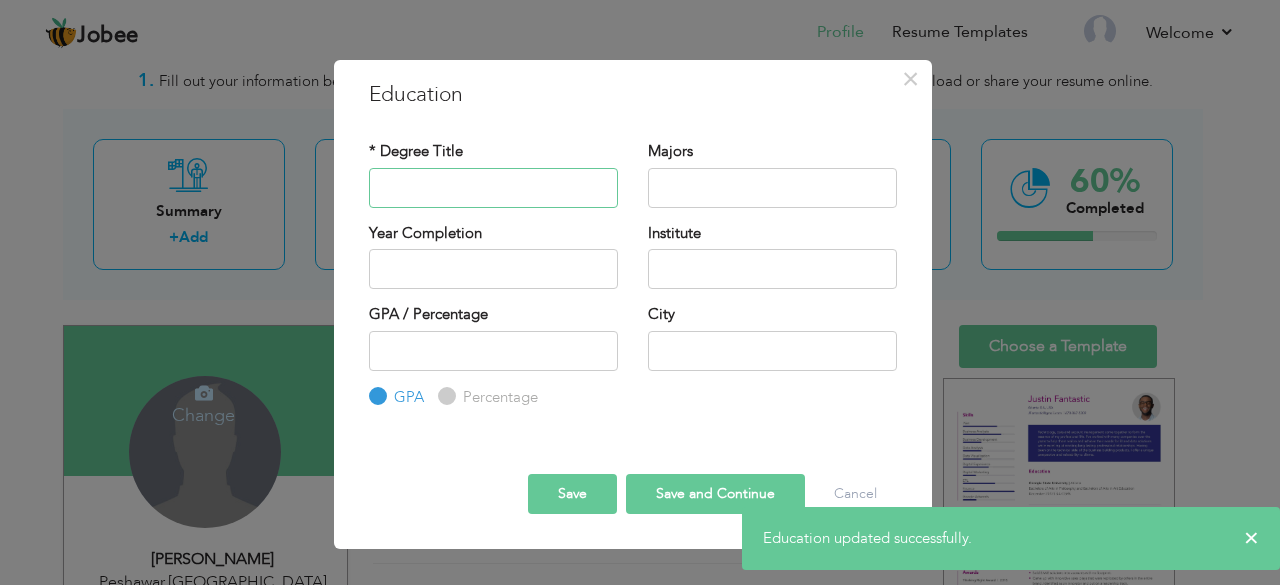 click at bounding box center (493, 188) 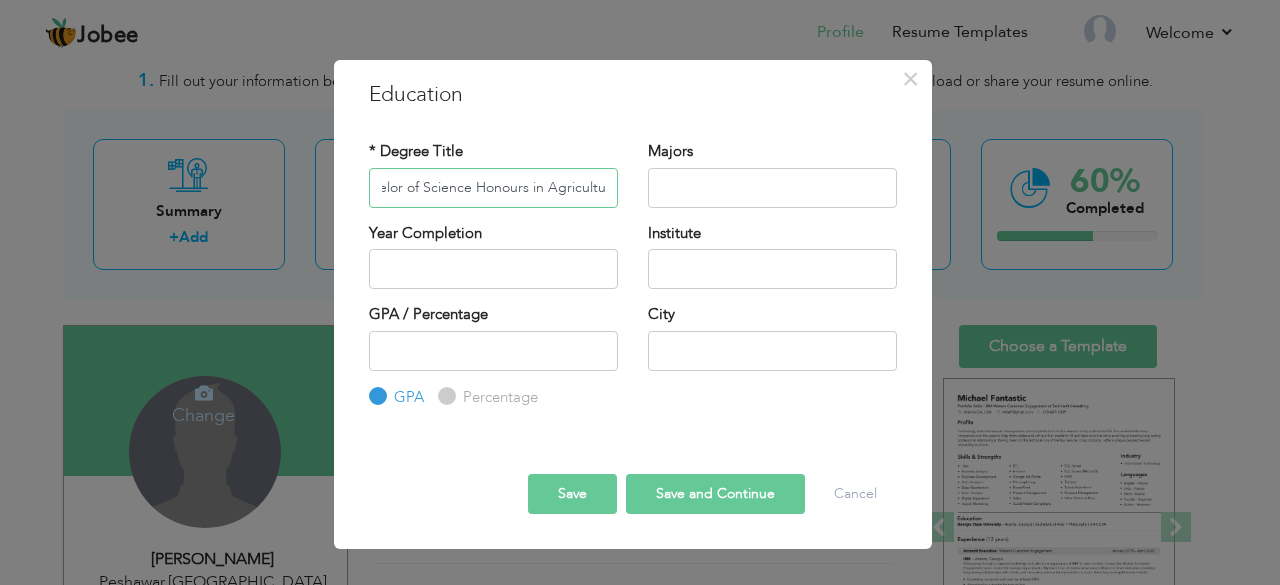 scroll, scrollTop: 0, scrollLeft: 42, axis: horizontal 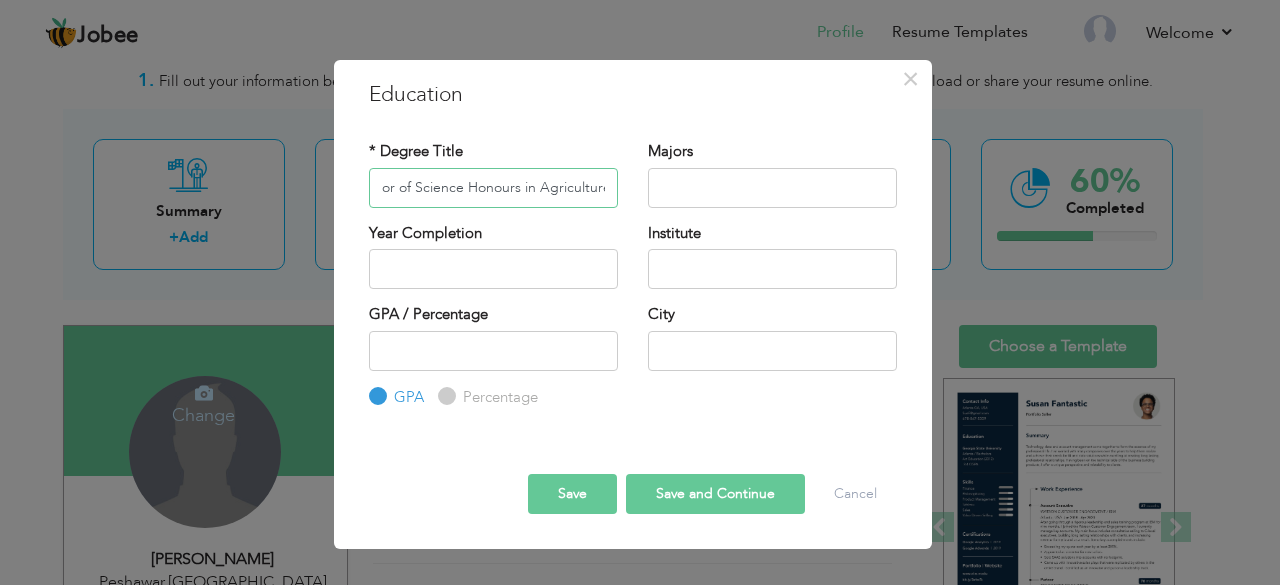type on "Bachelor of Science Honours in Agriculture" 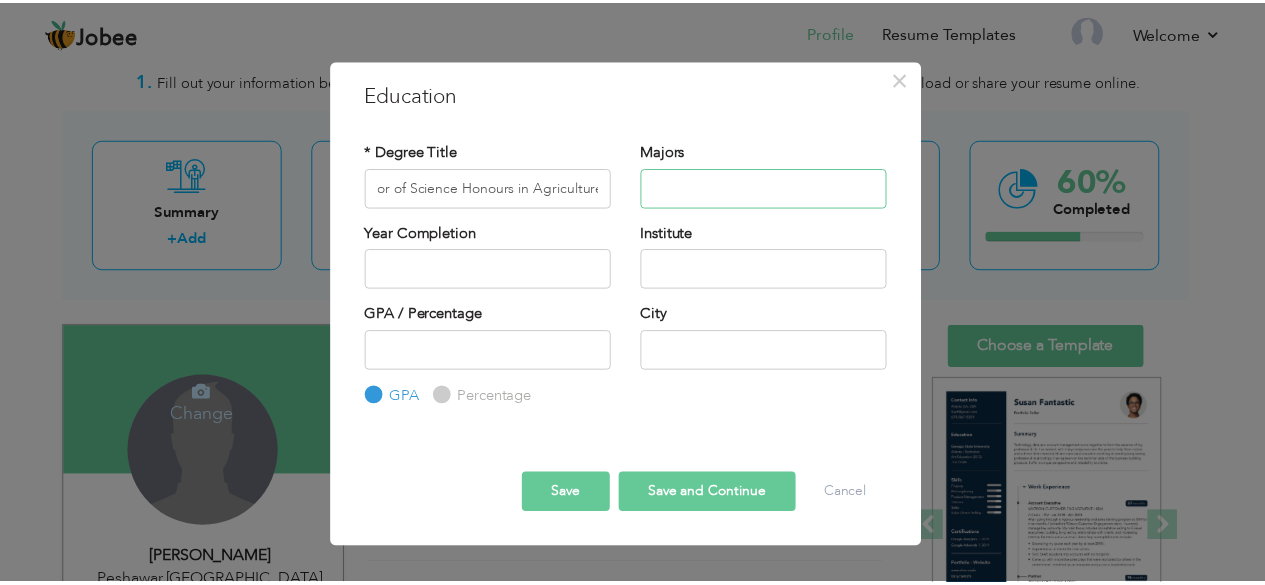 scroll, scrollTop: 0, scrollLeft: 0, axis: both 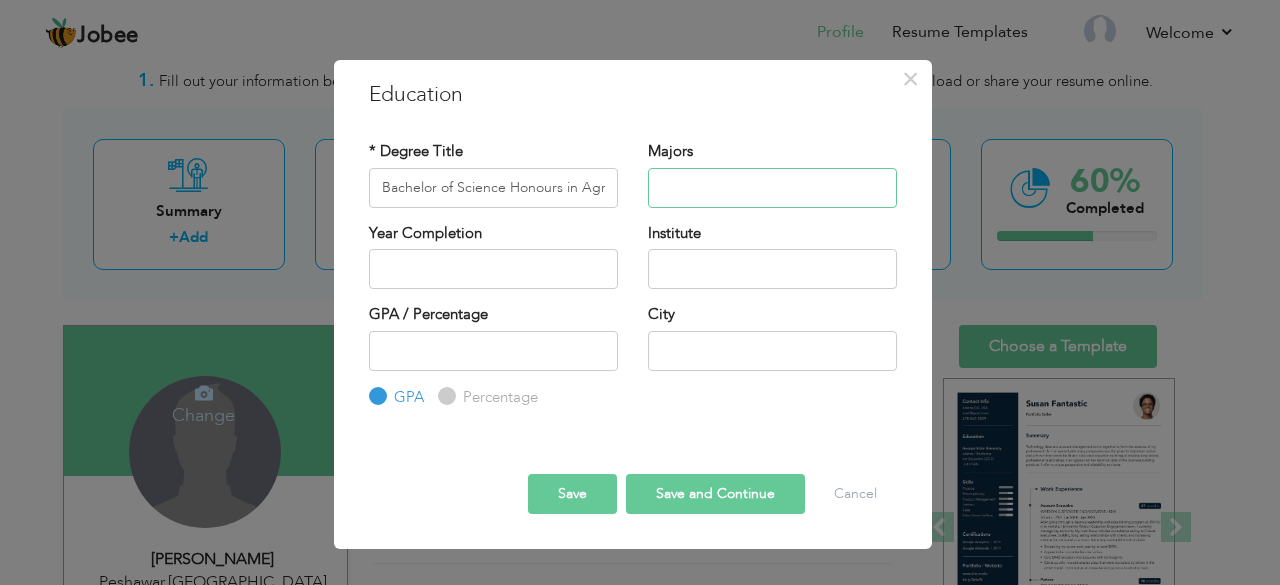 click at bounding box center (772, 188) 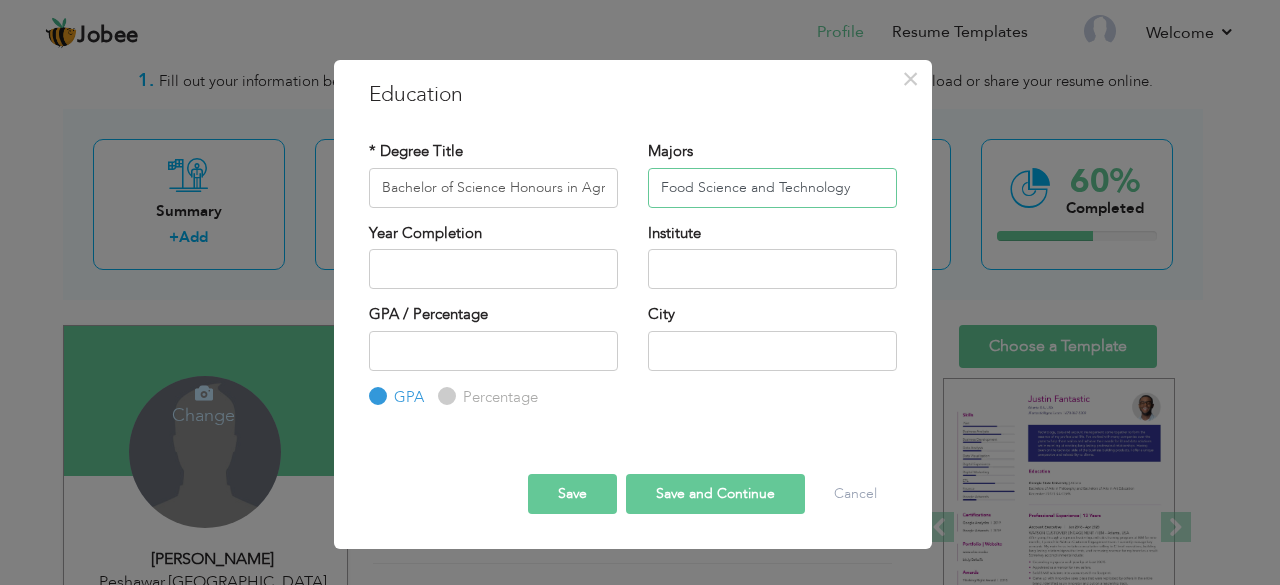 type on "Food Science and Technology" 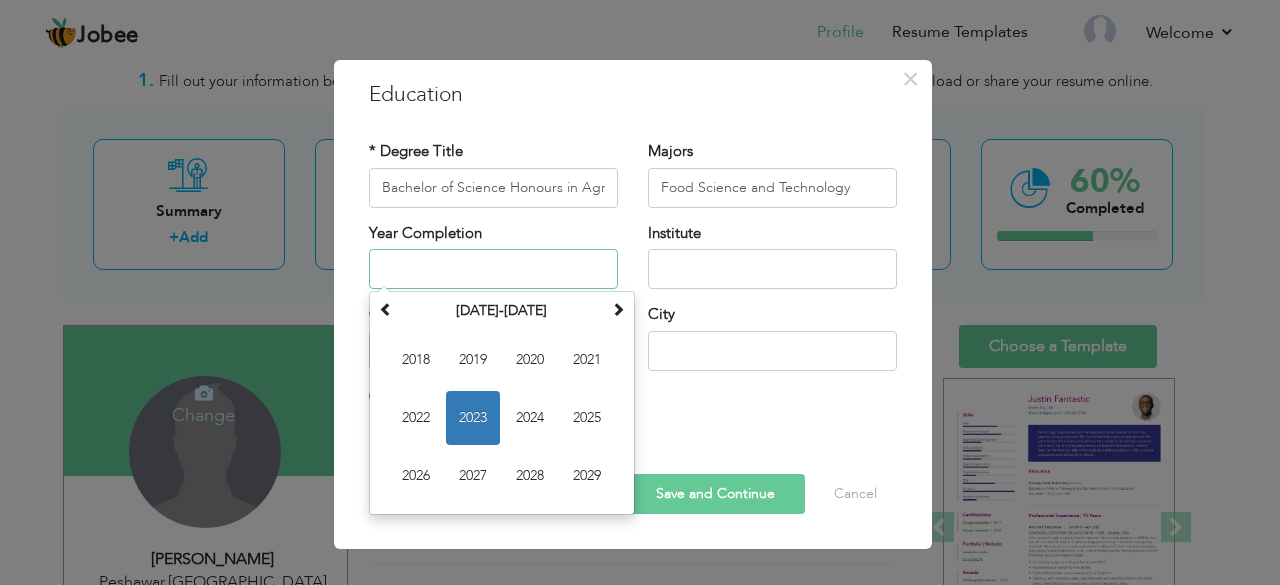 click at bounding box center [493, 269] 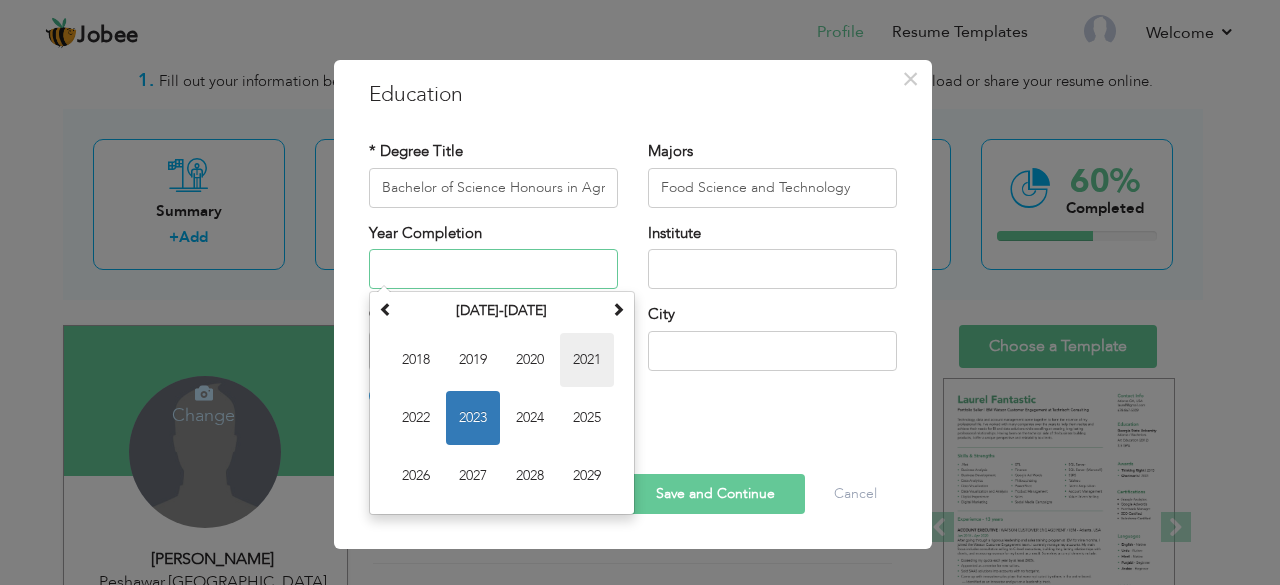 click on "2021" at bounding box center [587, 360] 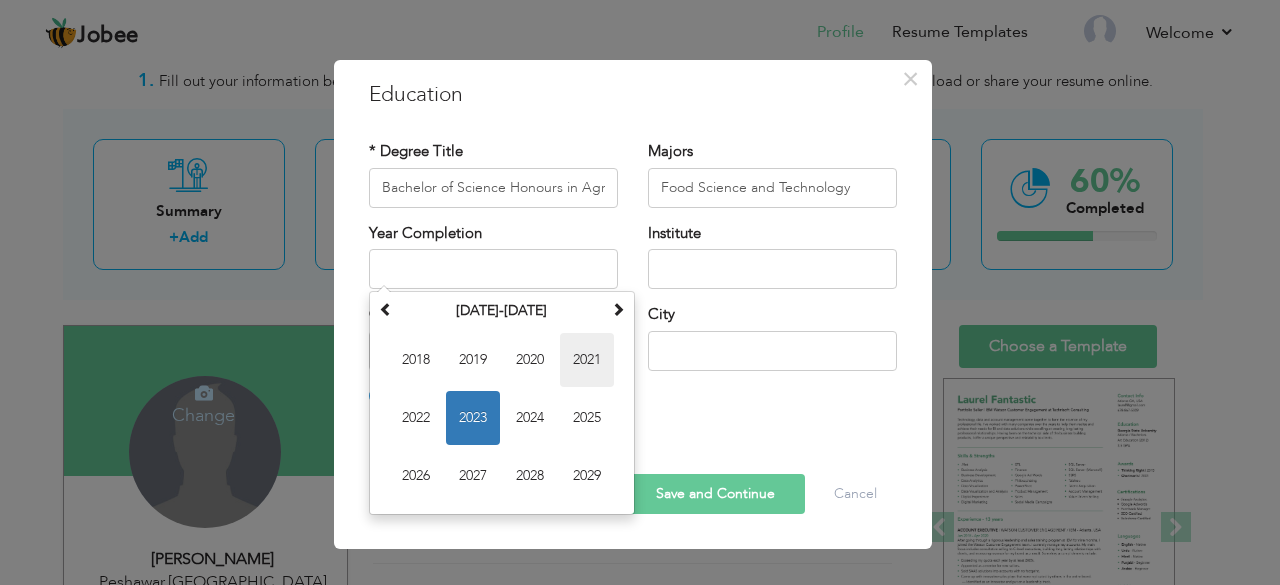 type on "2021" 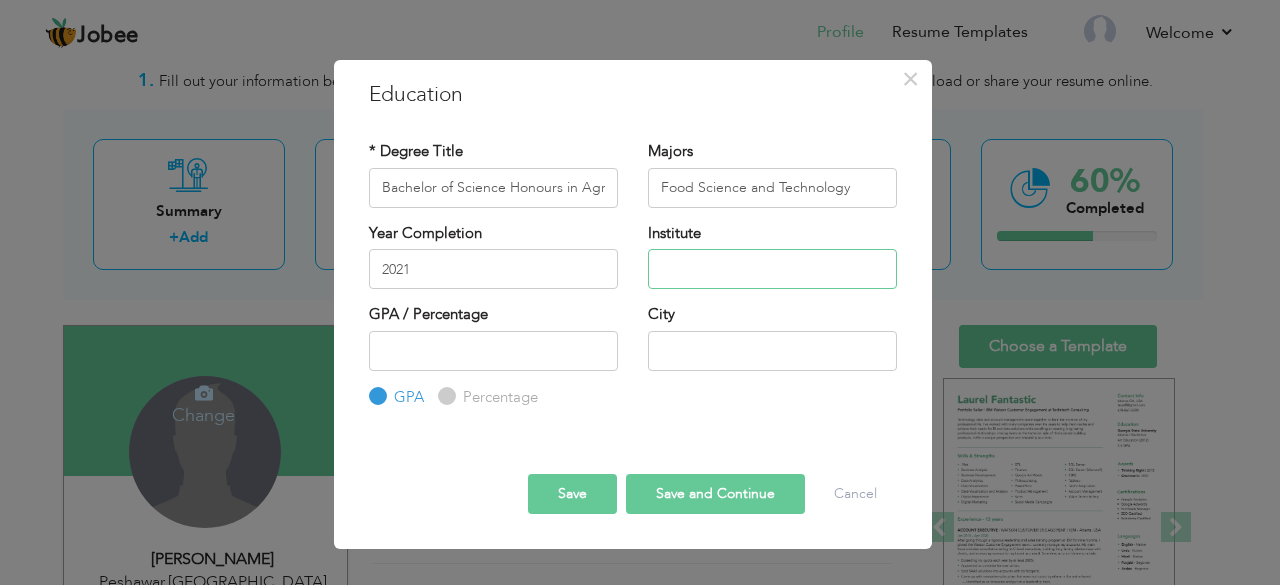 click at bounding box center (772, 269) 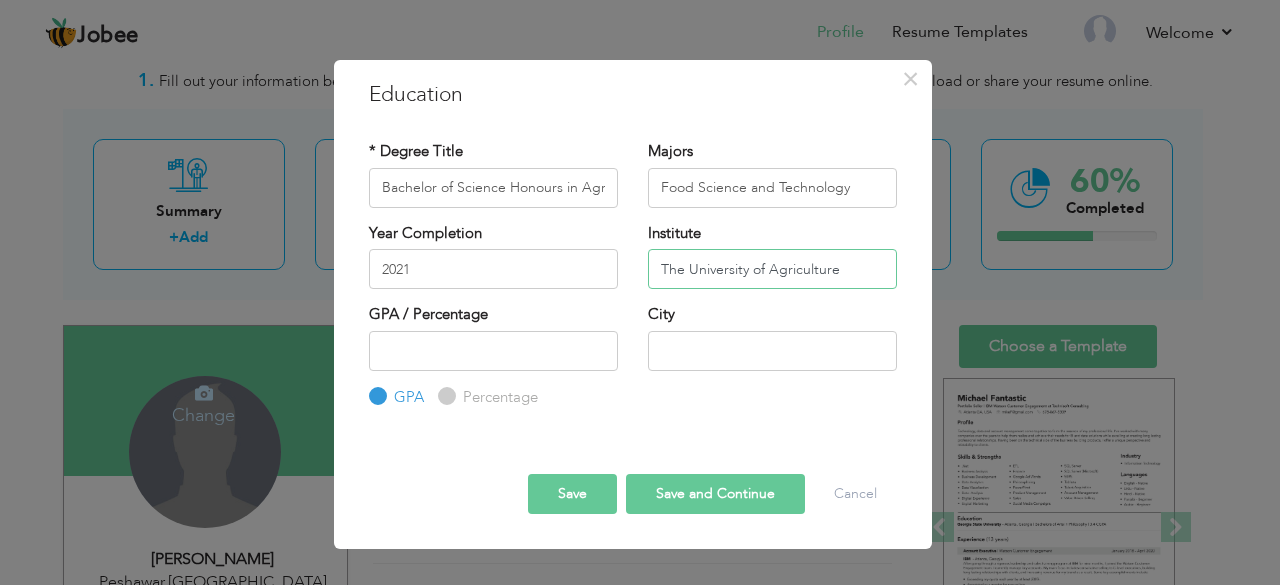 type on "The University of Agriculture" 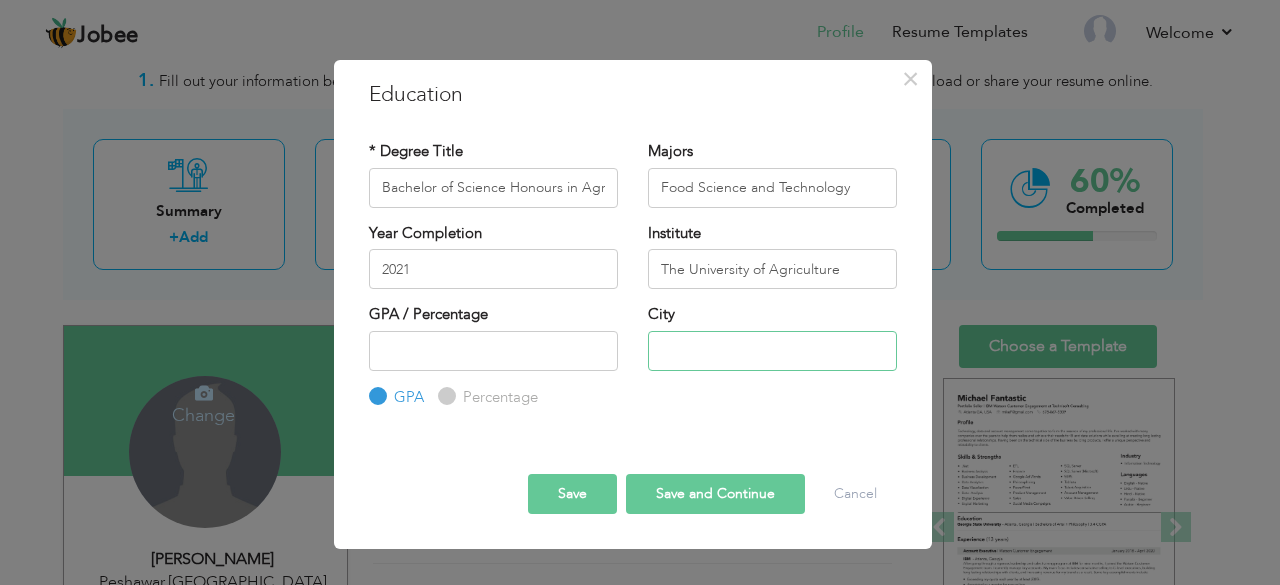 click at bounding box center (772, 351) 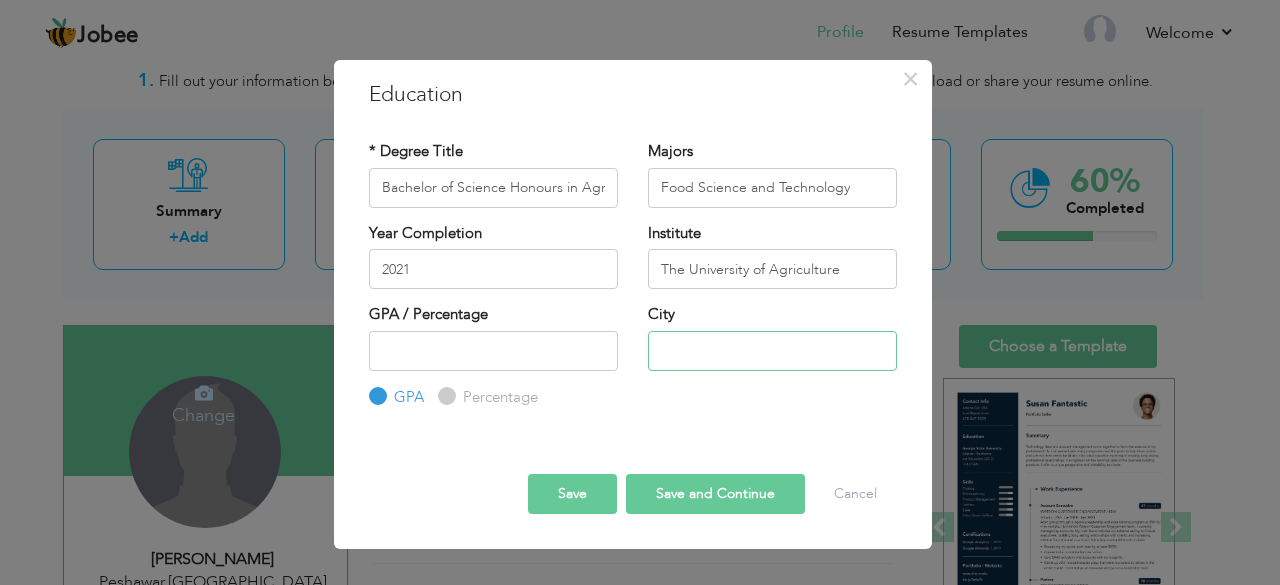 type on "Peshawar" 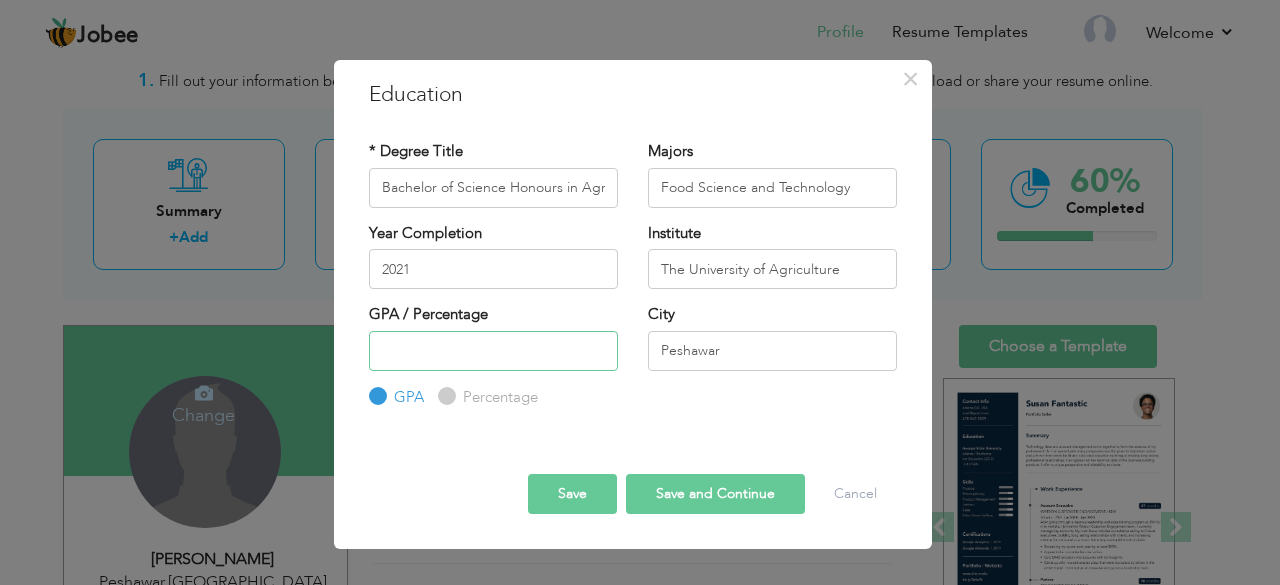 click at bounding box center (493, 351) 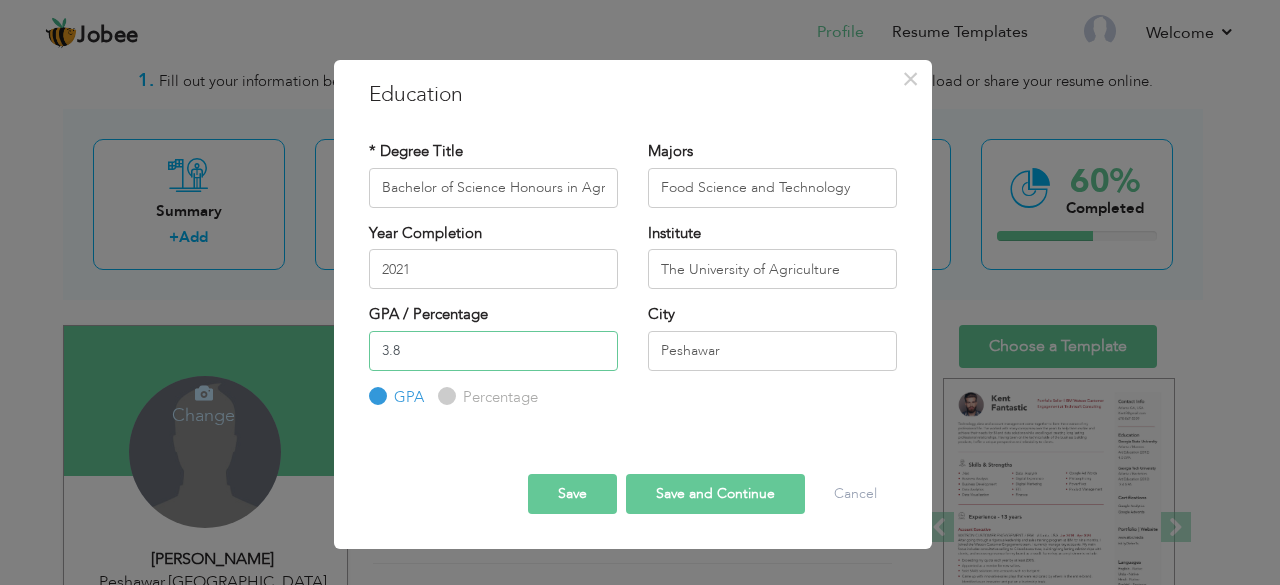type on "3.8" 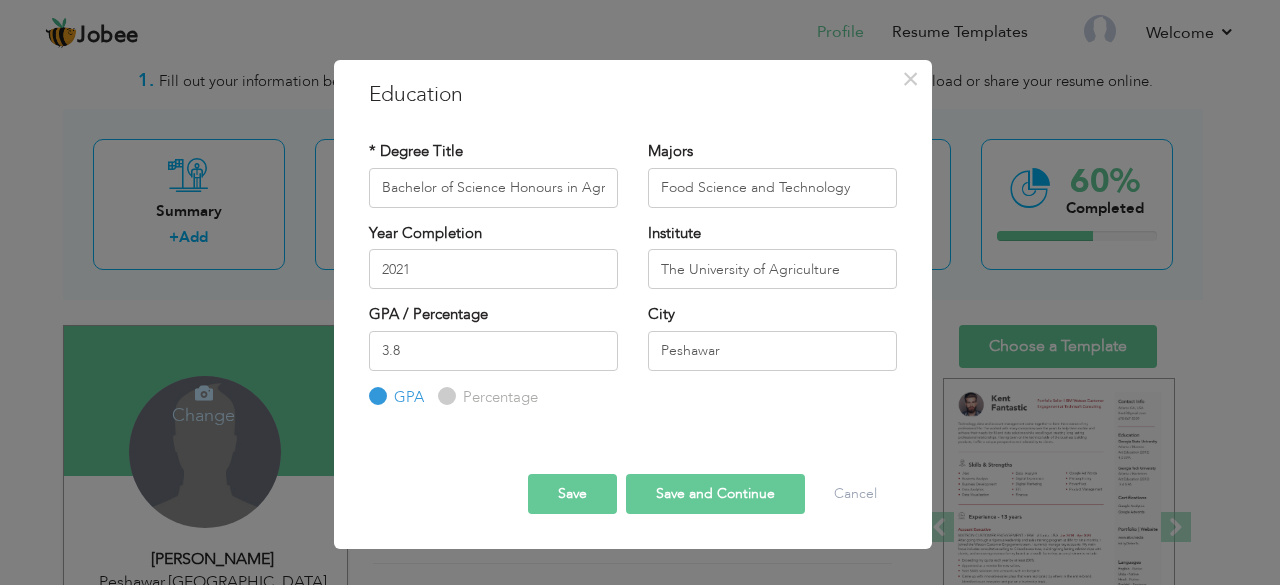 click on "Save" at bounding box center [572, 494] 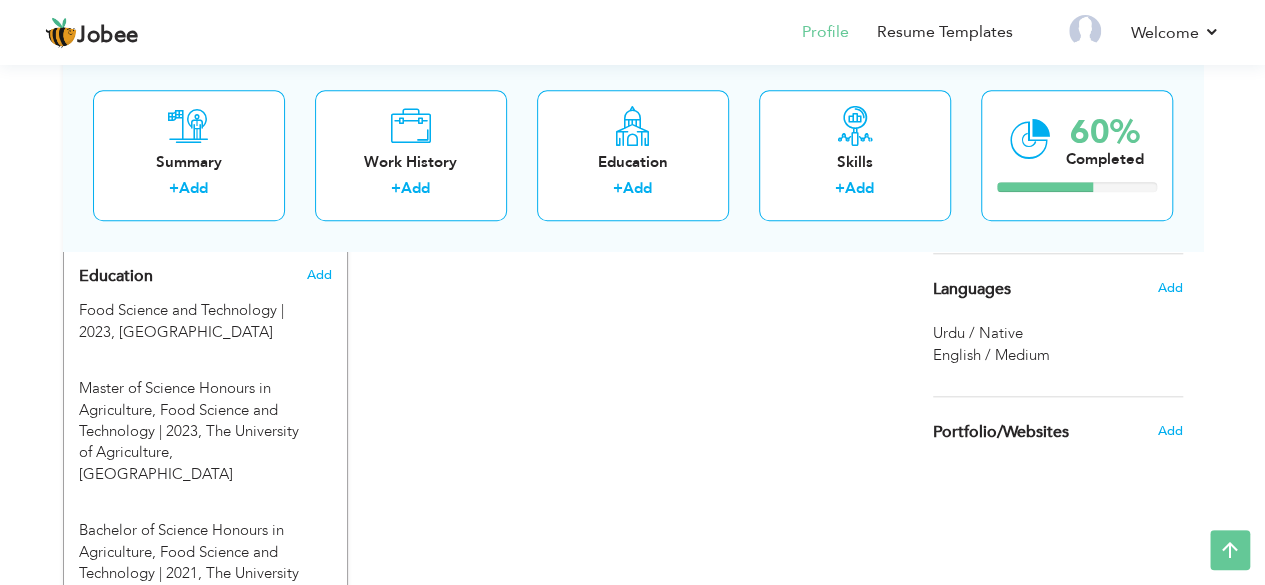scroll, scrollTop: 845, scrollLeft: 0, axis: vertical 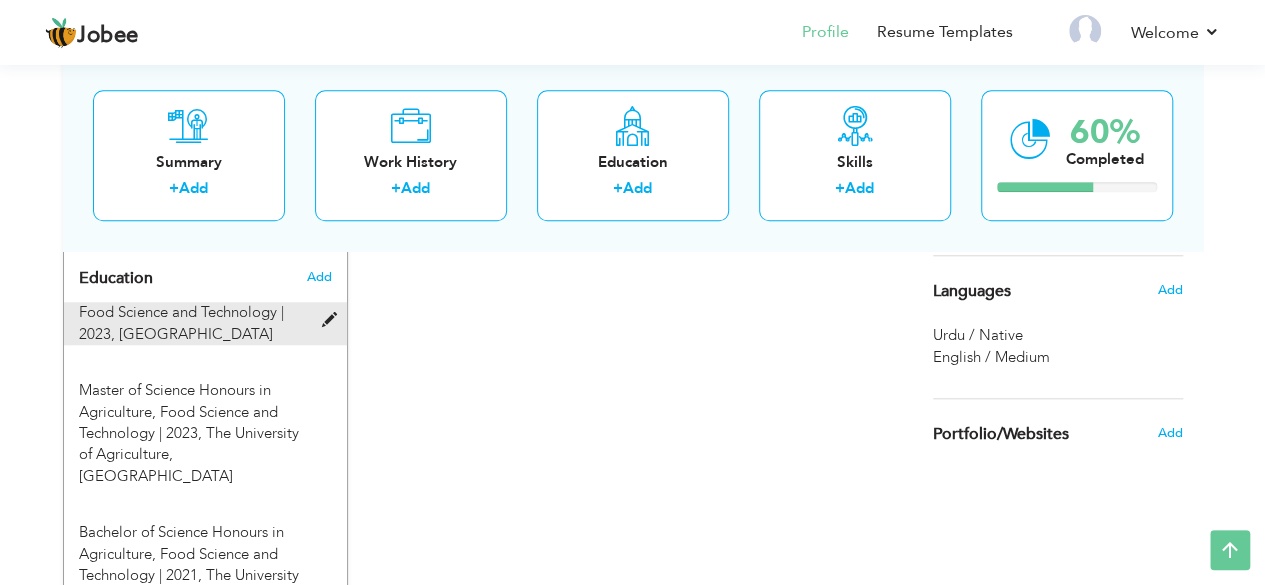 click on "NWFP Agricultural University" at bounding box center [196, 334] 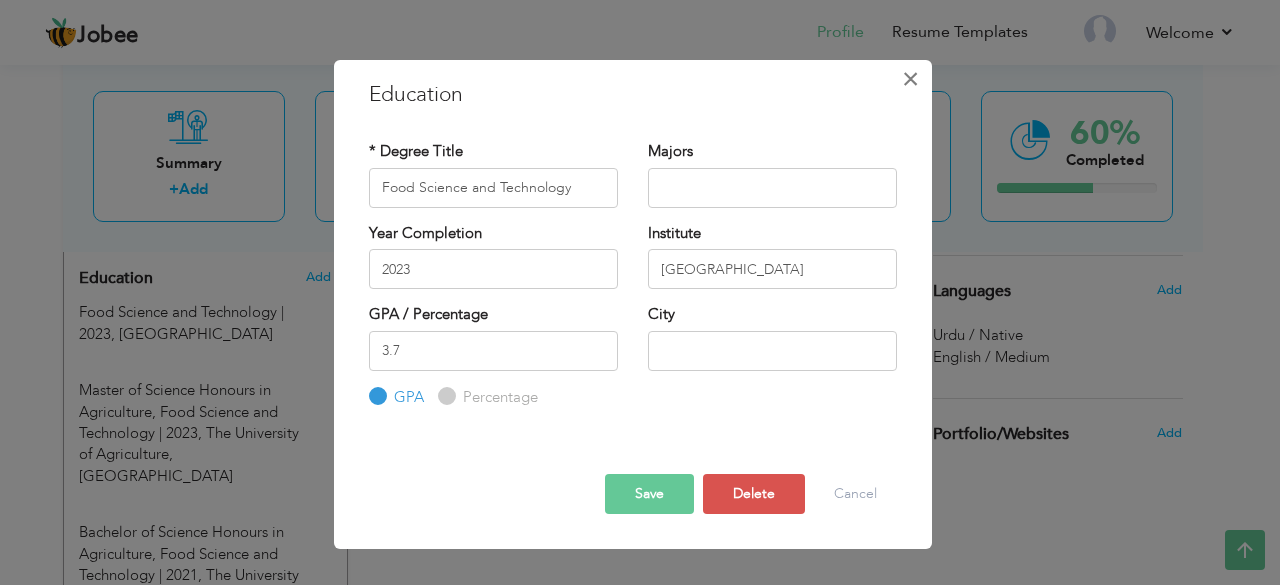click on "×" at bounding box center [910, 79] 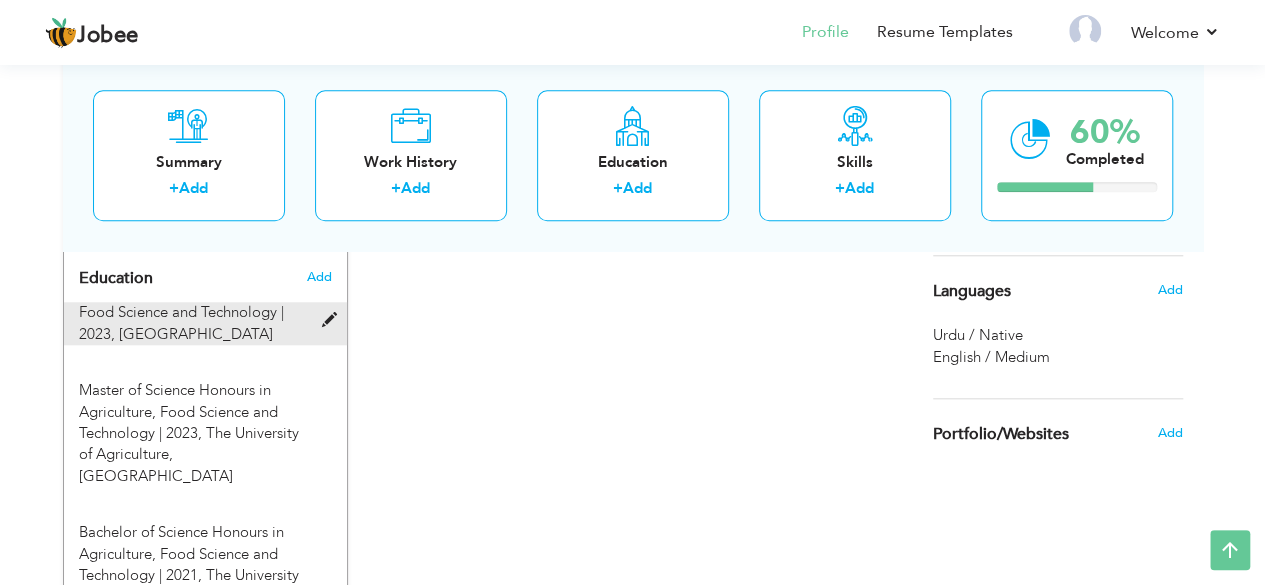 click on "Food Science and Technology   |  2023," at bounding box center [181, 322] 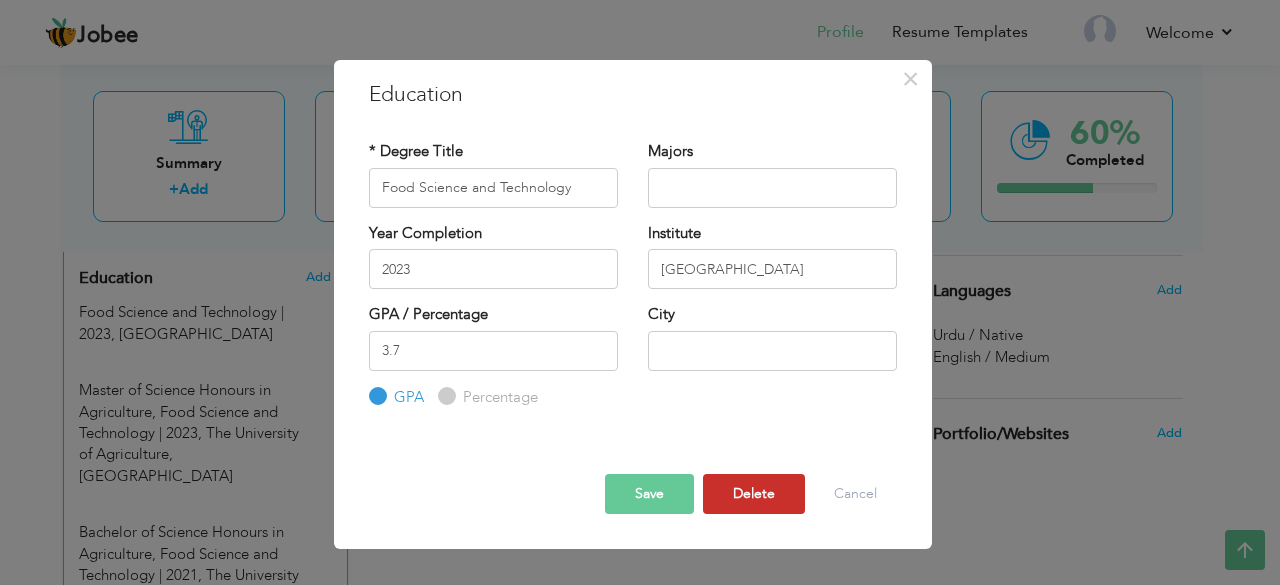 click on "Delete" at bounding box center (754, 494) 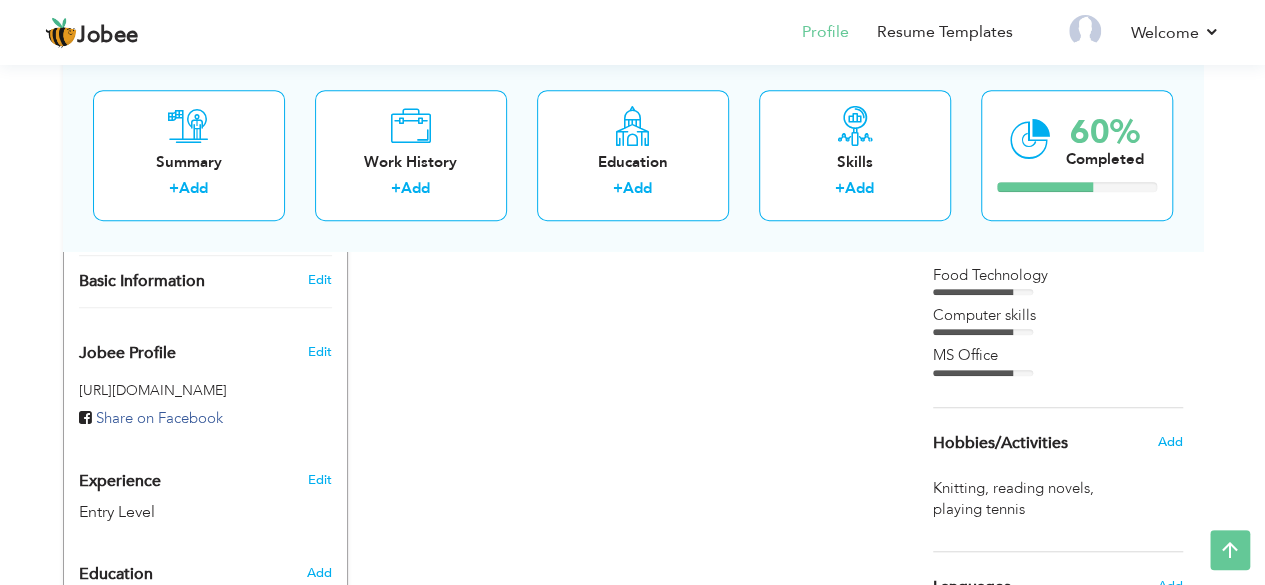 scroll, scrollTop: 528, scrollLeft: 0, axis: vertical 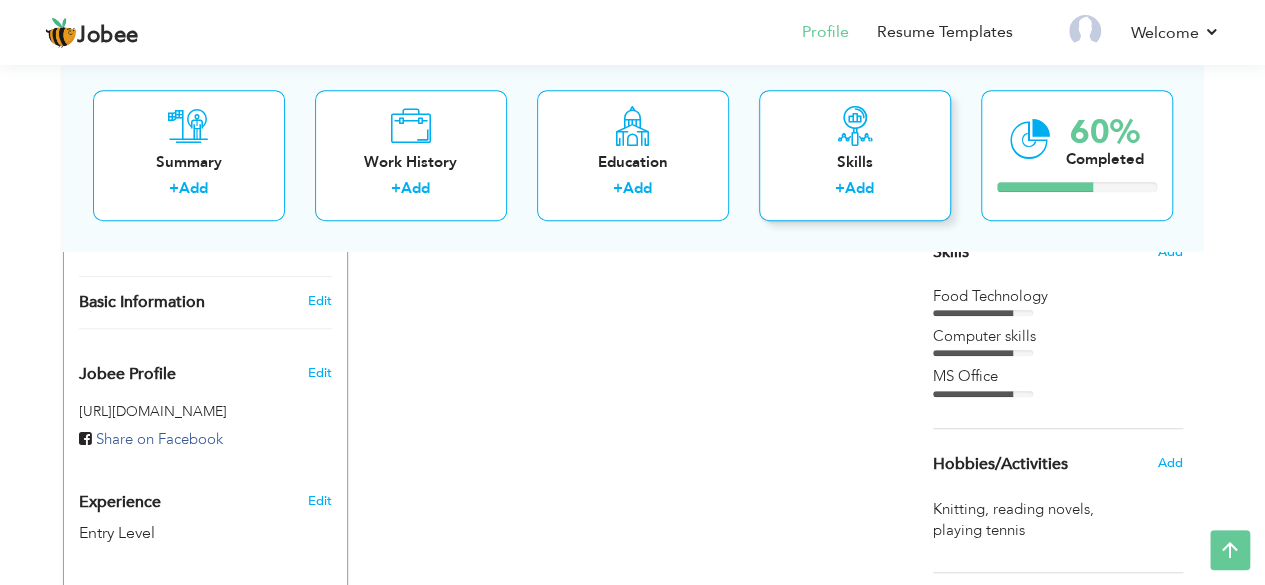 click on "+" at bounding box center [840, 189] 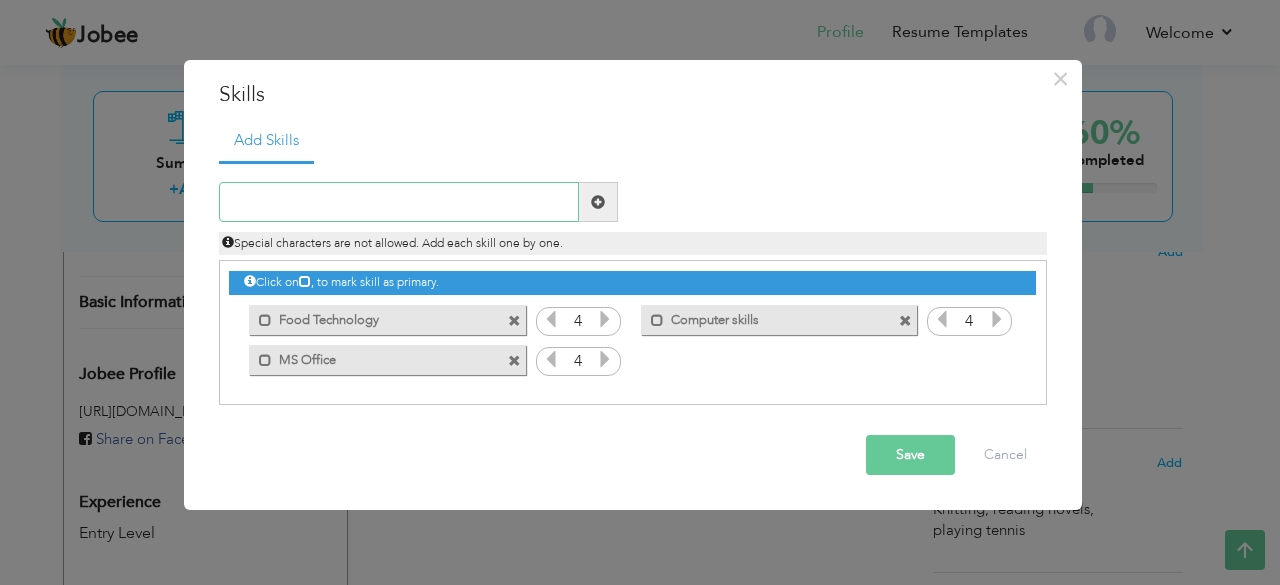 click at bounding box center [399, 202] 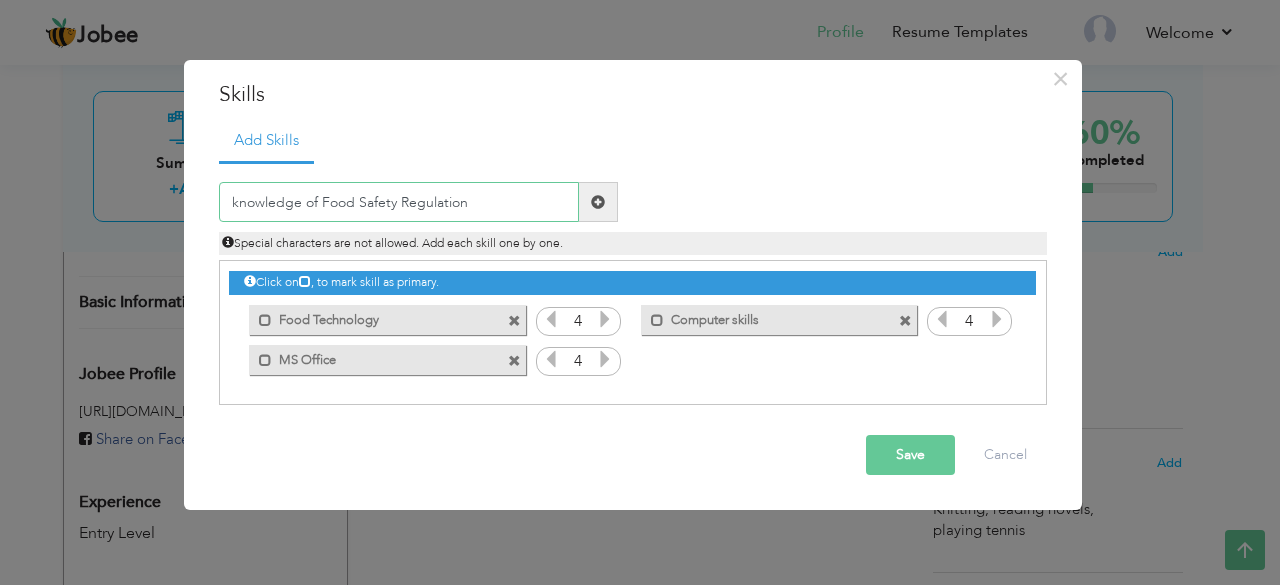 type on "knowledge of Food Safety Regulations" 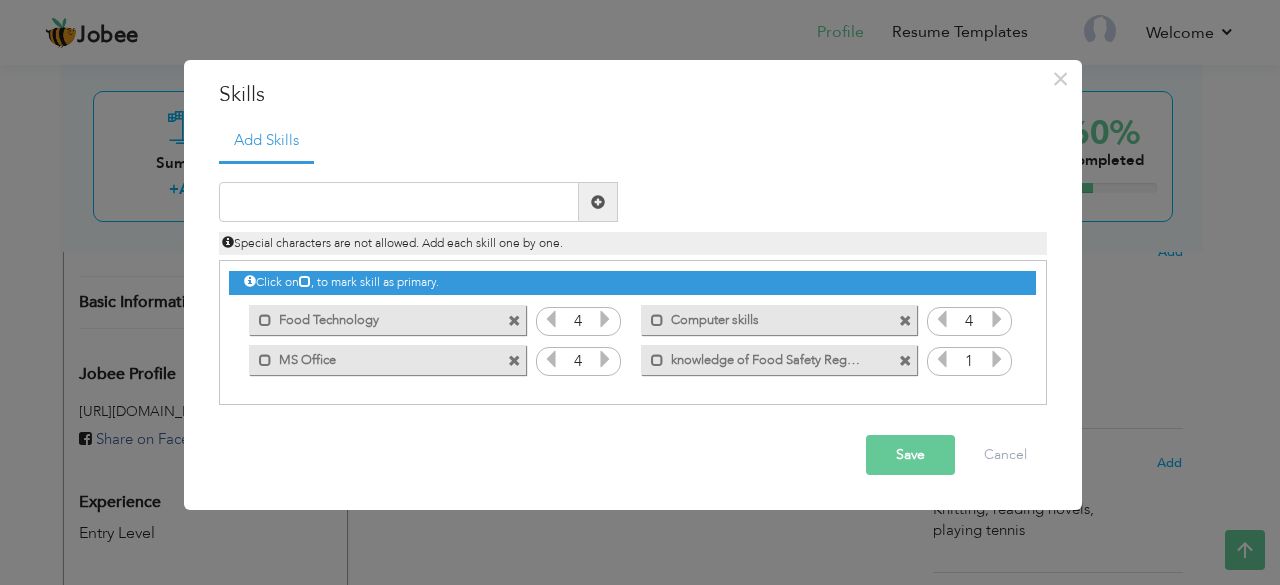 click at bounding box center (514, 321) 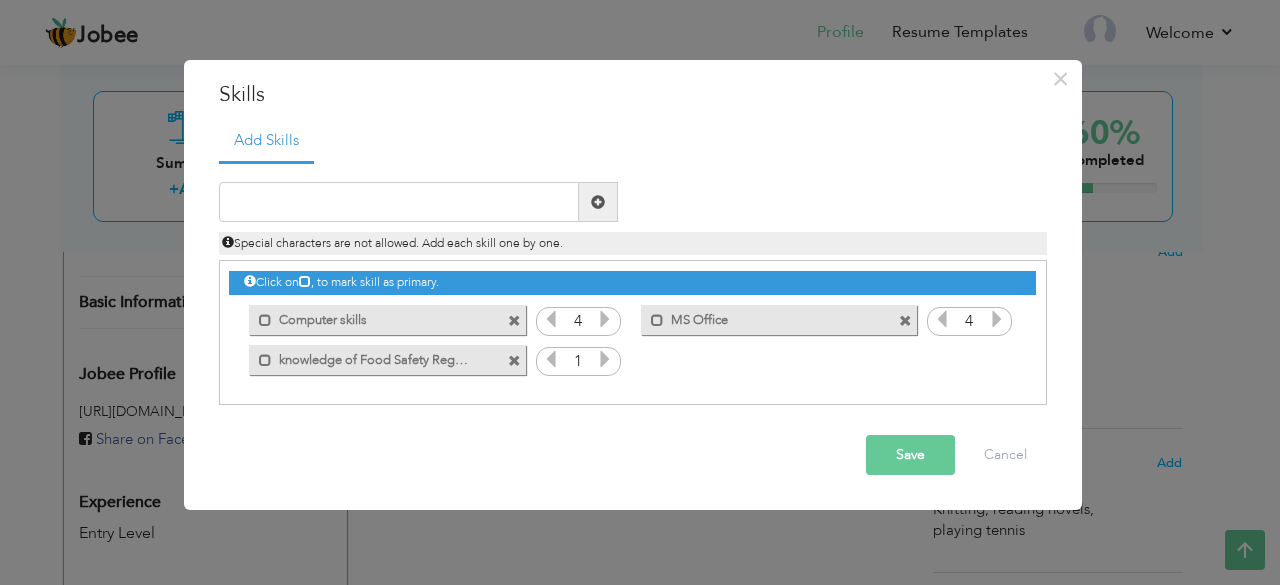 click at bounding box center (514, 321) 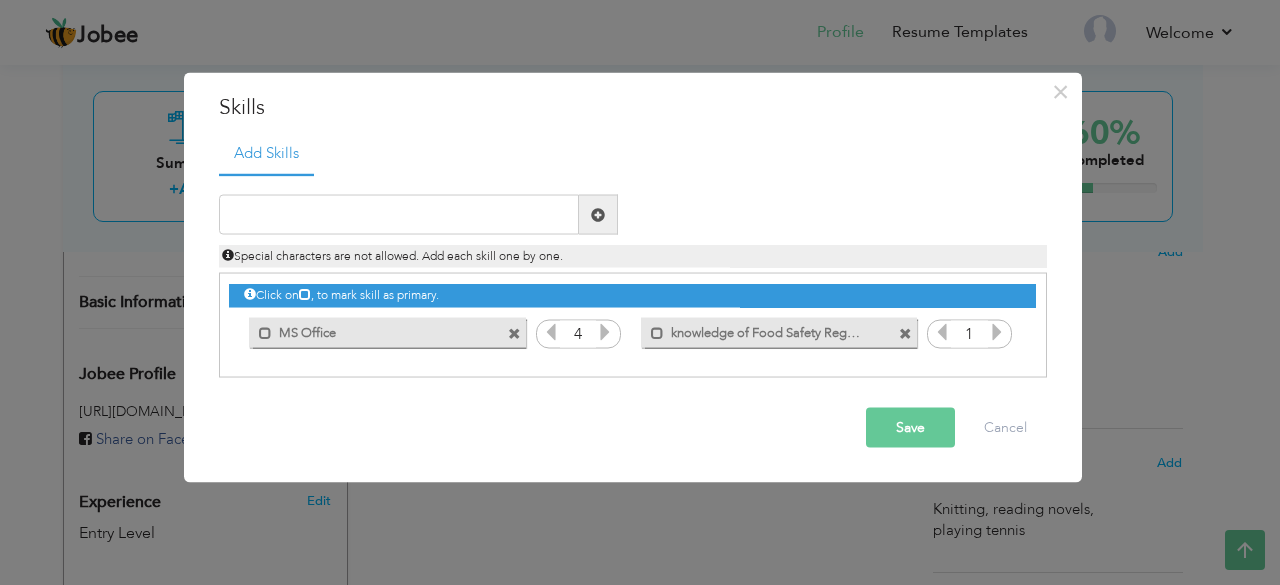 click at bounding box center (514, 333) 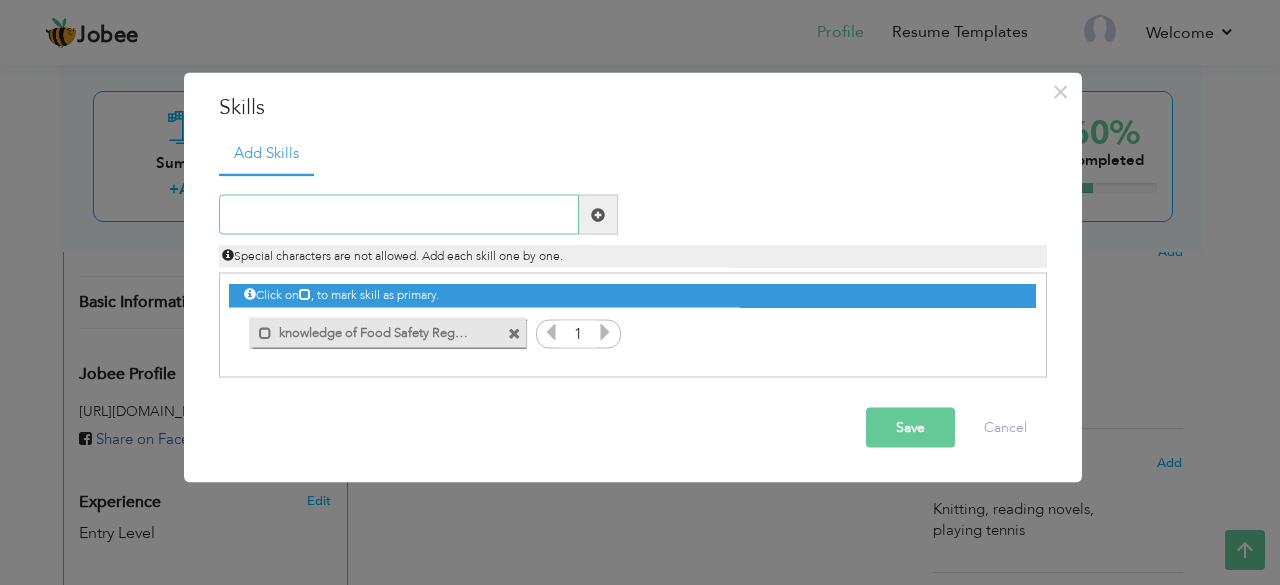 click at bounding box center [399, 215] 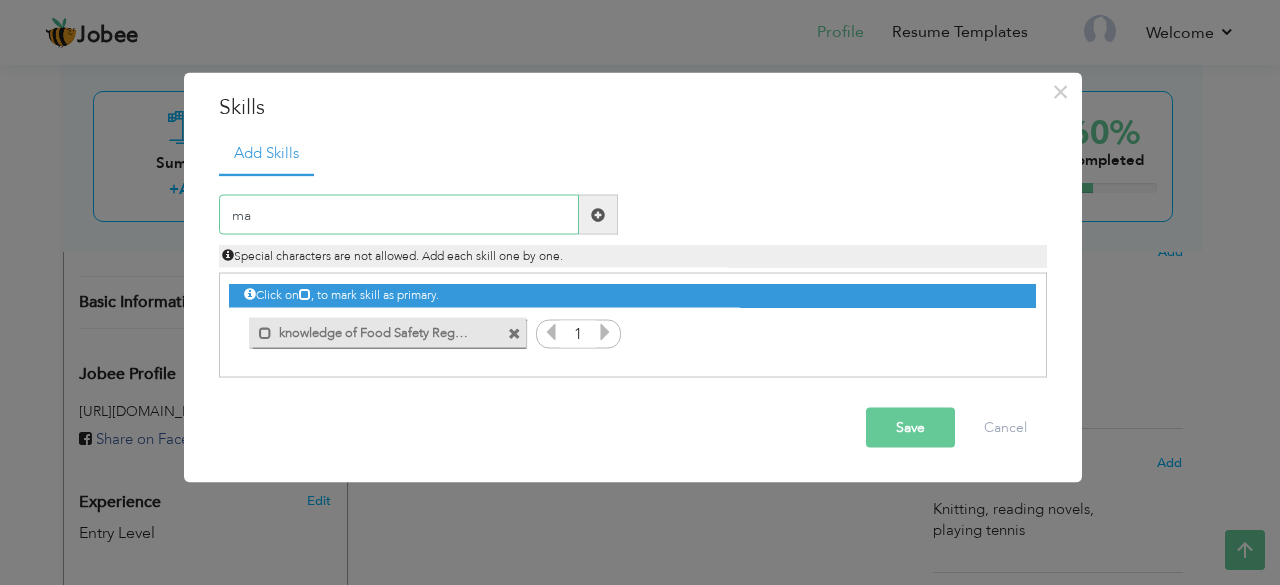 type on "m" 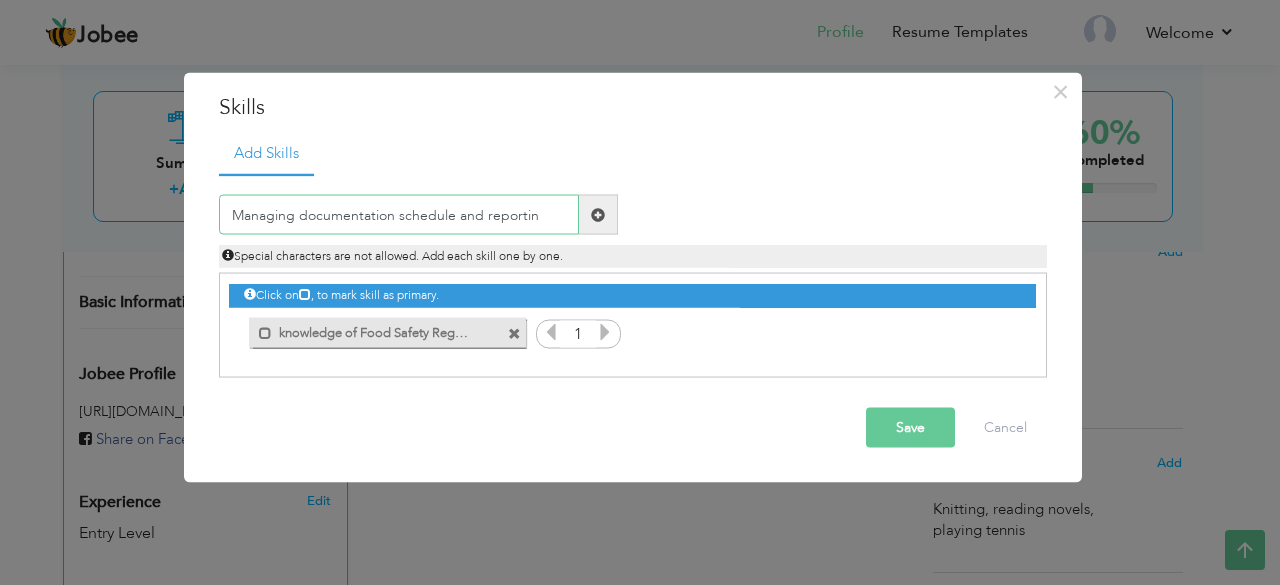 type on "Managing documentation schedule and reporting" 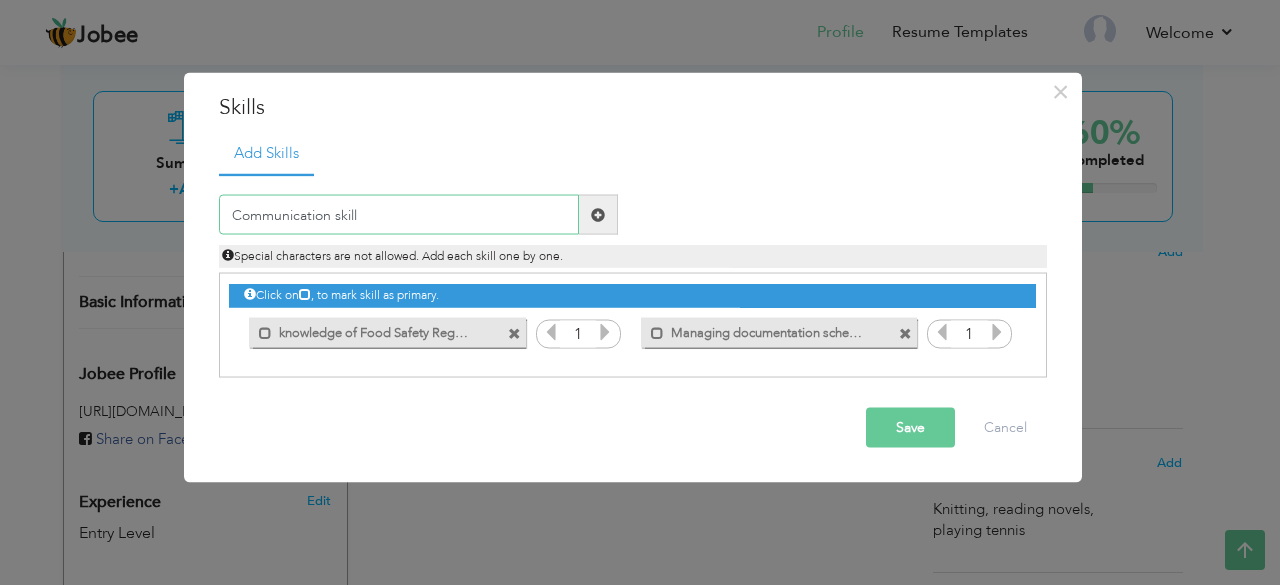 type on "Communication skills" 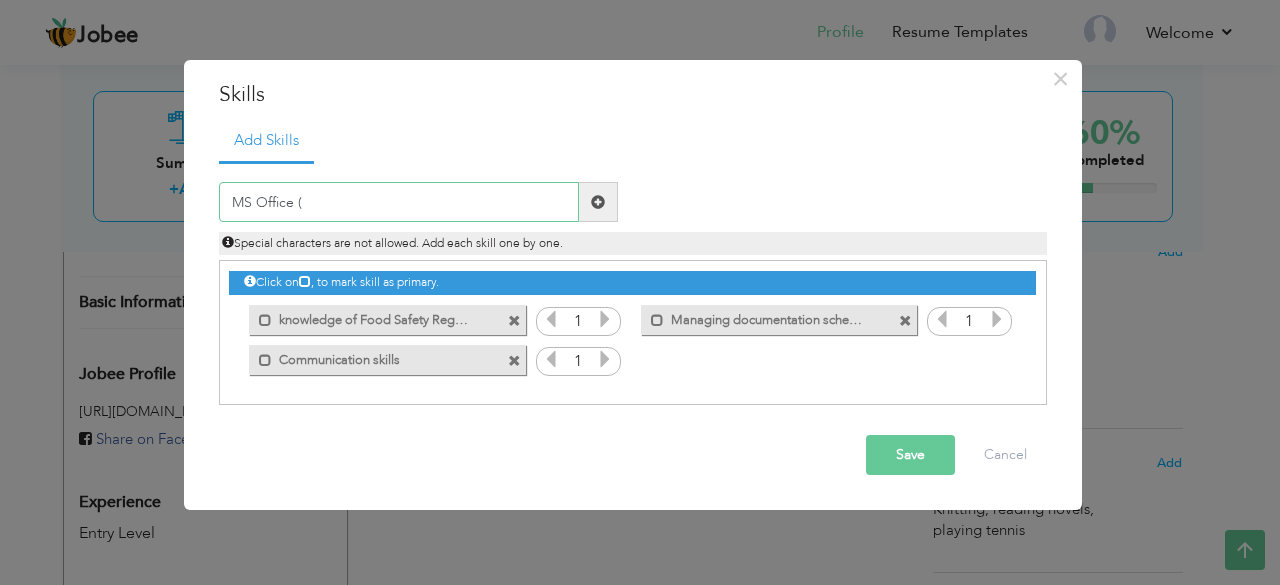 type on "MS Office" 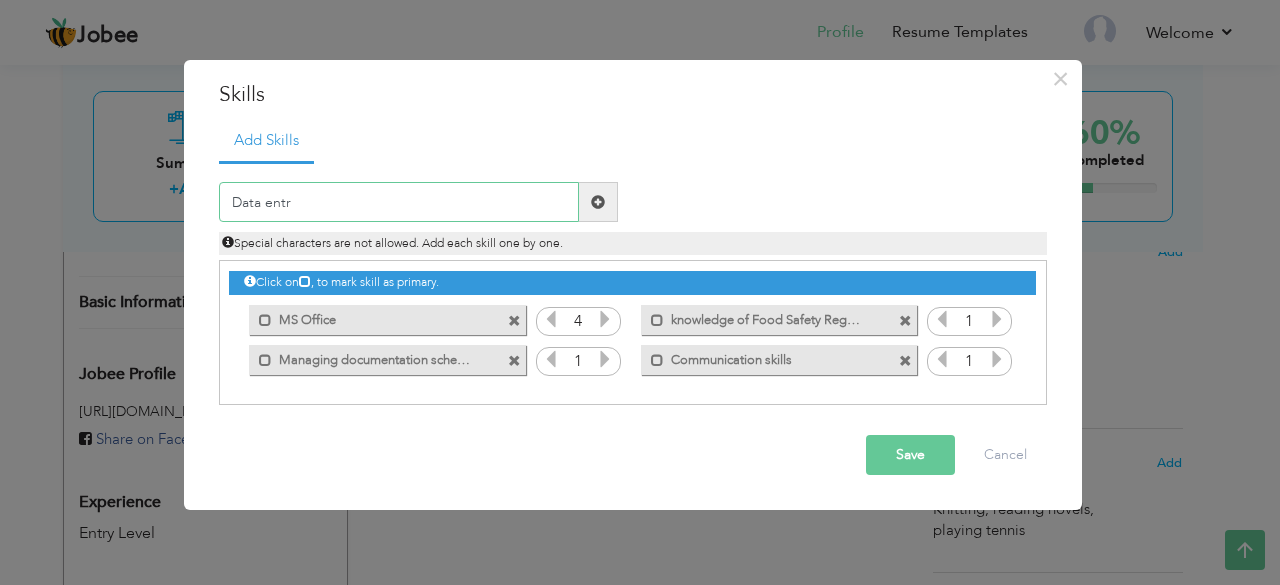 type on "Data entry" 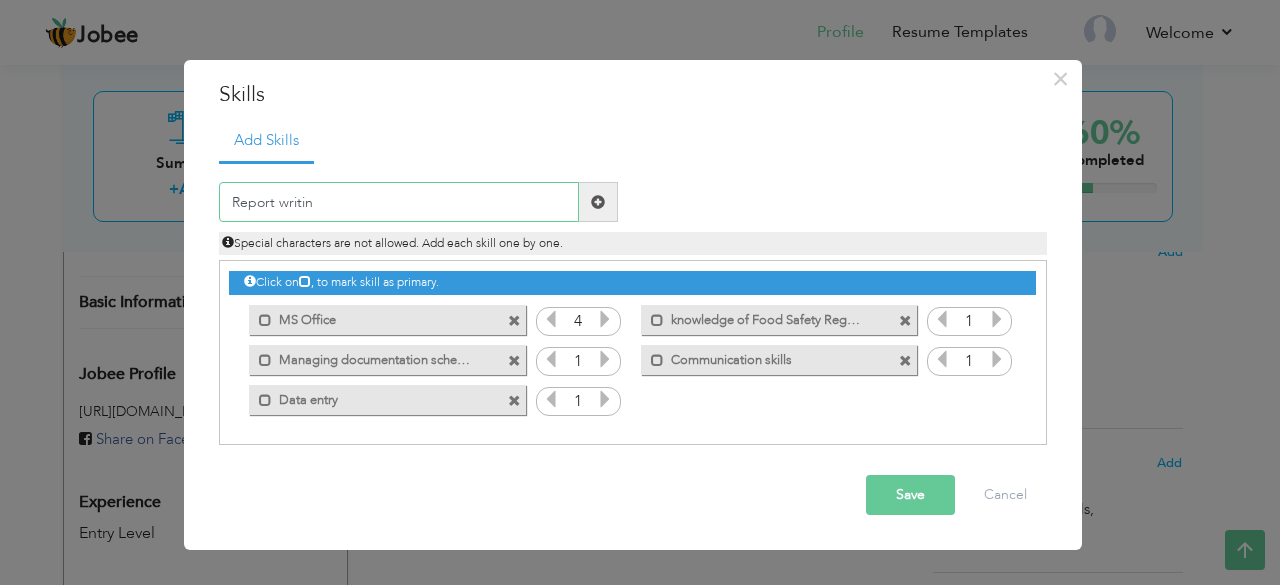 type on "Report writing" 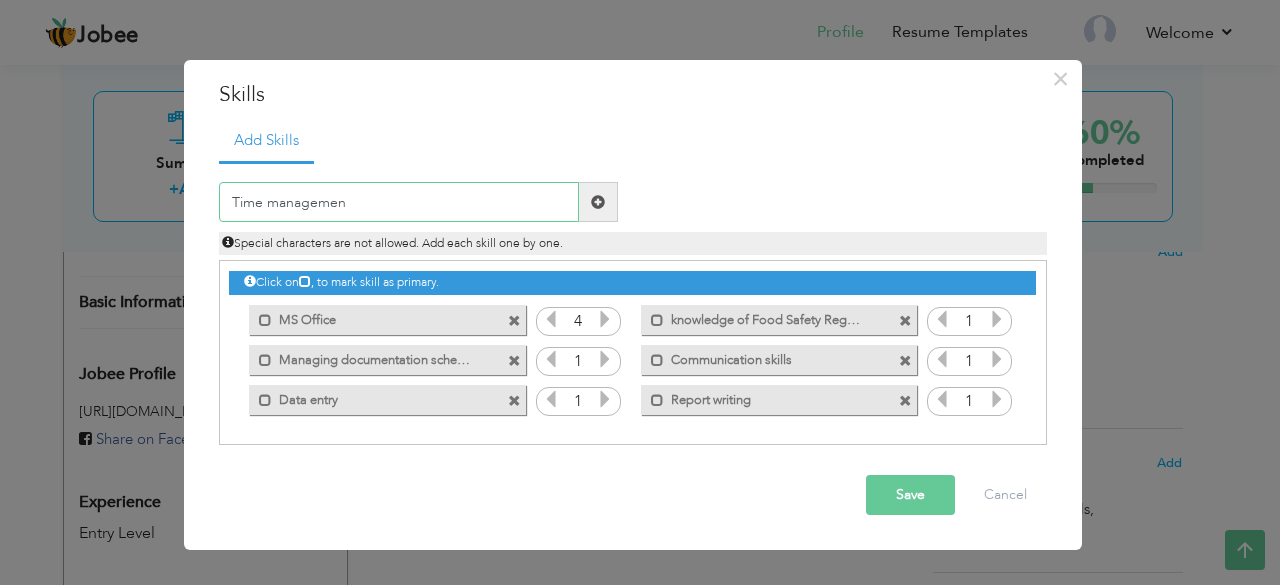 type on "Time management" 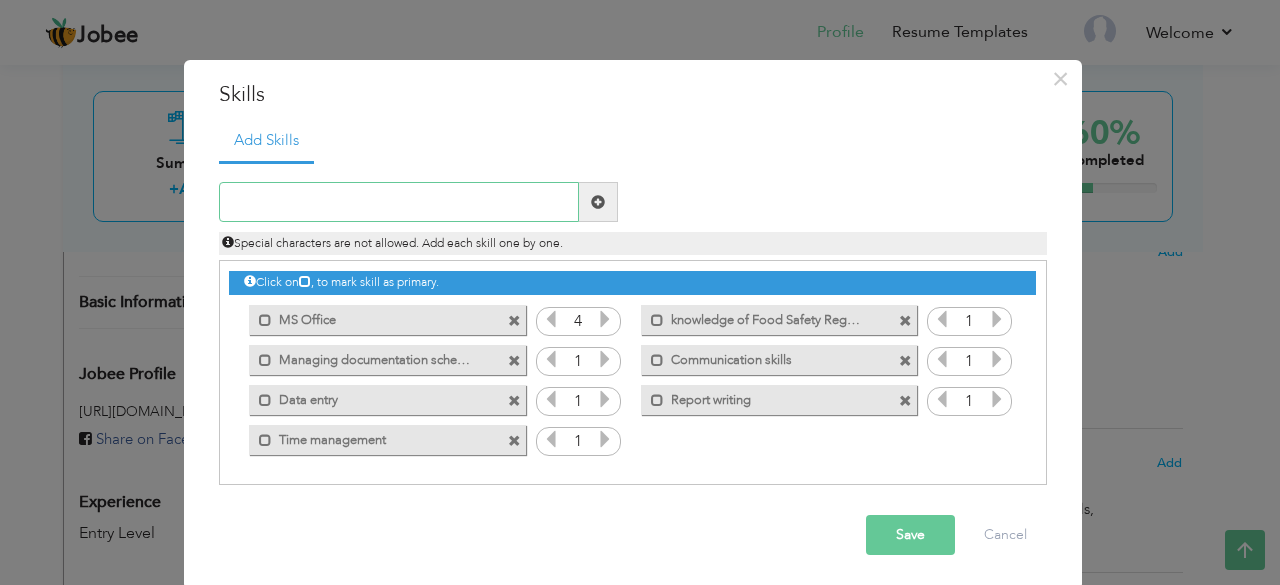 click at bounding box center [399, 202] 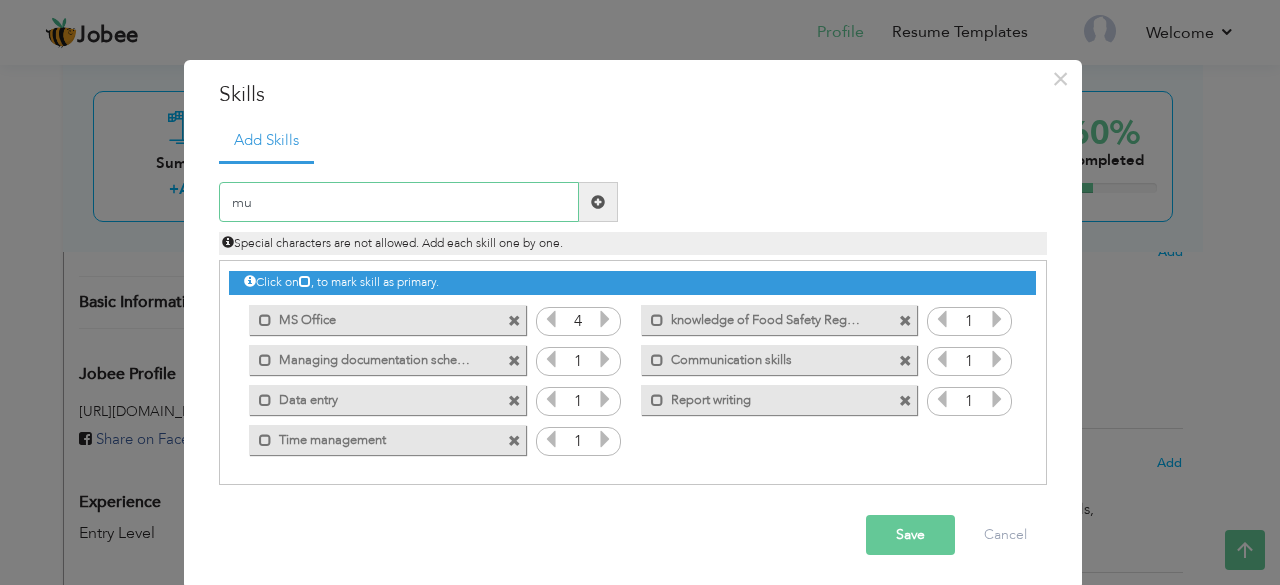 type on "m" 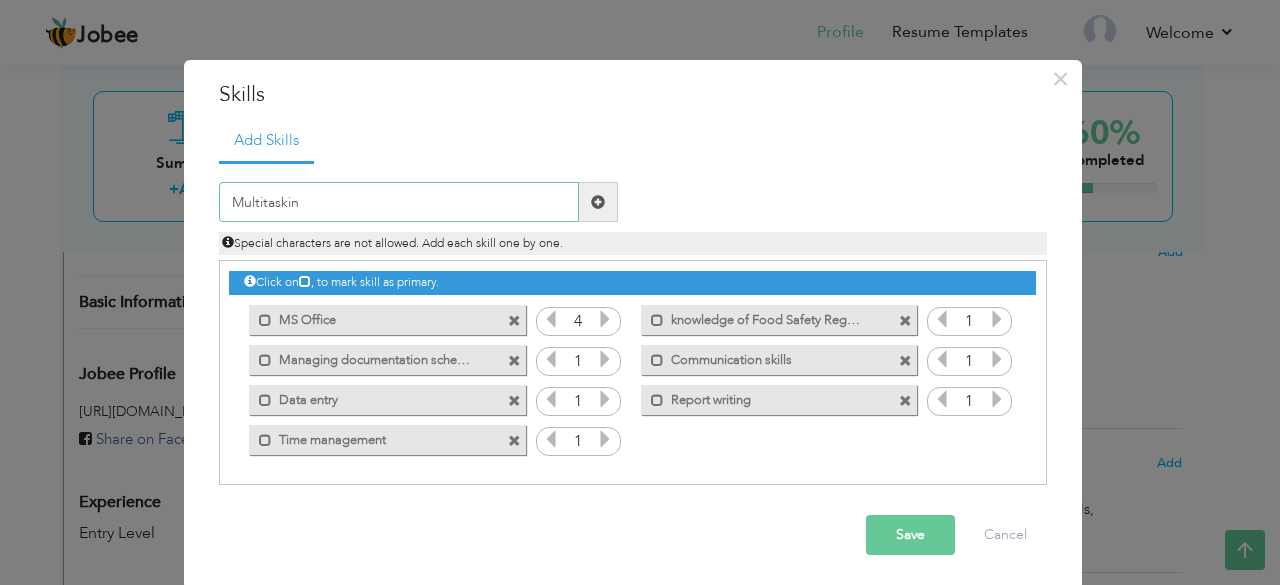 type on "Multitasking" 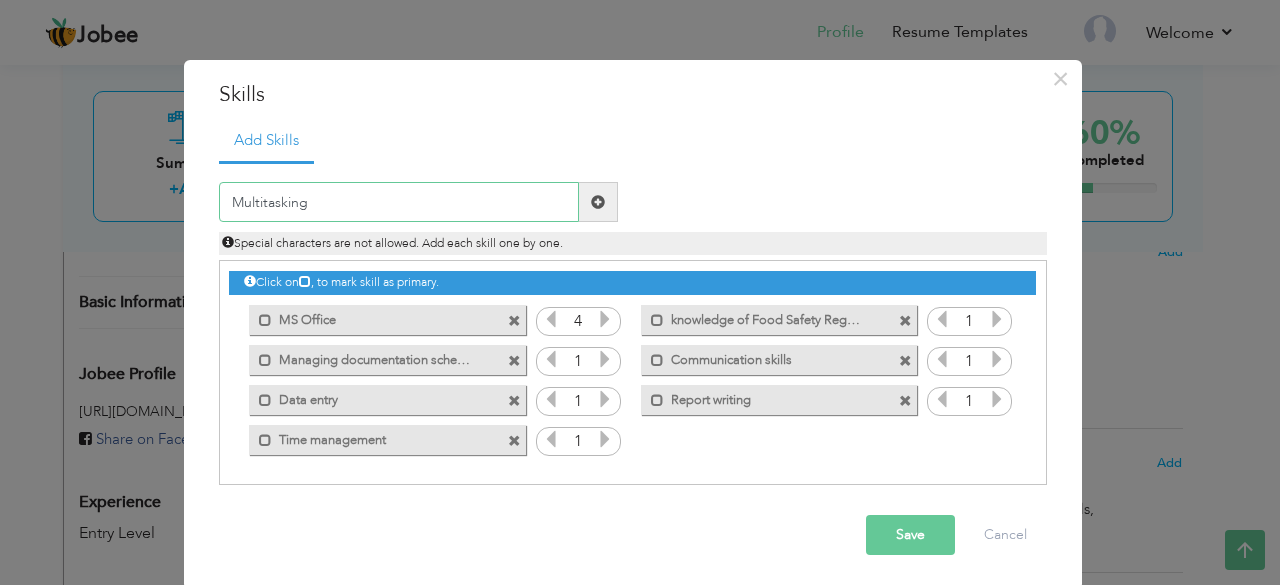 type 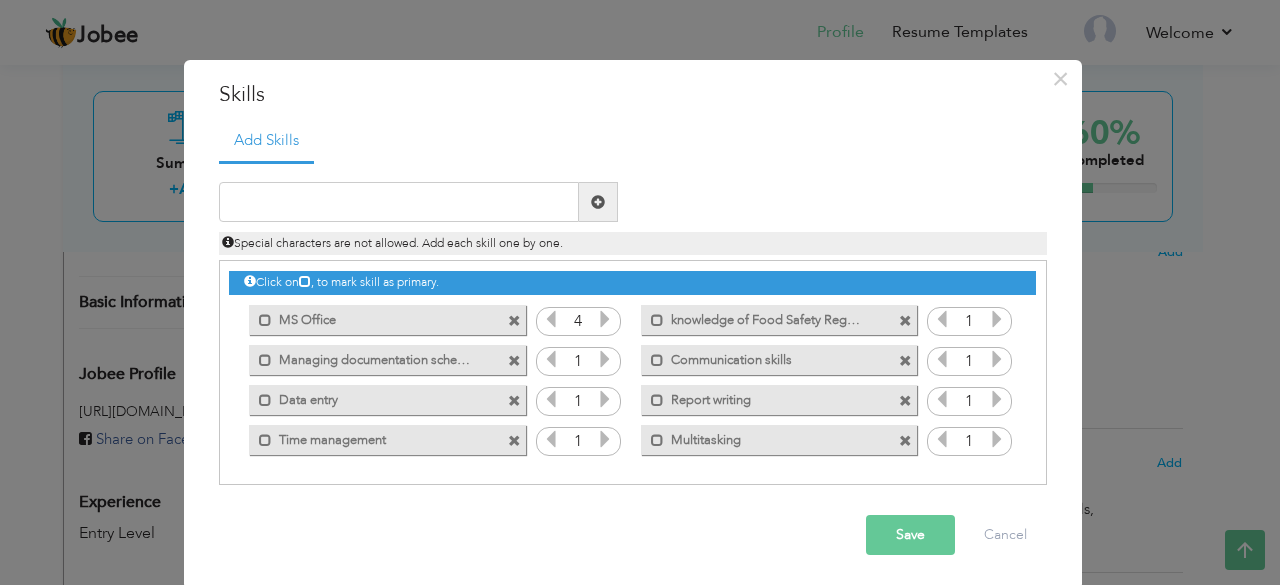 click on "Save" at bounding box center [910, 535] 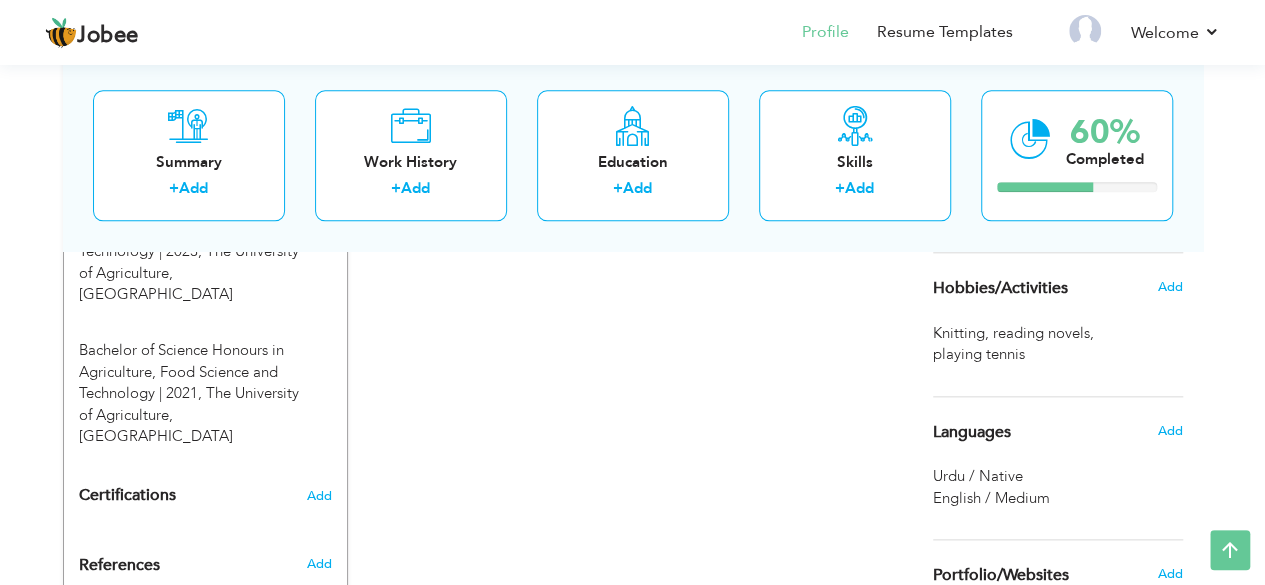 scroll, scrollTop: 951, scrollLeft: 0, axis: vertical 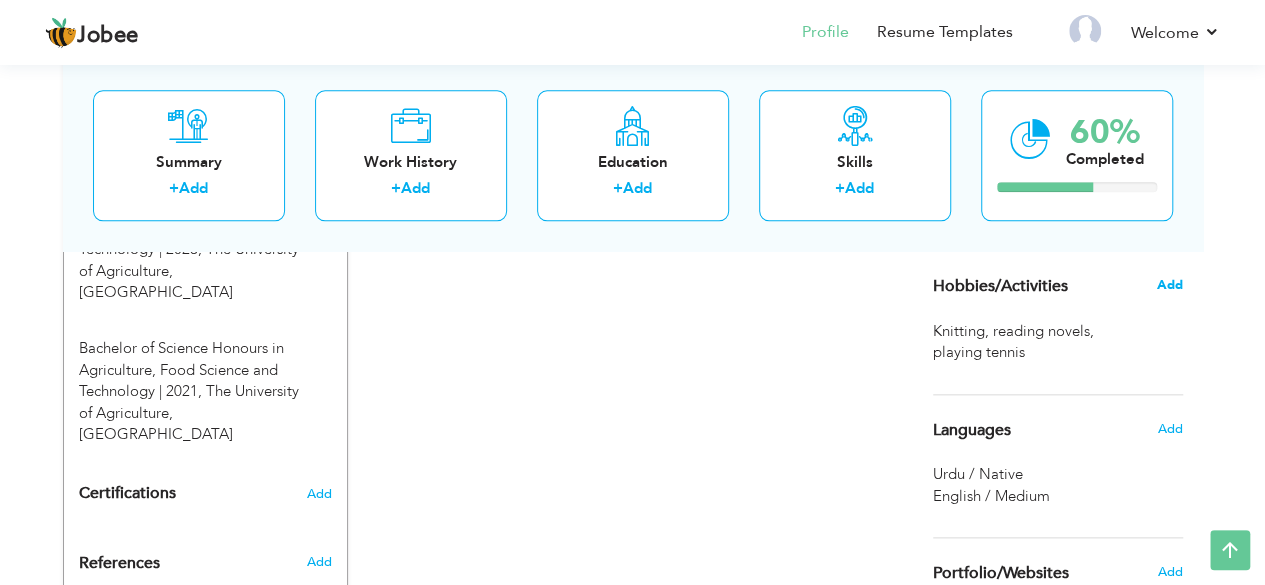 click on "Add" at bounding box center (1169, 285) 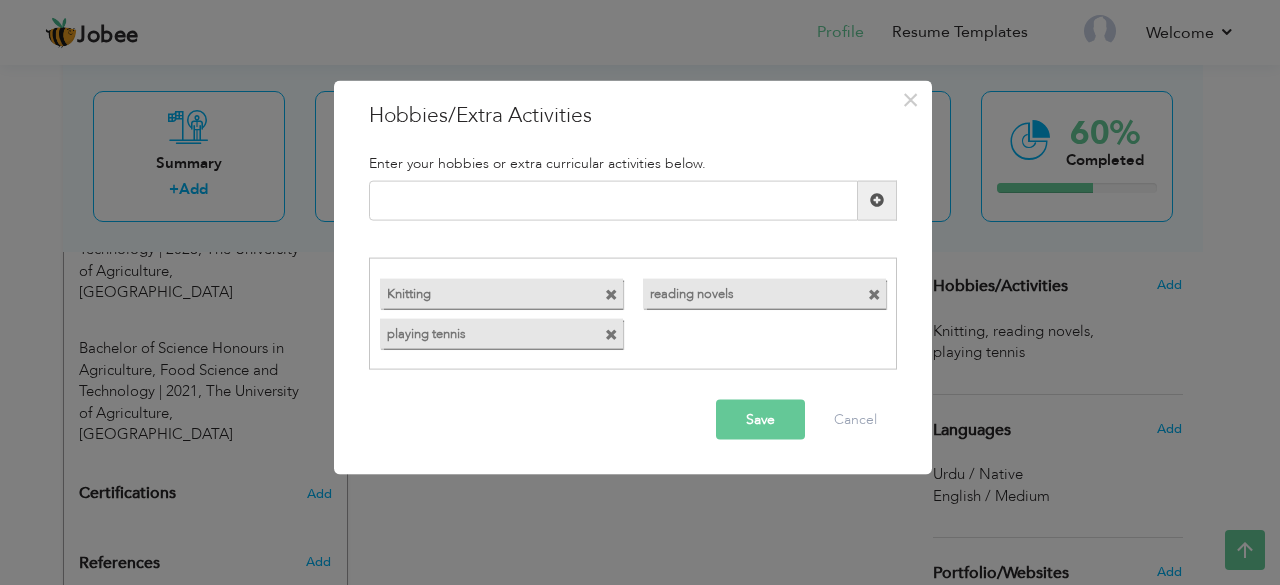 click on "Save" at bounding box center [760, 420] 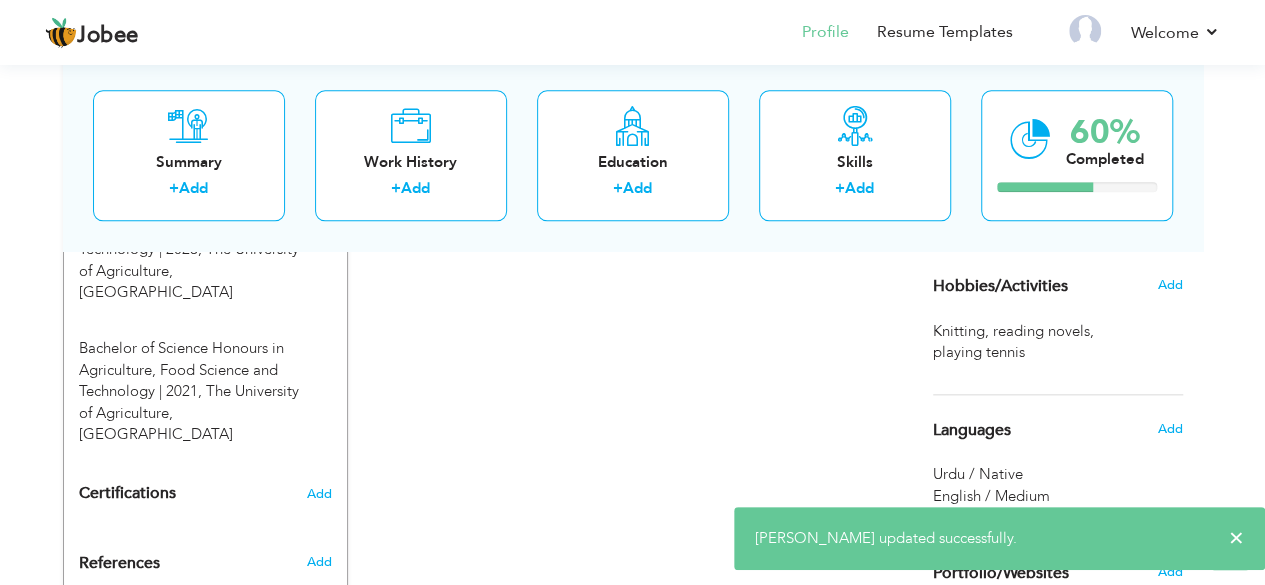 drag, startPoint x: 1276, startPoint y: 462, endPoint x: 1212, endPoint y: 487, distance: 68.70953 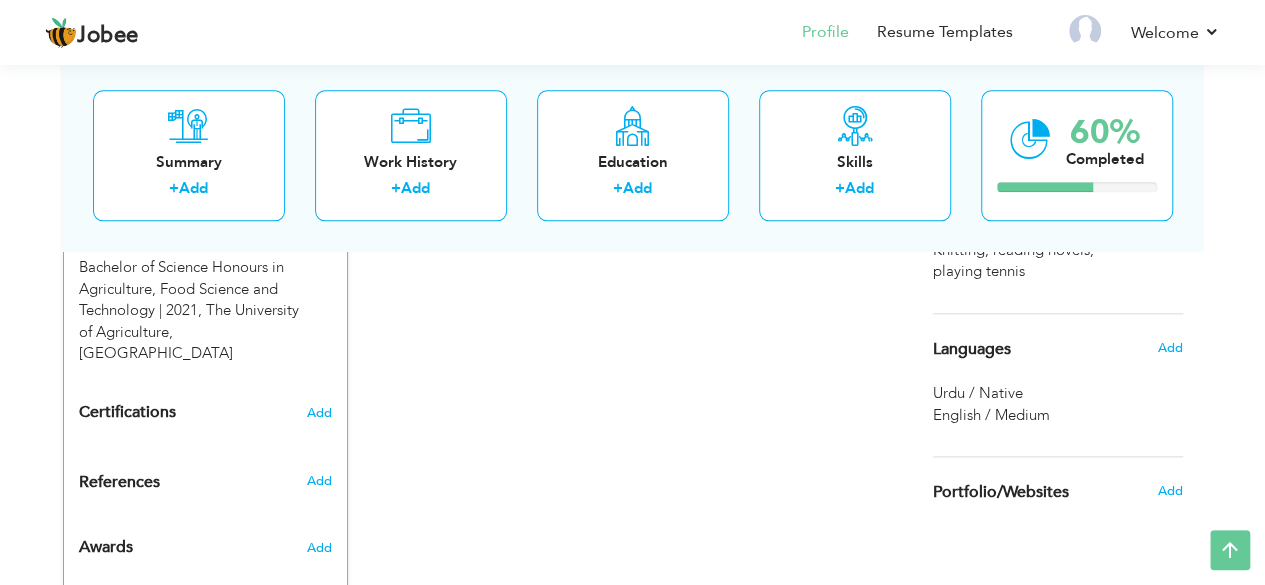 scroll, scrollTop: 1061, scrollLeft: 0, axis: vertical 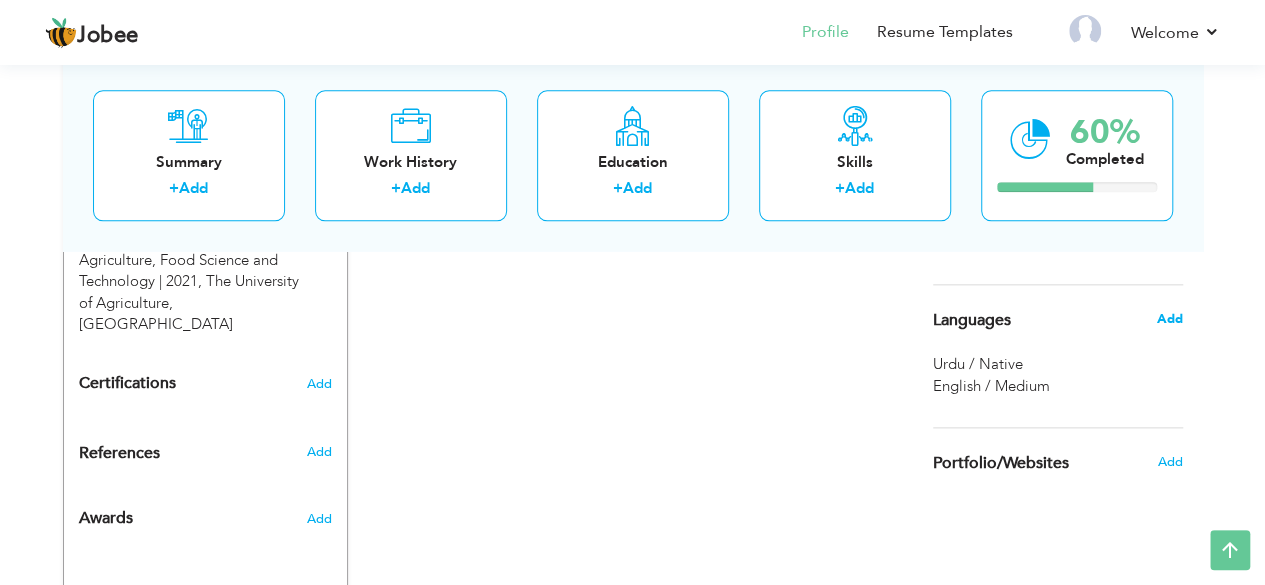 click on "Add" at bounding box center [1169, 319] 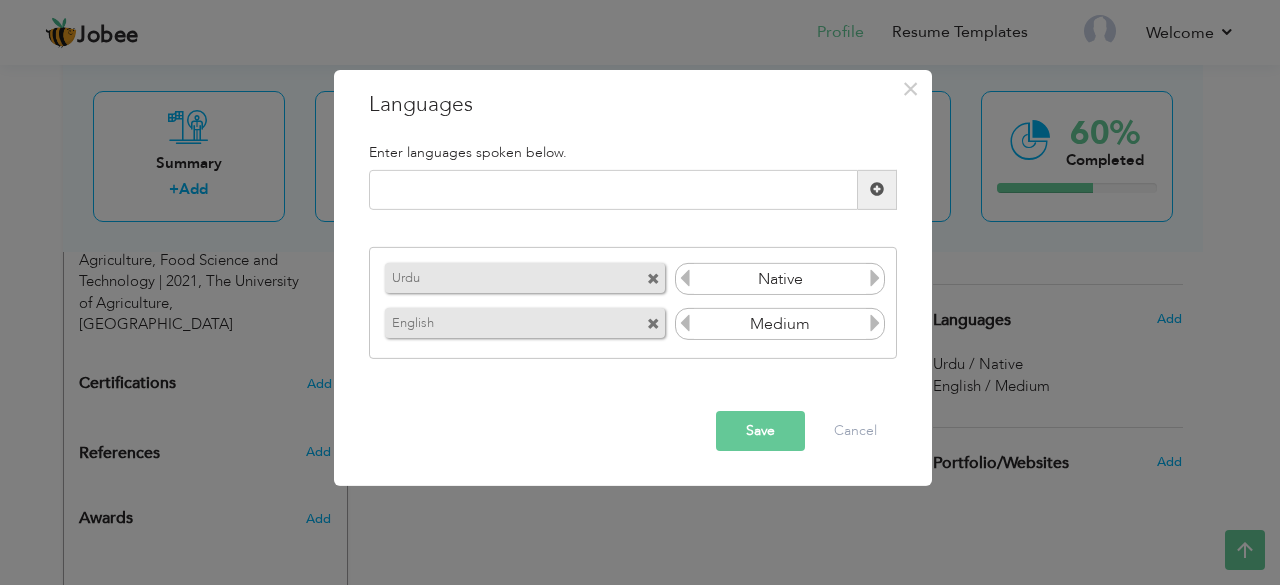 click at bounding box center [685, 323] 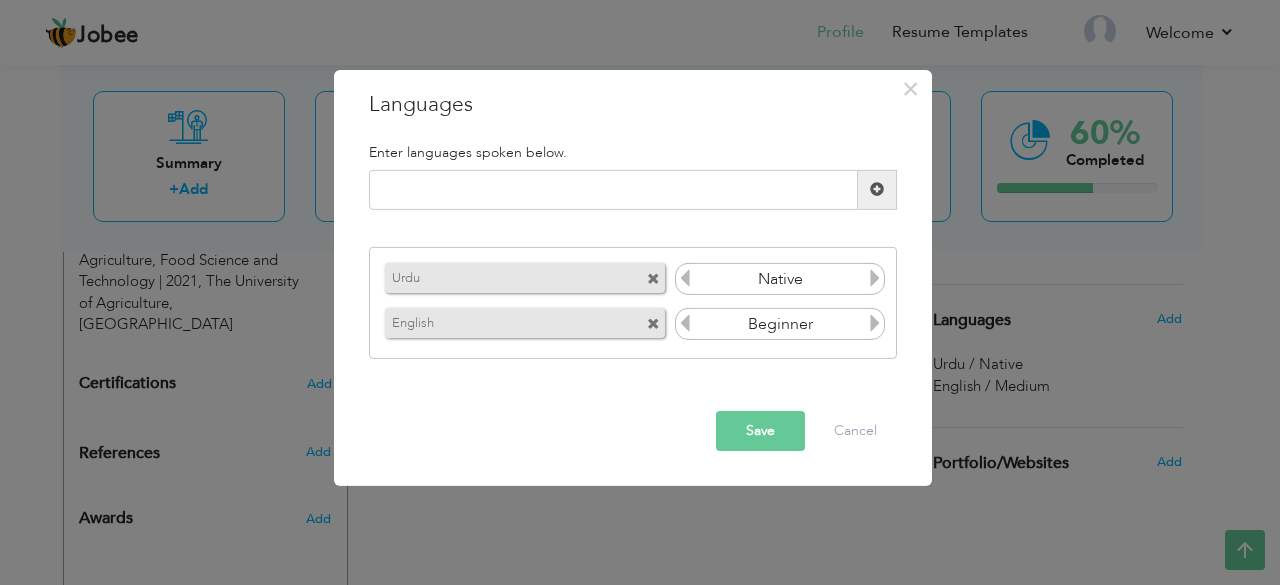 click at bounding box center (685, 323) 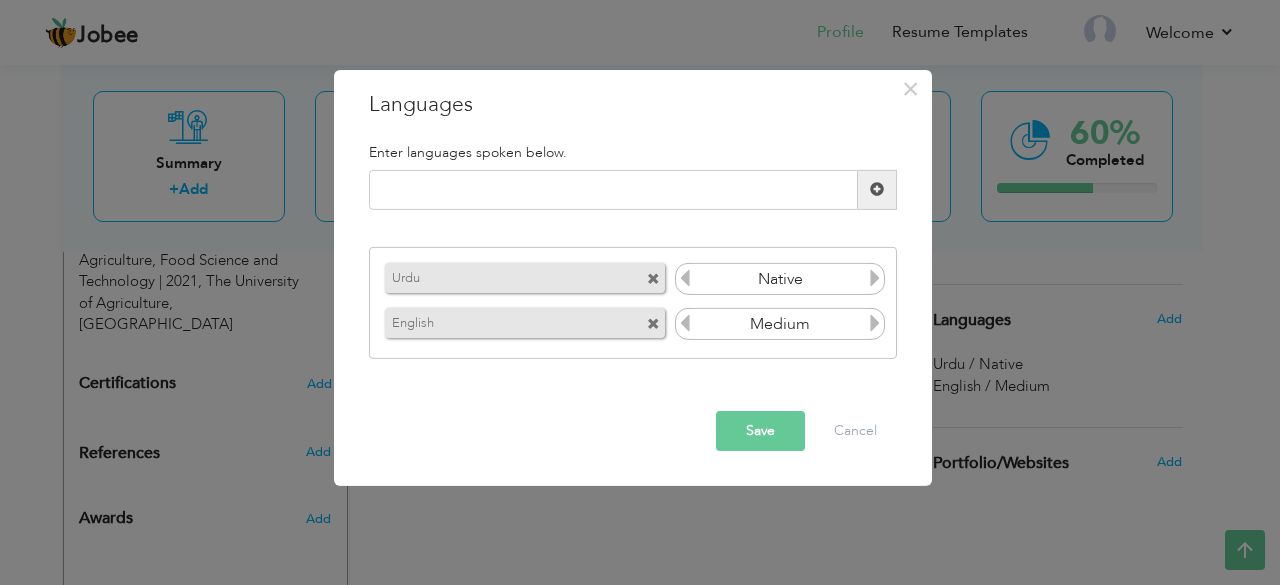 click at bounding box center [875, 323] 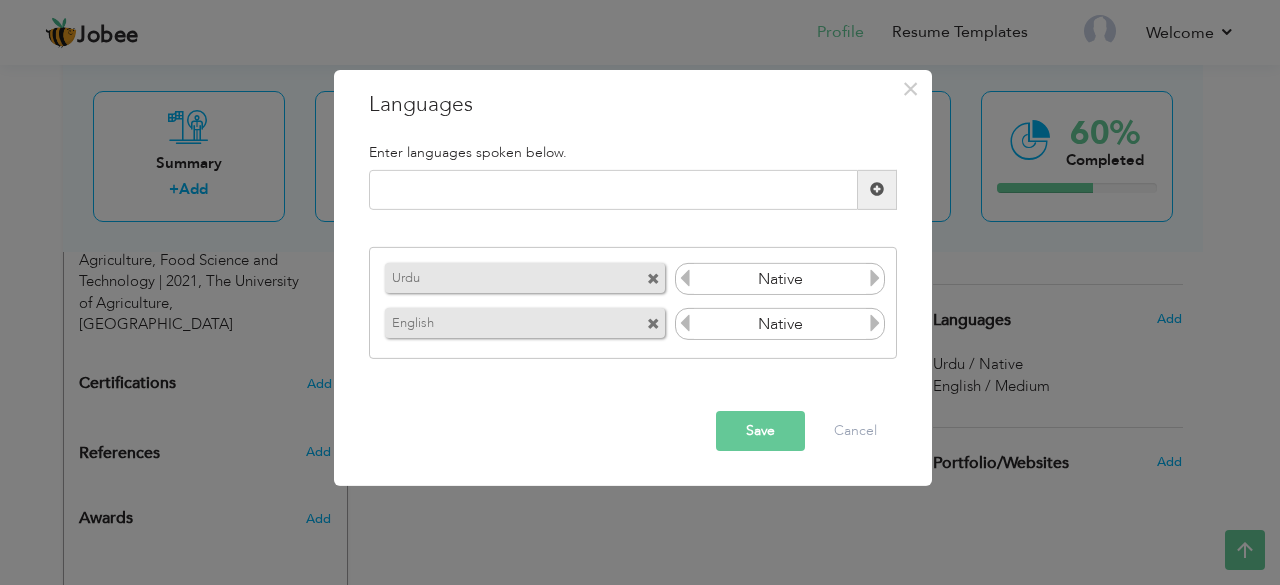 click at bounding box center (875, 323) 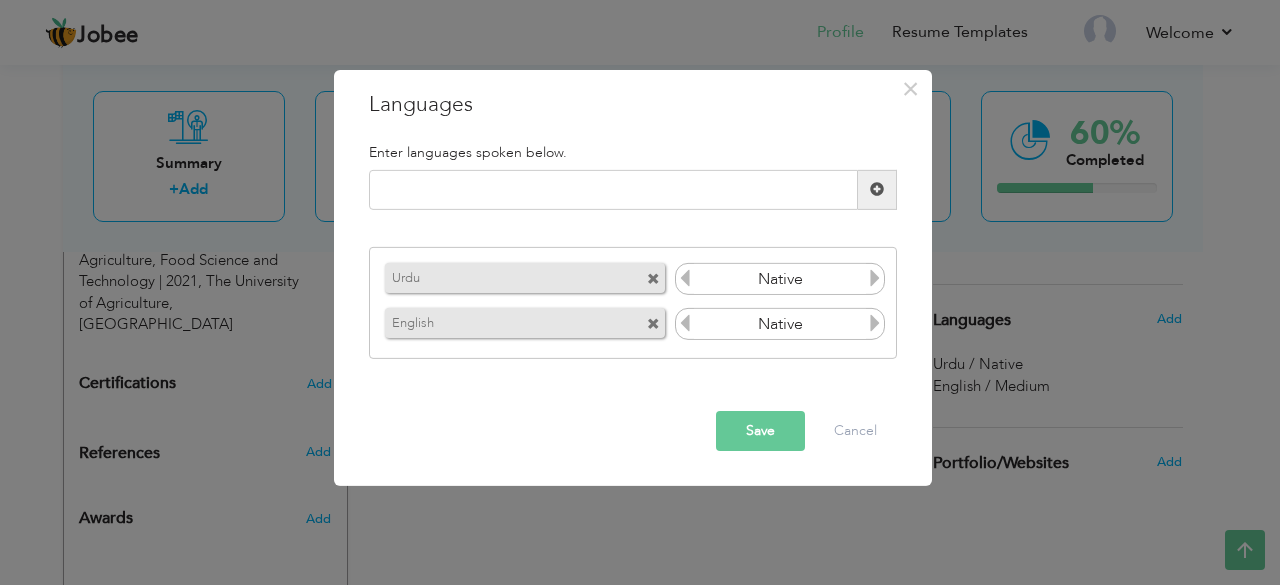 click at bounding box center (685, 323) 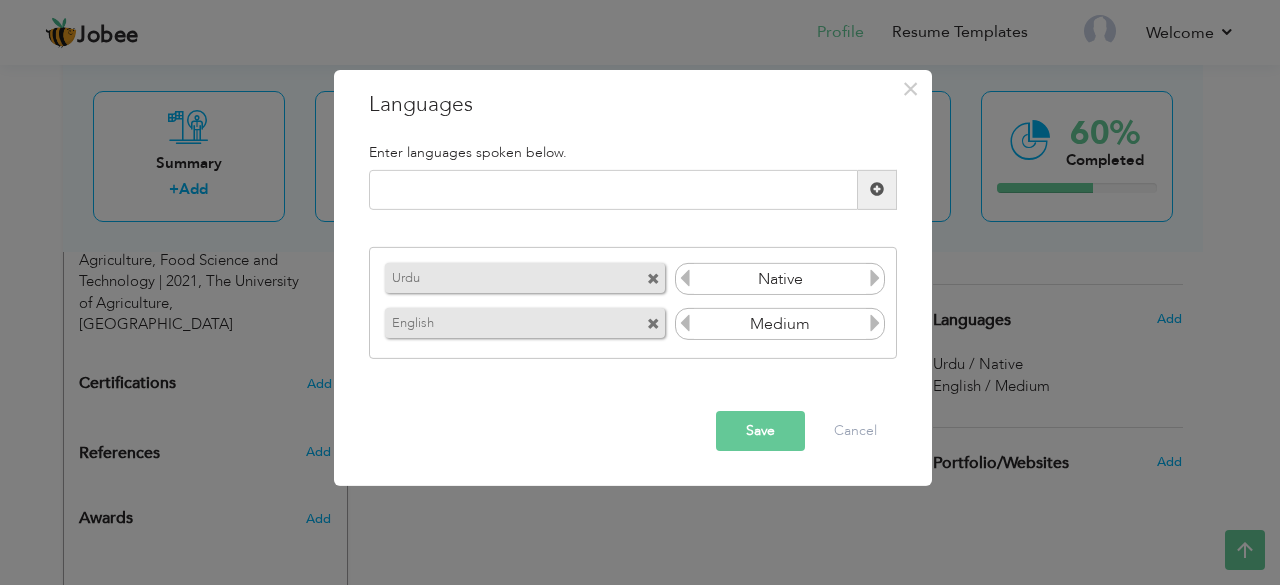 click at bounding box center [685, 323] 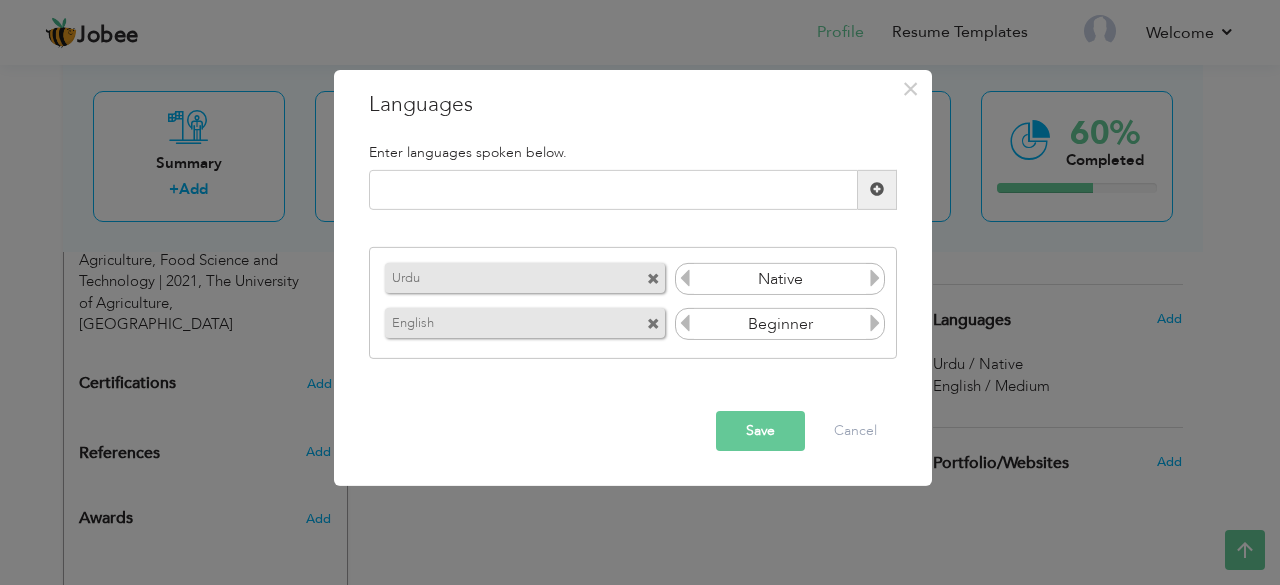 click at bounding box center [685, 323] 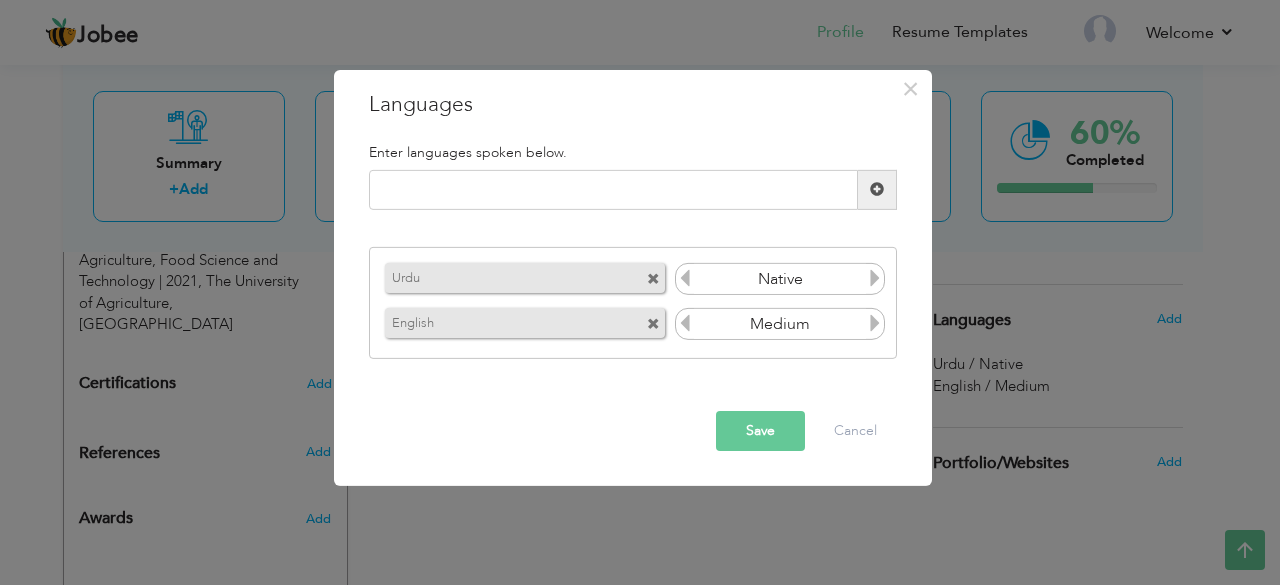 click at bounding box center [875, 323] 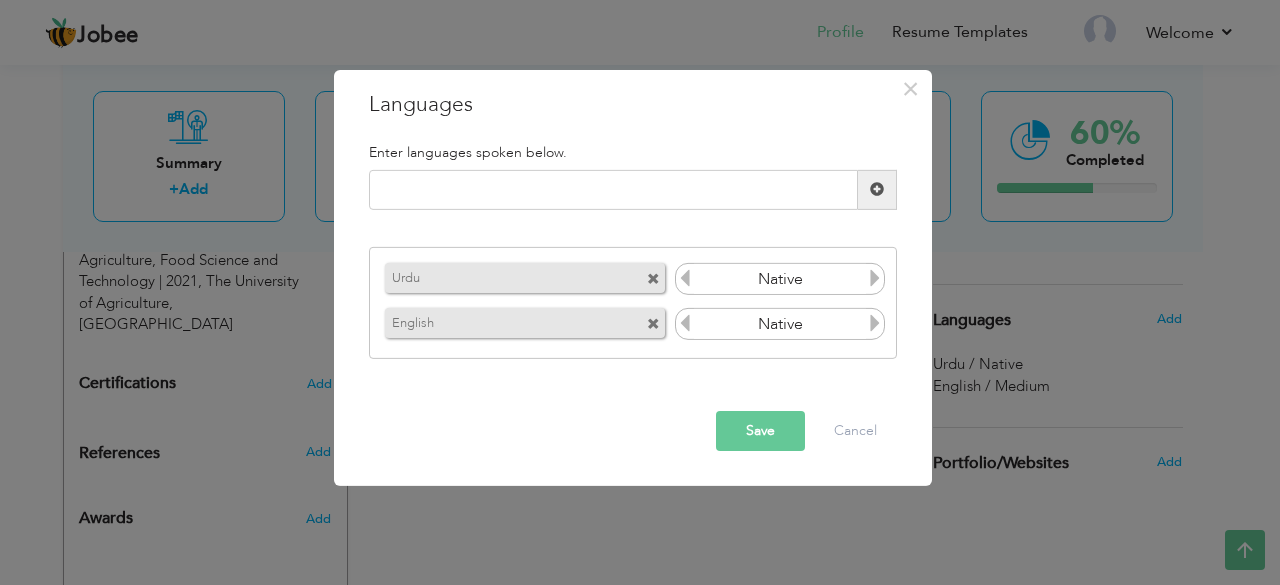 click at bounding box center (875, 323) 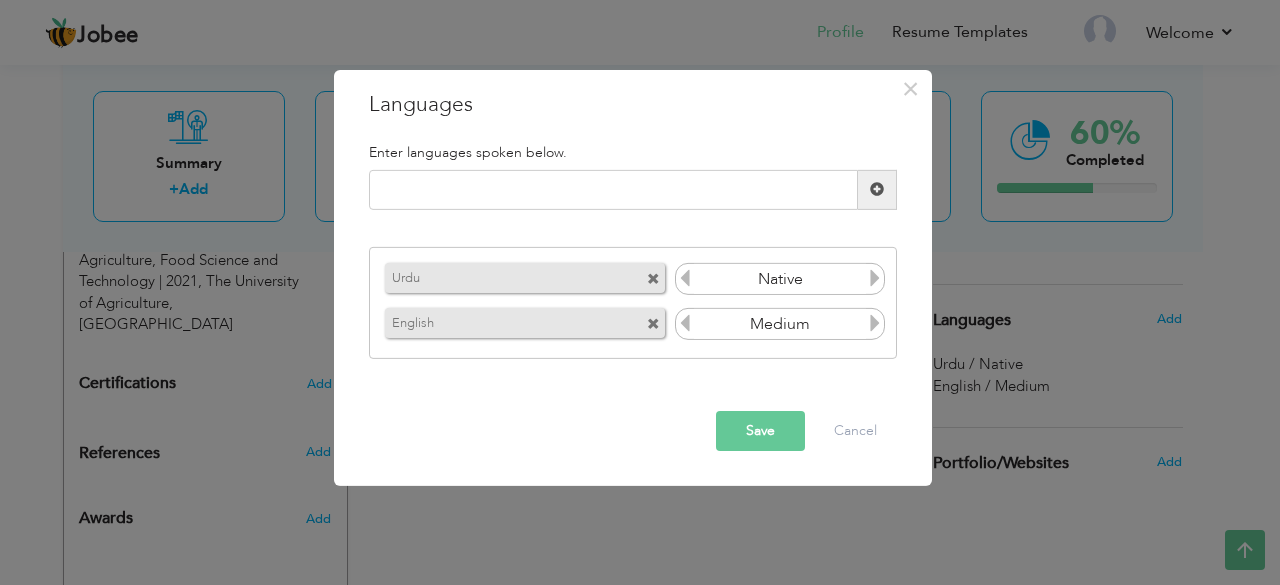 click at bounding box center [685, 323] 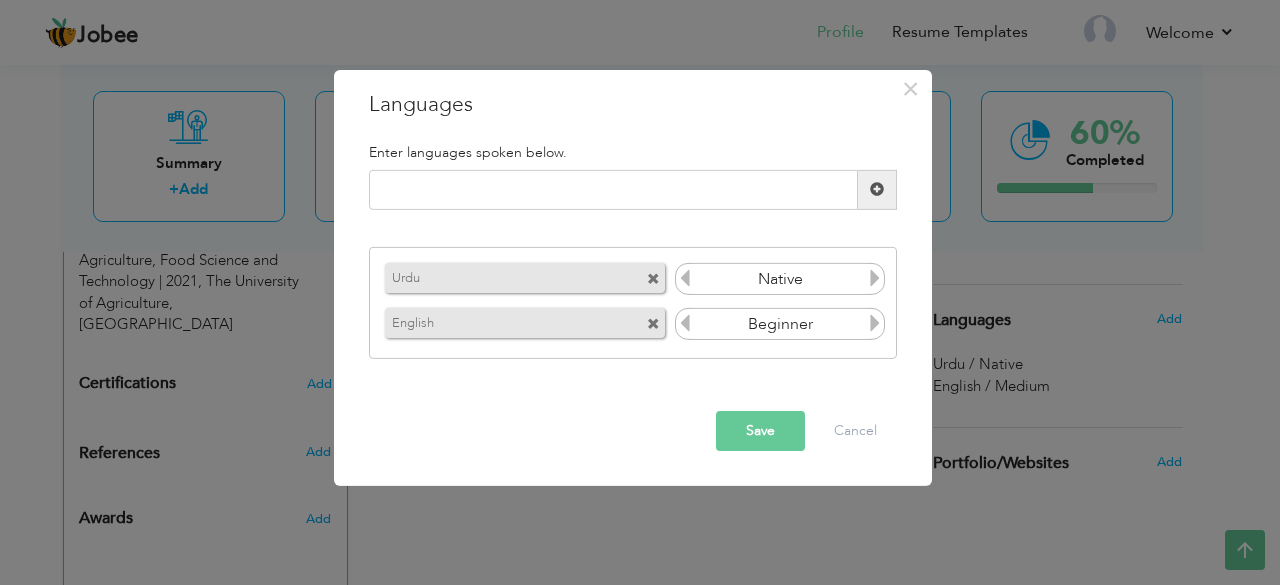click at bounding box center [685, 323] 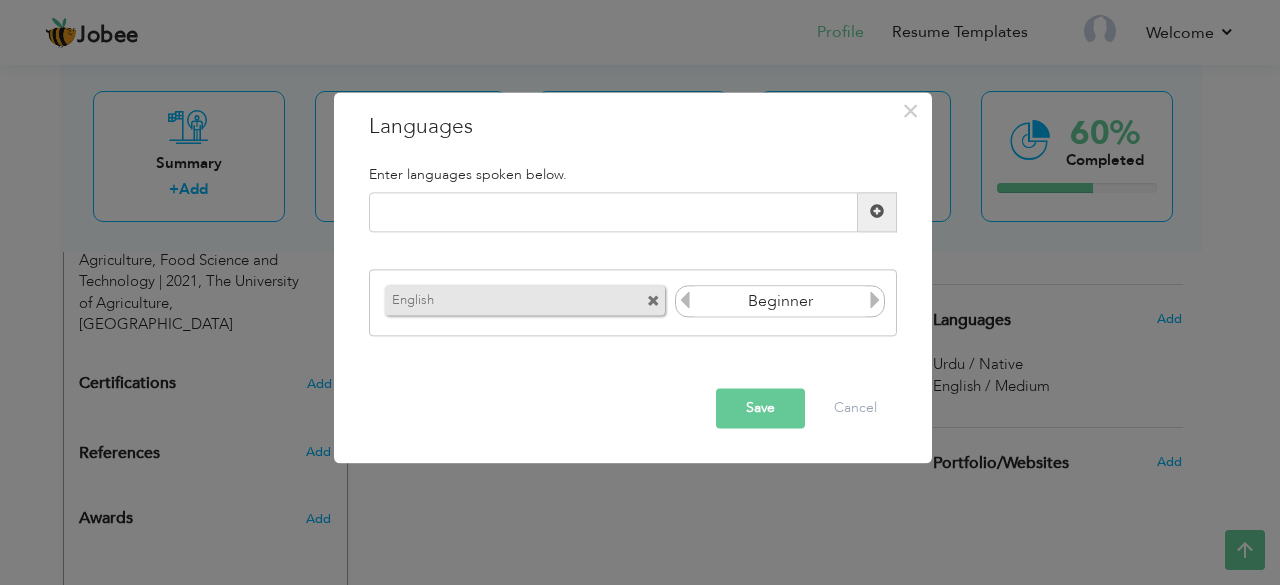 click at bounding box center [653, 302] 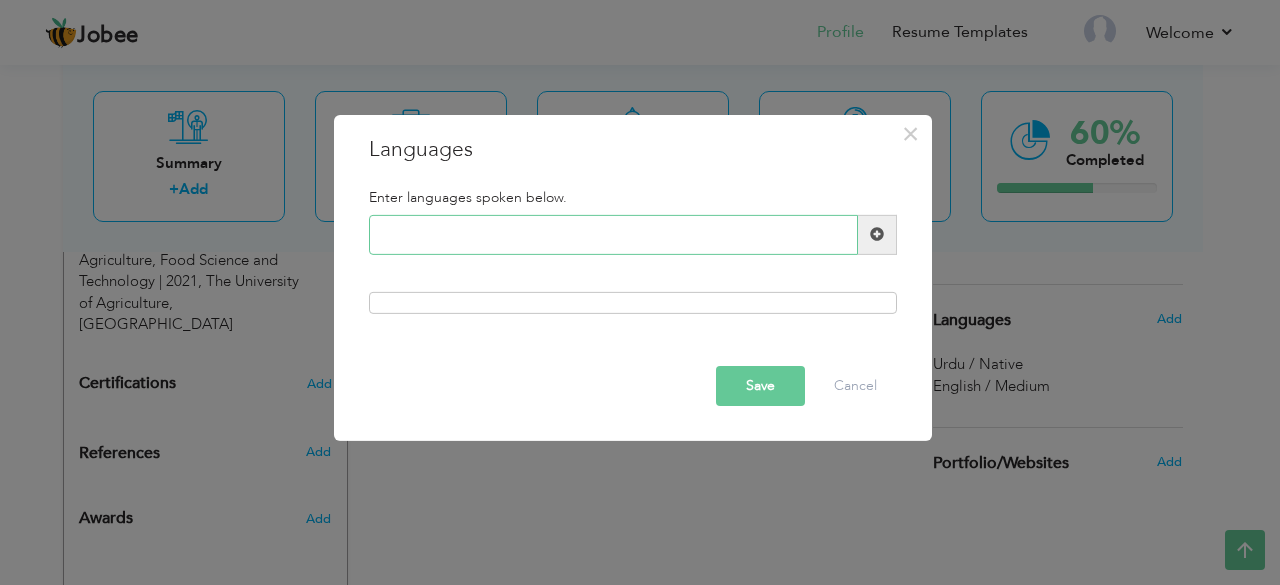 click at bounding box center (613, 235) 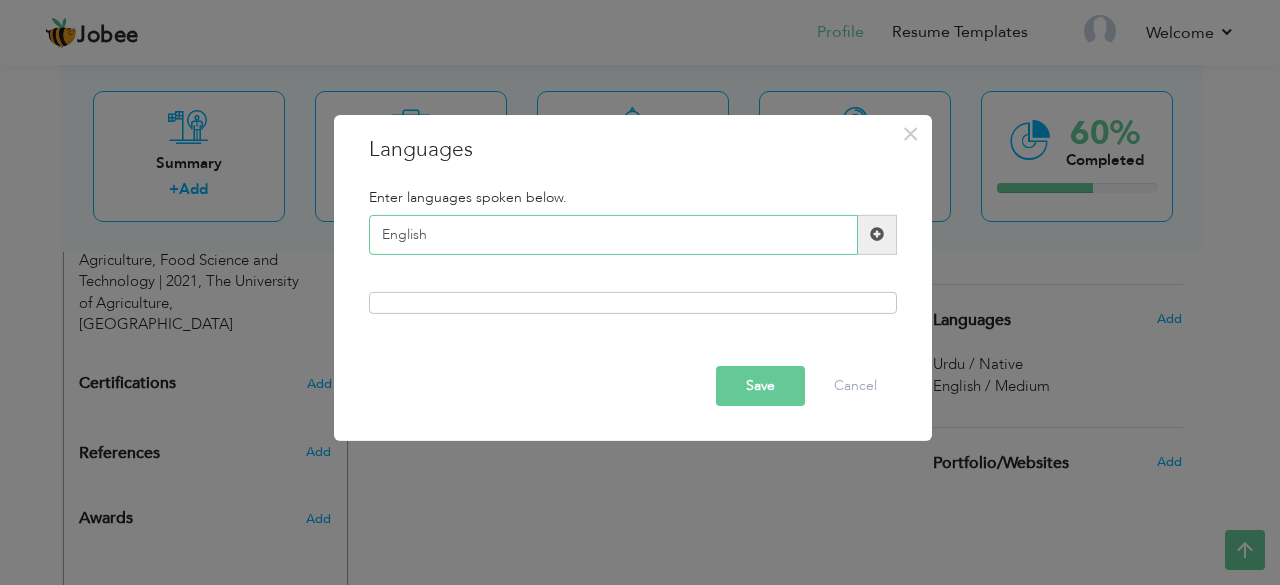 type on "English" 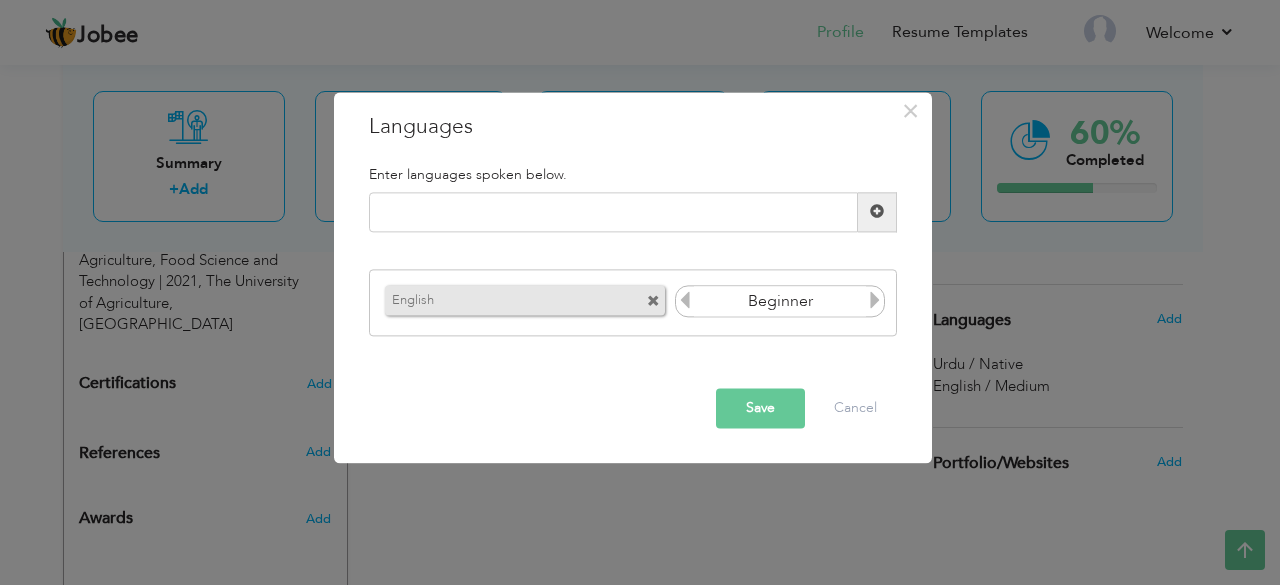 click at bounding box center [875, 301] 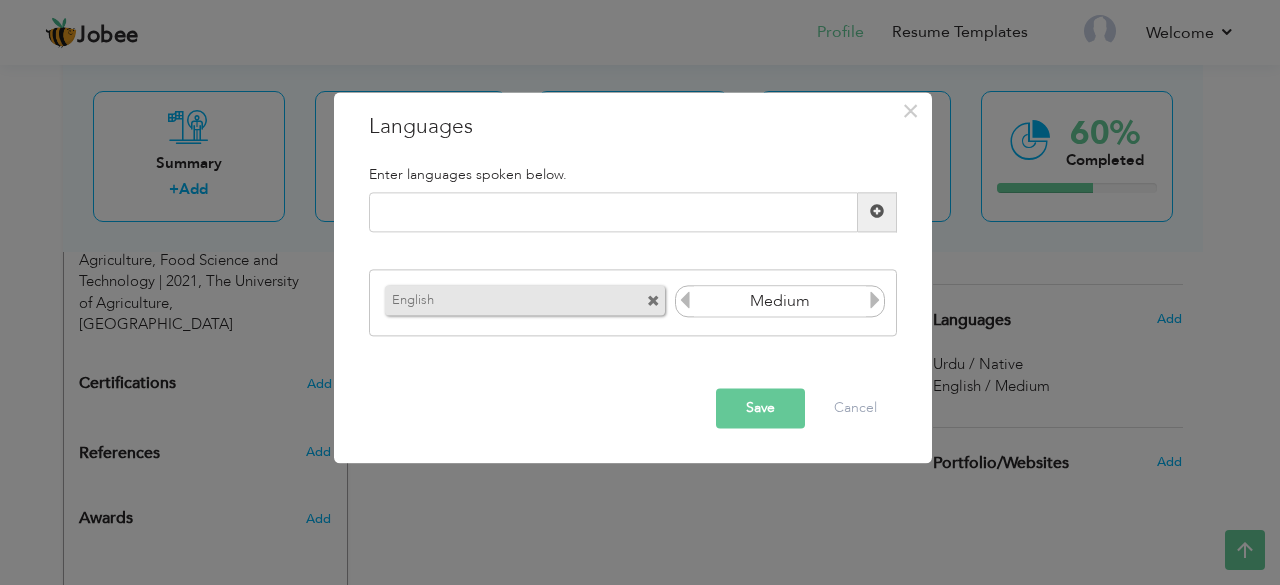 click at bounding box center (875, 301) 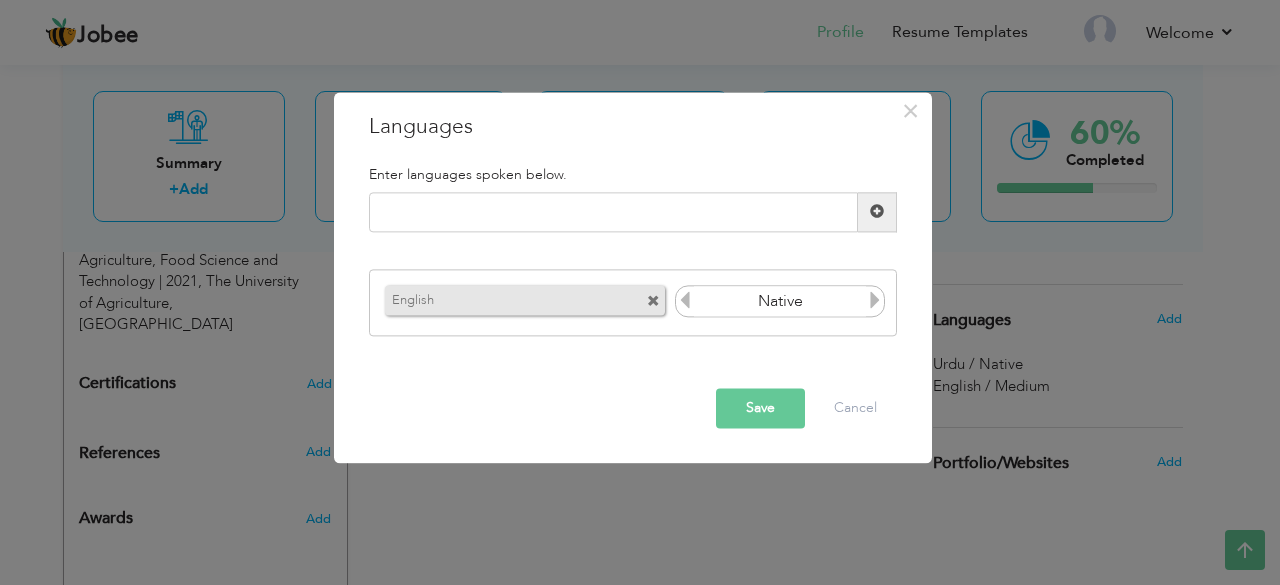click at bounding box center [875, 301] 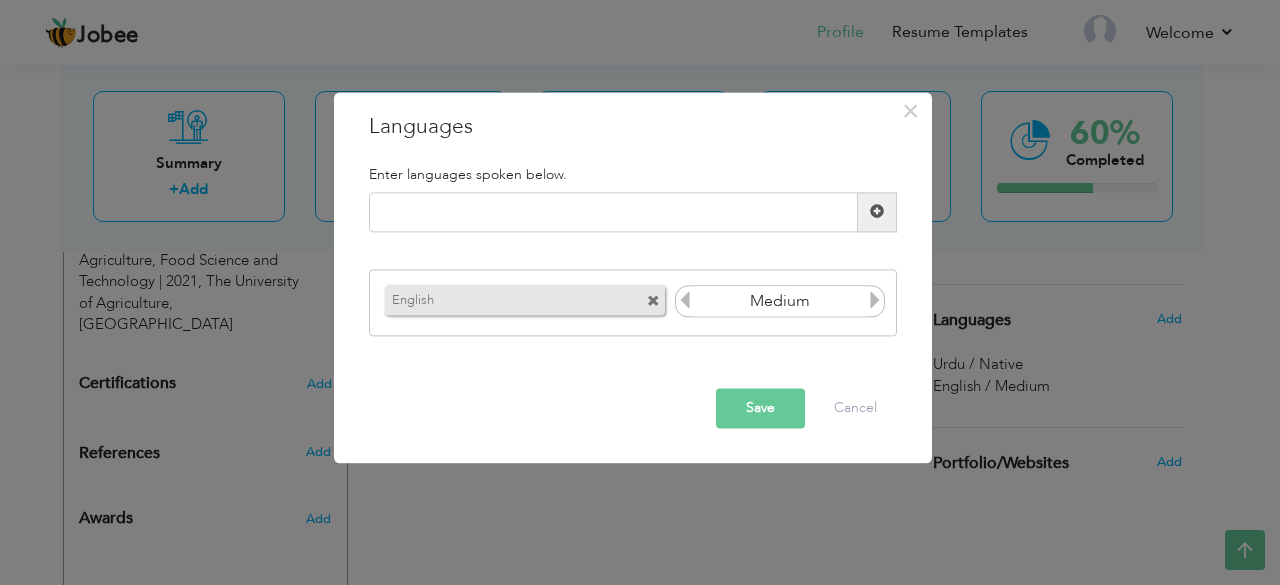 click at bounding box center [685, 301] 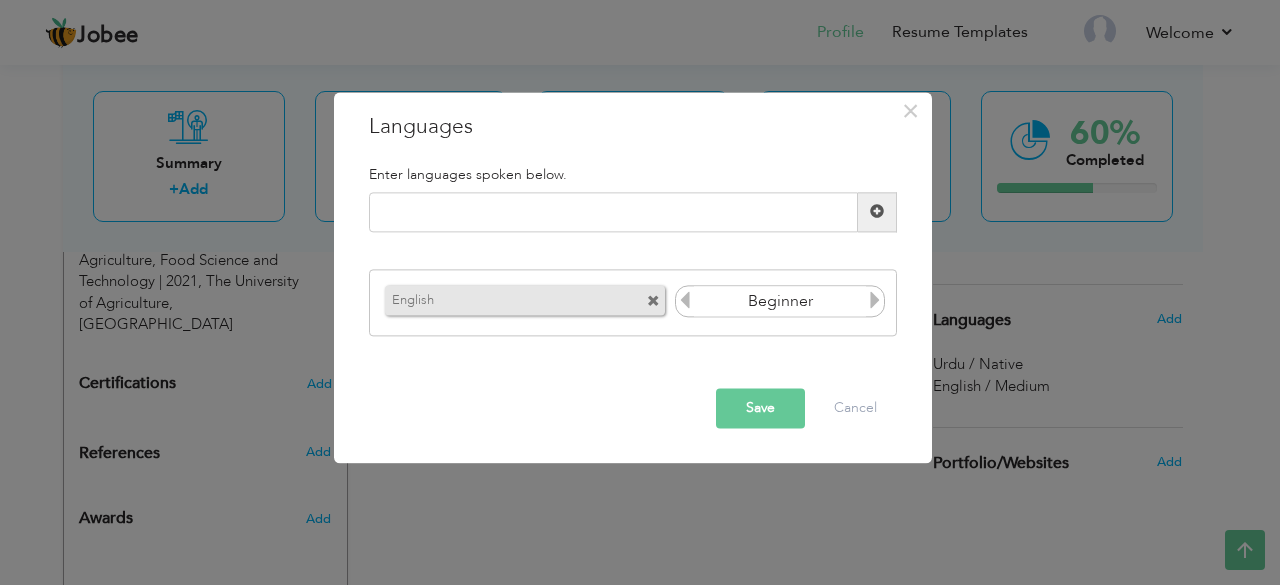 click at bounding box center [685, 301] 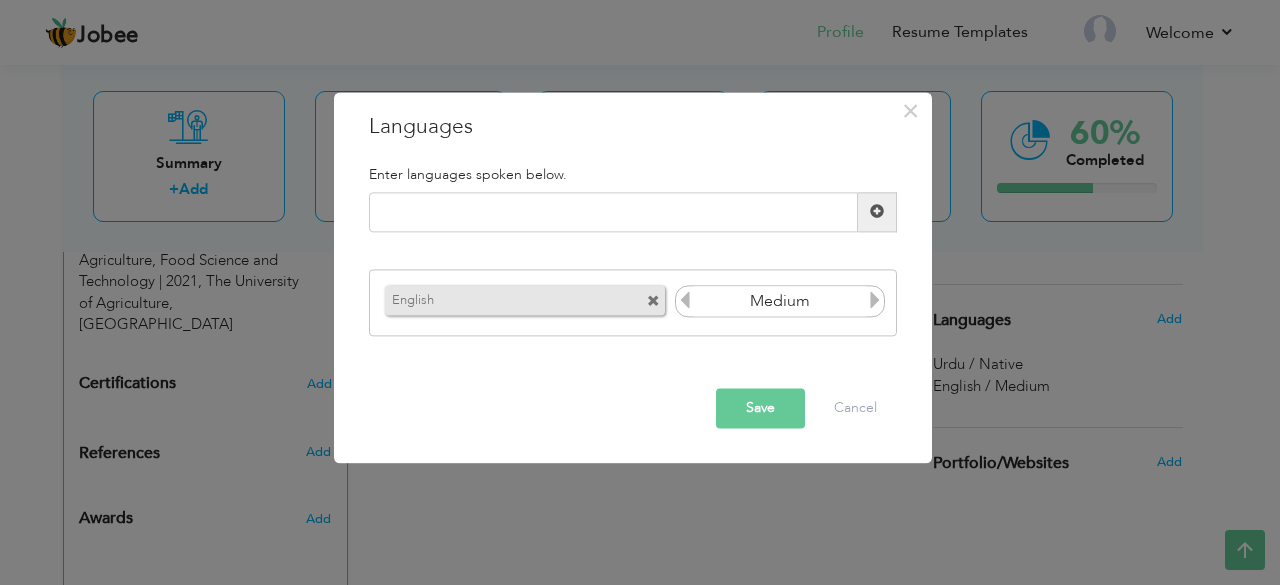 click at bounding box center [875, 301] 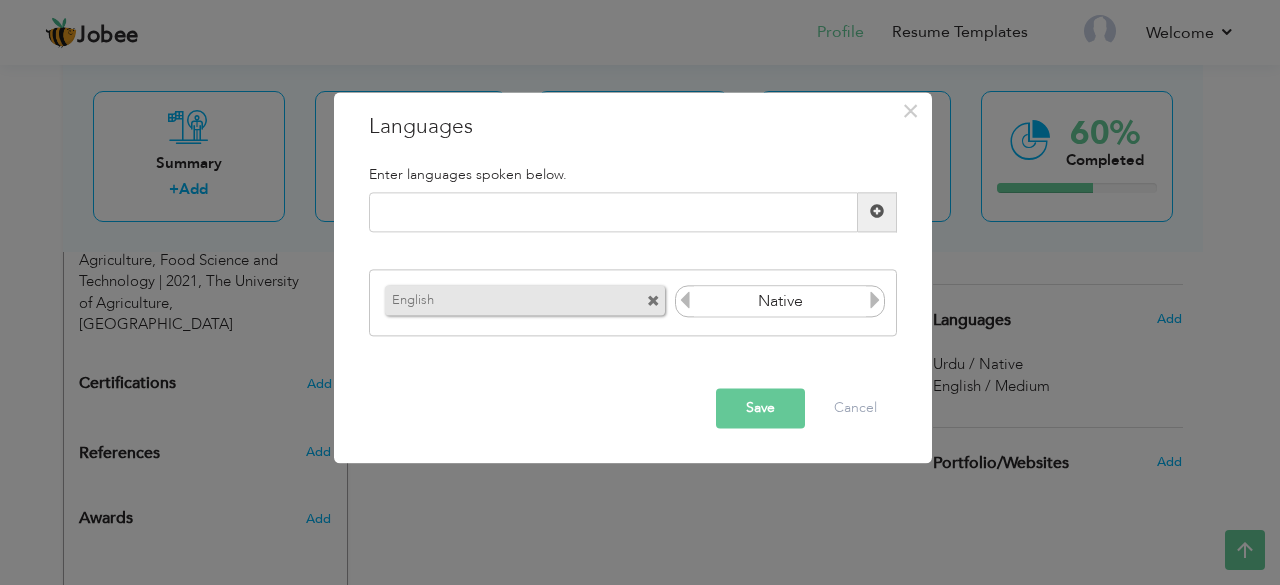 click at bounding box center (875, 301) 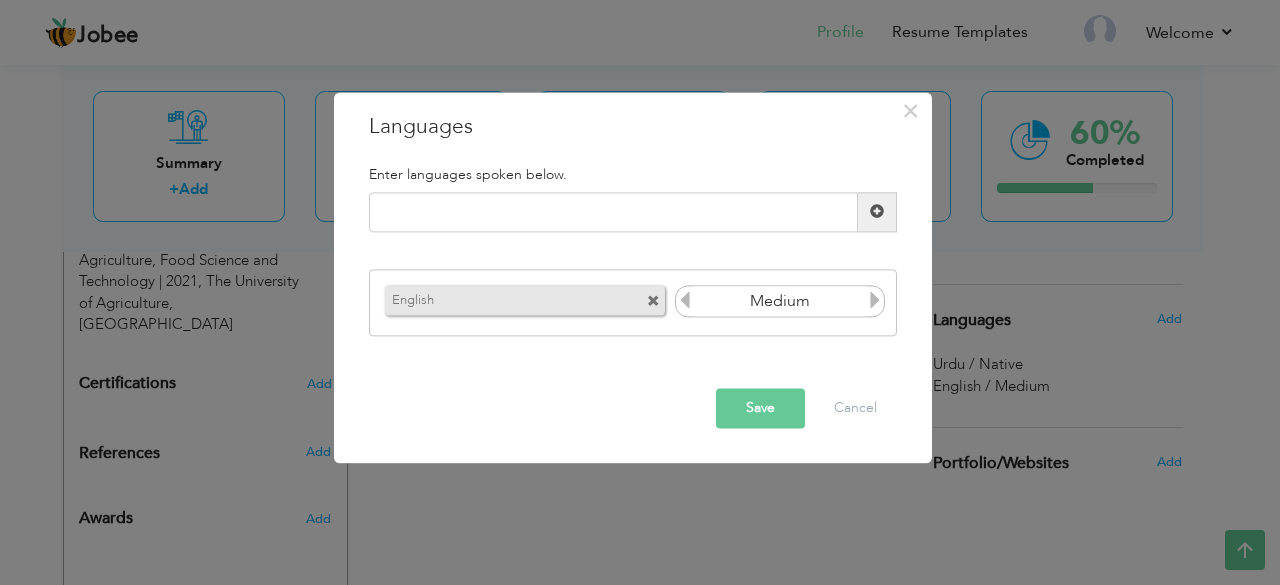 click at bounding box center (685, 301) 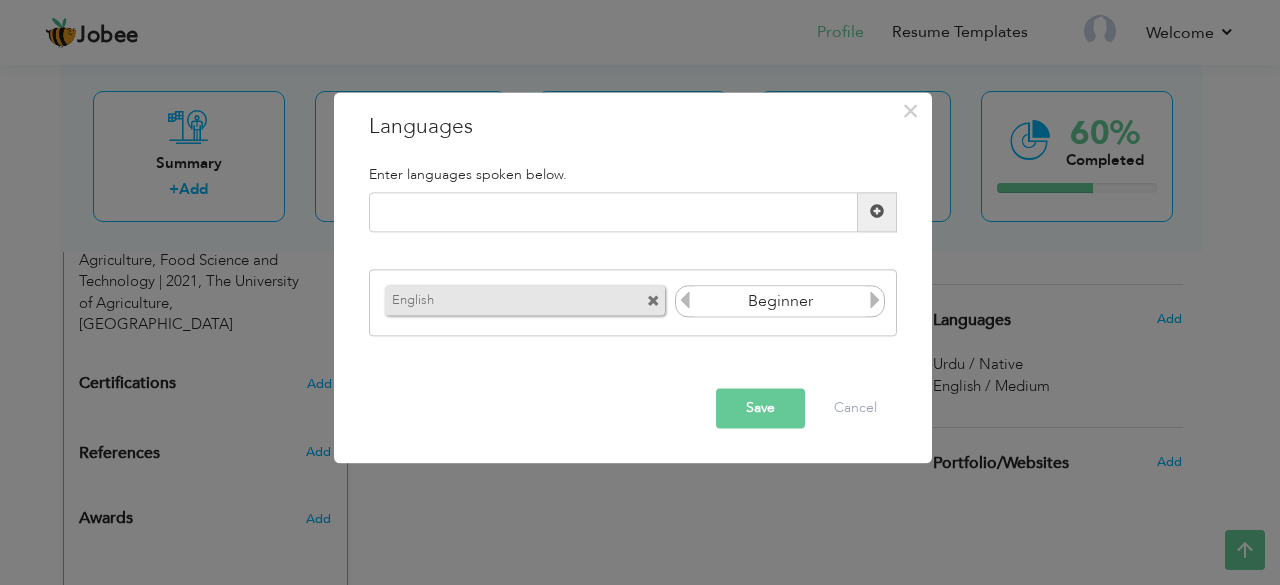 click at bounding box center (875, 301) 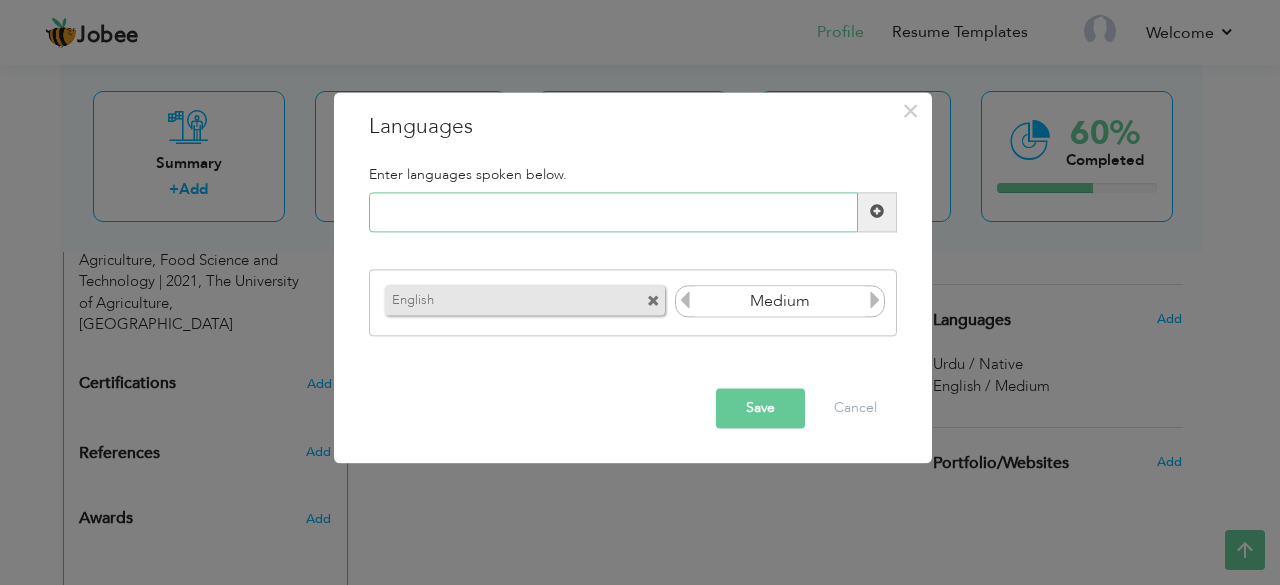 click at bounding box center [613, 212] 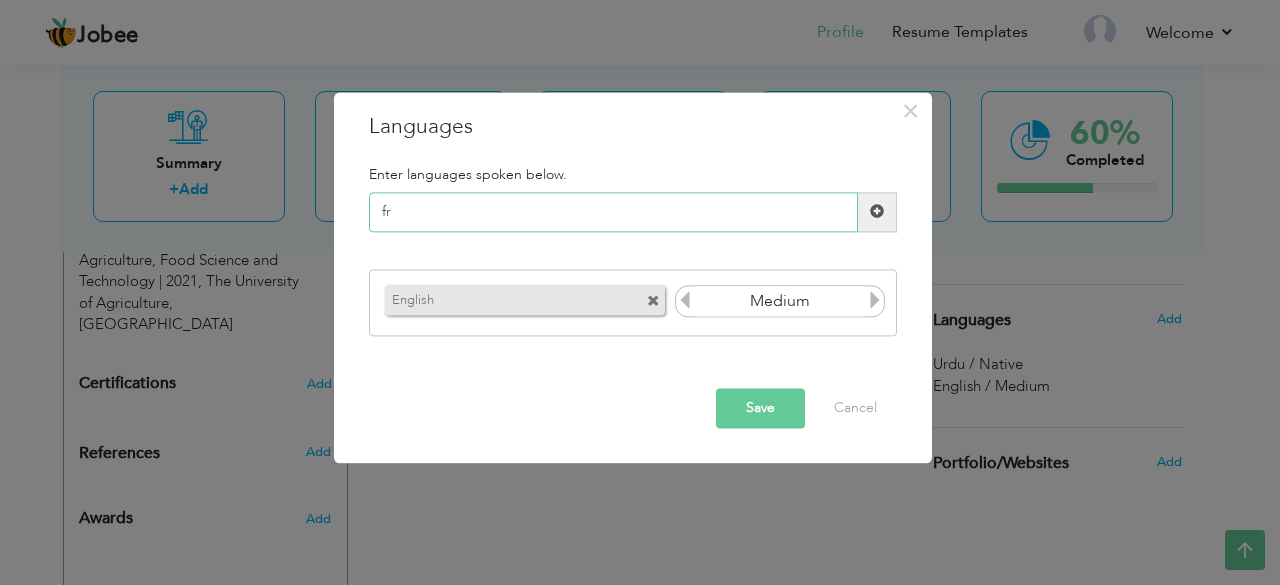 type on "f" 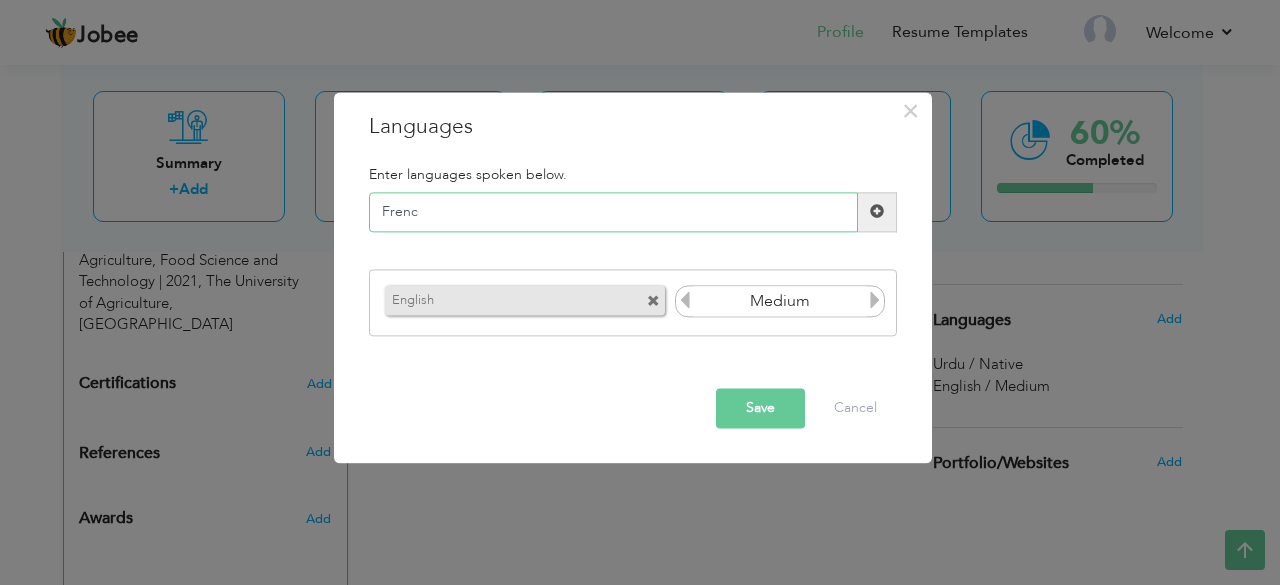 type on "French" 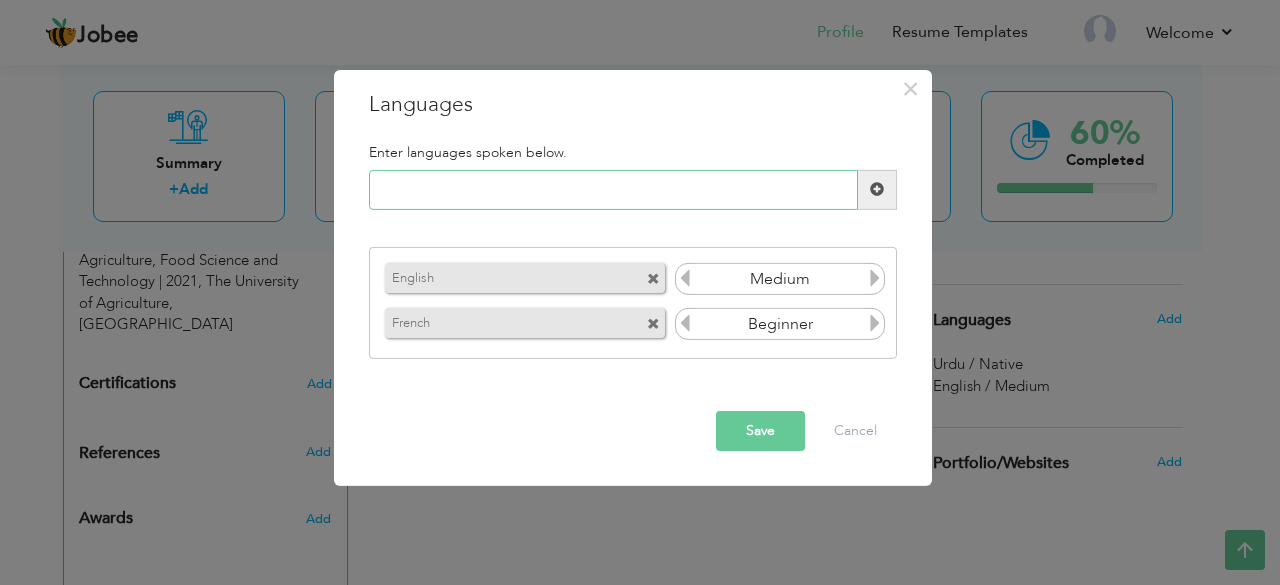 click at bounding box center (613, 190) 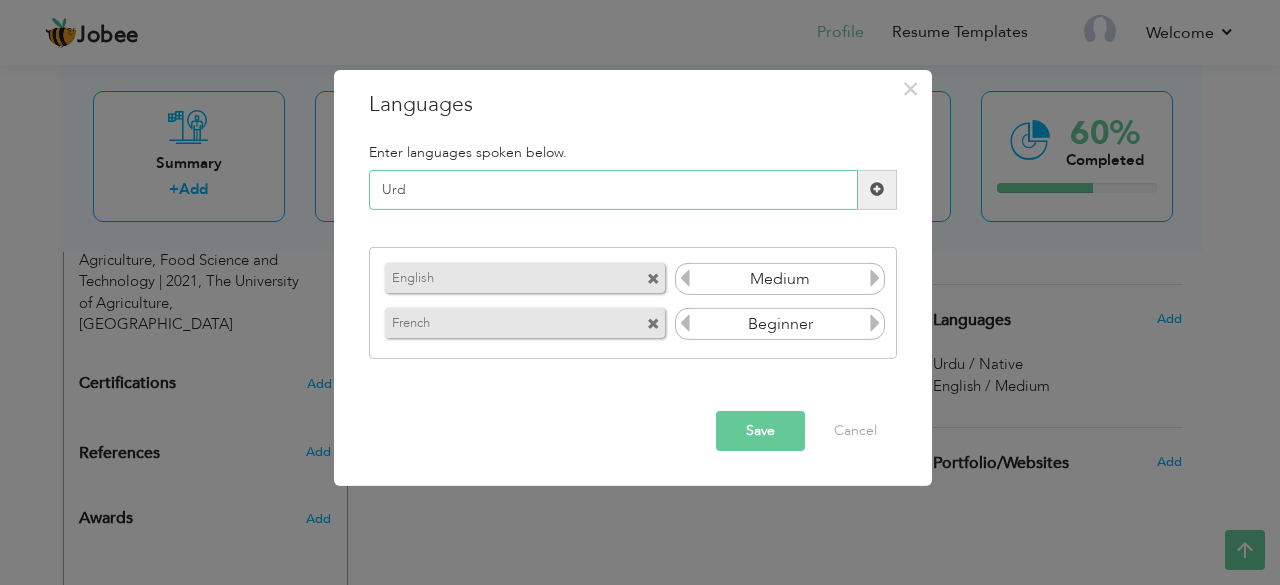 type on "Urdu" 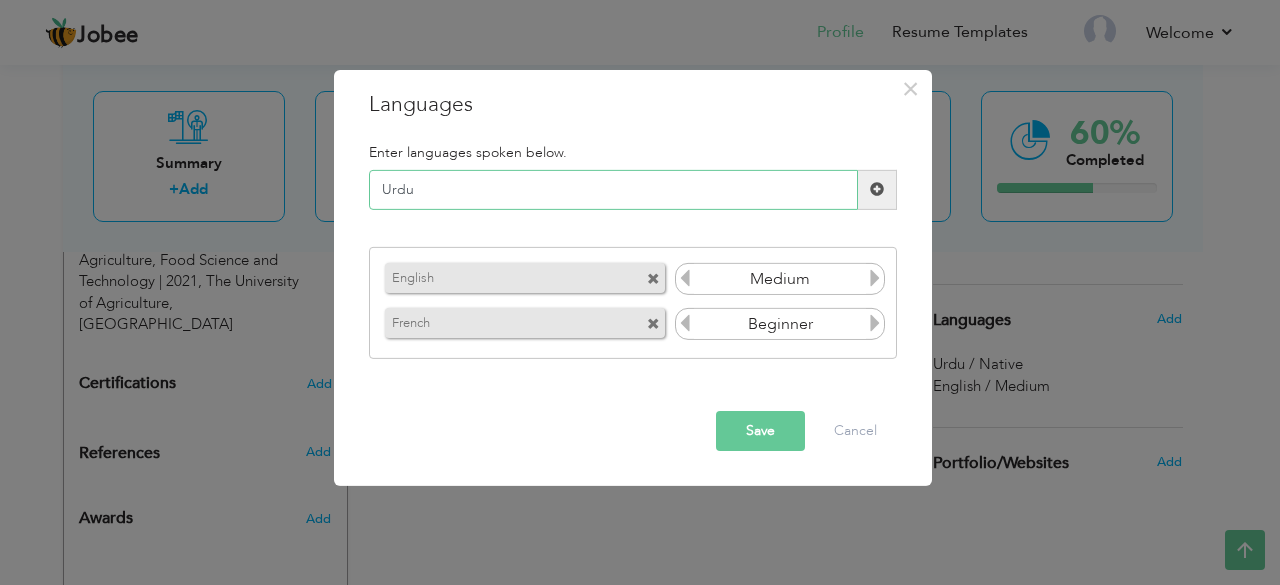 type 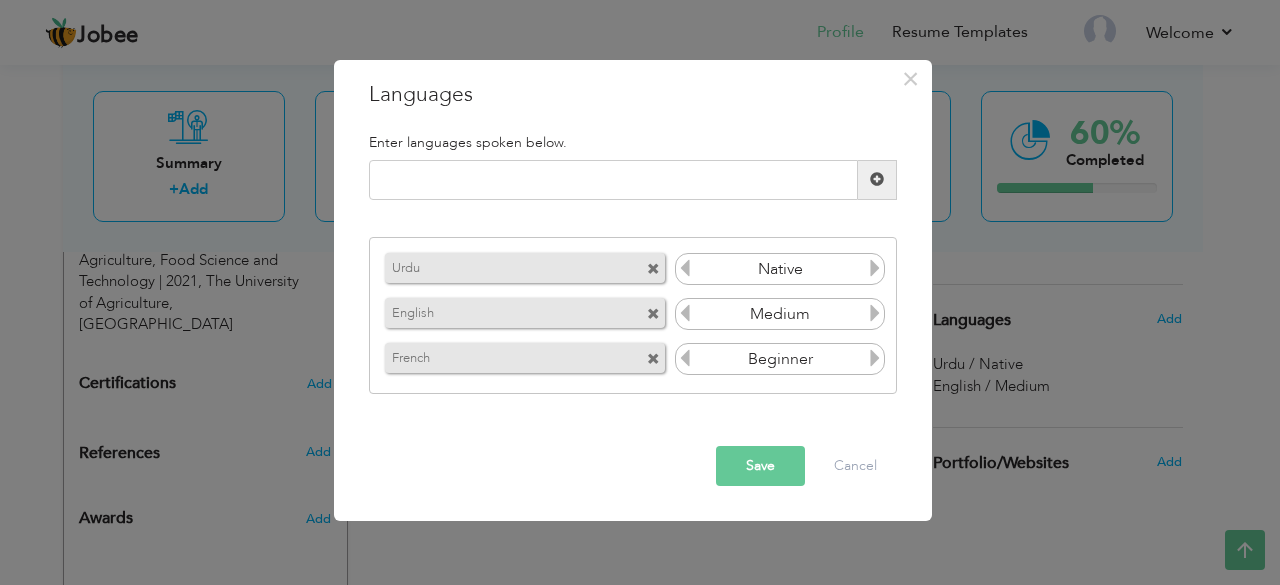 click at bounding box center [875, 358] 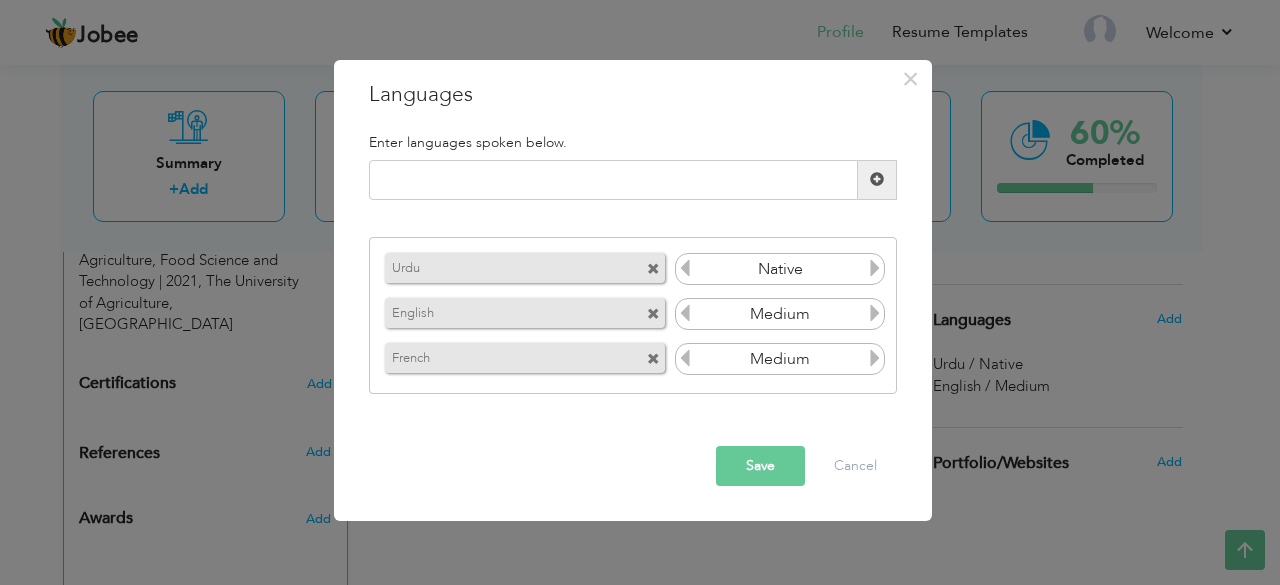 click at bounding box center [875, 358] 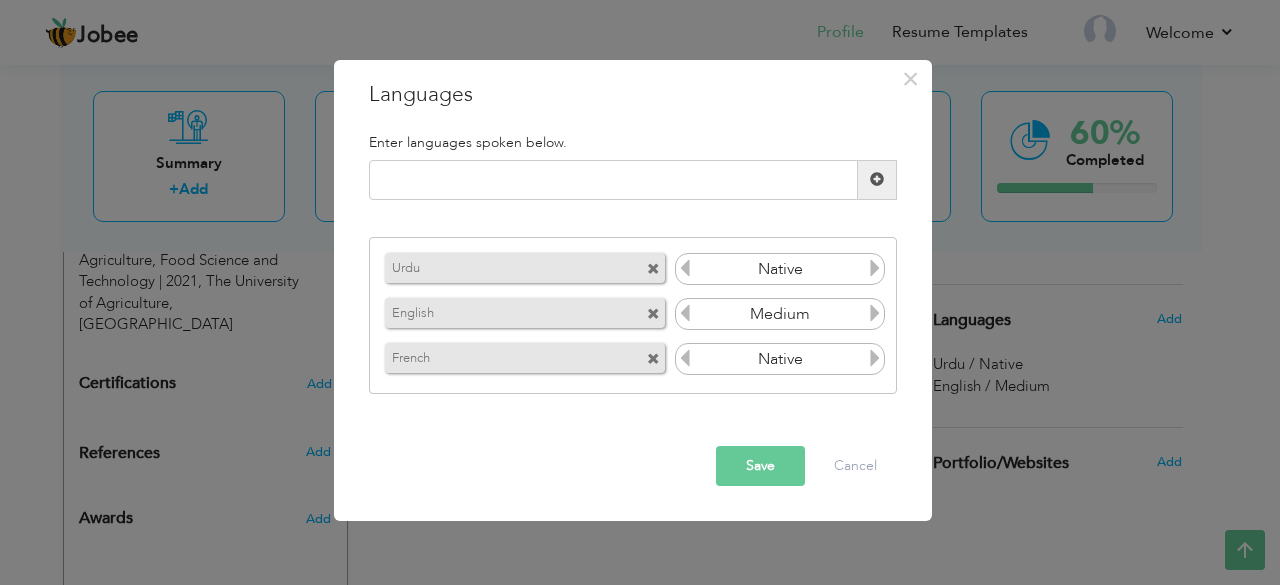click at bounding box center (685, 358) 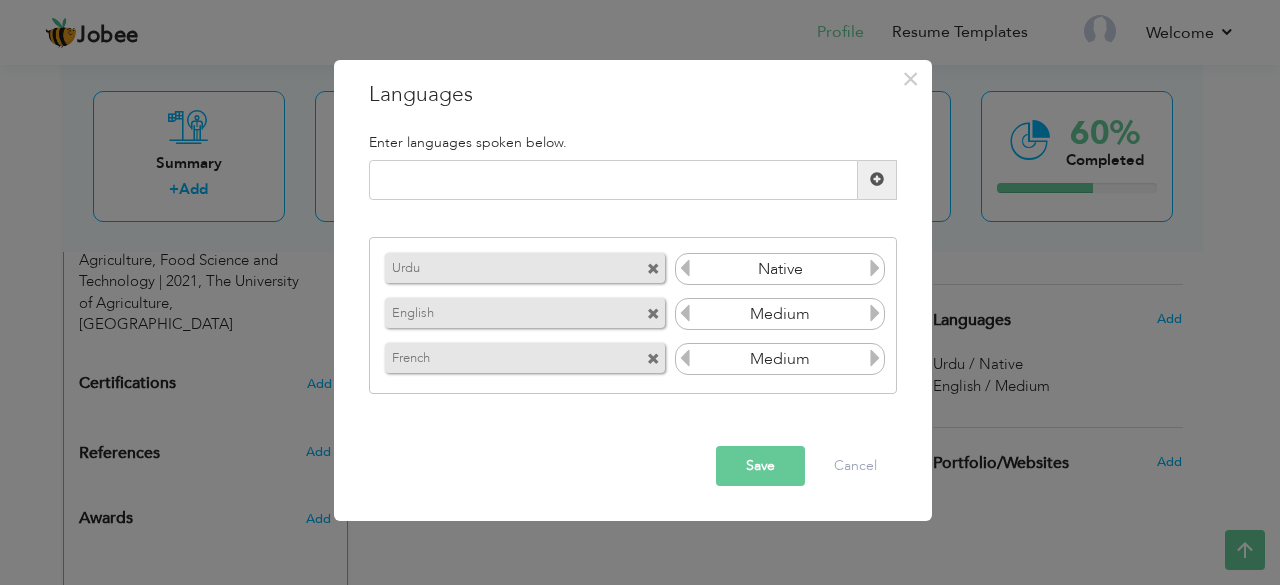 click at bounding box center [685, 358] 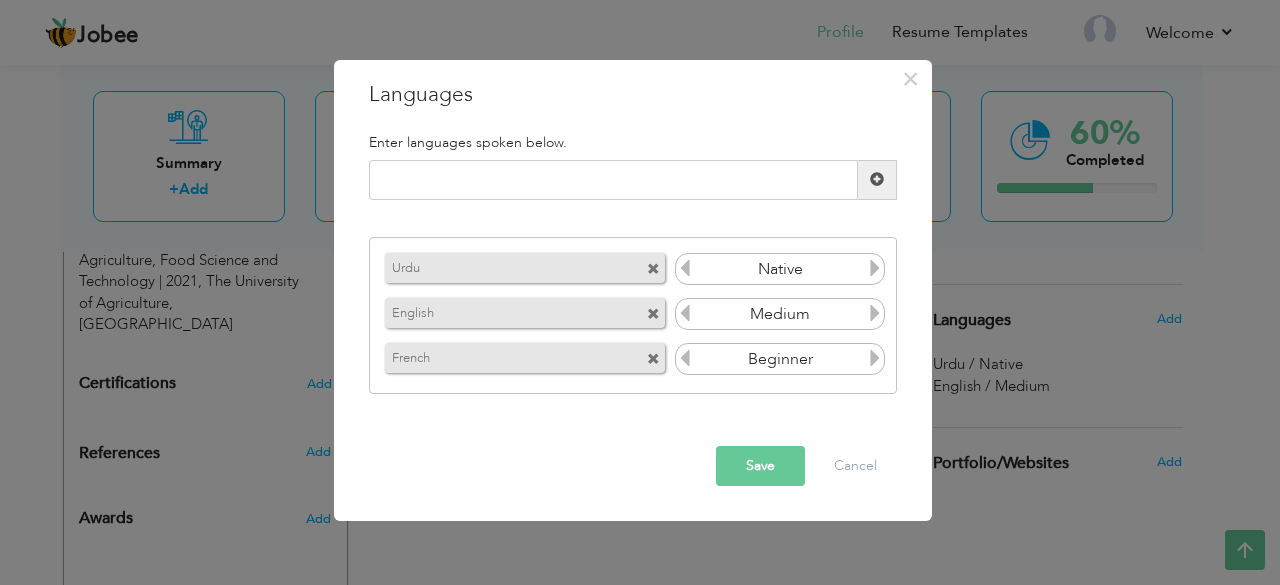 click on "Save" at bounding box center (760, 466) 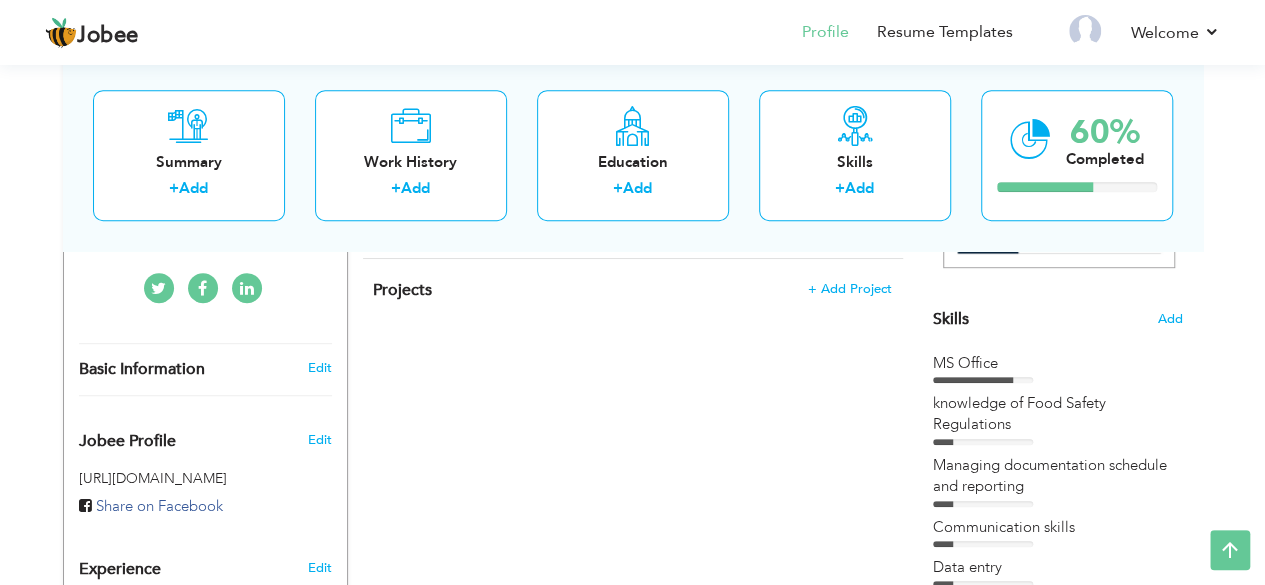 scroll, scrollTop: 426, scrollLeft: 0, axis: vertical 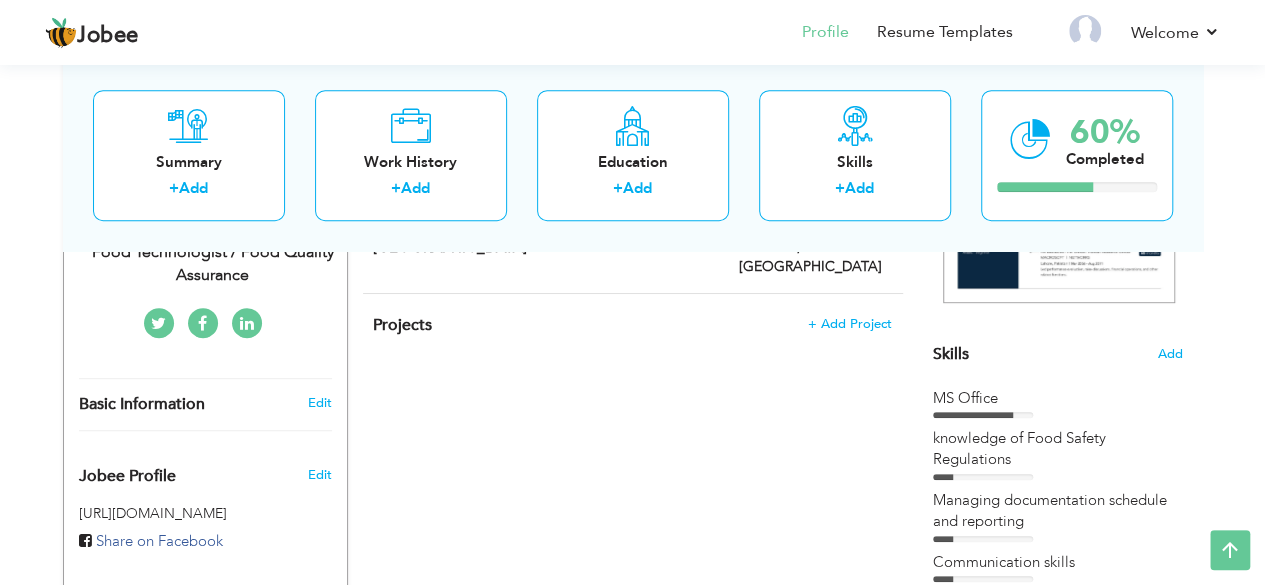 click on "Skills
Add" at bounding box center (1058, 158) 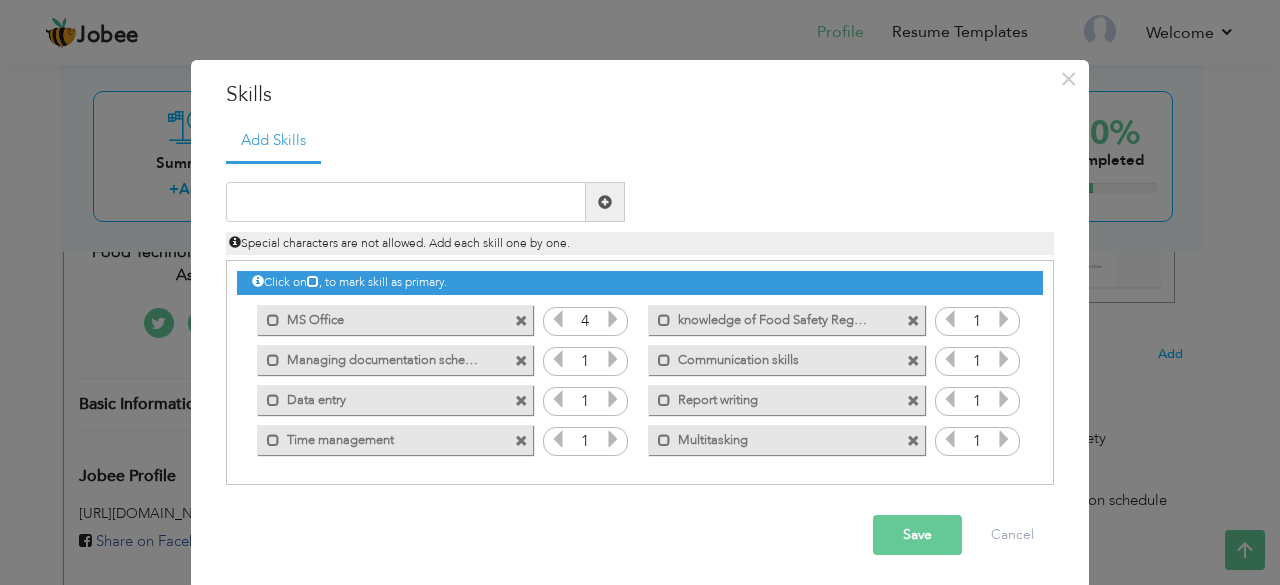 click at bounding box center [613, 319] 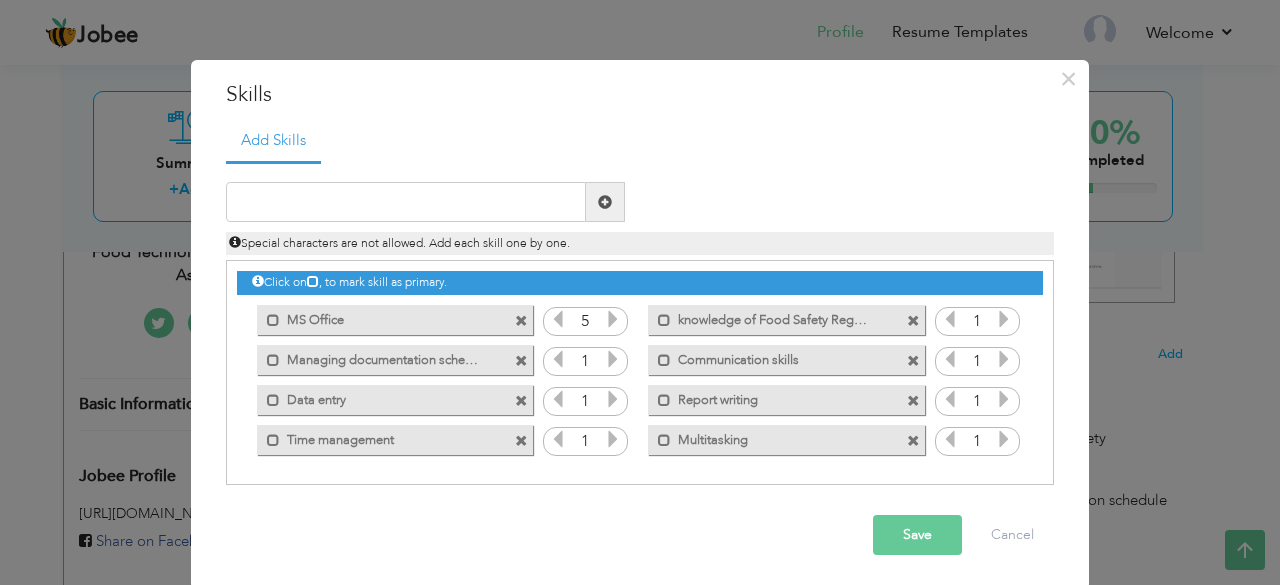 click at bounding box center [613, 319] 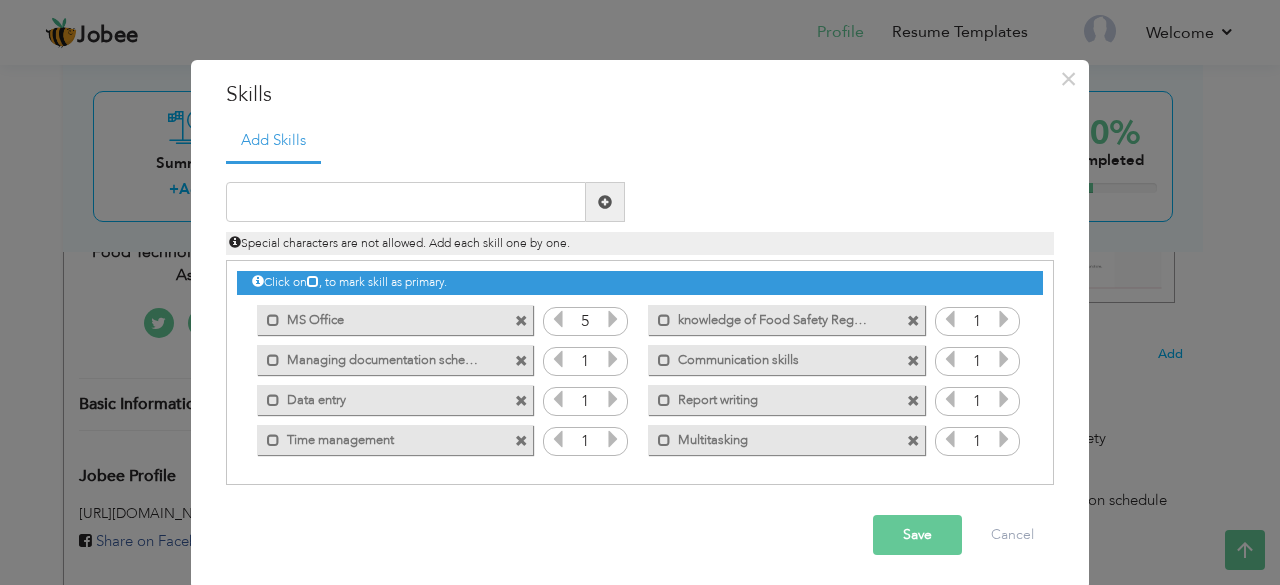 click at bounding box center [558, 319] 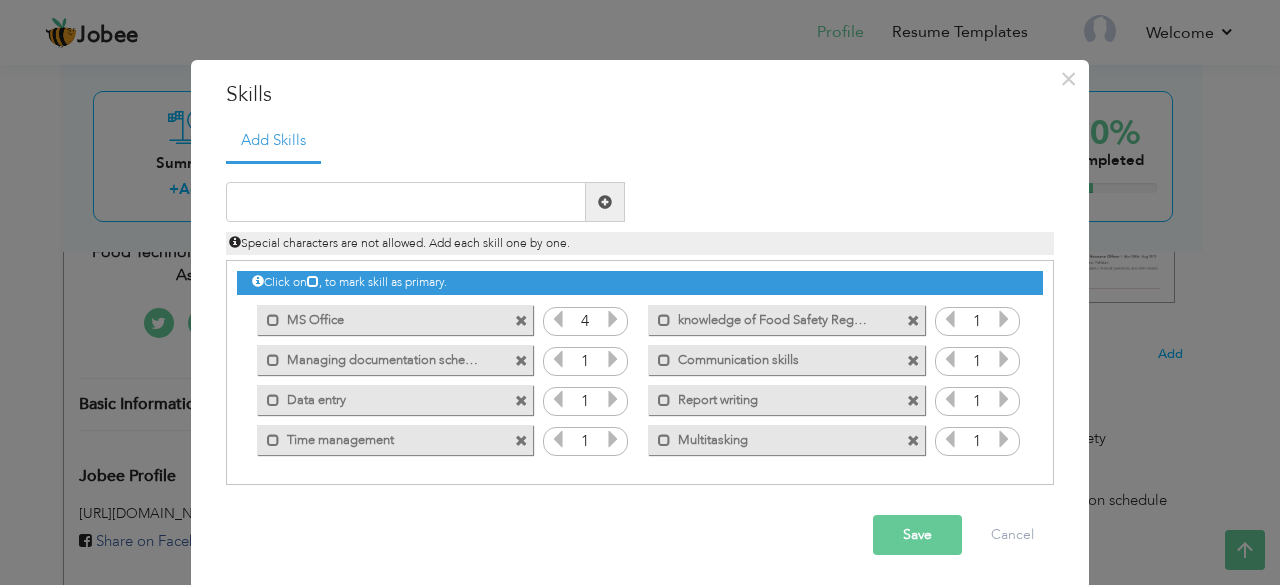click at bounding box center [558, 319] 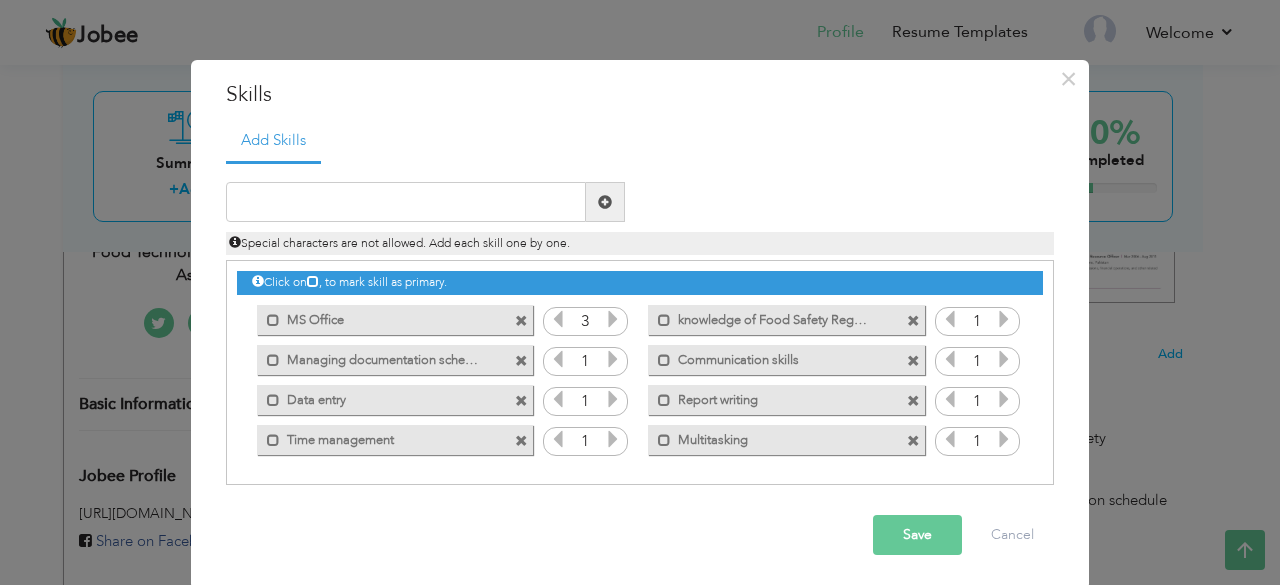 click at bounding box center (558, 319) 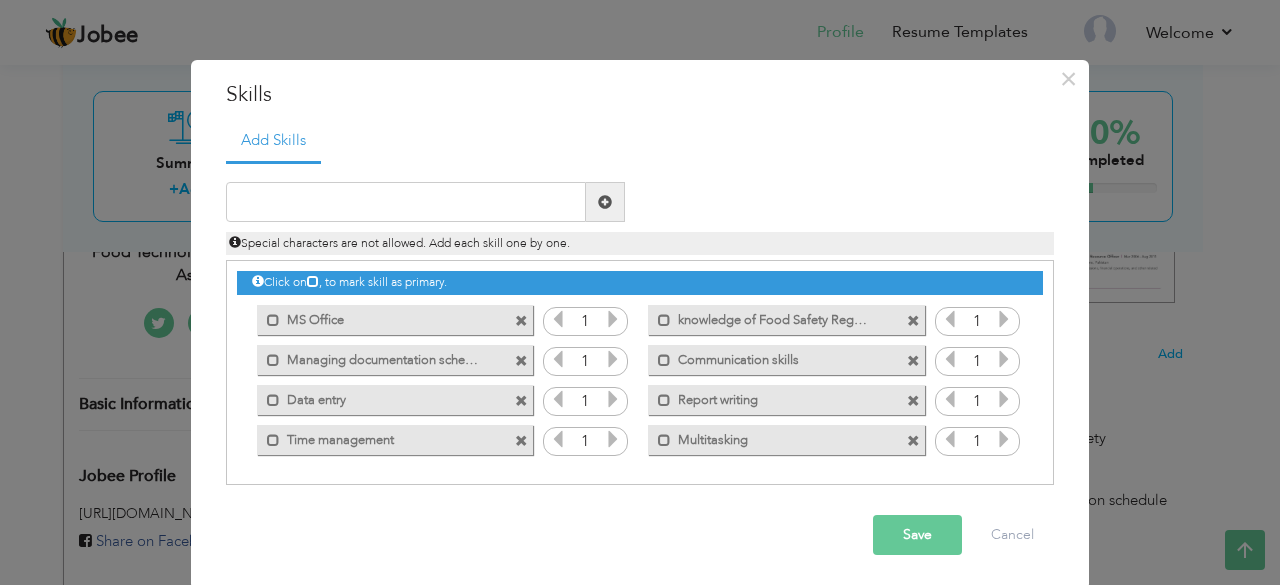 click at bounding box center [558, 319] 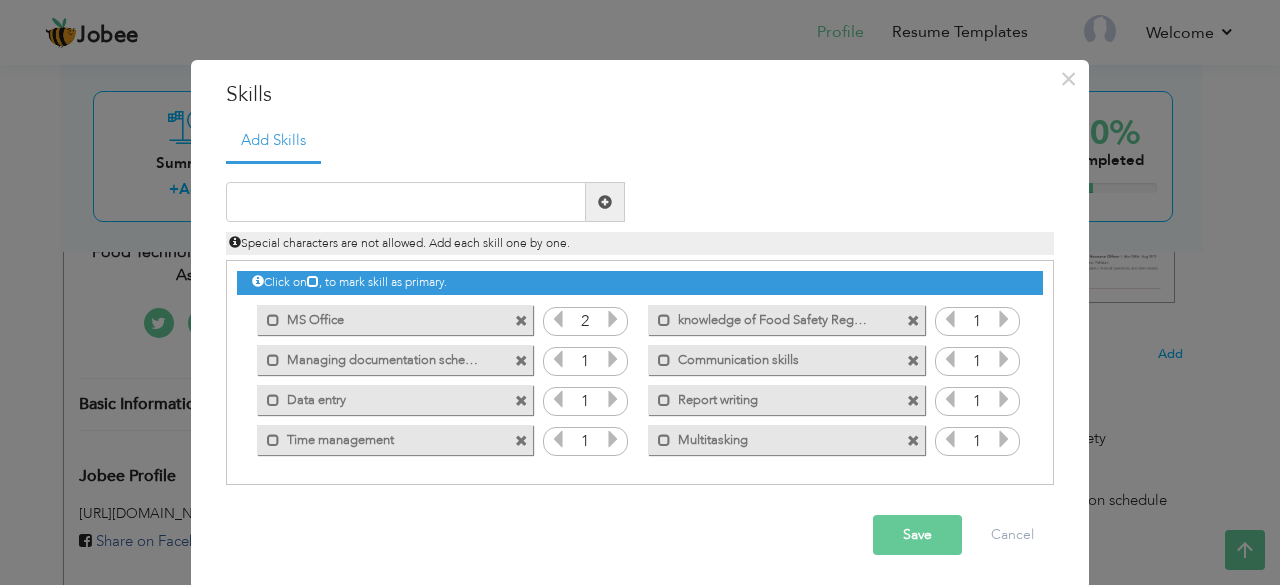 click at bounding box center (613, 319) 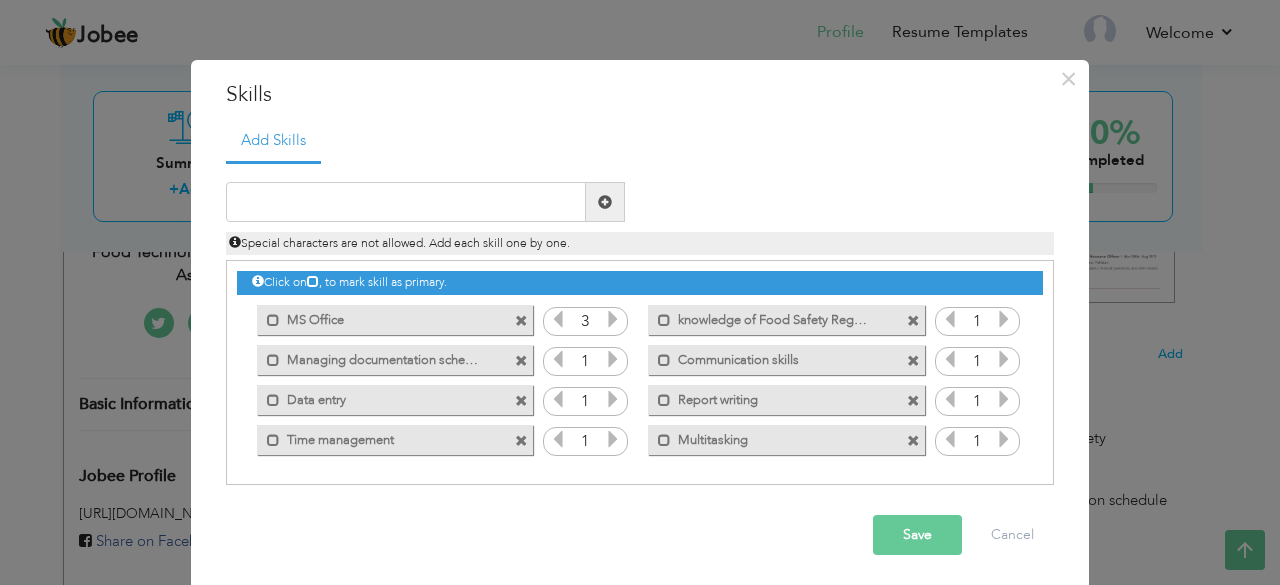 click at bounding box center [613, 319] 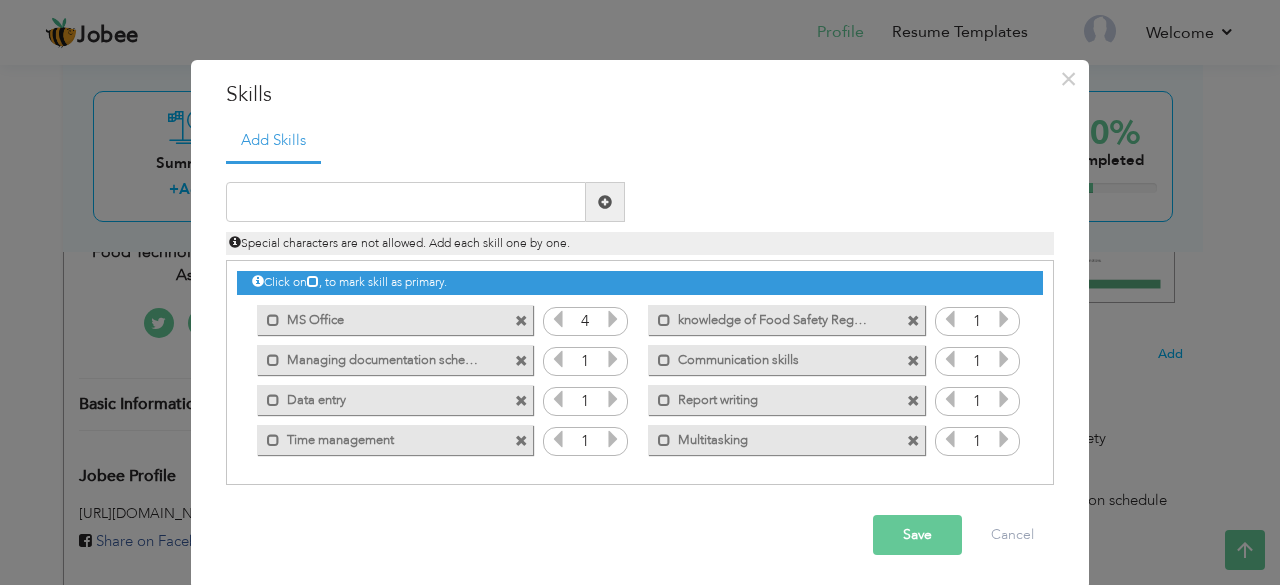click at bounding box center [613, 319] 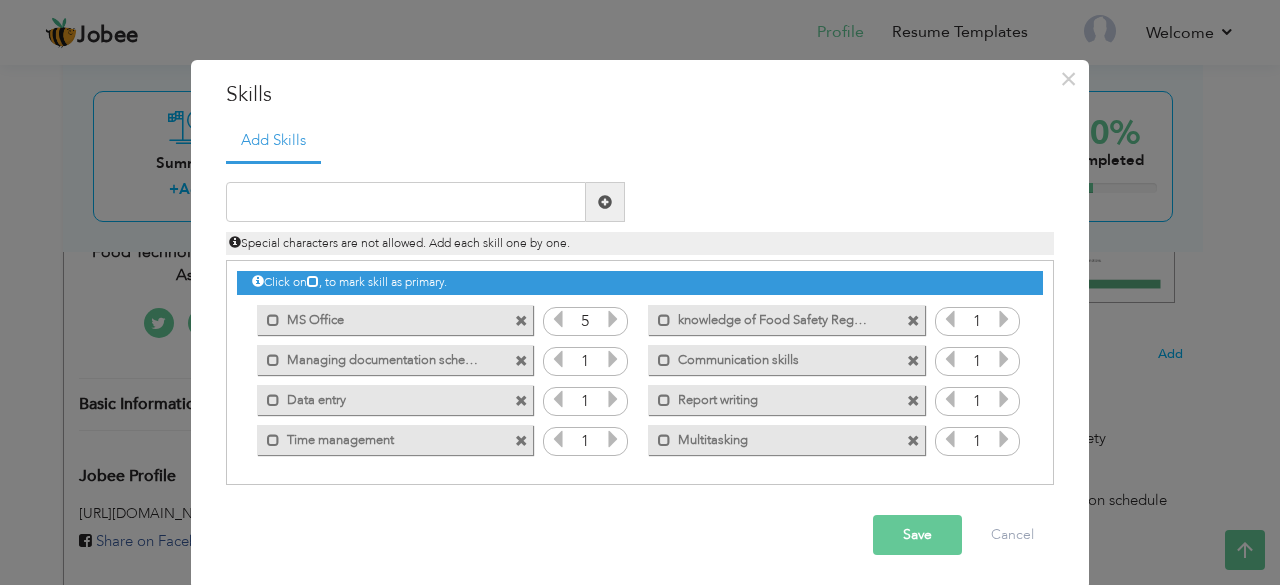 click at bounding box center (613, 319) 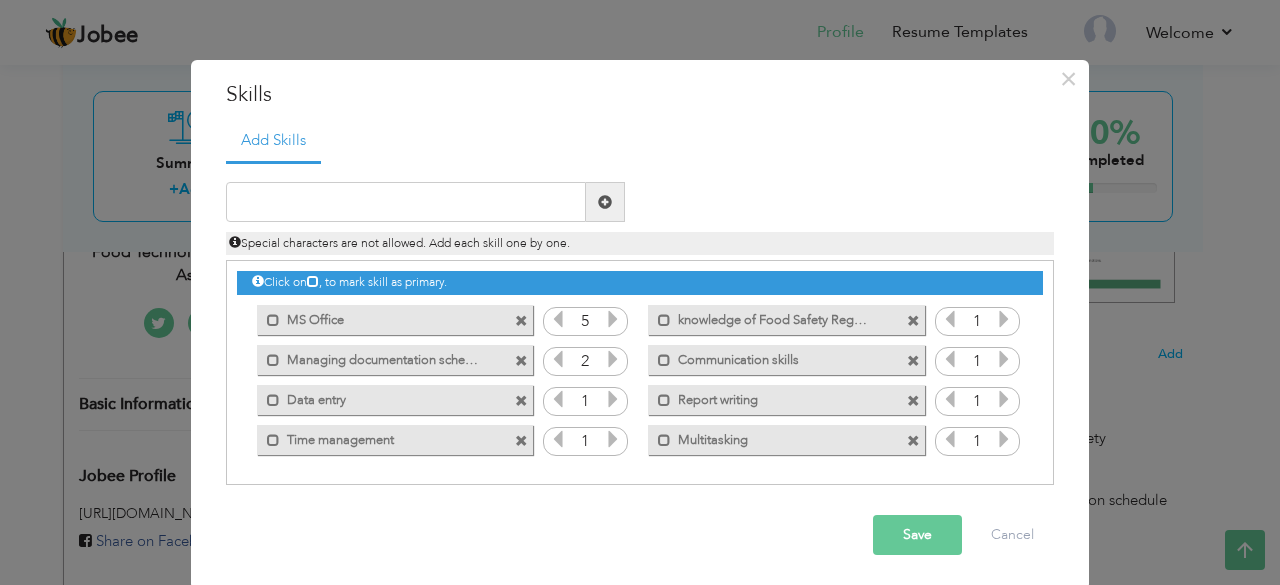 click at bounding box center (613, 359) 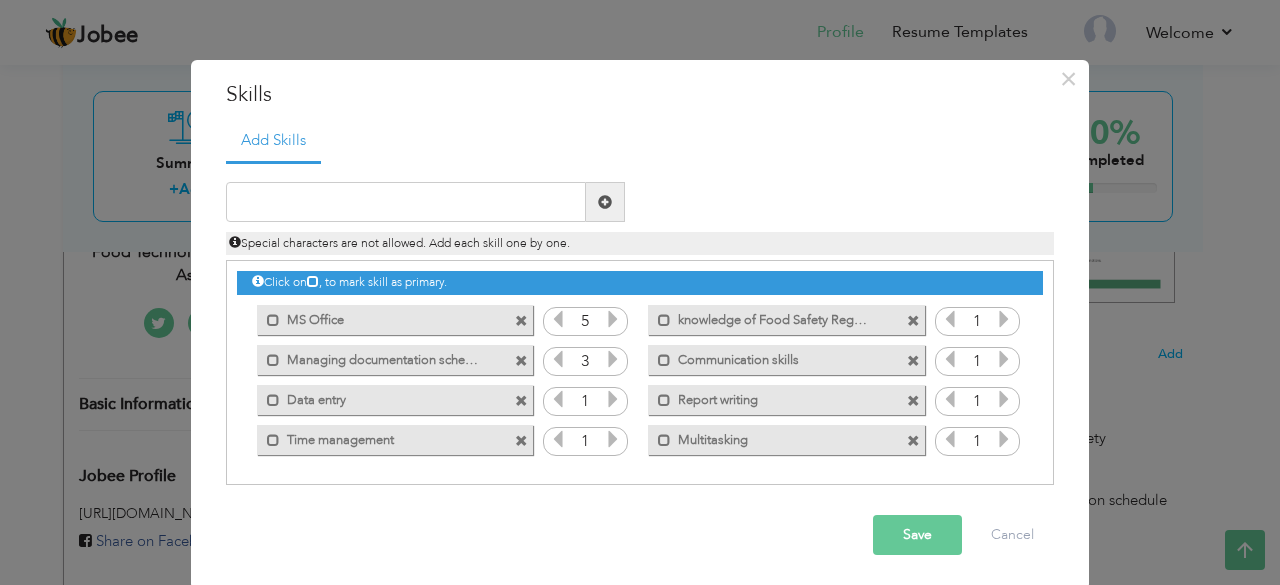 click at bounding box center [613, 359] 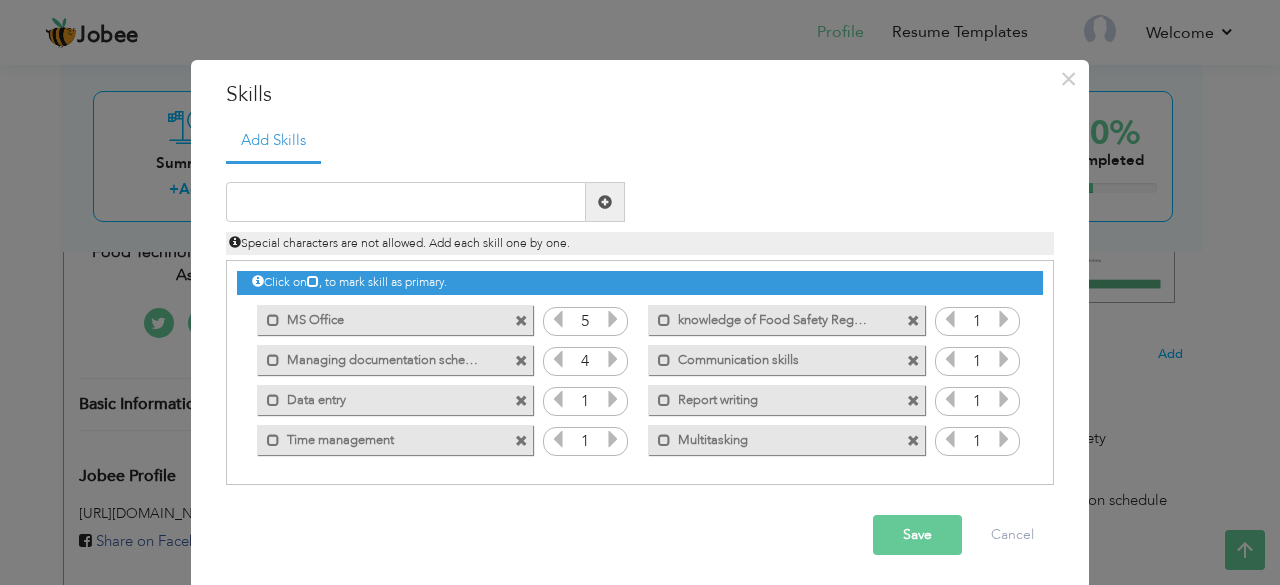 click at bounding box center (613, 359) 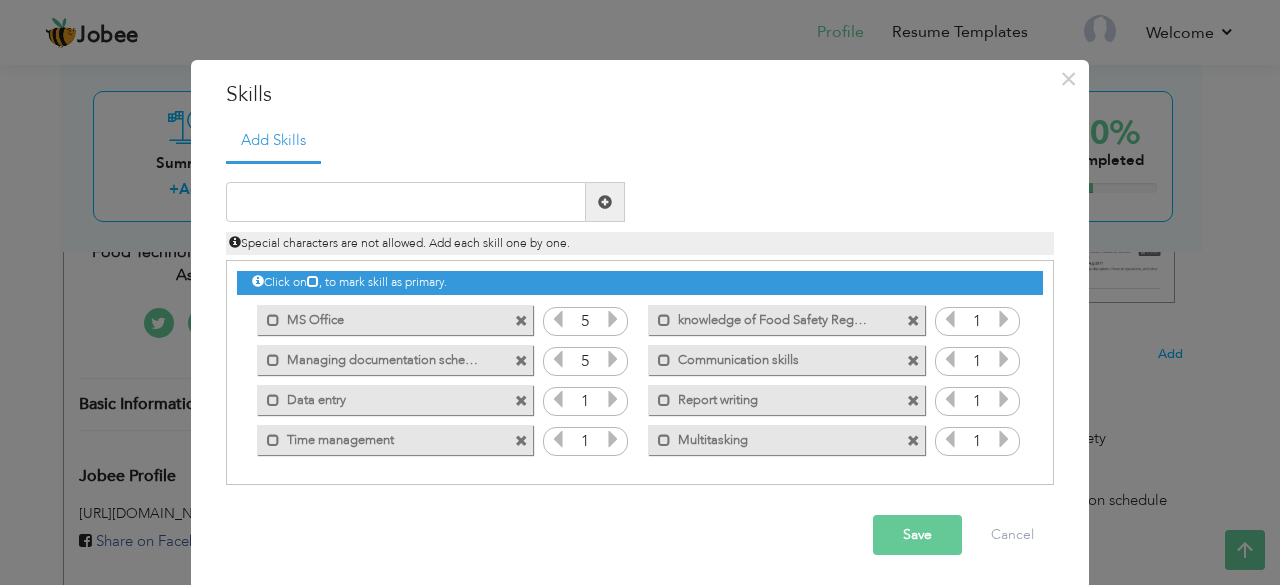 click at bounding box center (613, 359) 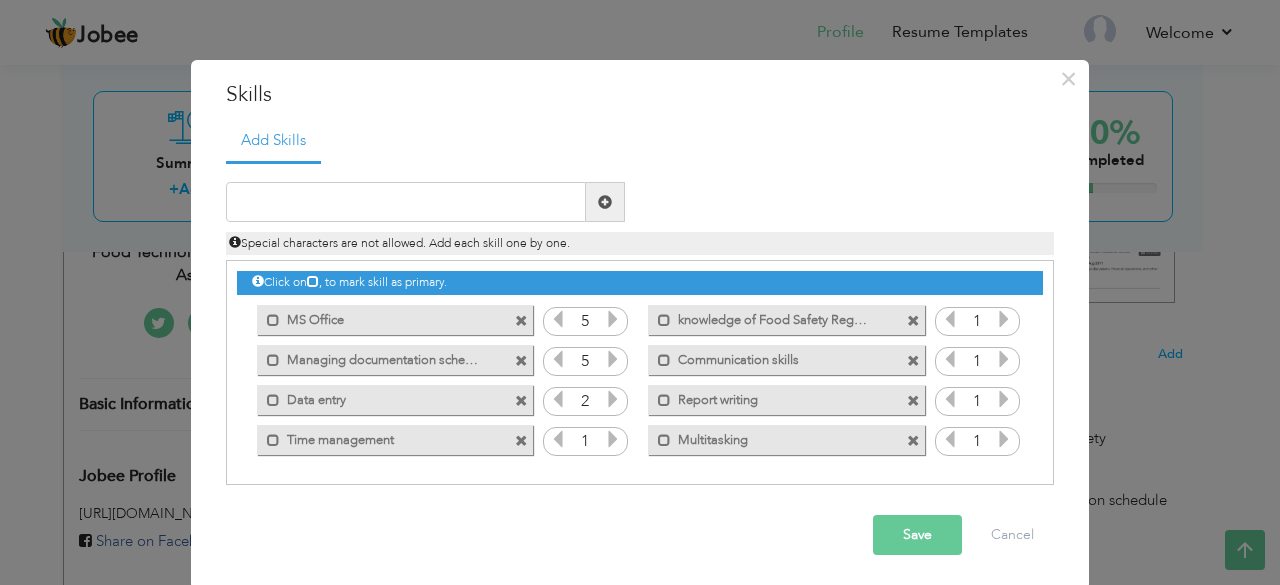 click at bounding box center [613, 399] 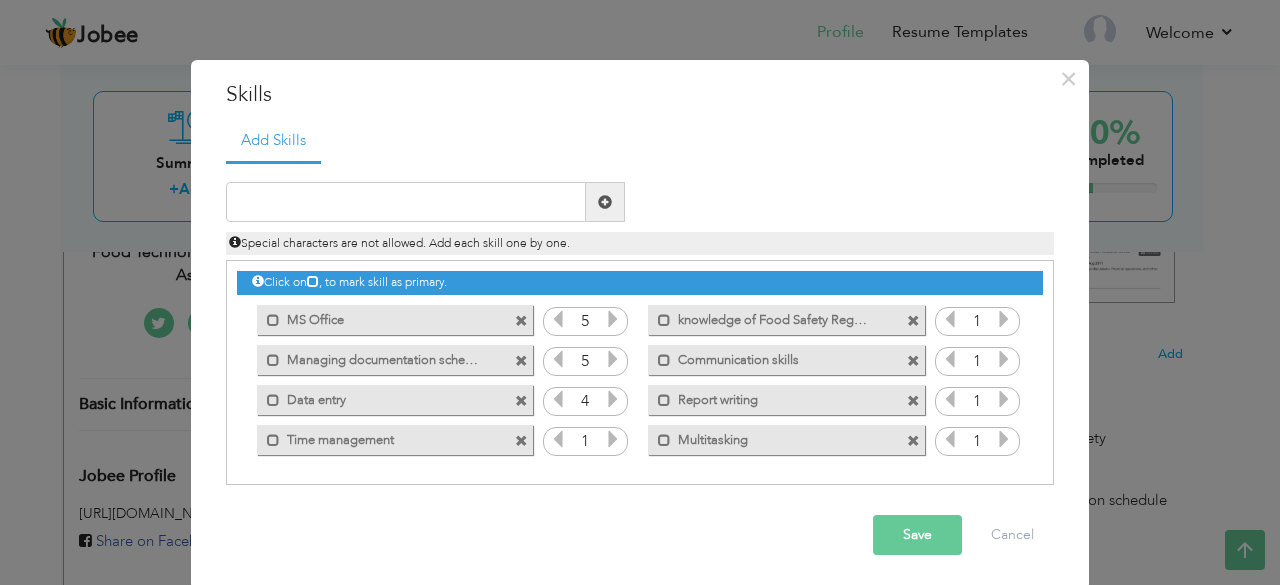click at bounding box center [613, 399] 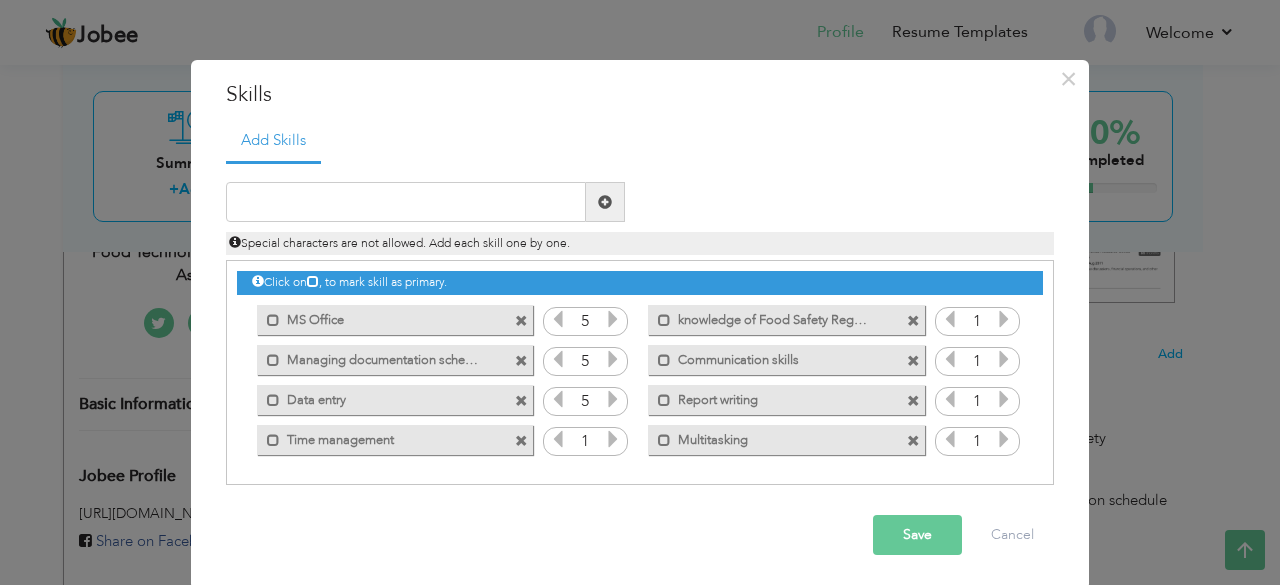 click at bounding box center (613, 399) 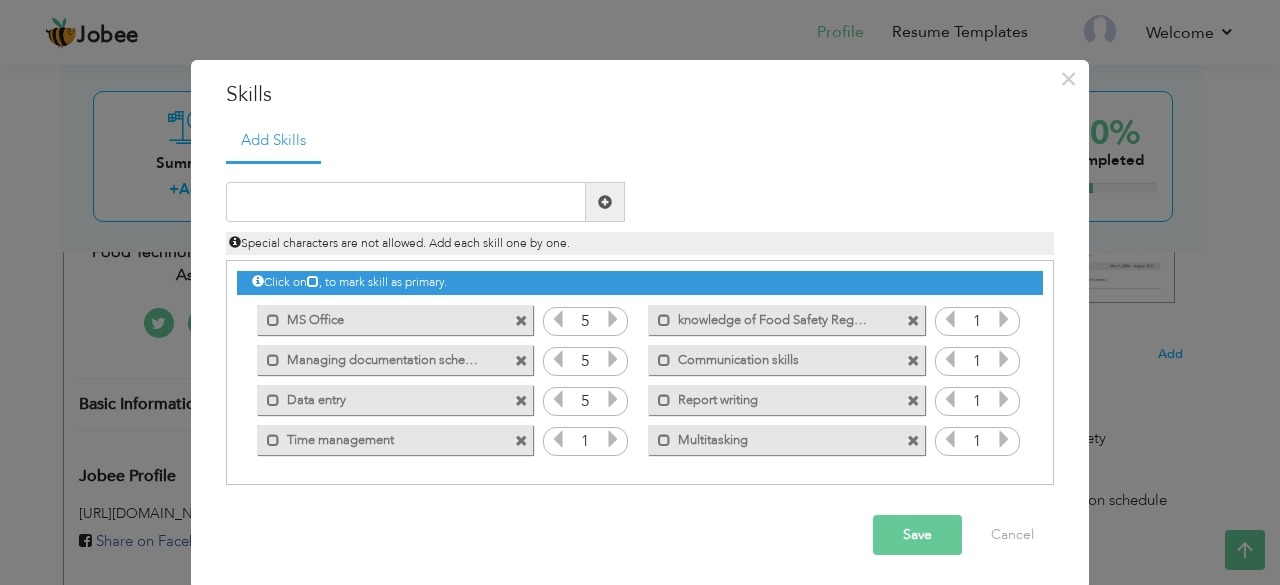 click at bounding box center [613, 439] 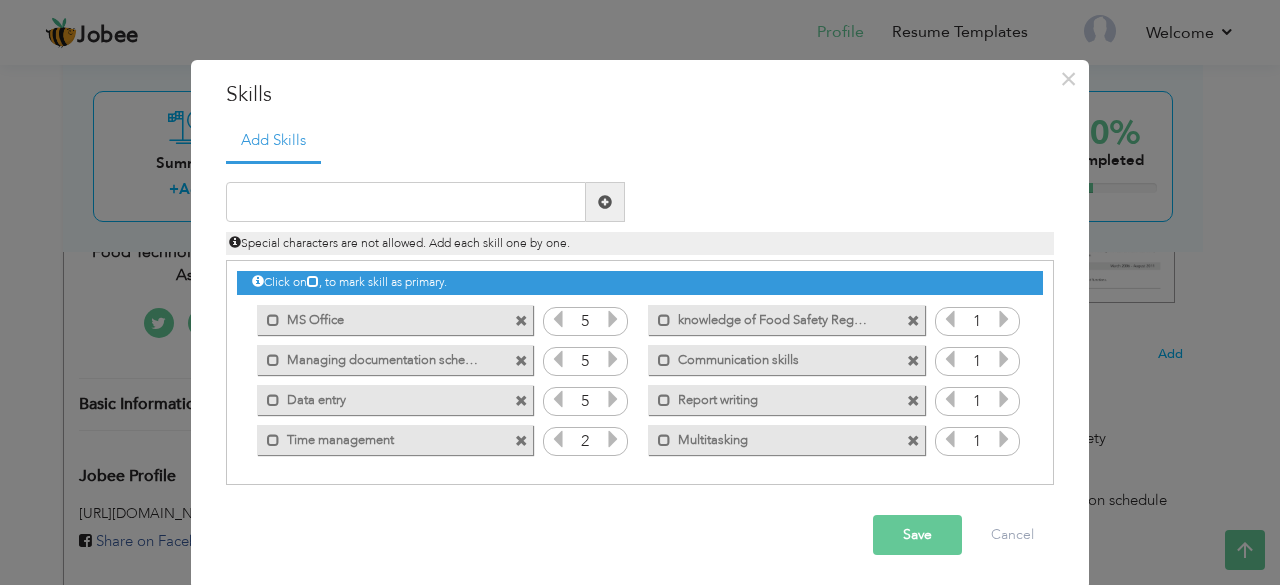 click at bounding box center (613, 439) 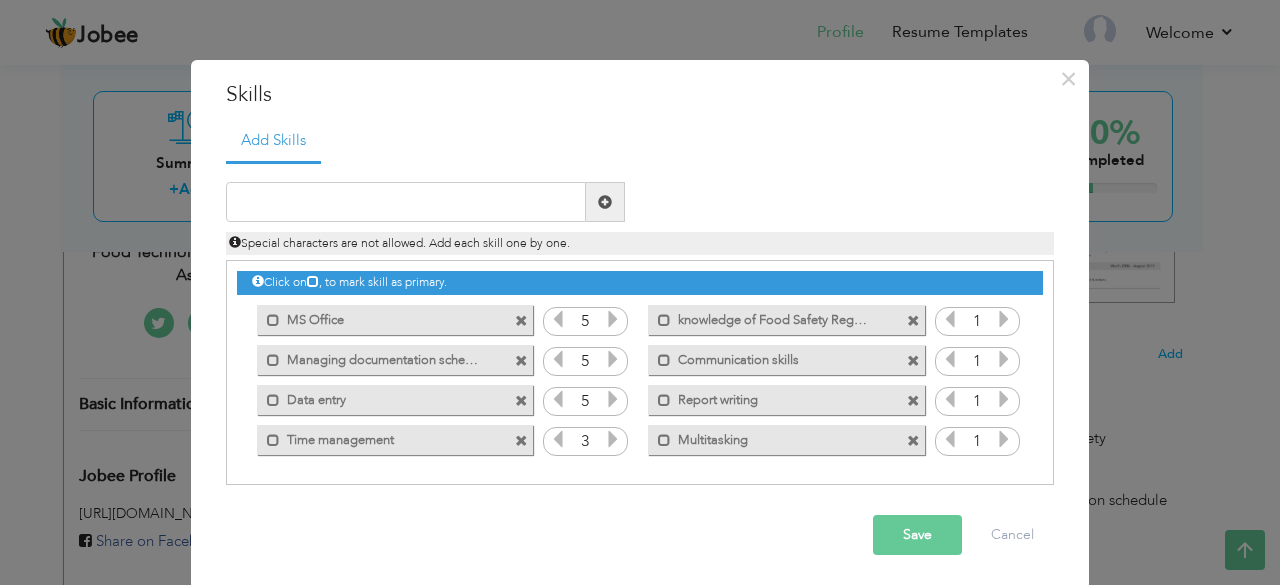 click at bounding box center (613, 439) 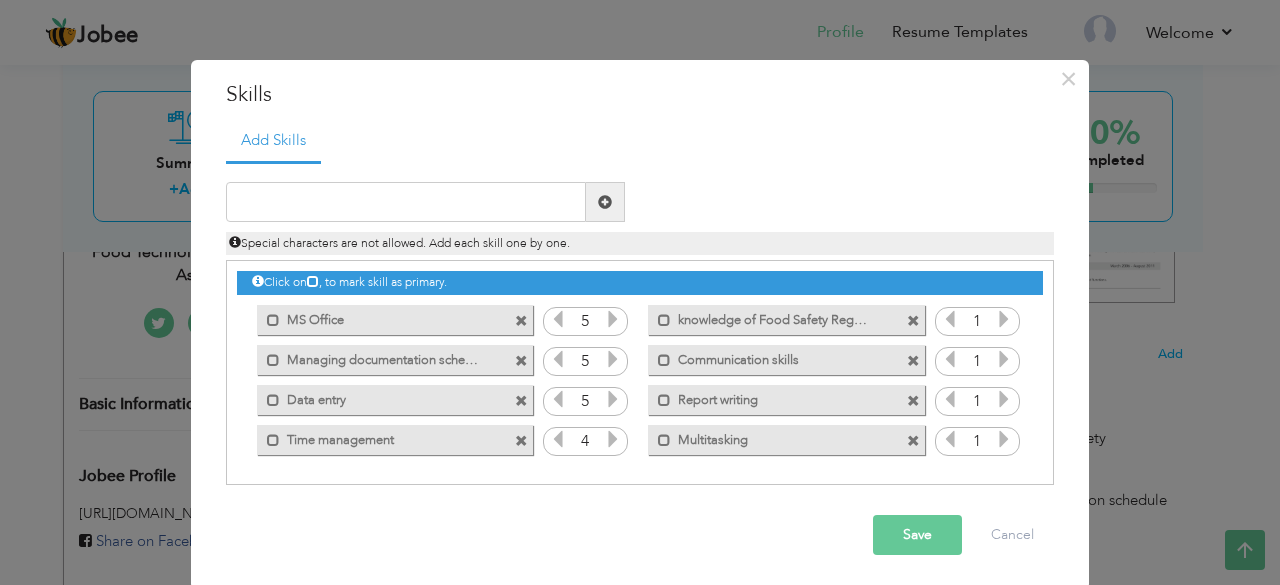 click at bounding box center (613, 439) 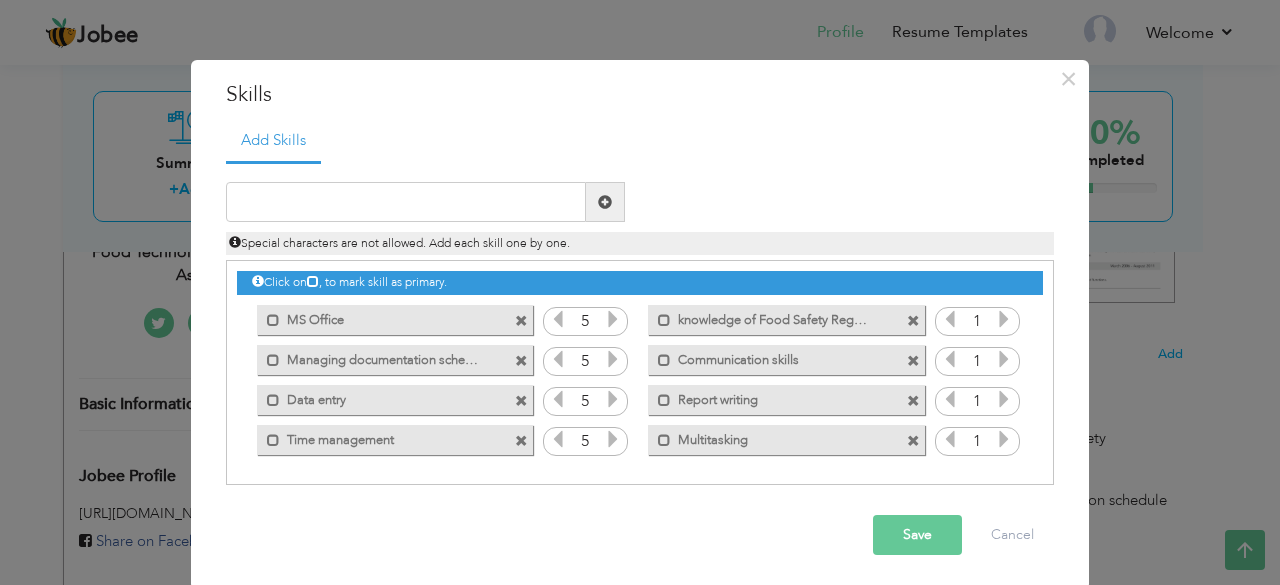 click at bounding box center [613, 439] 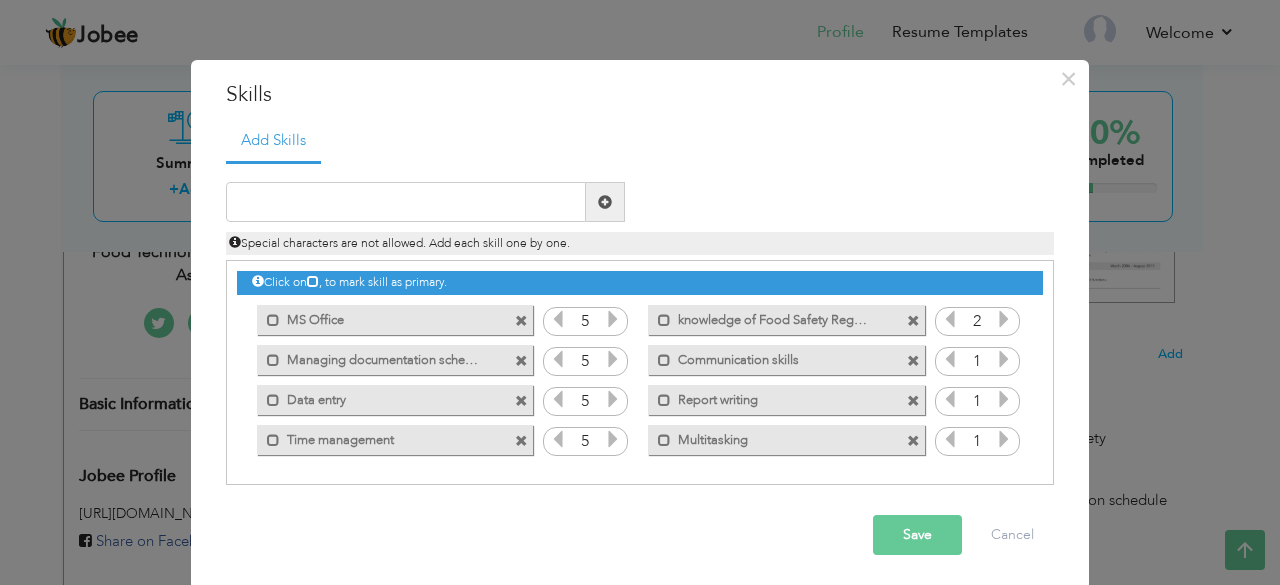 click at bounding box center [1004, 319] 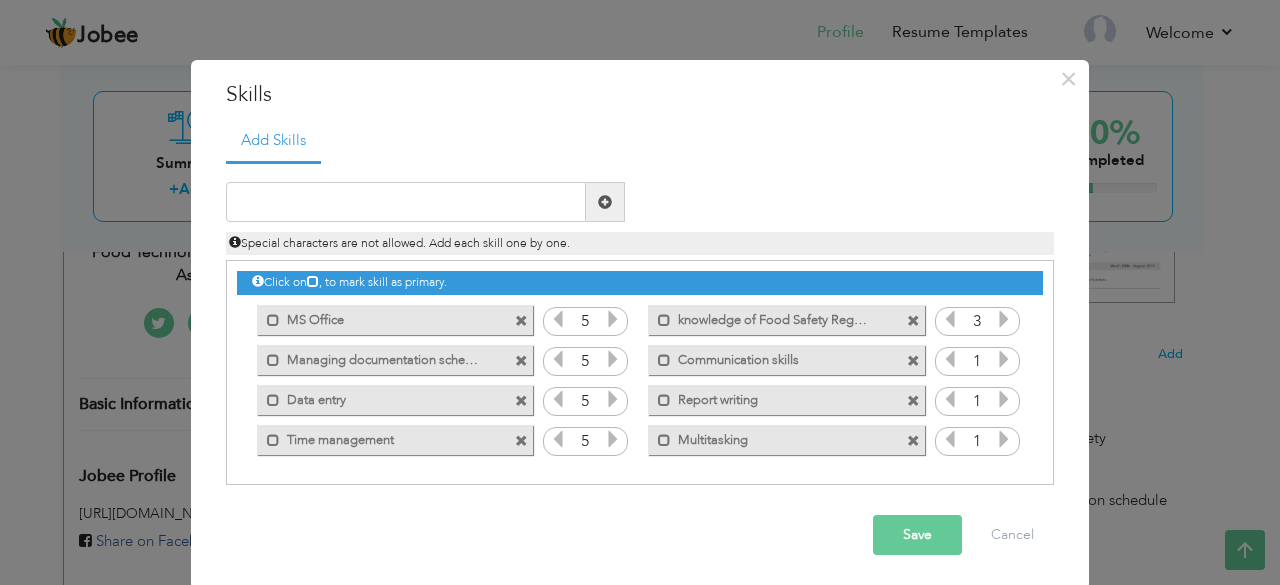 click at bounding box center (1004, 319) 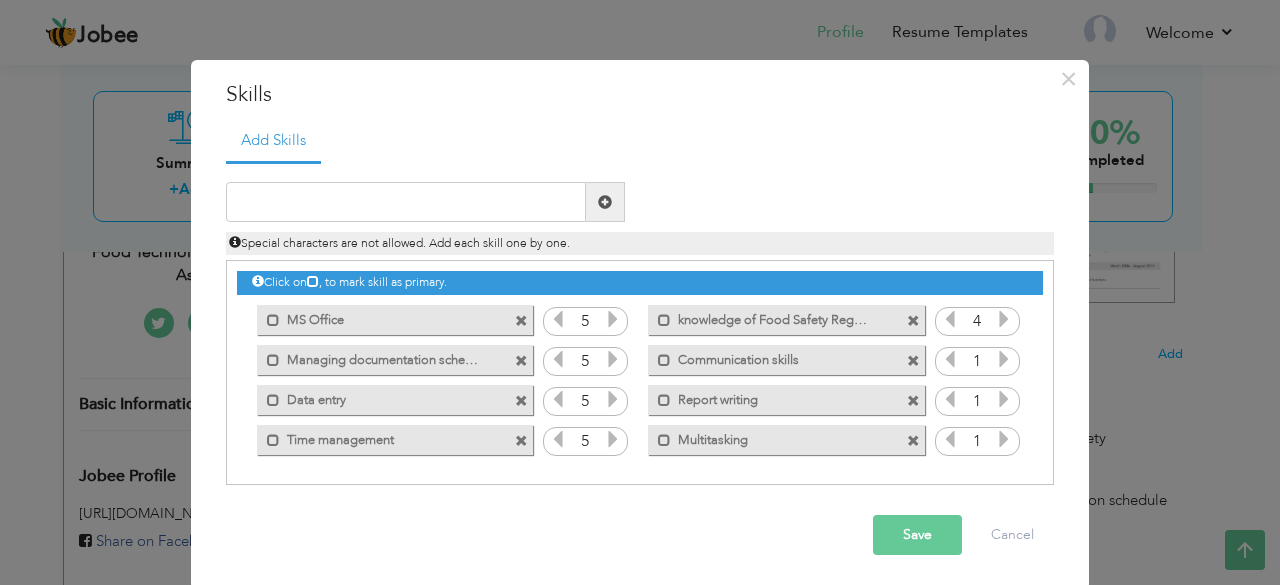 click at bounding box center [1004, 319] 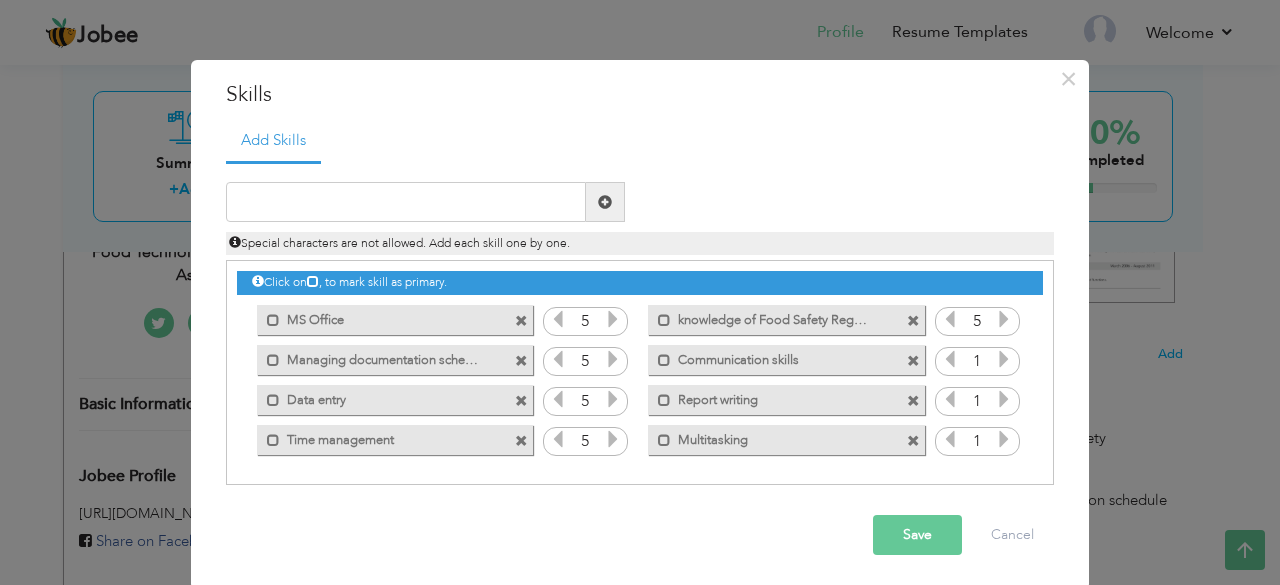 click at bounding box center [1004, 319] 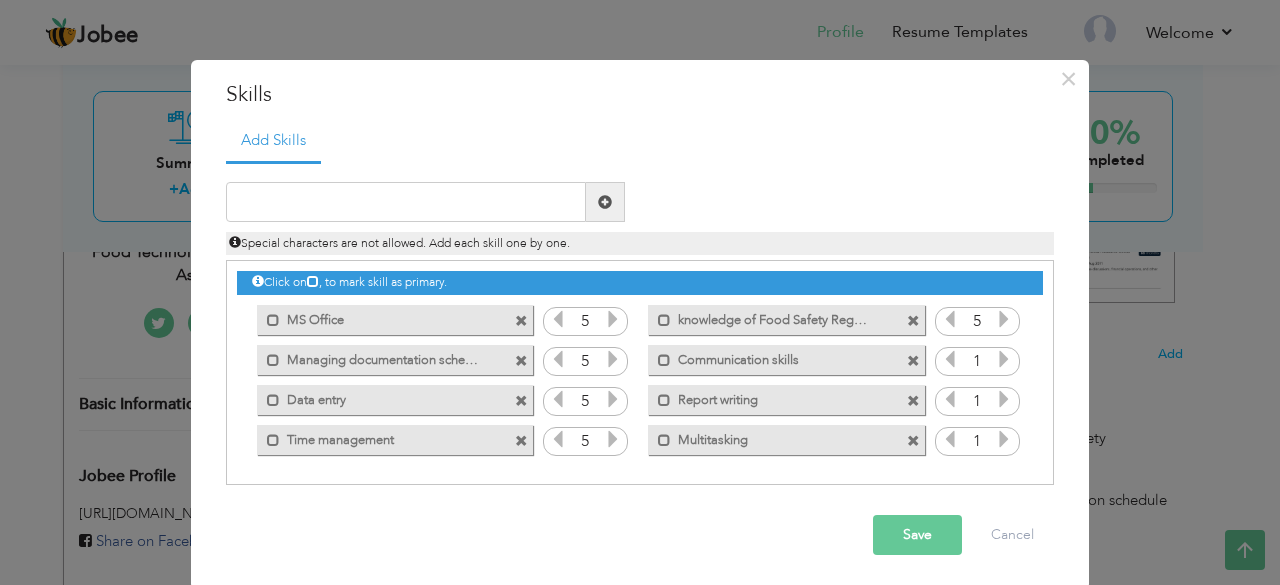 click at bounding box center (1004, 359) 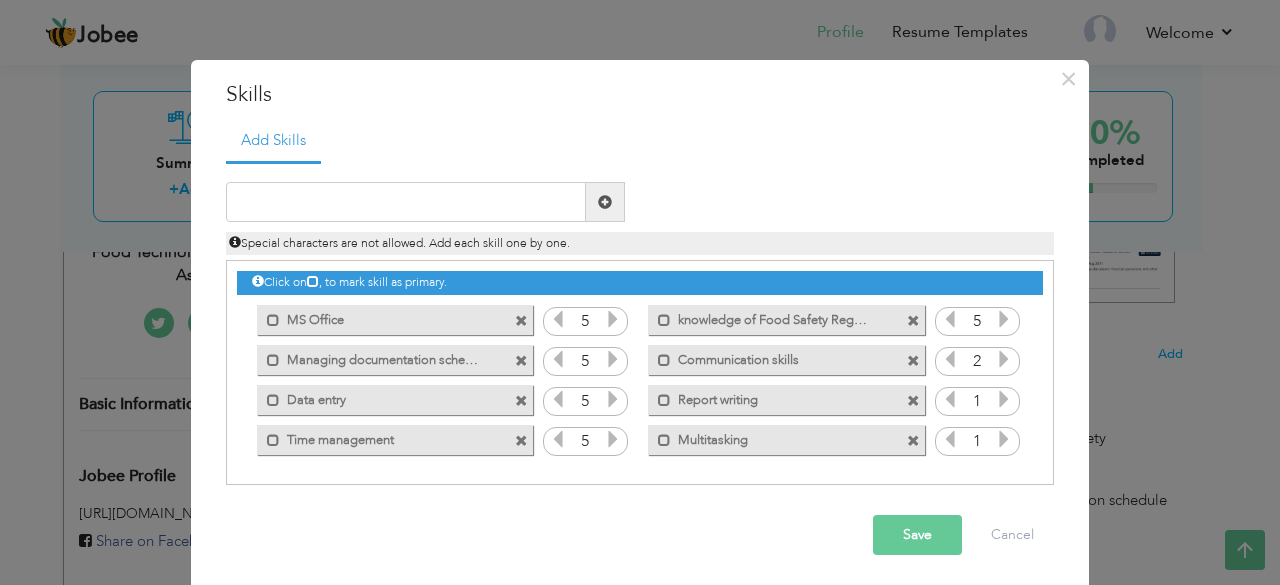 click at bounding box center [1004, 359] 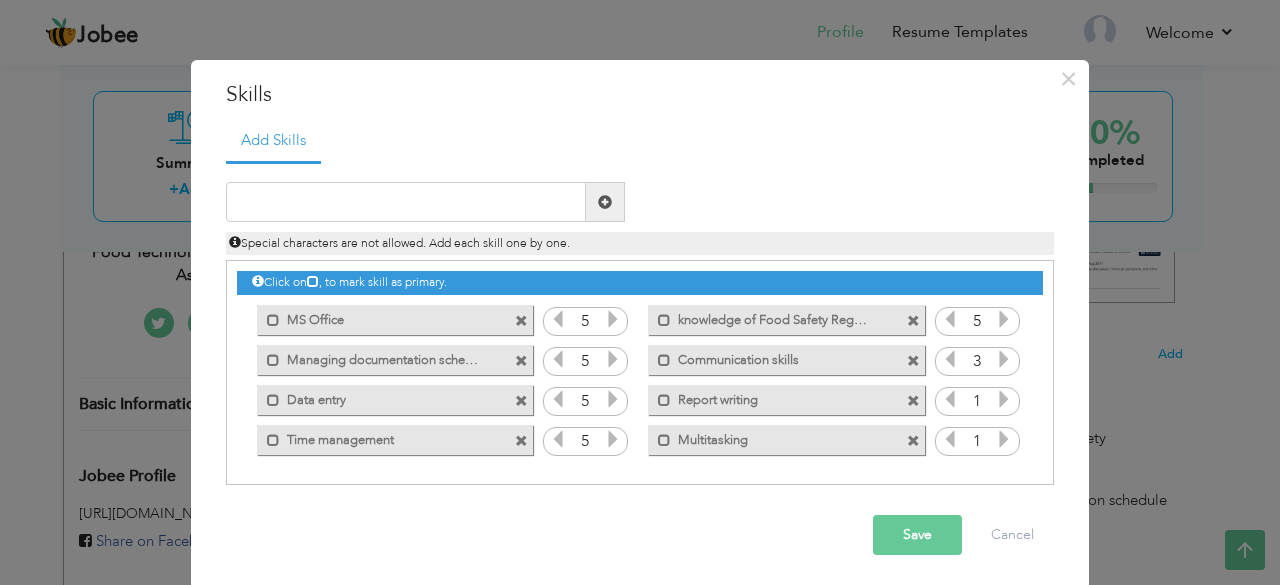 click at bounding box center [1004, 359] 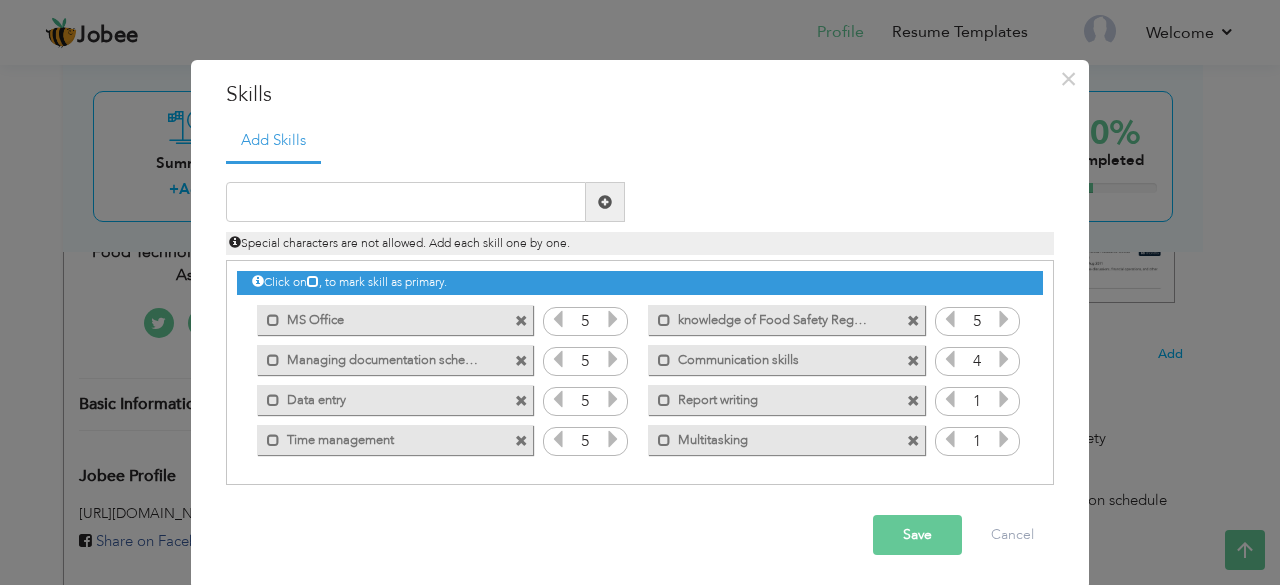 click at bounding box center (1004, 359) 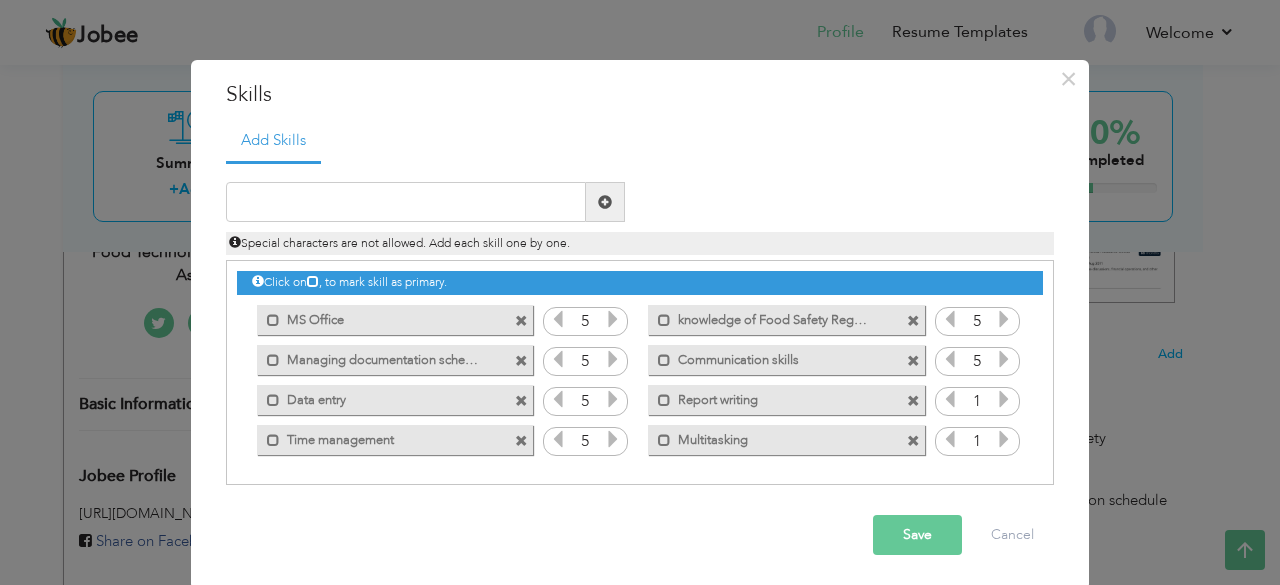 click at bounding box center (1004, 359) 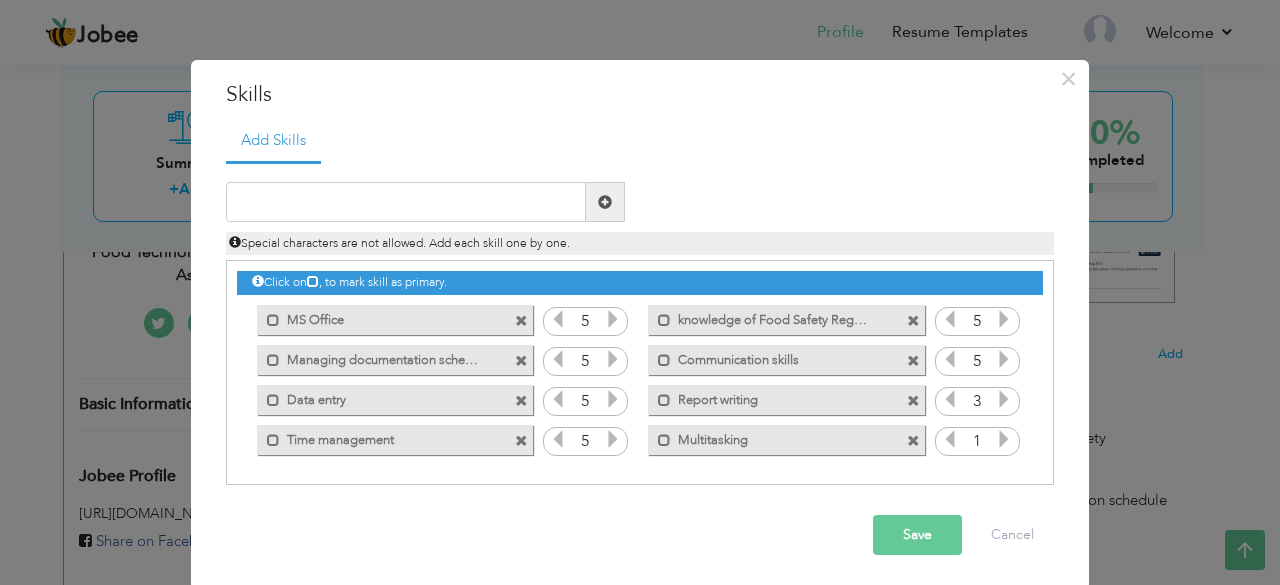 click at bounding box center [1004, 399] 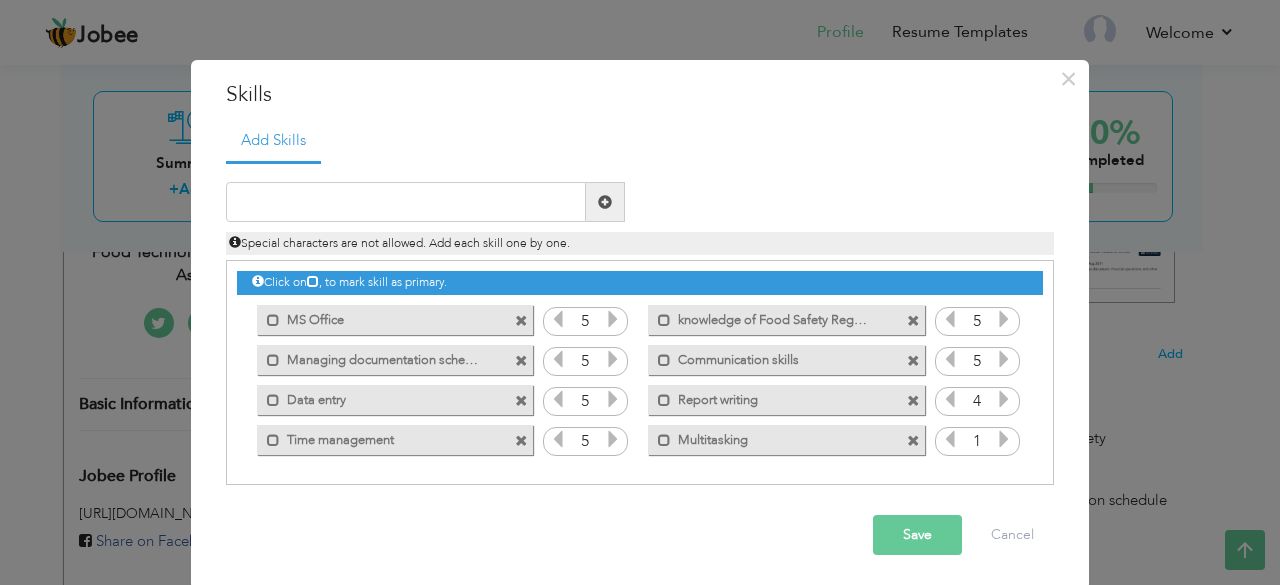 click at bounding box center (1004, 399) 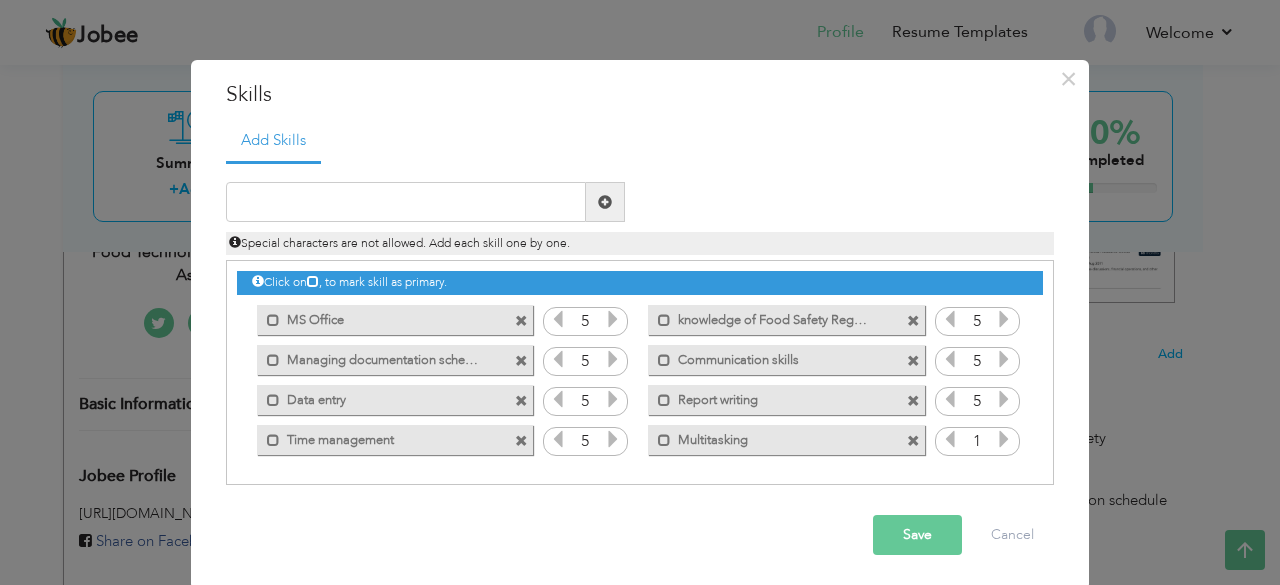 click at bounding box center (1004, 399) 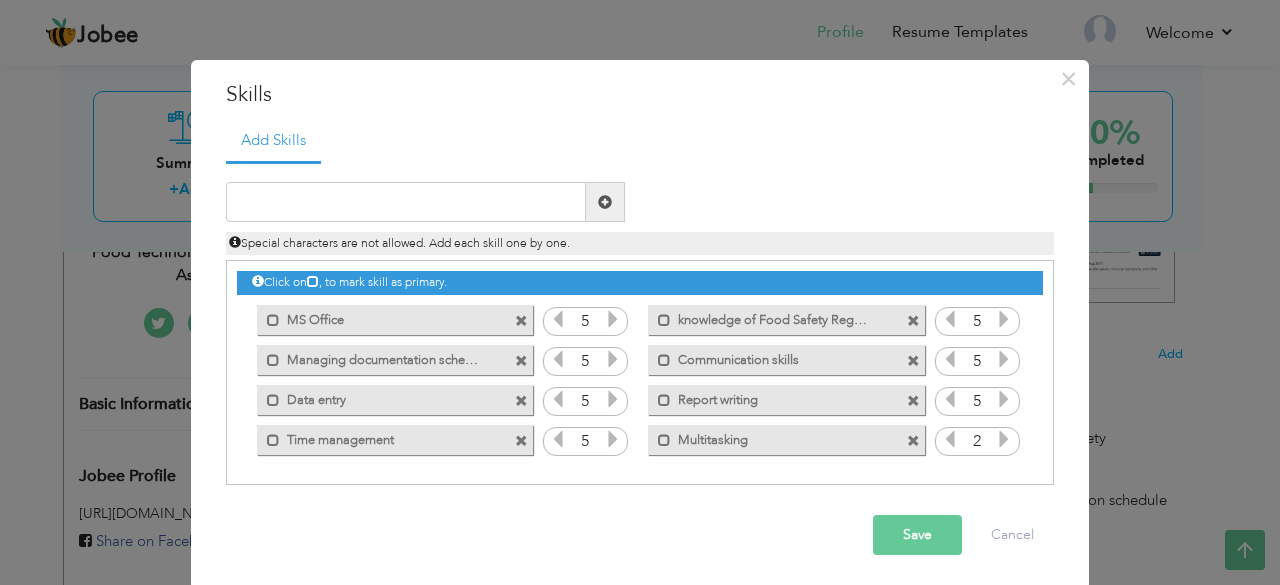 click at bounding box center (1004, 439) 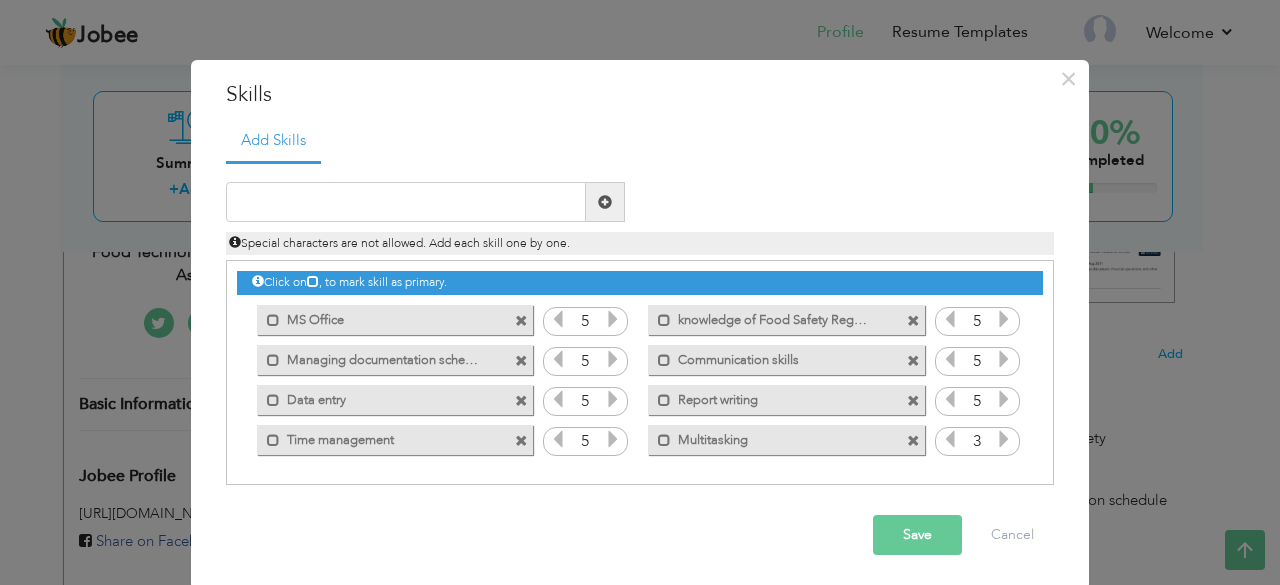 click at bounding box center [1004, 439] 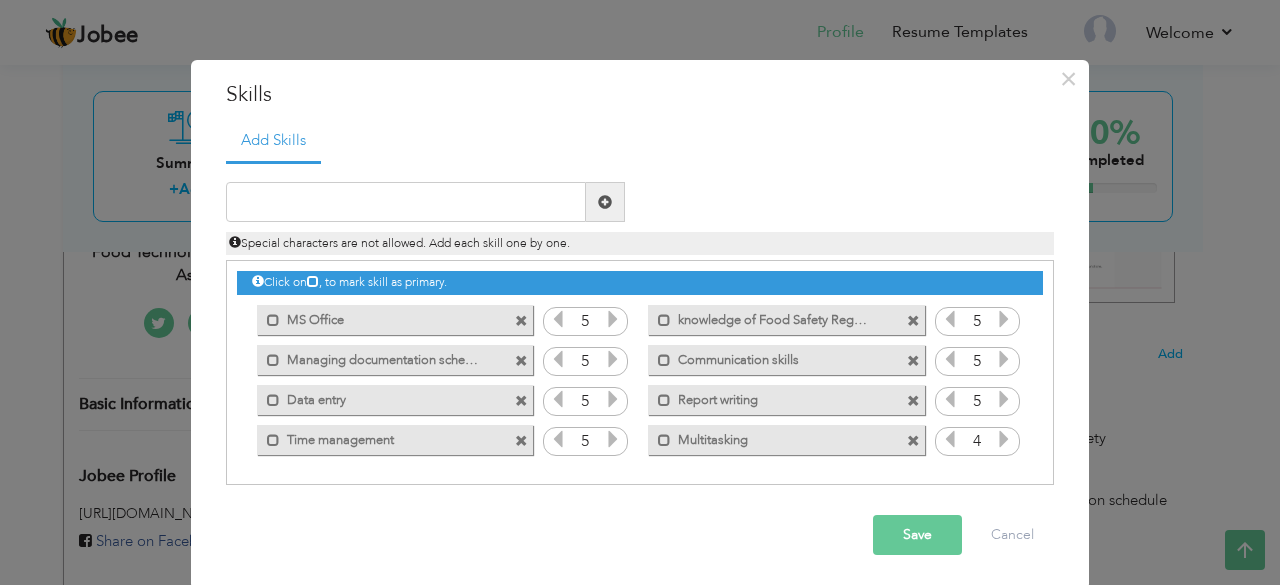 click at bounding box center [1004, 439] 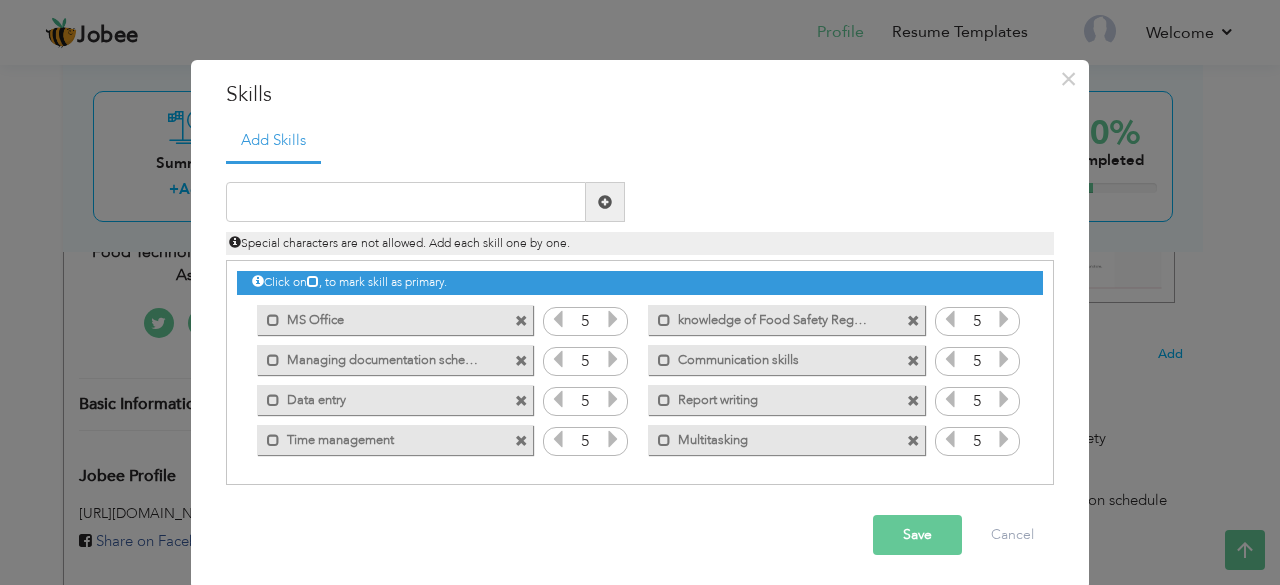 click at bounding box center (1004, 439) 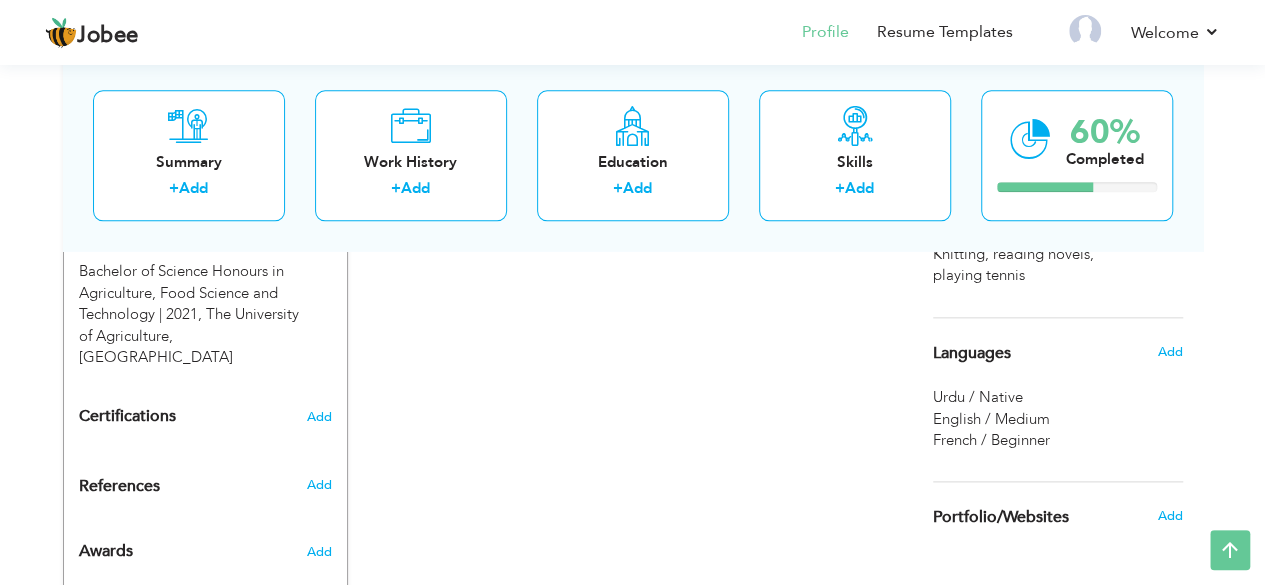 scroll, scrollTop: 1024, scrollLeft: 0, axis: vertical 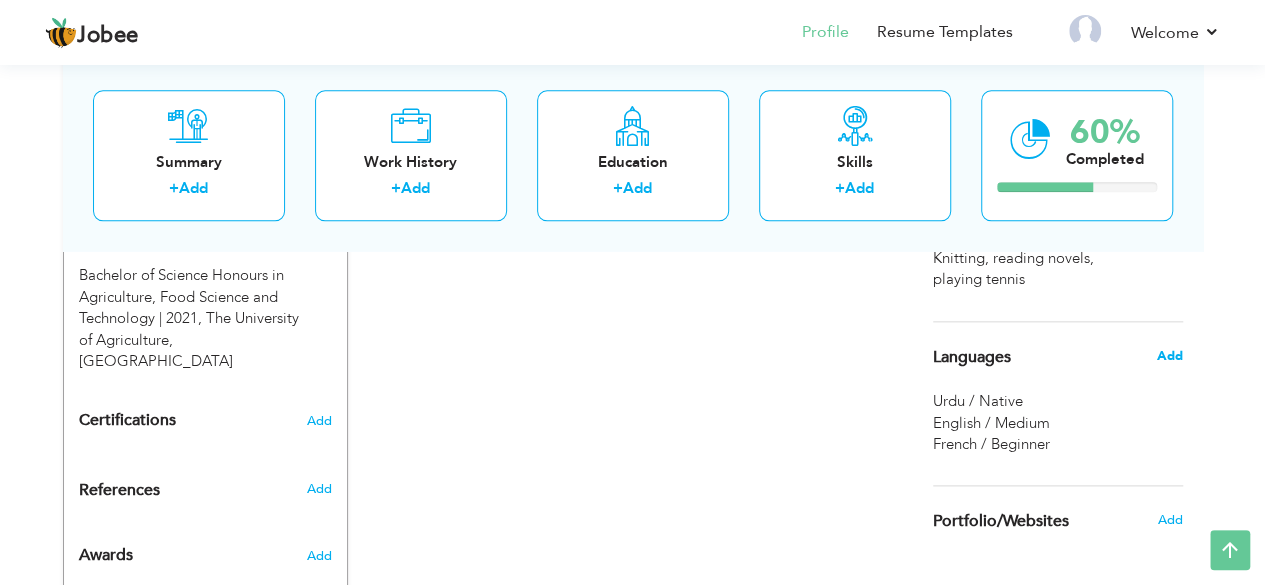 click on "Add" at bounding box center (1169, 356) 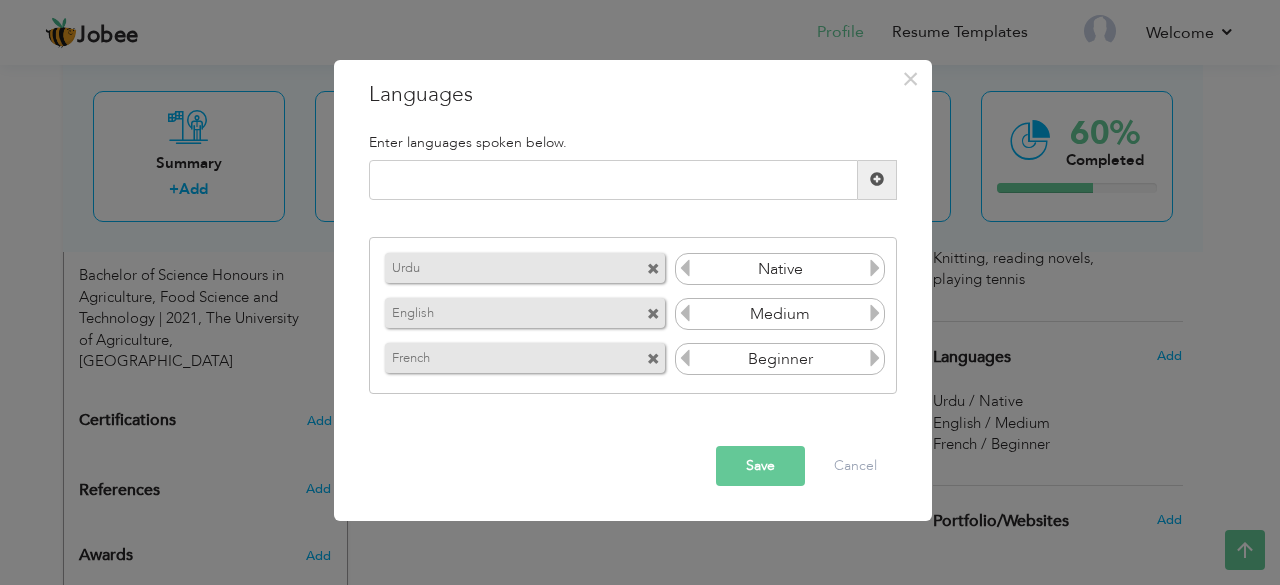 click at bounding box center [875, 358] 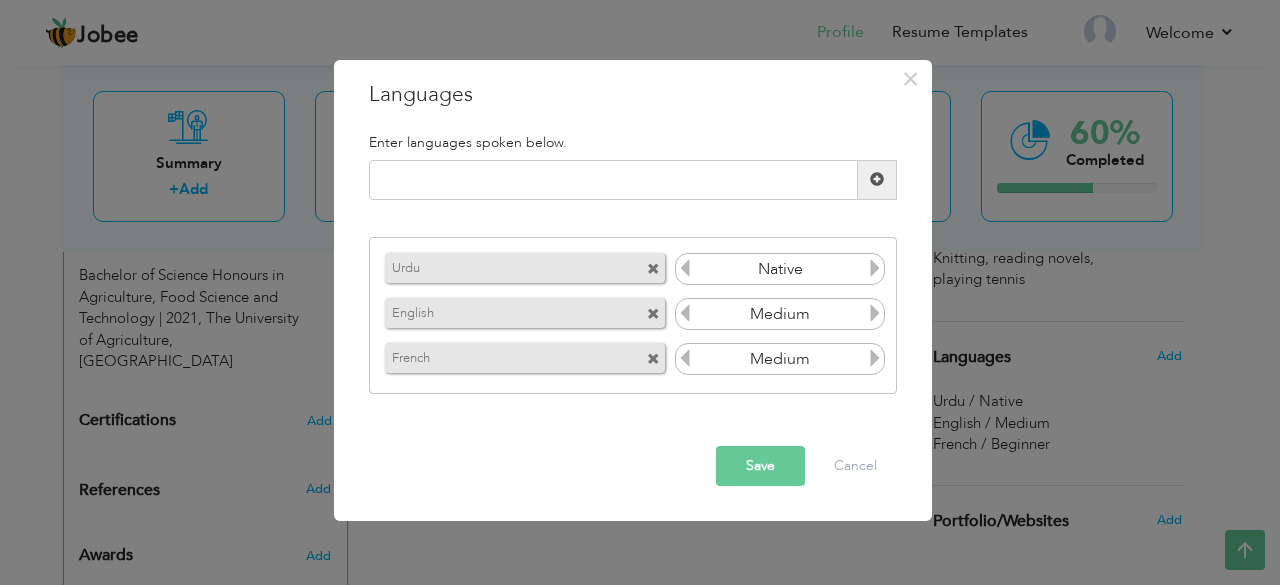 click at bounding box center [875, 358] 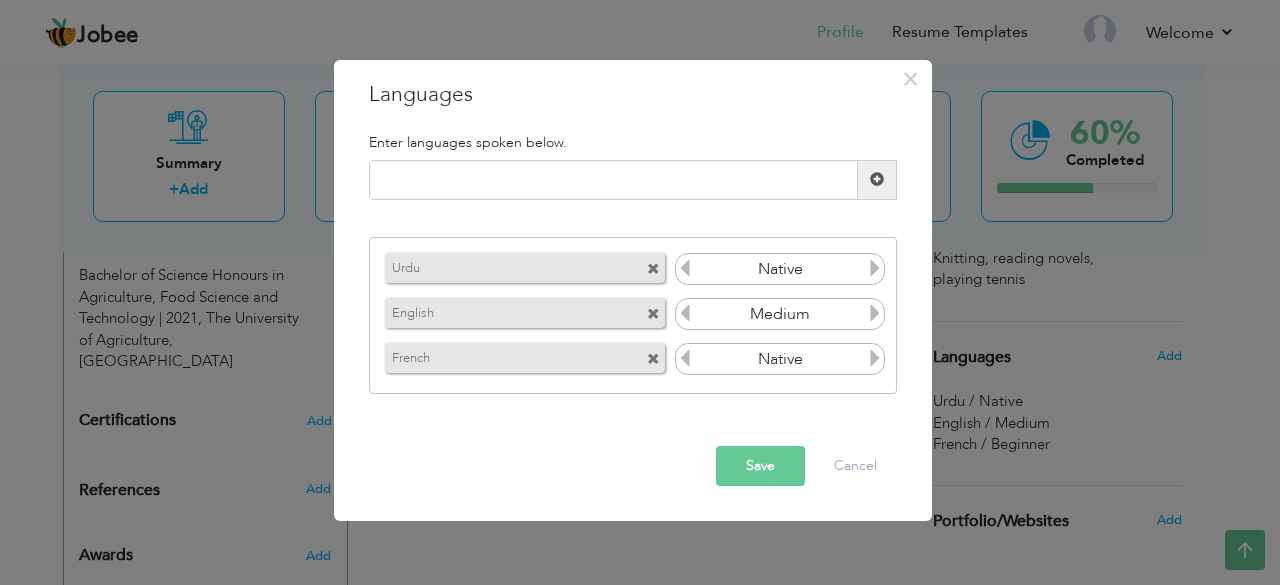 click at bounding box center (875, 358) 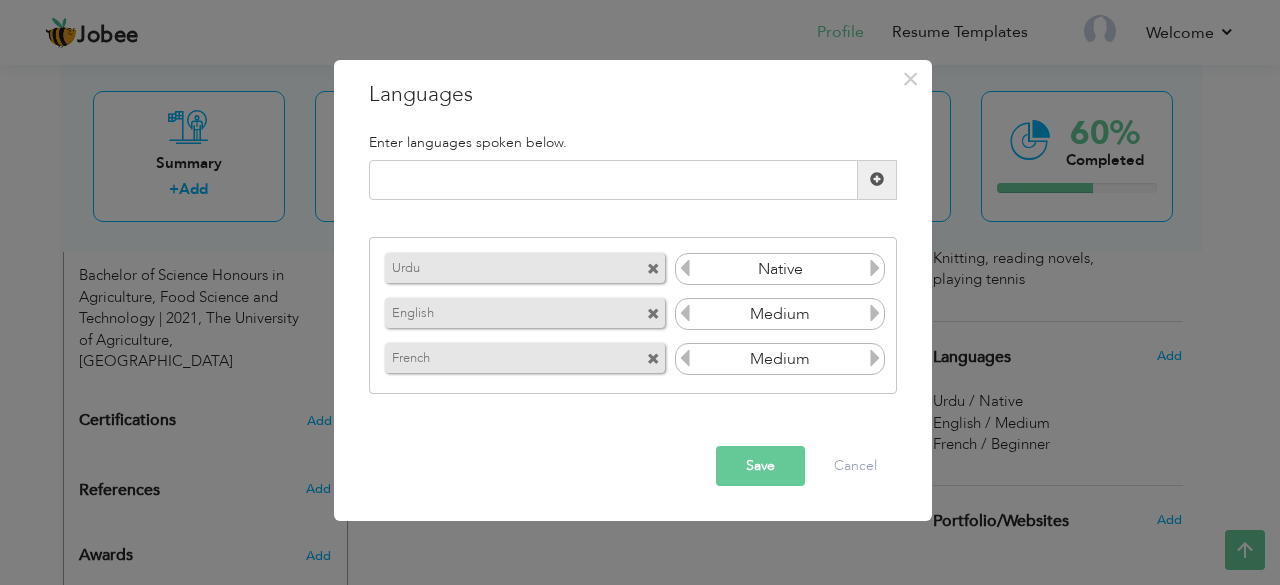 click at bounding box center (685, 358) 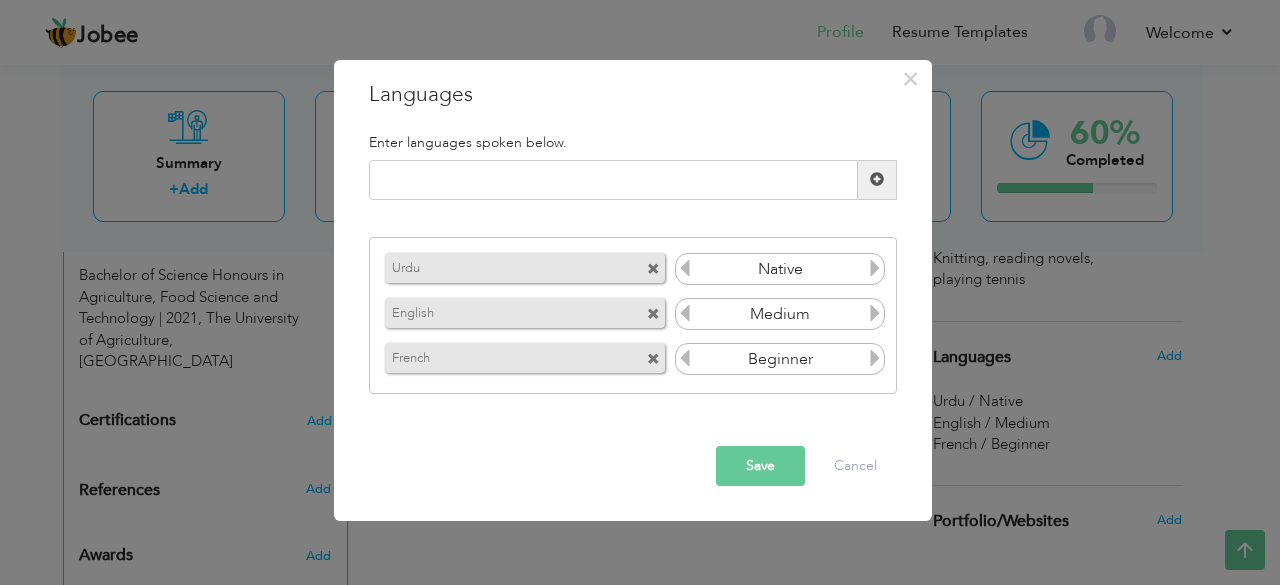 click on "Save" at bounding box center (760, 466) 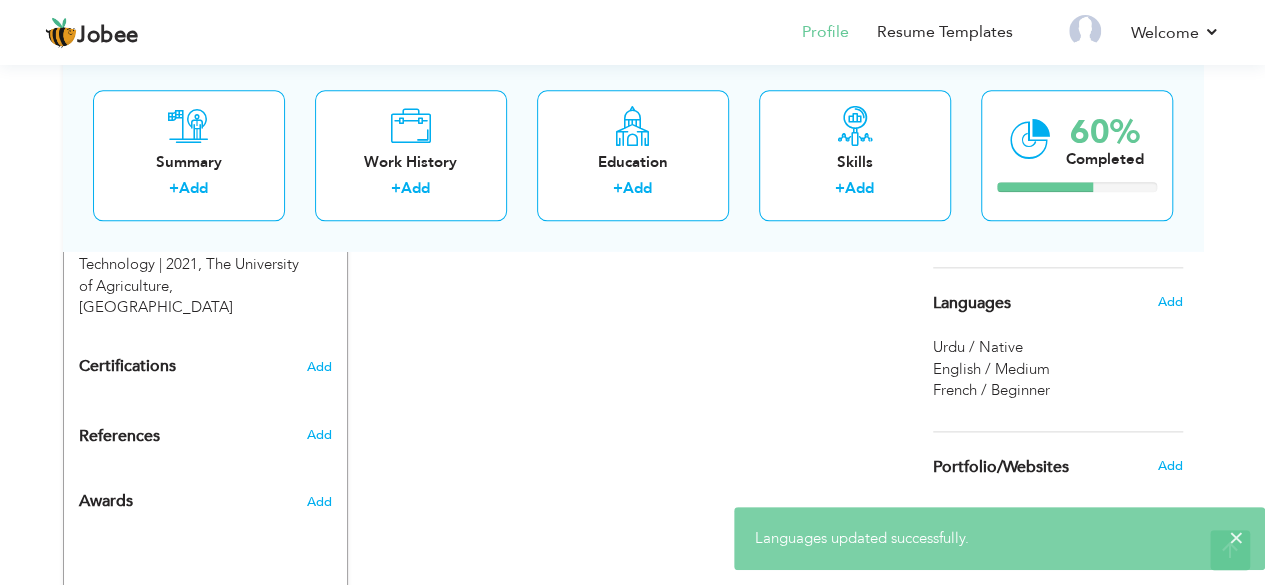 scroll, scrollTop: 1074, scrollLeft: 0, axis: vertical 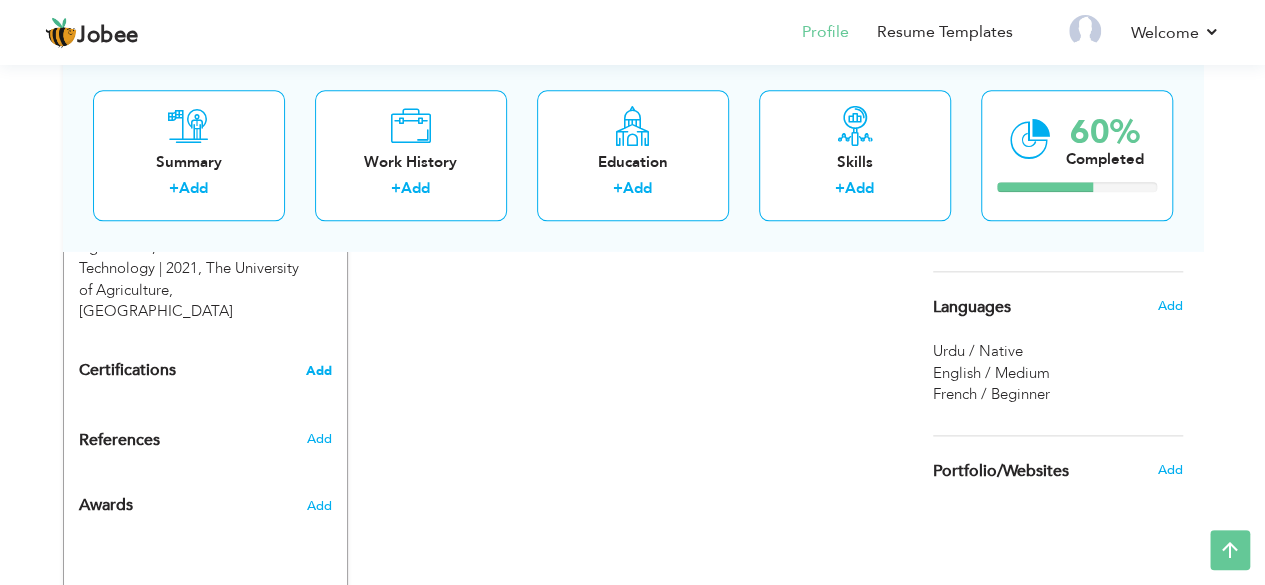 click on "Add" at bounding box center (319, 371) 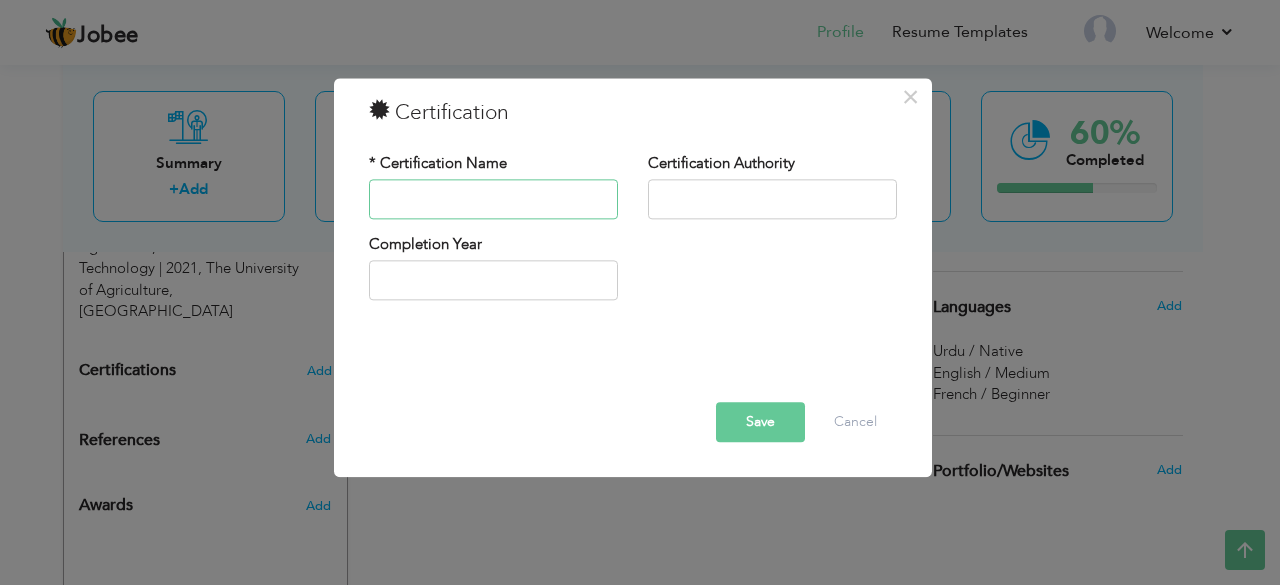 click at bounding box center [493, 199] 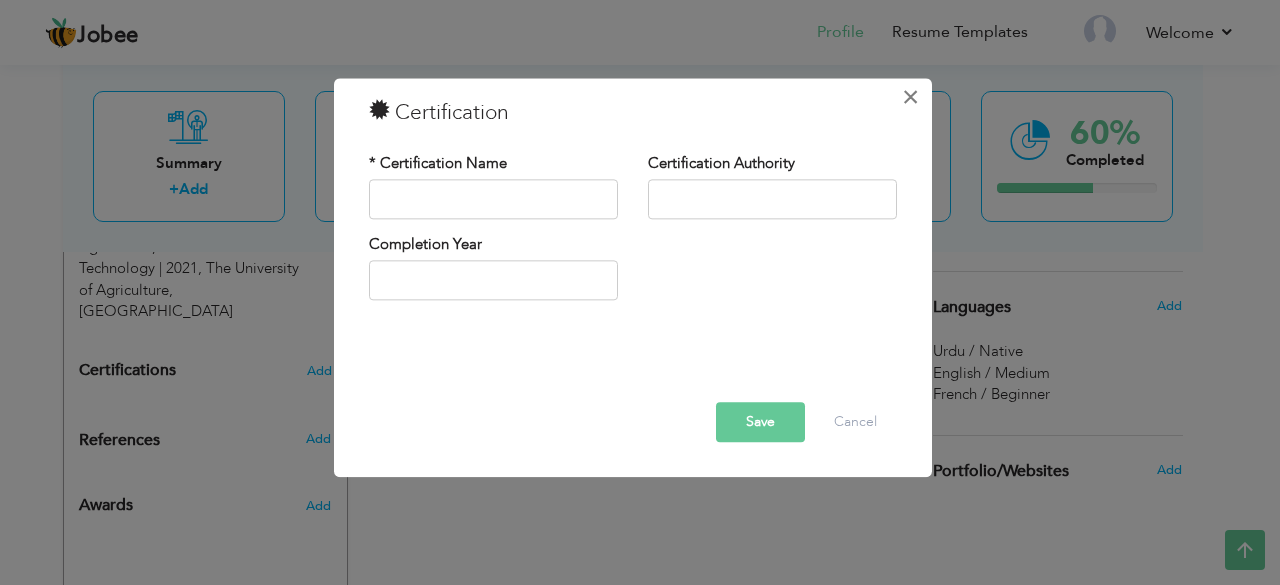 click on "×" at bounding box center (911, 97) 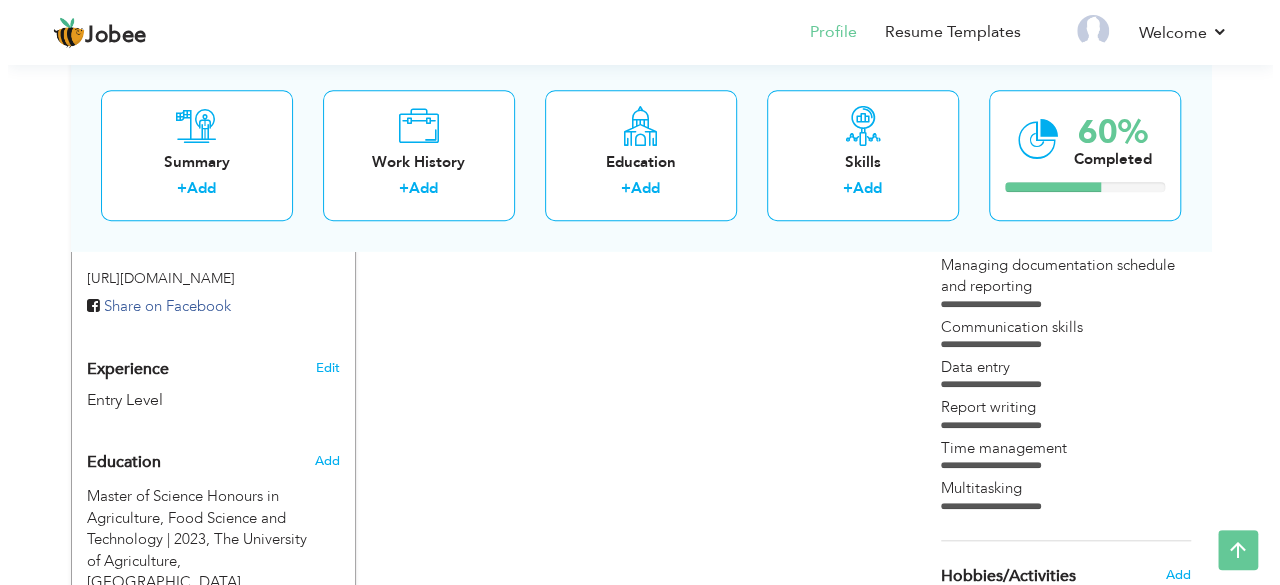 scroll, scrollTop: 659, scrollLeft: 0, axis: vertical 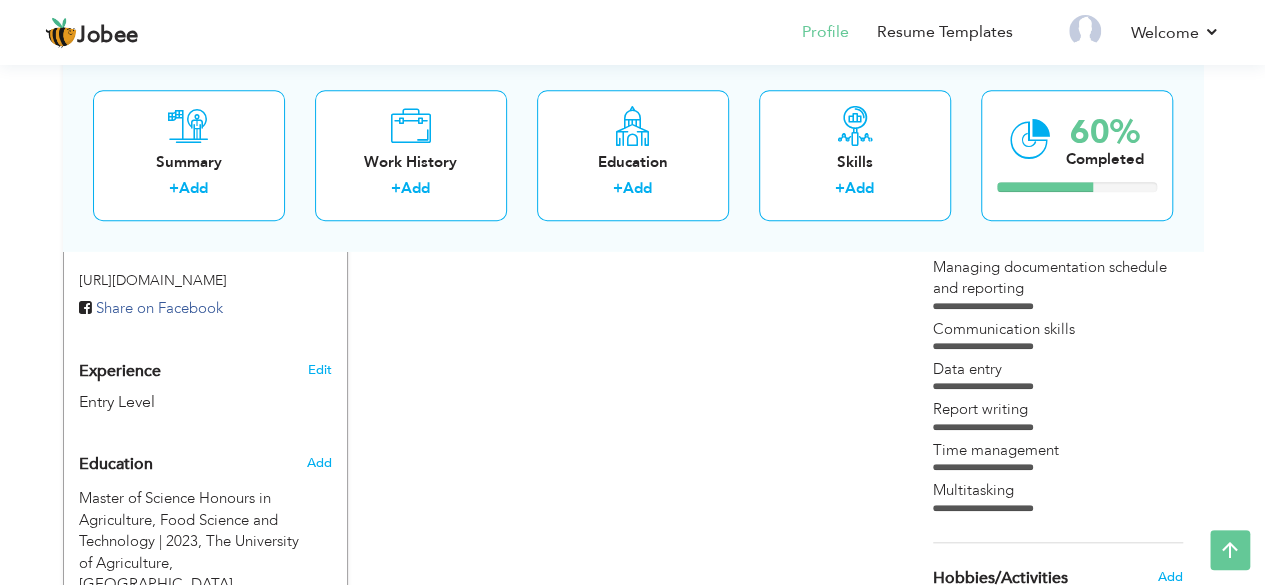 click on "Edit" at bounding box center (319, 370) 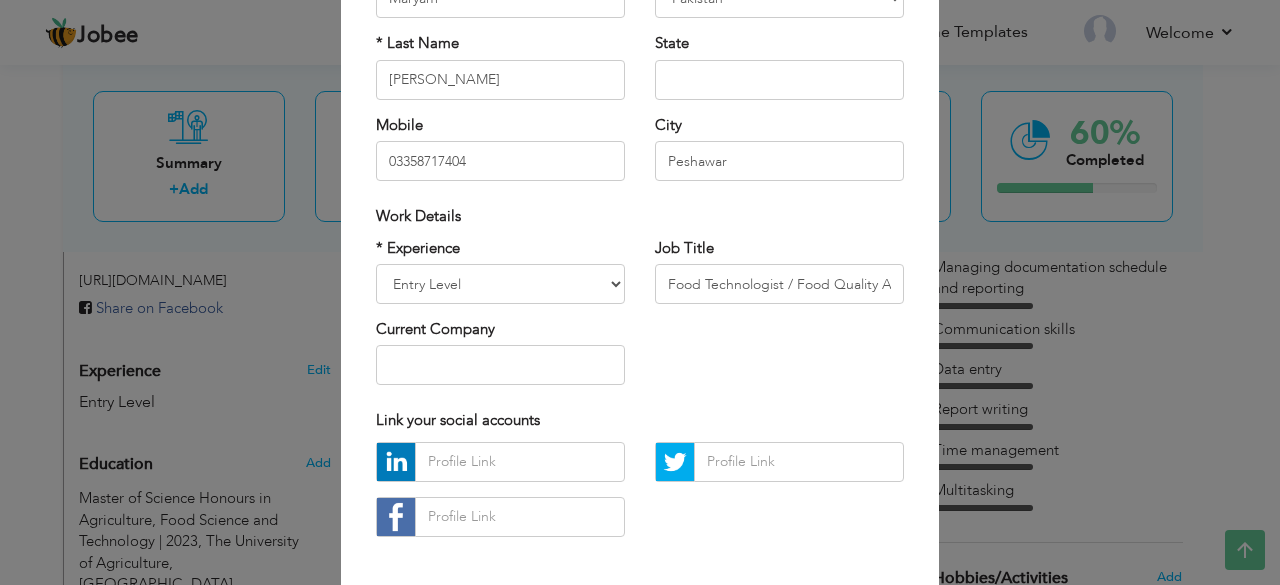 scroll, scrollTop: 238, scrollLeft: 0, axis: vertical 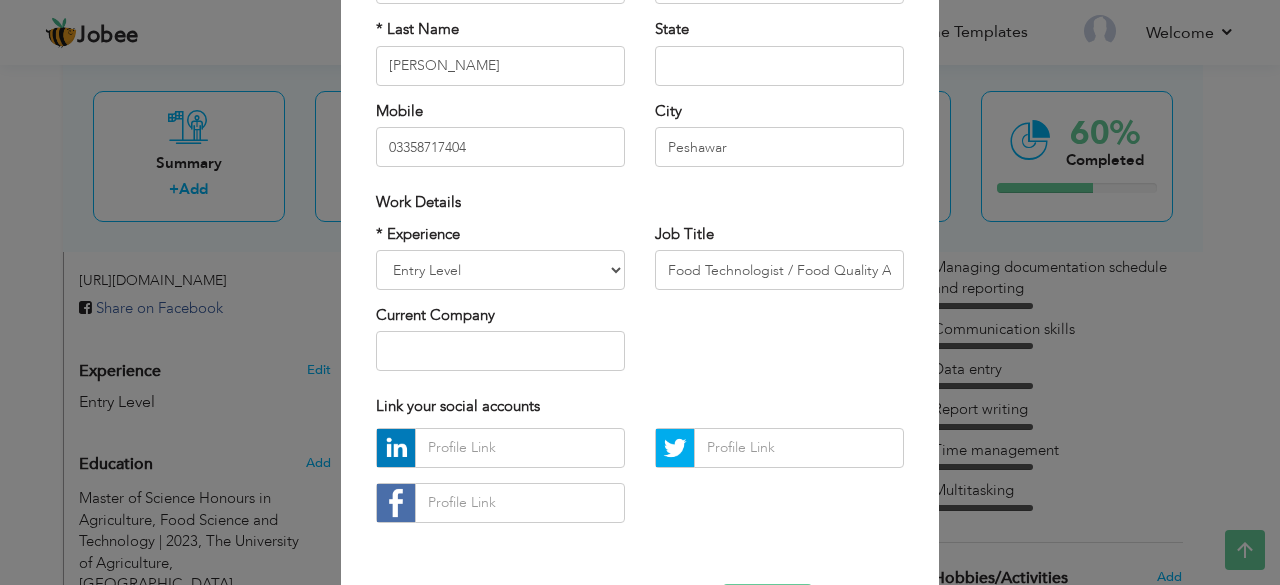 click on "×
Profile
Contact Information
* First Name
Maryam
* Last Name
Amir" at bounding box center (640, 292) 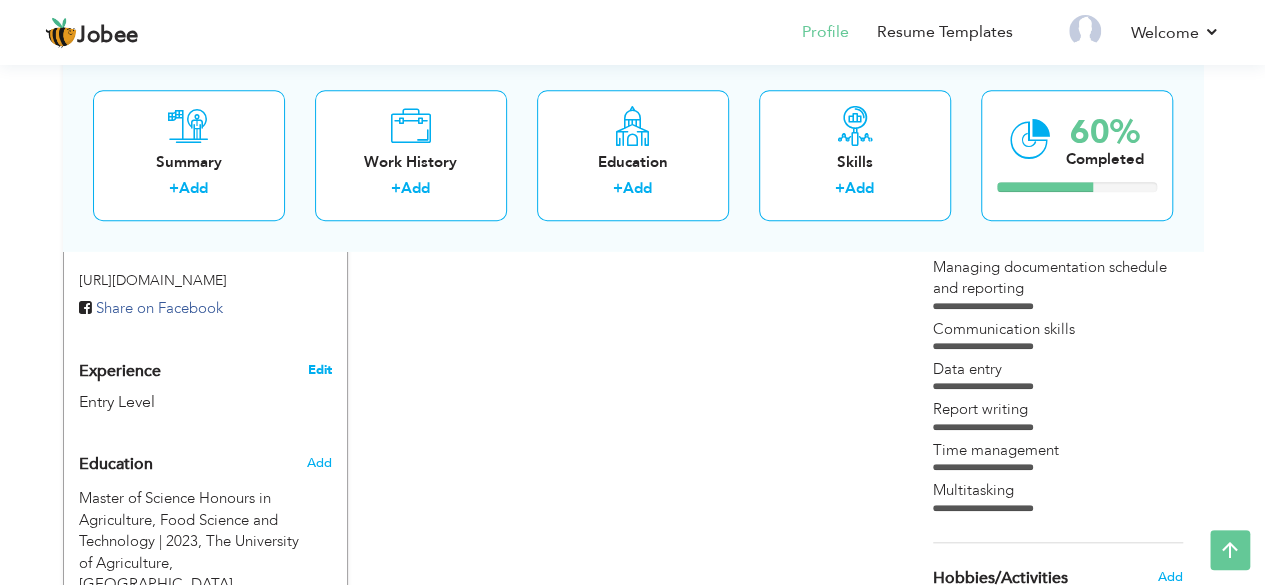 click on "Edit" at bounding box center [319, 370] 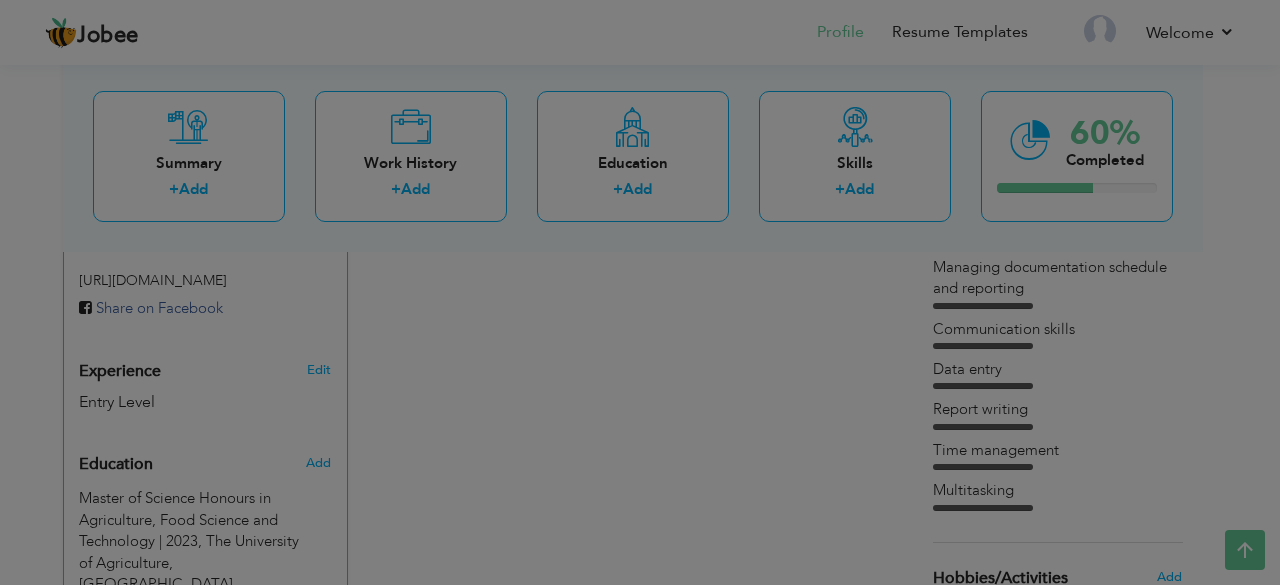 scroll, scrollTop: 0, scrollLeft: 0, axis: both 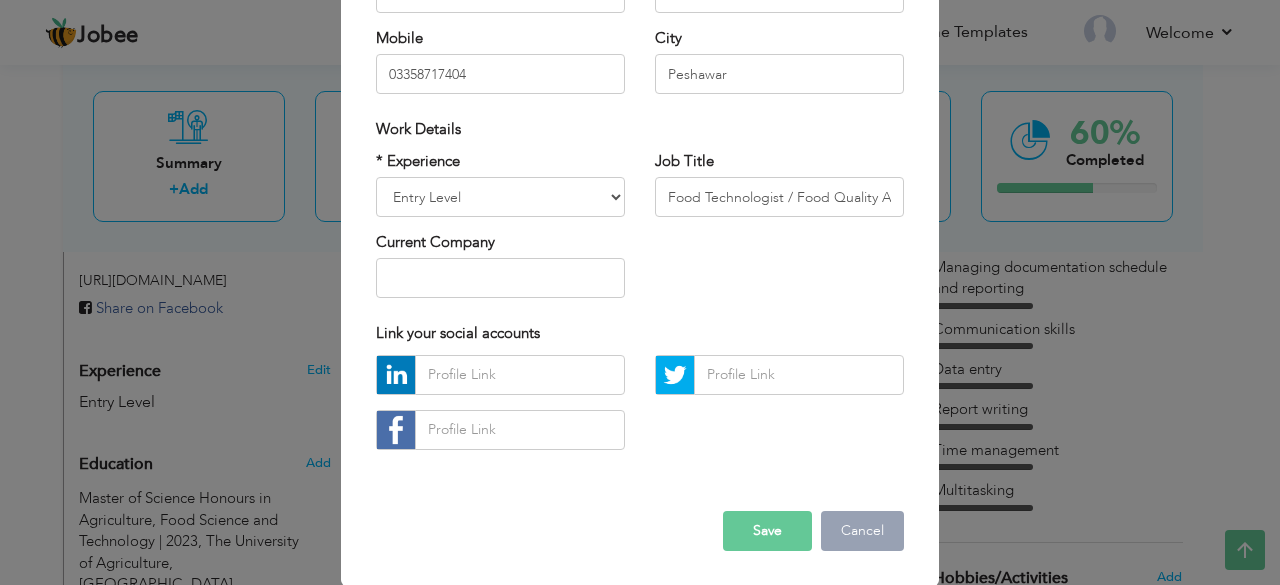 click on "Cancel" at bounding box center [862, 531] 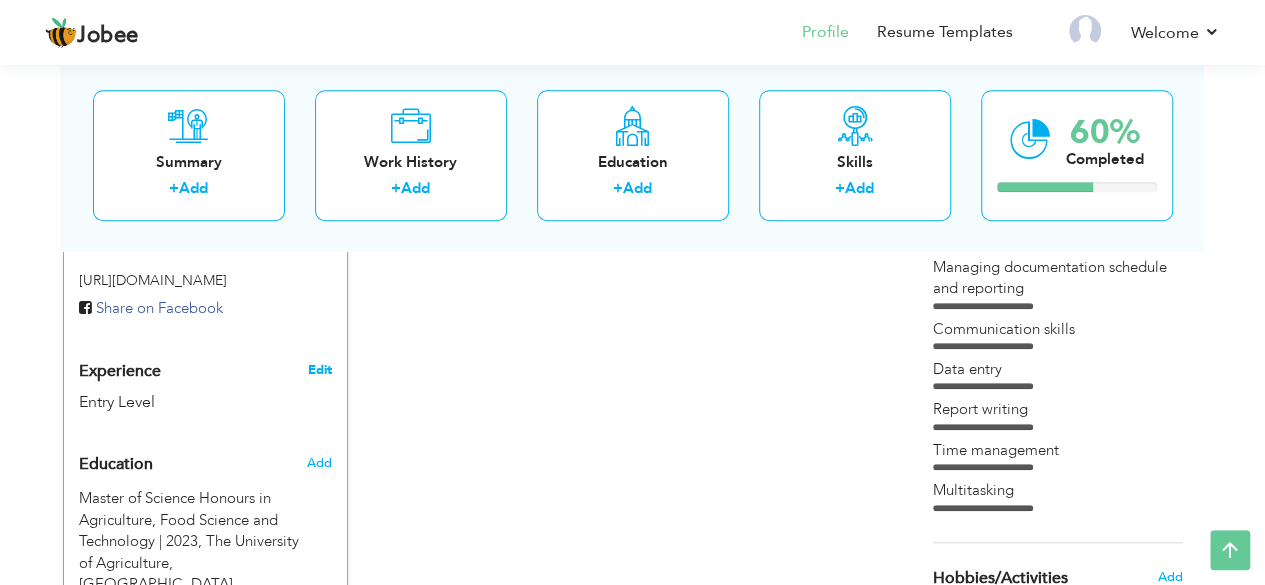 click on "Edit" at bounding box center (319, 370) 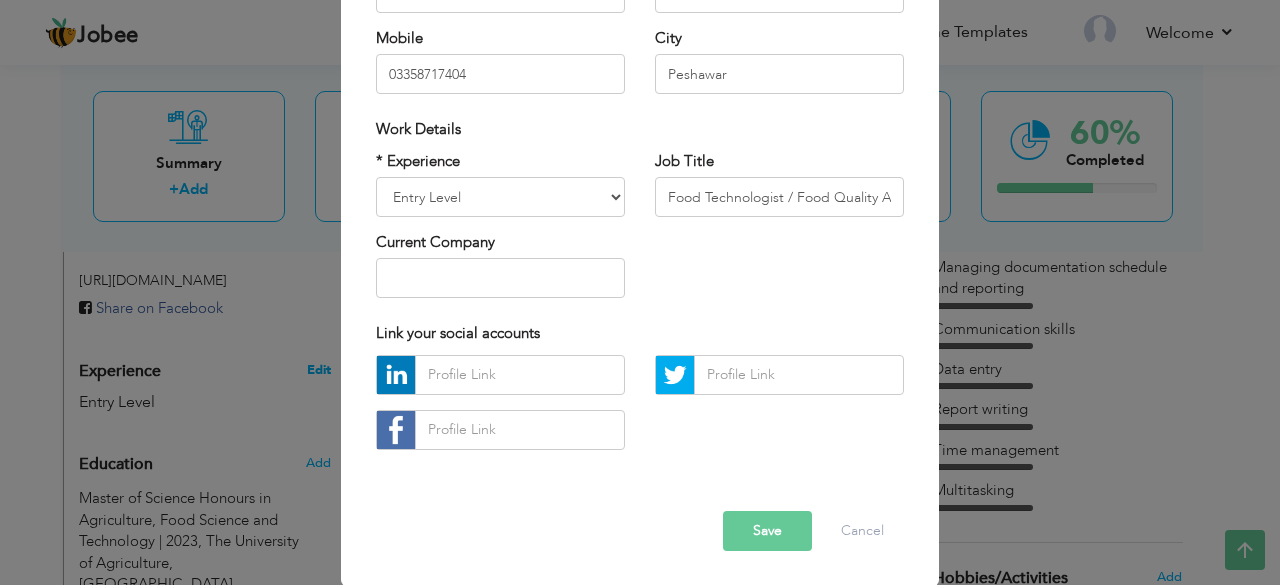scroll, scrollTop: 0, scrollLeft: 0, axis: both 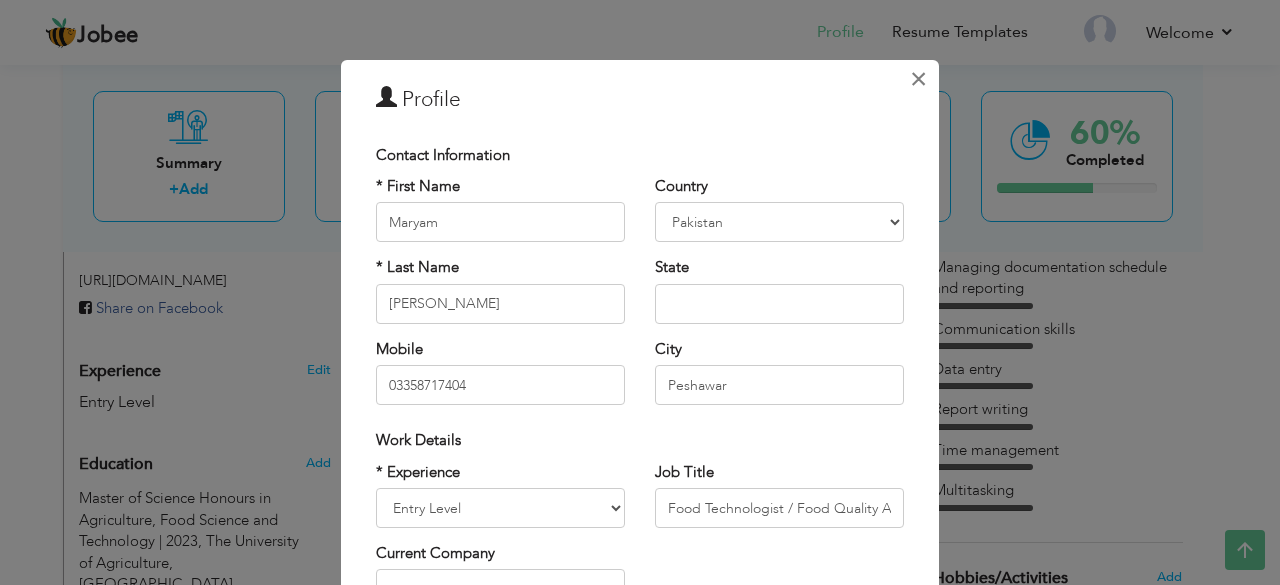 click on "×" at bounding box center [918, 79] 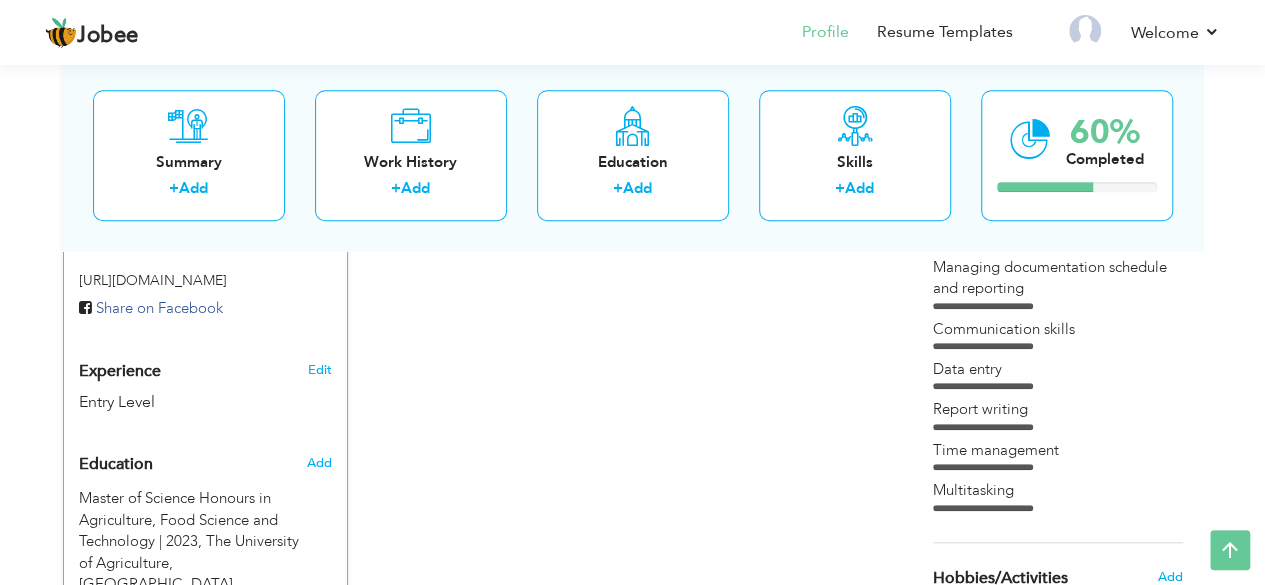 click on "Edit" at bounding box center (322, 365) 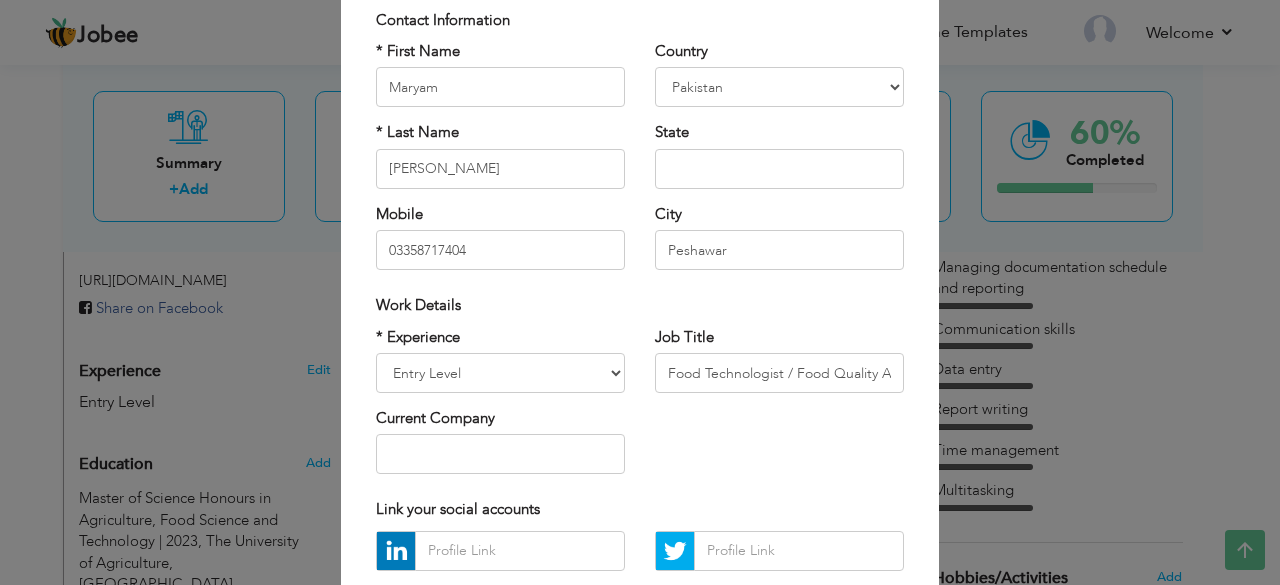 scroll, scrollTop: 134, scrollLeft: 0, axis: vertical 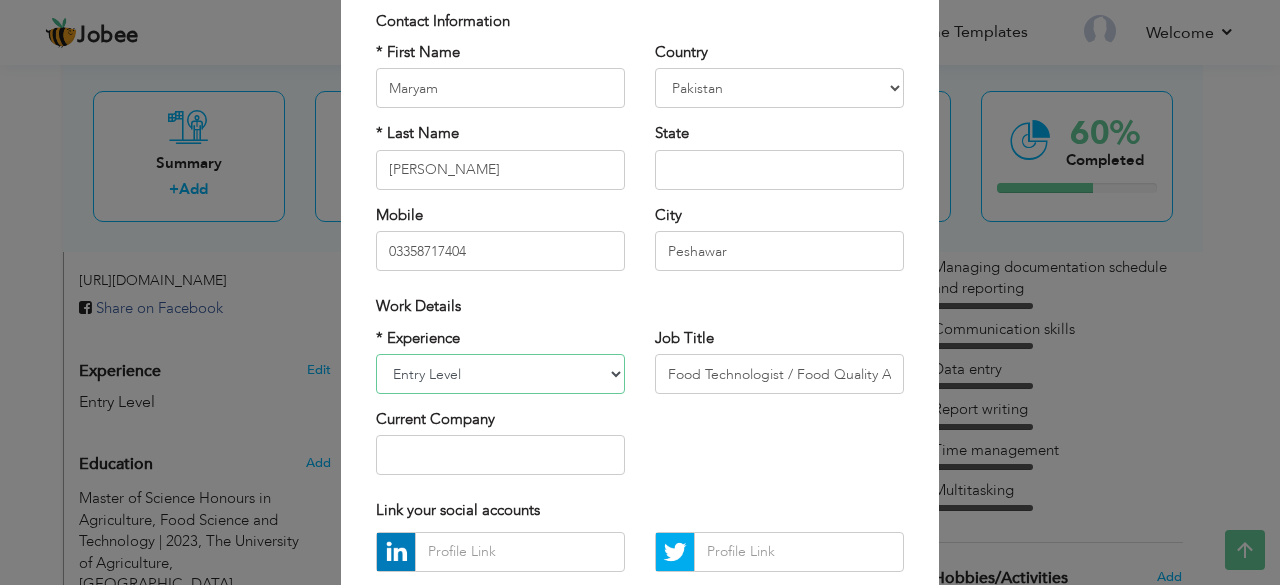 click on "Entry Level Less than 1 Year 1 Year 2 Years 3 Years 4 Years 5 Years 6 Years 7 Years 8 Years 9 Years 10 Years 11 Years 12 Years 13 Years 14 Years 15 Years 16 Years 17 Years 18 Years 19 Years 20 Years 21 Years 22 Years 23 Years 24 Years 25 Years 26 Years 27 Years 28 Years 29 Years 30 Years 31 Years 32 Years 33 Years 34 Years 35 Years More than 35 Years" at bounding box center [500, 374] 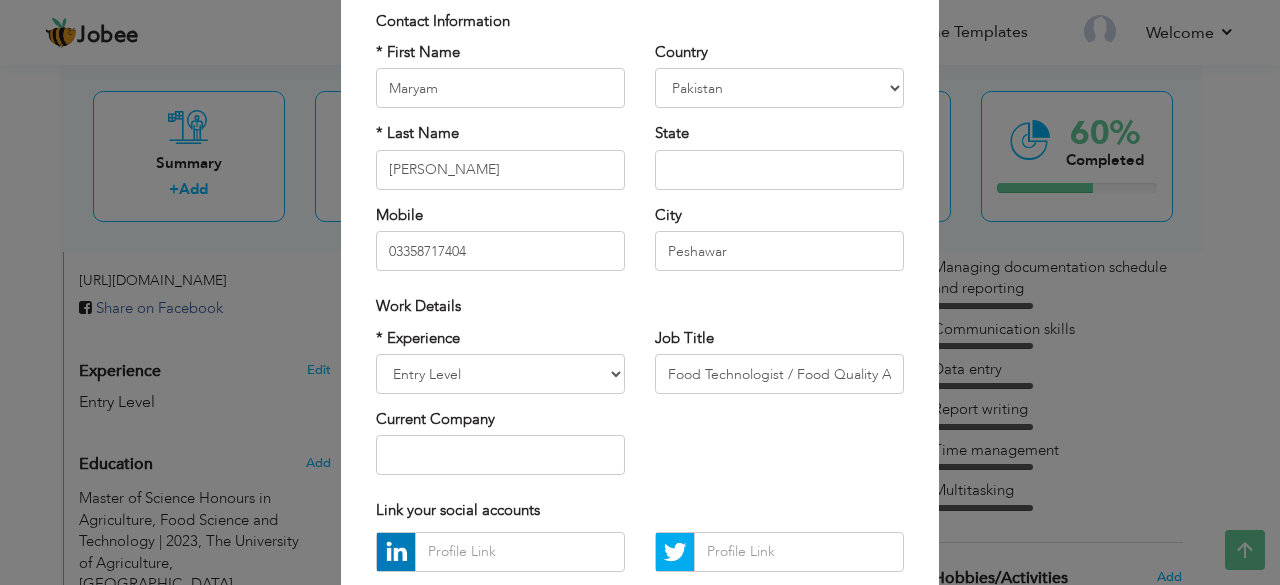click on "Work Details" at bounding box center (640, 306) 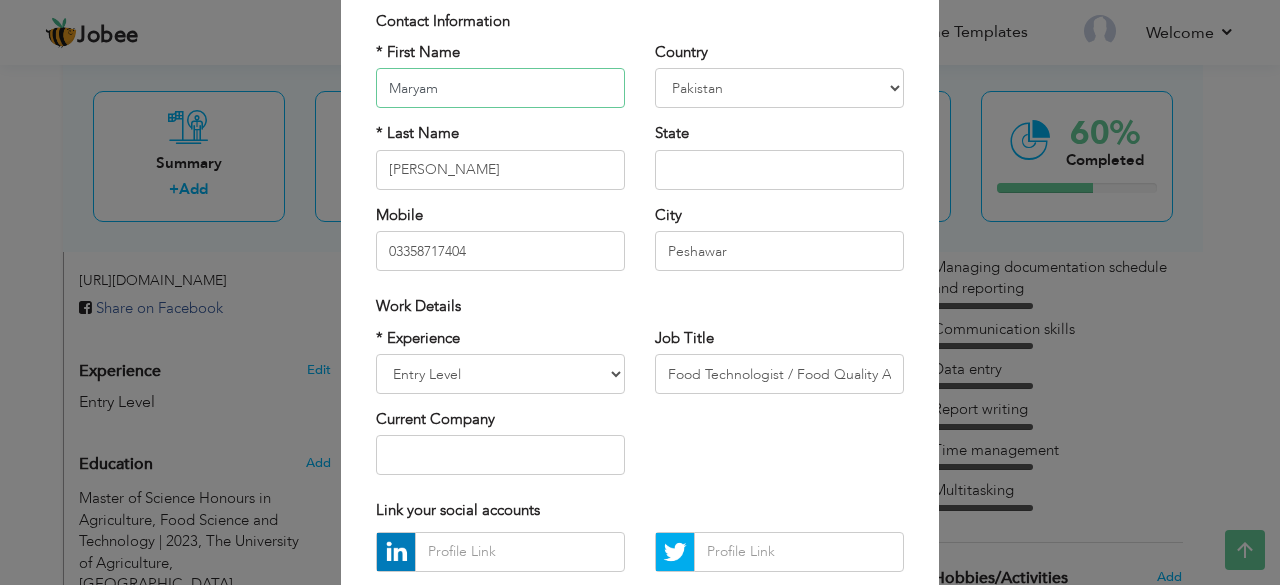 click on "Maryam" at bounding box center [500, 88] 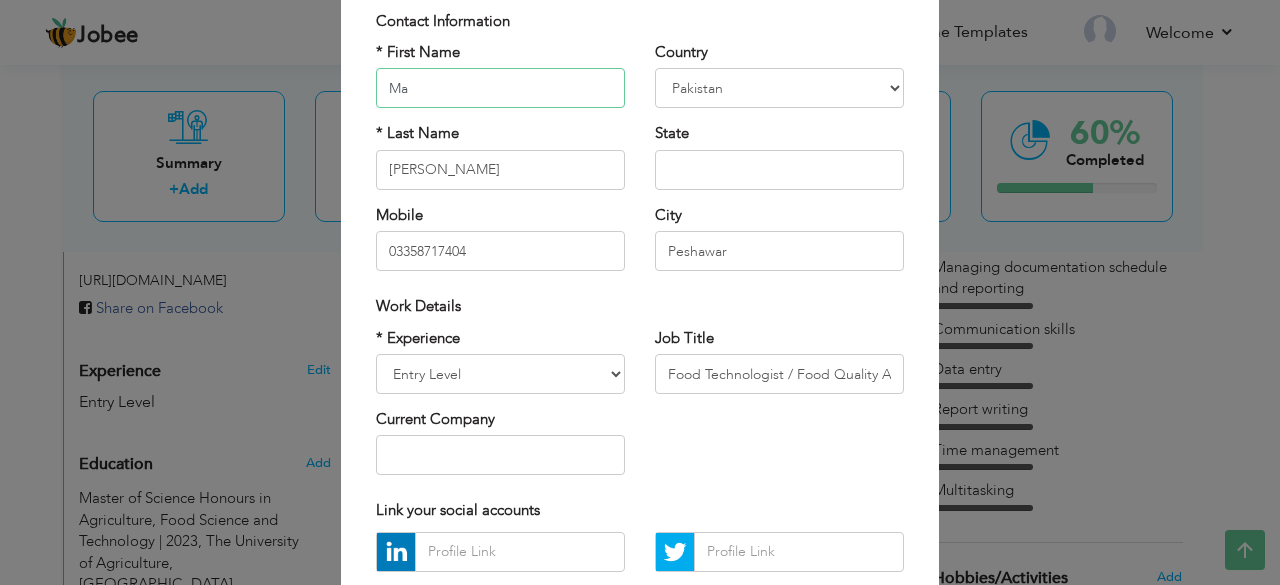 type on "M" 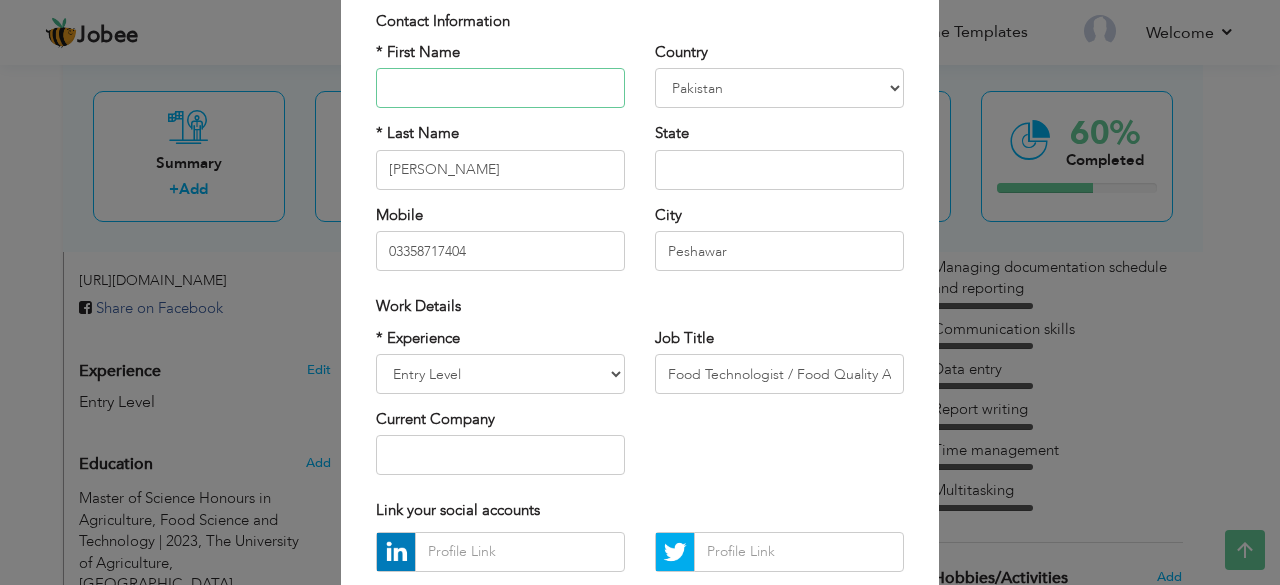 type 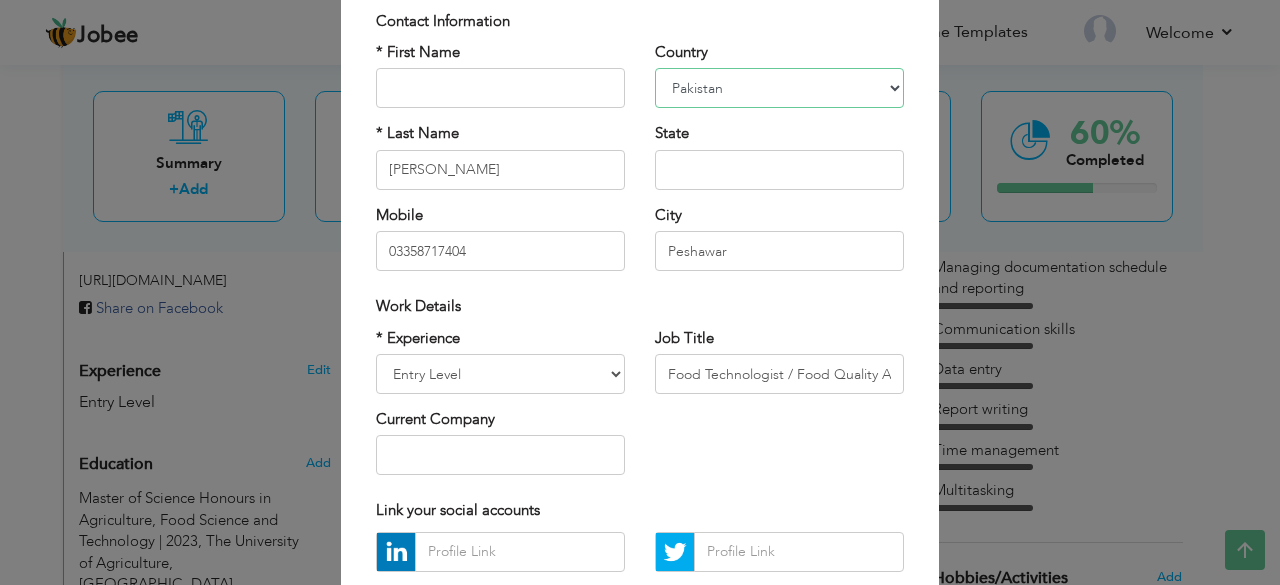 click on "Afghanistan Albania Algeria American Samoa Andorra Angola Anguilla Antarctica Antigua and Barbuda Argentina Armenia Aruba Australia Austria Azerbaijan Bahamas Bahrain Bangladesh Barbados Belarus Belgium Belize Benin Bermuda Bhutan Bolivia Bosnia-Herzegovina Botswana Bouvet Island Brazil British Indian Ocean Territory Brunei Darussalam Bulgaria Burkina Faso Burundi Cambodia Cameroon Canada Cape Verde Cayman Islands Central African Republic Chad Chile China Christmas Island Cocos (Keeling) Islands Colombia Comoros Congo Congo, Dem. Republic Cook Islands Costa Rica Croatia Cuba Cyprus Czech Rep Denmark Djibouti Dominica Dominican Republic Ecuador Egypt El Salvador Equatorial Guinea Eritrea Estonia Ethiopia European Union Falkland Islands (Malvinas) Faroe Islands Fiji Finland France French Guiana French Southern Territories Gabon Gambia Georgia Germany Ghana Gibraltar Great Britain Greece Greenland Grenada Guadeloupe (French) Guam (USA) Guatemala Guernsey Guinea Guinea Bissau Guyana Haiti Honduras Hong Kong India" at bounding box center (779, 88) 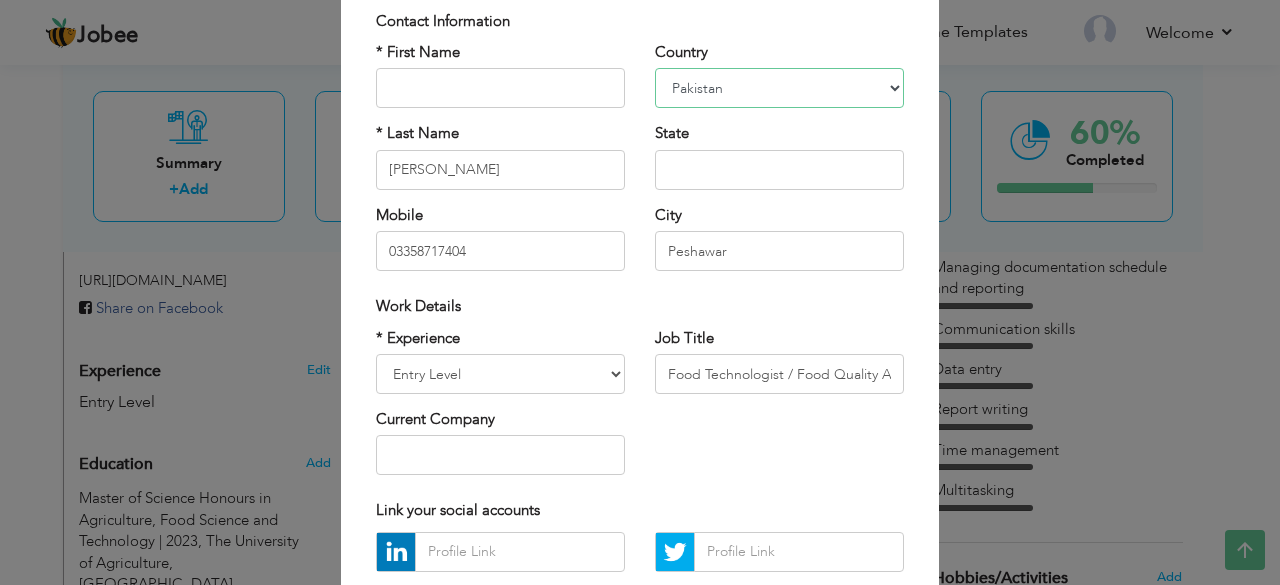 click on "Afghanistan Albania Algeria American Samoa Andorra Angola Anguilla Antarctica Antigua and Barbuda Argentina Armenia Aruba Australia Austria Azerbaijan Bahamas Bahrain Bangladesh Barbados Belarus Belgium Belize Benin Bermuda Bhutan Bolivia Bosnia-Herzegovina Botswana Bouvet Island Brazil British Indian Ocean Territory Brunei Darussalam Bulgaria Burkina Faso Burundi Cambodia Cameroon Canada Cape Verde Cayman Islands Central African Republic Chad Chile China Christmas Island Cocos (Keeling) Islands Colombia Comoros Congo Congo, Dem. Republic Cook Islands Costa Rica Croatia Cuba Cyprus Czech Rep Denmark Djibouti Dominica Dominican Republic Ecuador Egypt El Salvador Equatorial Guinea Eritrea Estonia Ethiopia European Union Falkland Islands (Malvinas) Faroe Islands Fiji Finland France French Guiana French Southern Territories Gabon Gambia Georgia Germany Ghana Gibraltar Great Britain Greece Greenland Grenada Guadeloupe (French) Guam (USA) Guatemala Guernsey Guinea Guinea Bissau Guyana Haiti Honduras Hong Kong India" at bounding box center [779, 88] 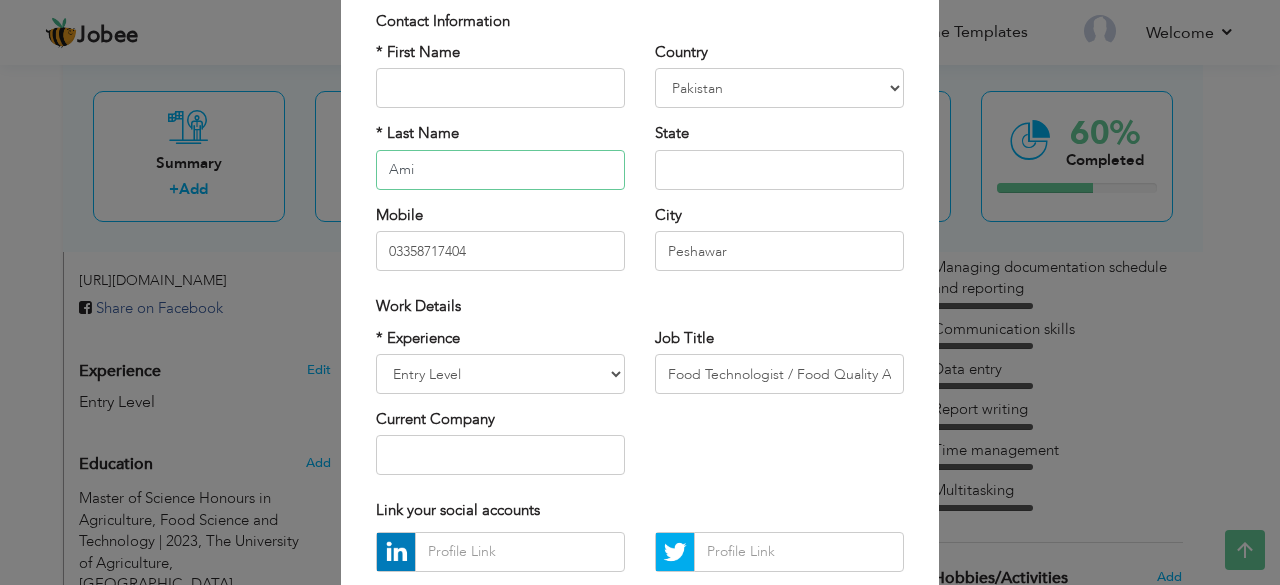 click on "Ami" at bounding box center (500, 170) 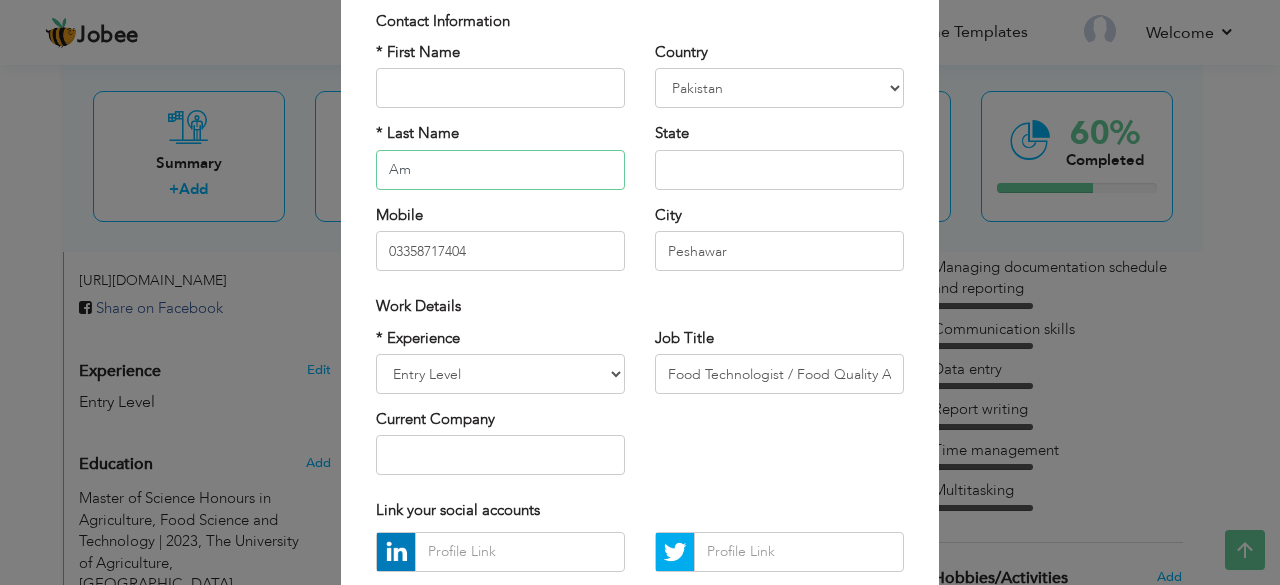 type on "A" 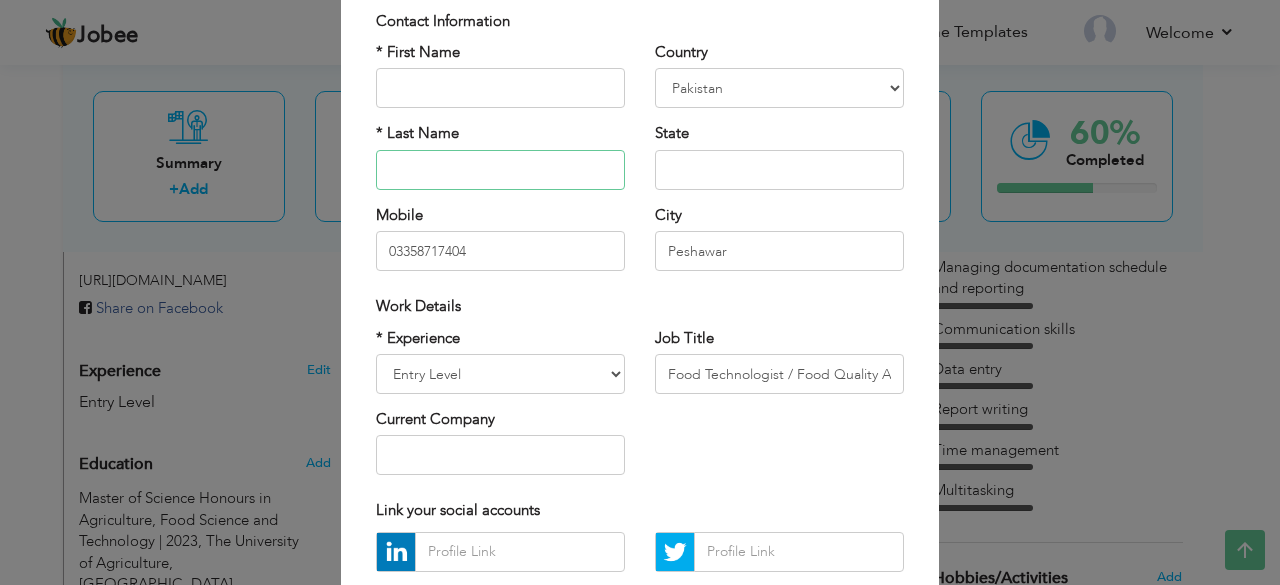 type 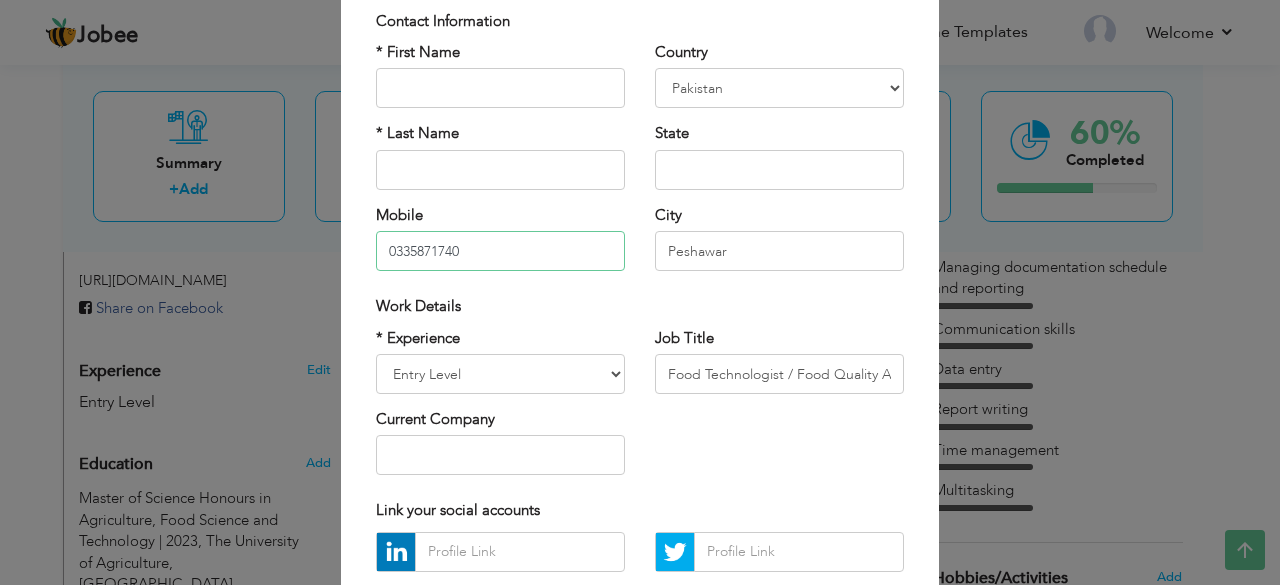 click on "0335871740" at bounding box center (500, 251) 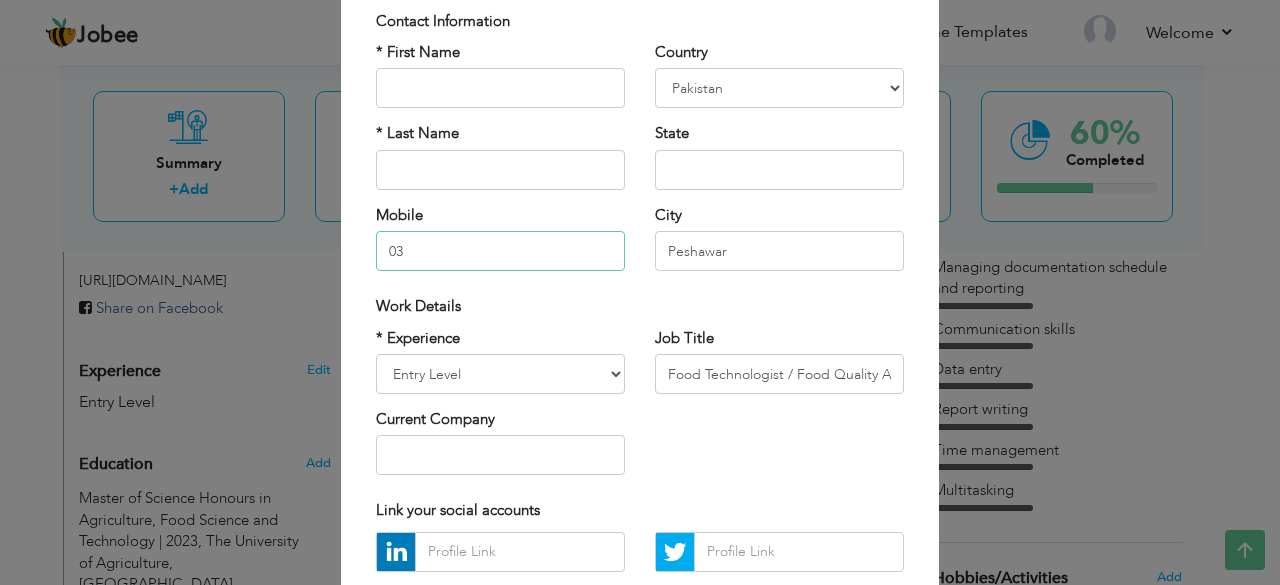 type on "0" 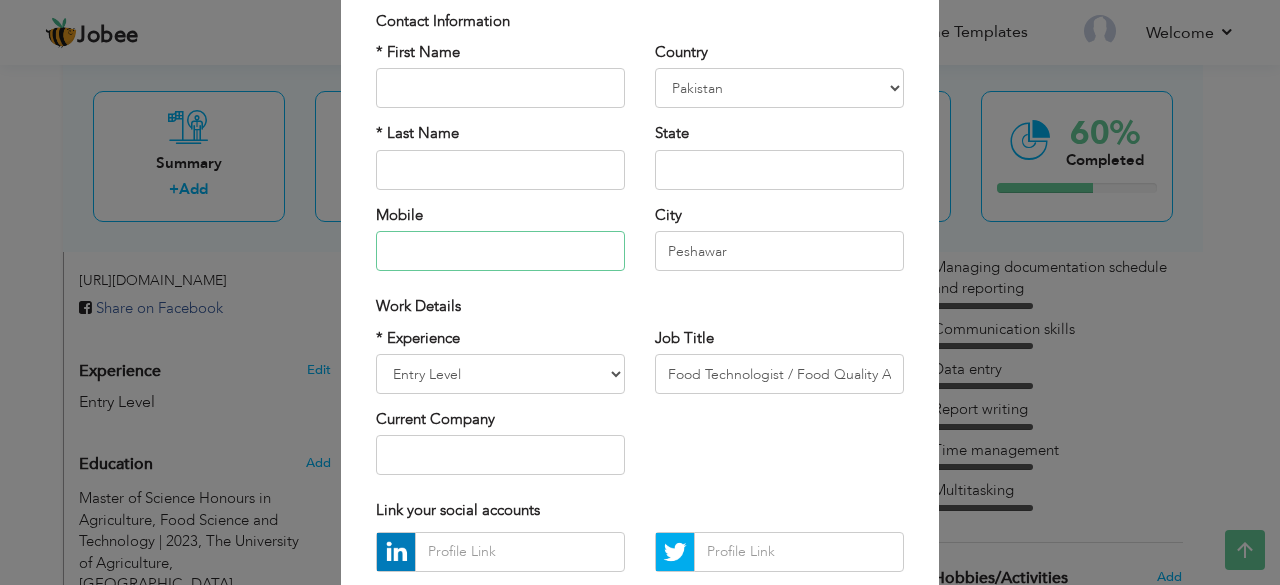 type 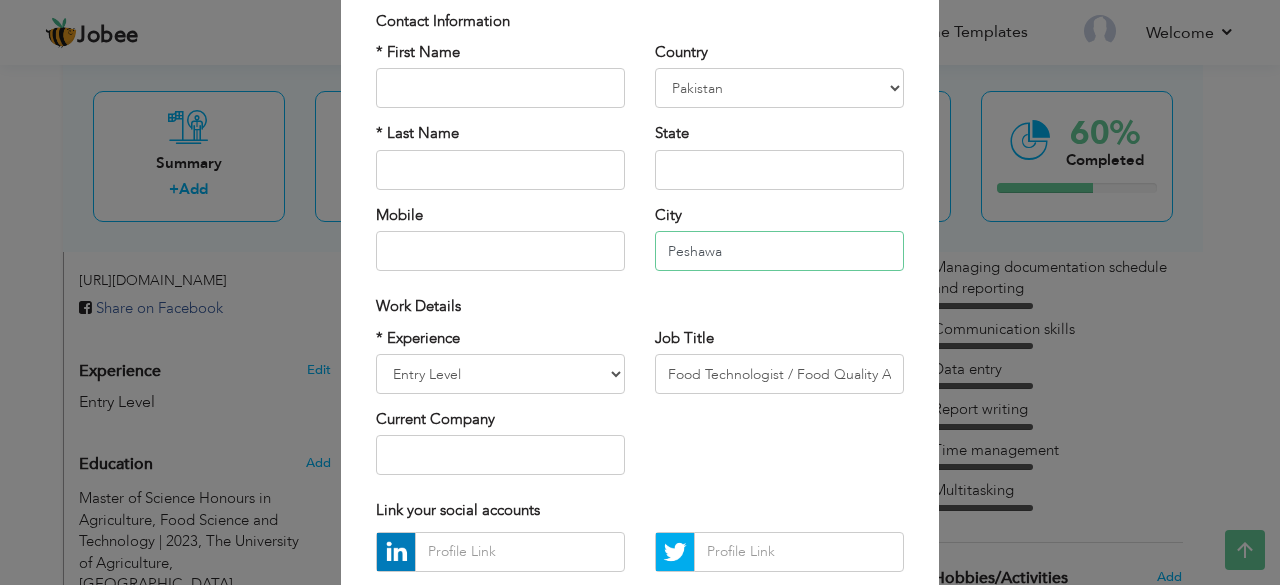 click on "Peshawa" at bounding box center [779, 251] 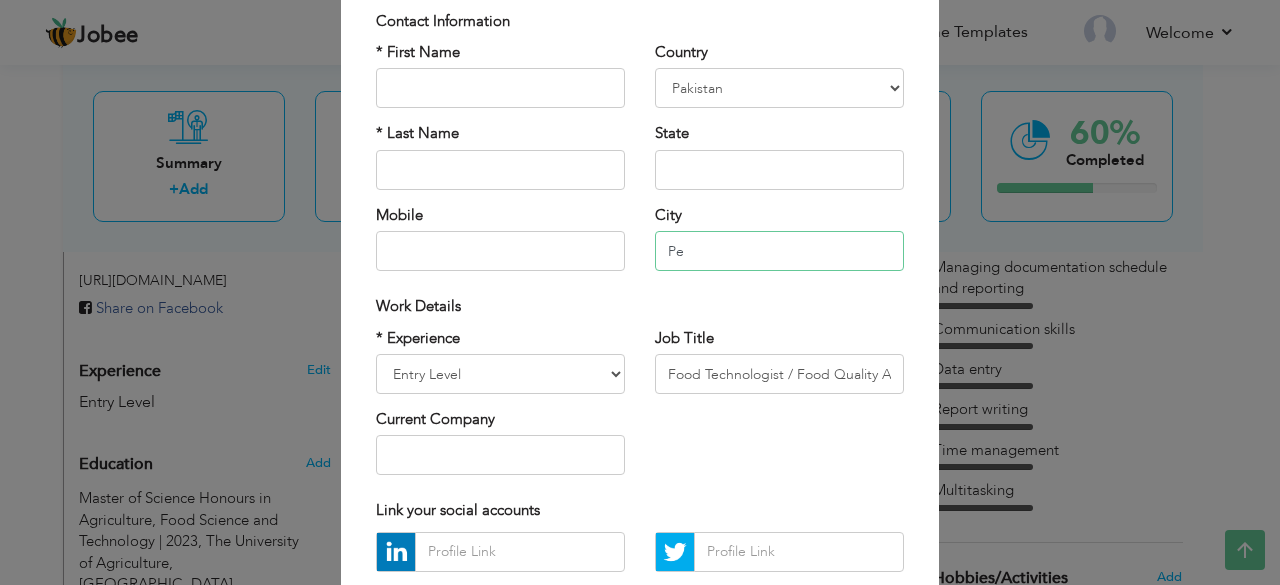 type on "P" 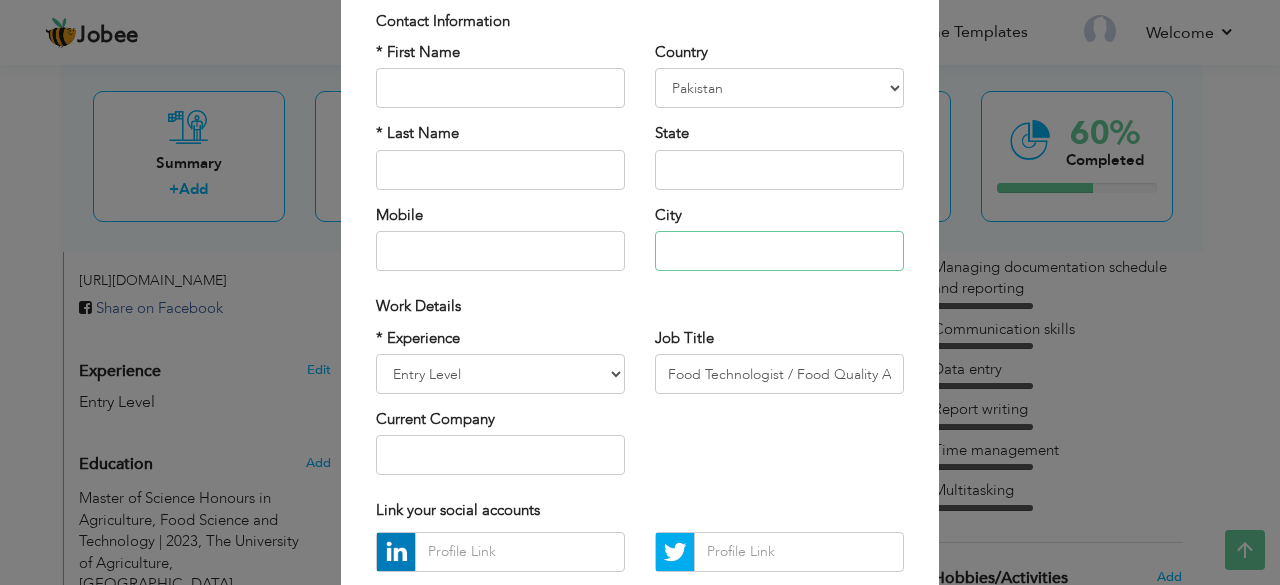 type 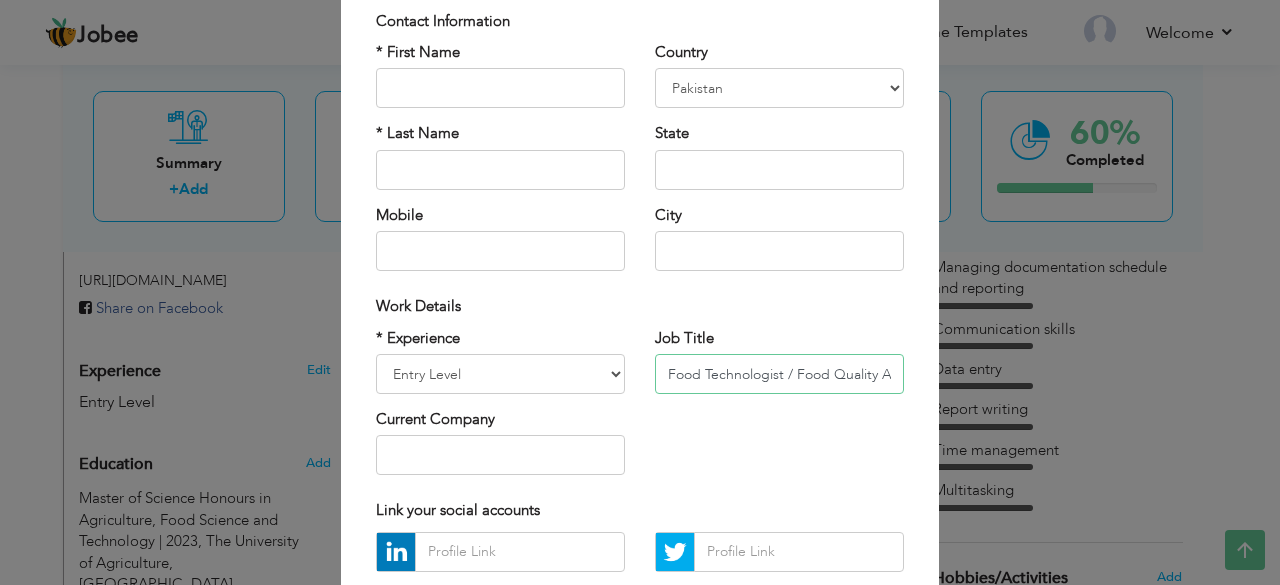 click on "Food Technologist / Food Quality Assurance" at bounding box center (779, 374) 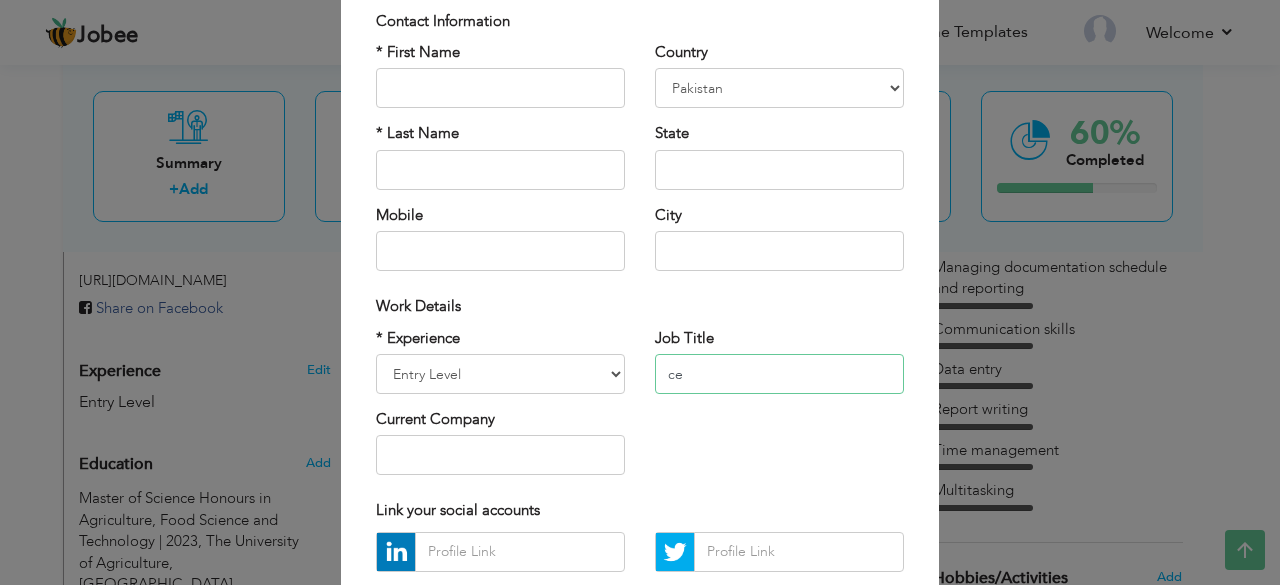 type on "e" 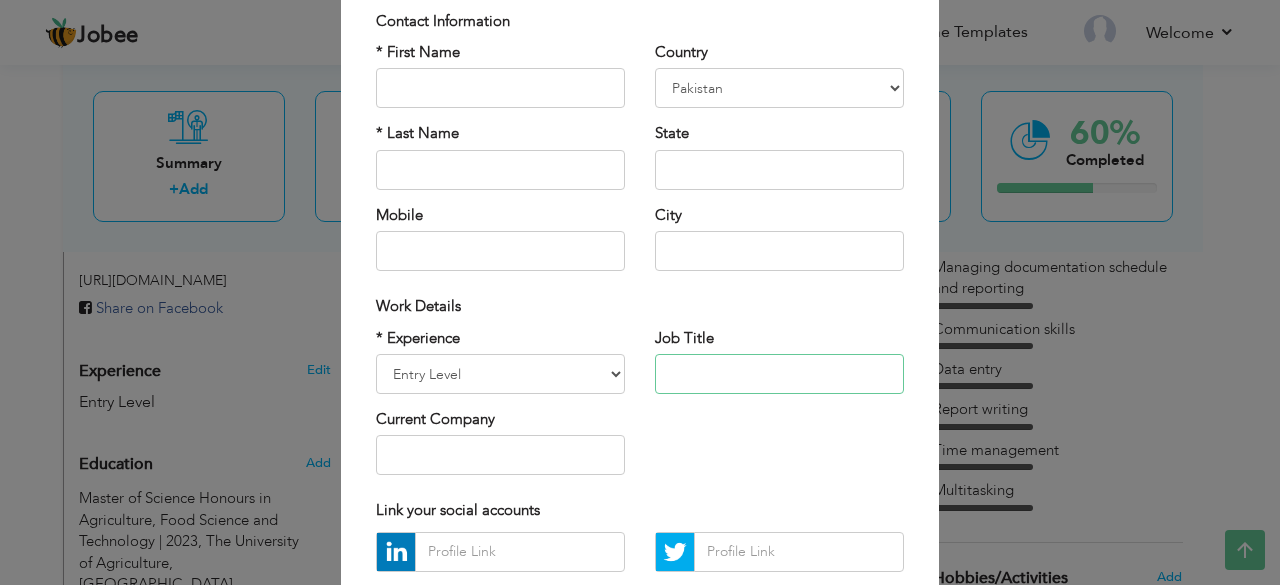 type 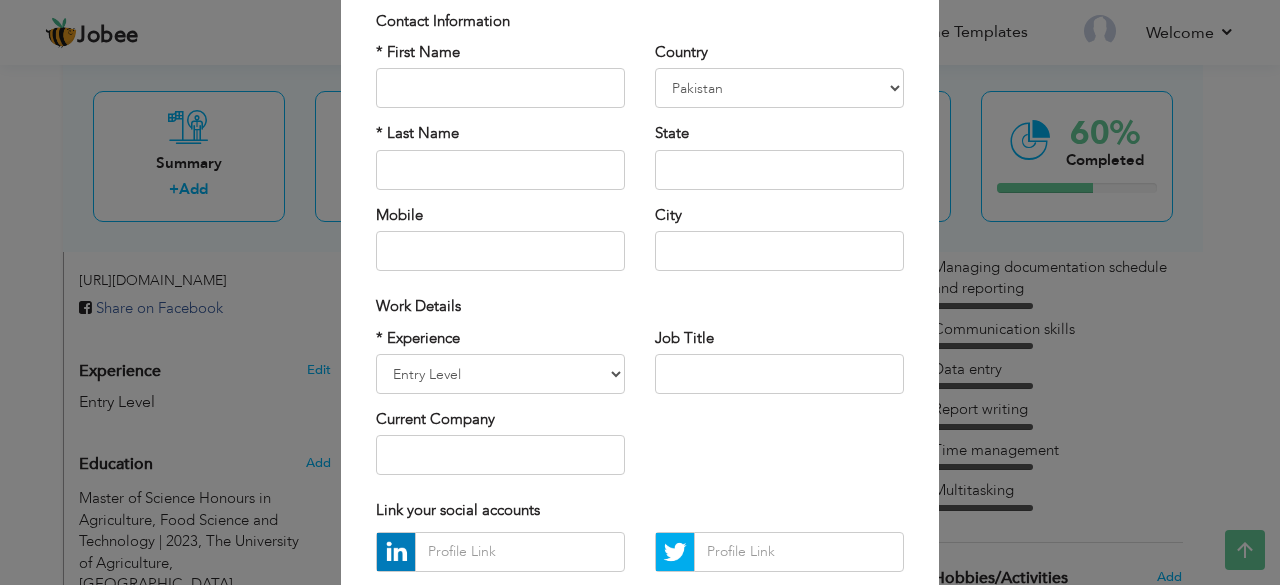 click on "* Experience
Entry Level Less than 1 Year 1 Year 2 Years 3 Years 4 Years 5 Years 6 Years 7 Years 8 Years 9 Years 10 Years 11 Years 12 Years 13 Years 14 Years 15 Years 16 Years 17 Years 18 Years 19 Years 20 Years 21 Years 22 Years 23 Years 24 Years 25 Years 26 Years 27 Years 28 Years 29 Years 30 Years 31 Years 32 Years 33 Years 34 Years 35 Years More than 35 Years
Current Company" at bounding box center (500, 409) 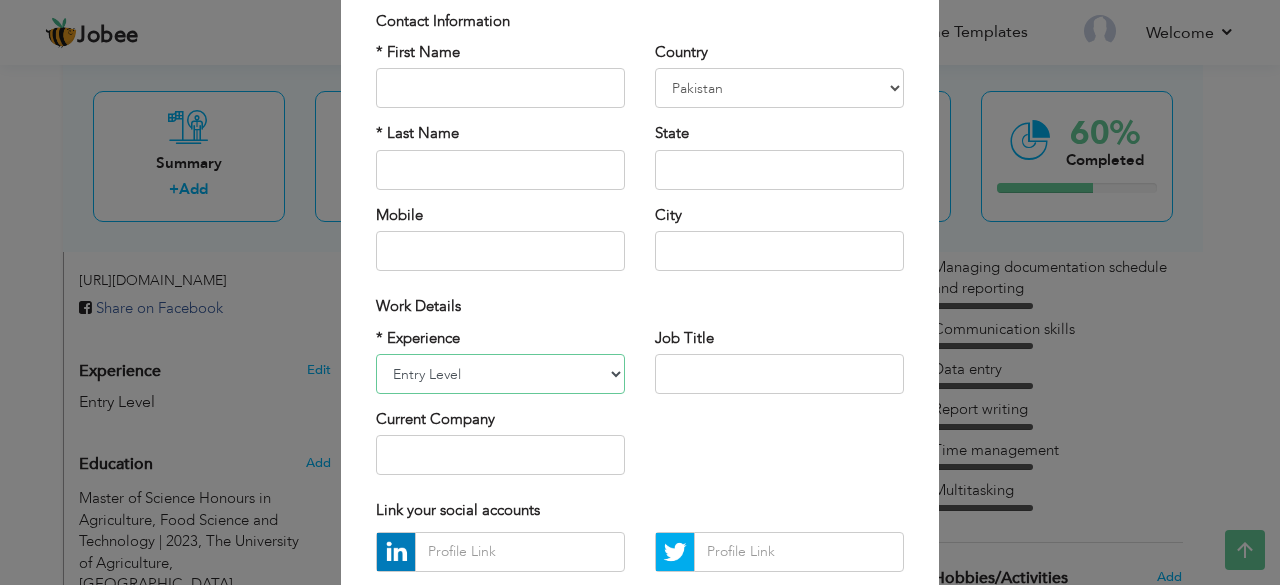 click on "Entry Level Less than 1 Year 1 Year 2 Years 3 Years 4 Years 5 Years 6 Years 7 Years 8 Years 9 Years 10 Years 11 Years 12 Years 13 Years 14 Years 15 Years 16 Years 17 Years 18 Years 19 Years 20 Years 21 Years 22 Years 23 Years 24 Years 25 Years 26 Years 27 Years 28 Years 29 Years 30 Years 31 Years 32 Years 33 Years 34 Years 35 Years More than 35 Years" at bounding box center (500, 374) 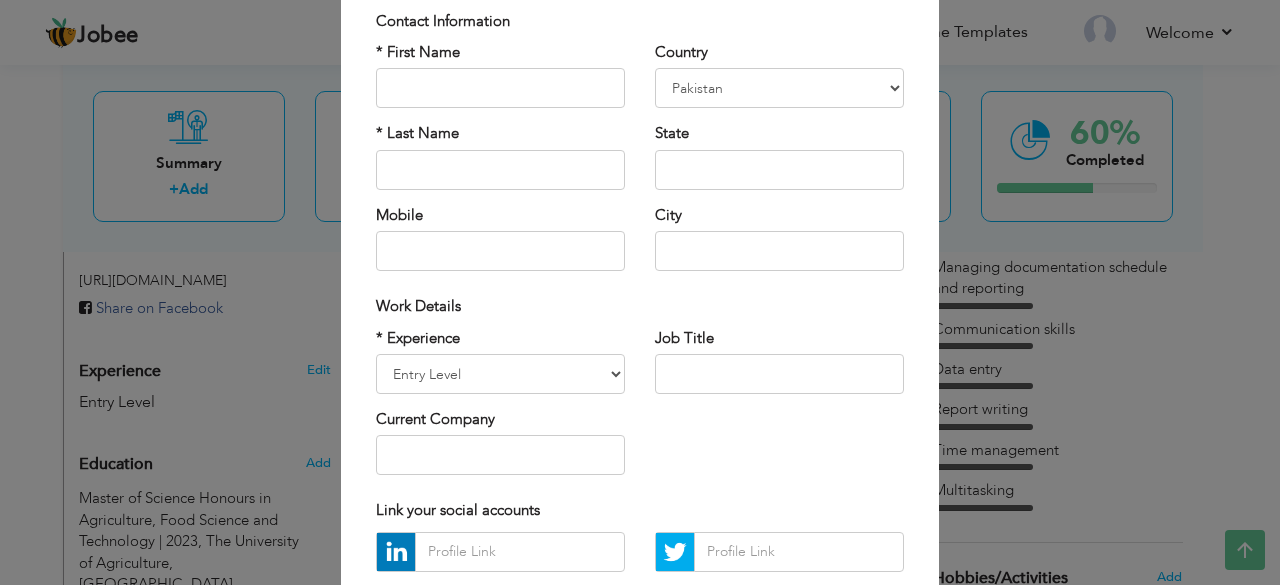 click on "Contact Information" at bounding box center (640, 21) 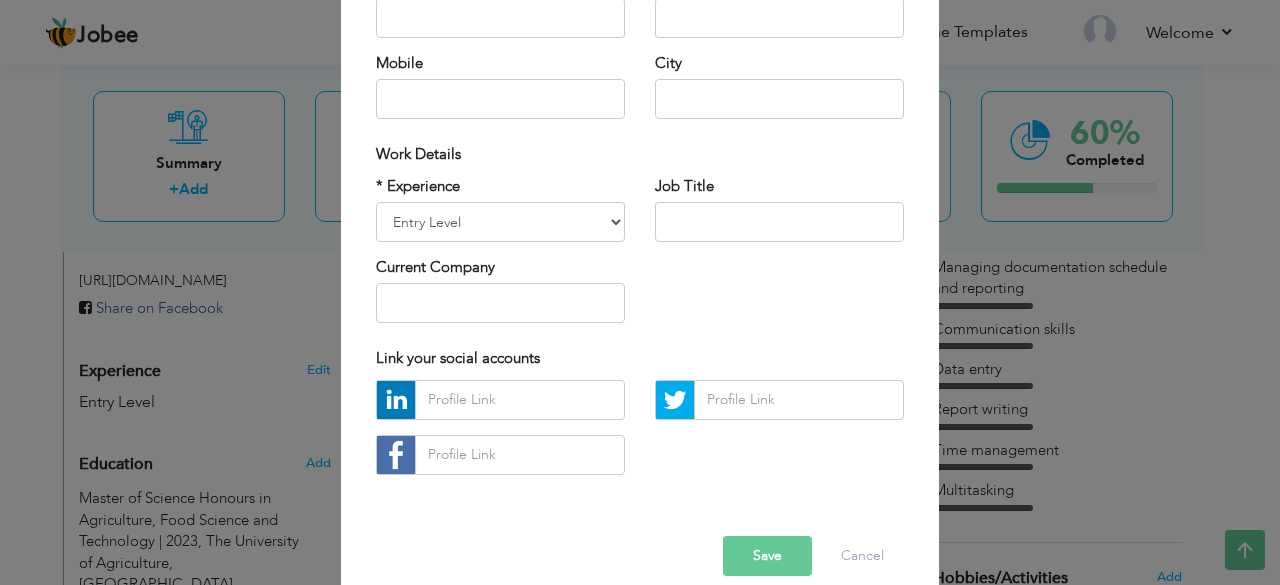 scroll, scrollTop: 311, scrollLeft: 0, axis: vertical 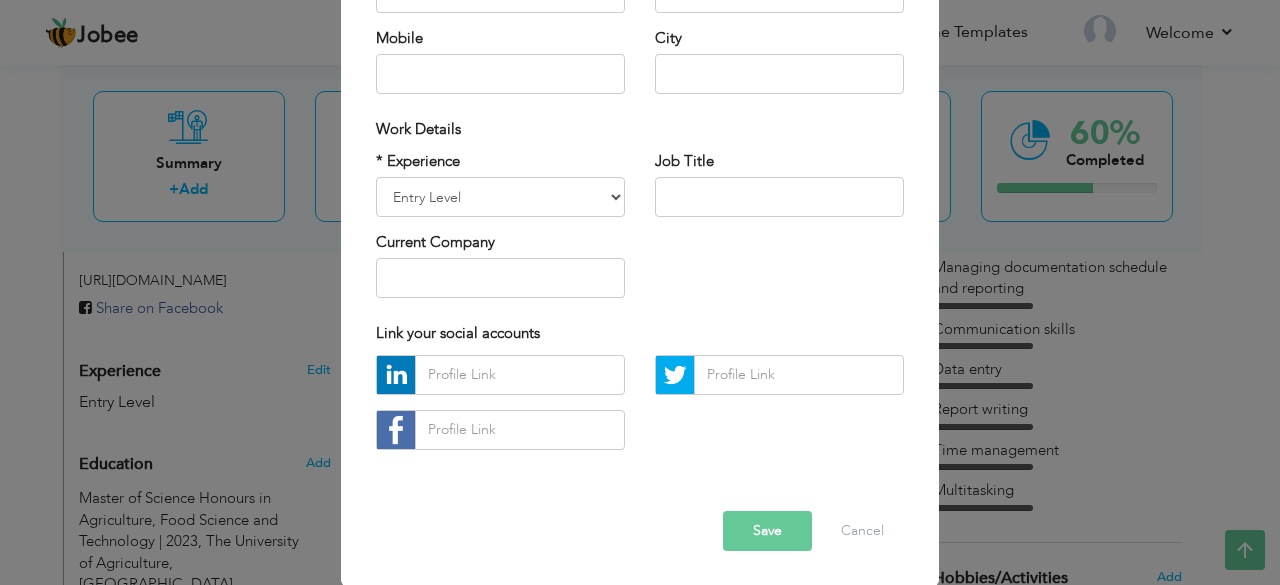 click on "Save" at bounding box center [767, 531] 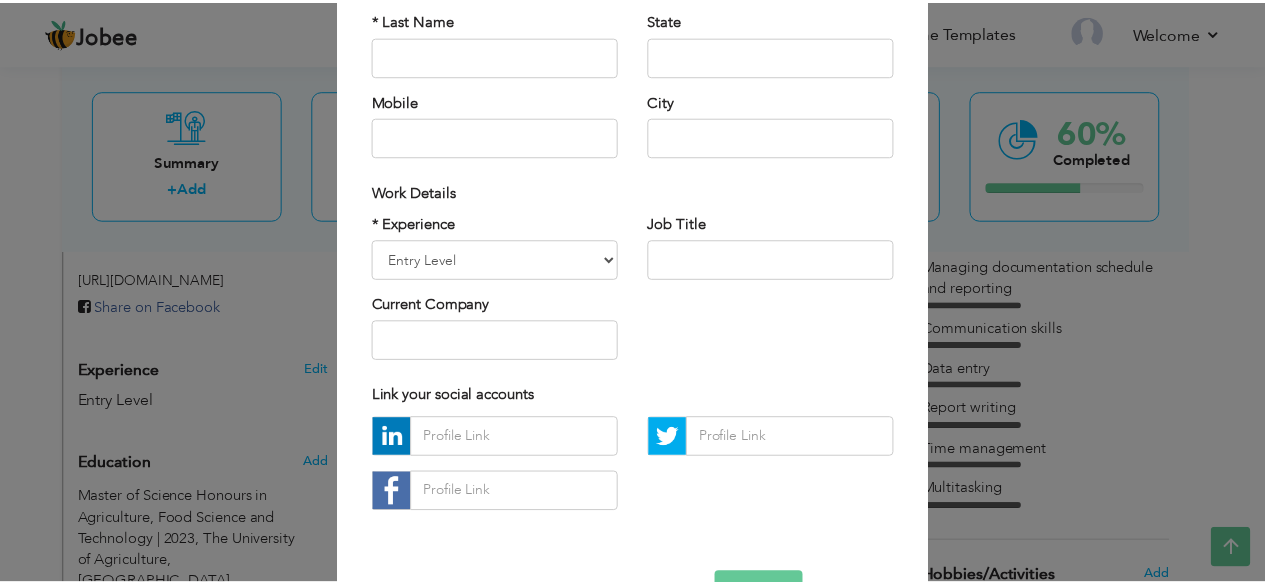 scroll, scrollTop: 311, scrollLeft: 0, axis: vertical 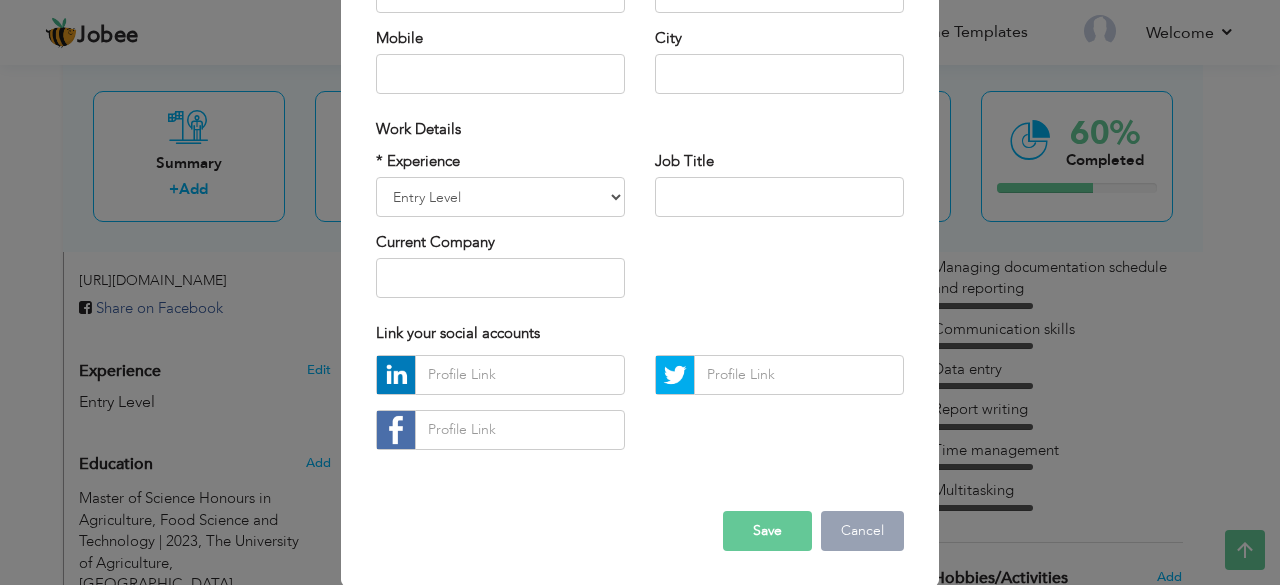 click on "Cancel" at bounding box center [862, 531] 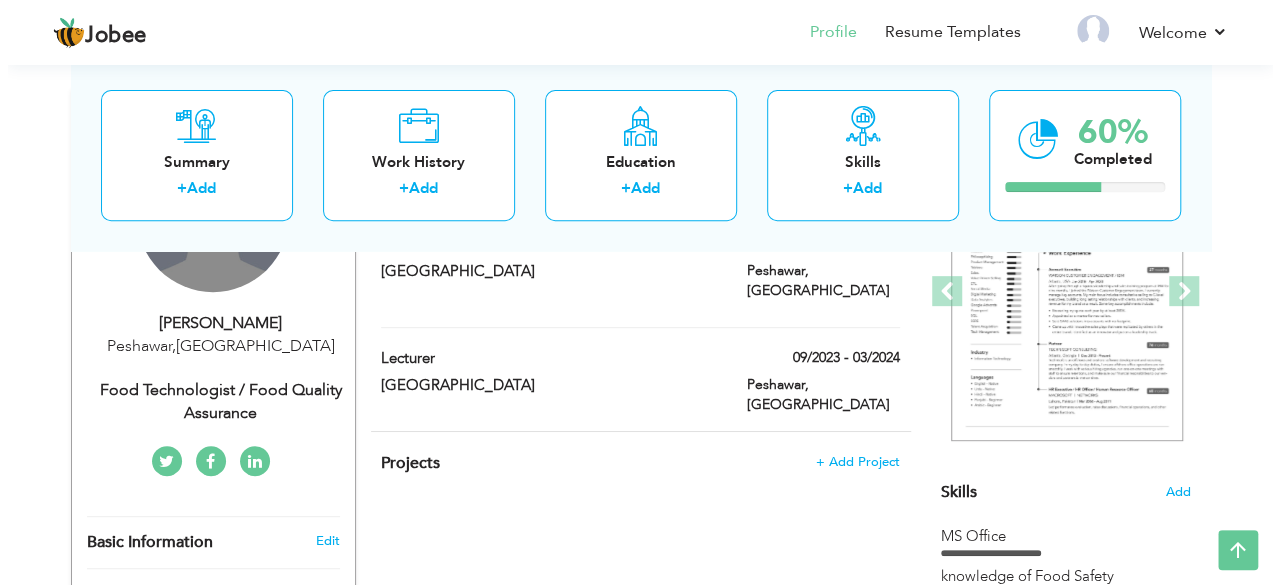 scroll, scrollTop: 282, scrollLeft: 0, axis: vertical 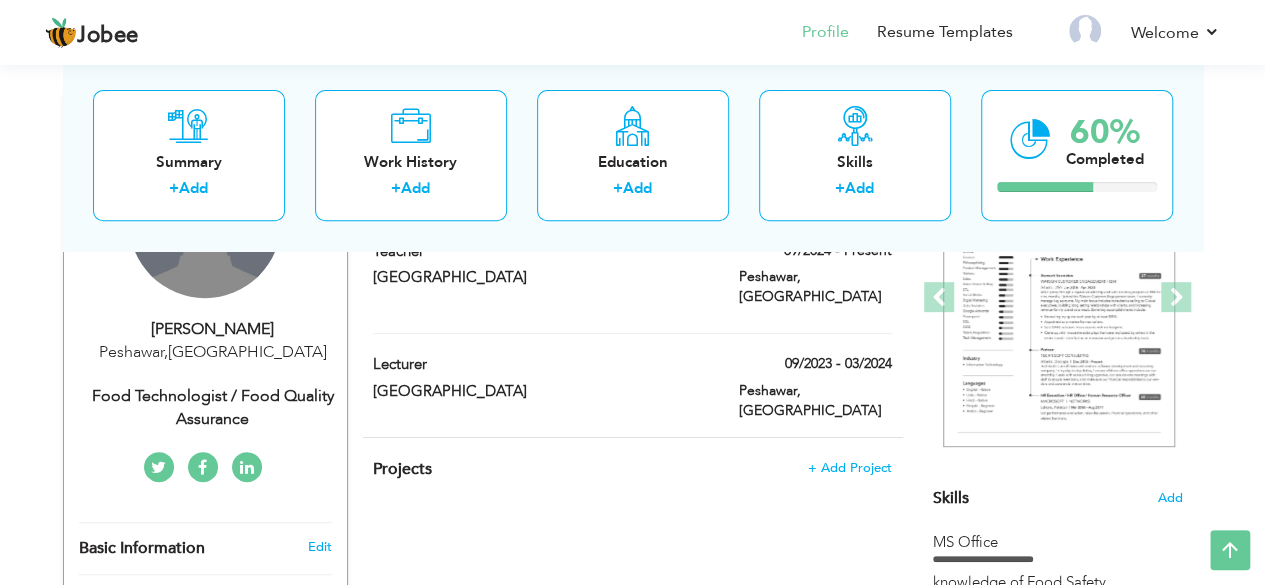 click on "Food Technologist / Food Quality Assurance" at bounding box center (213, 408) 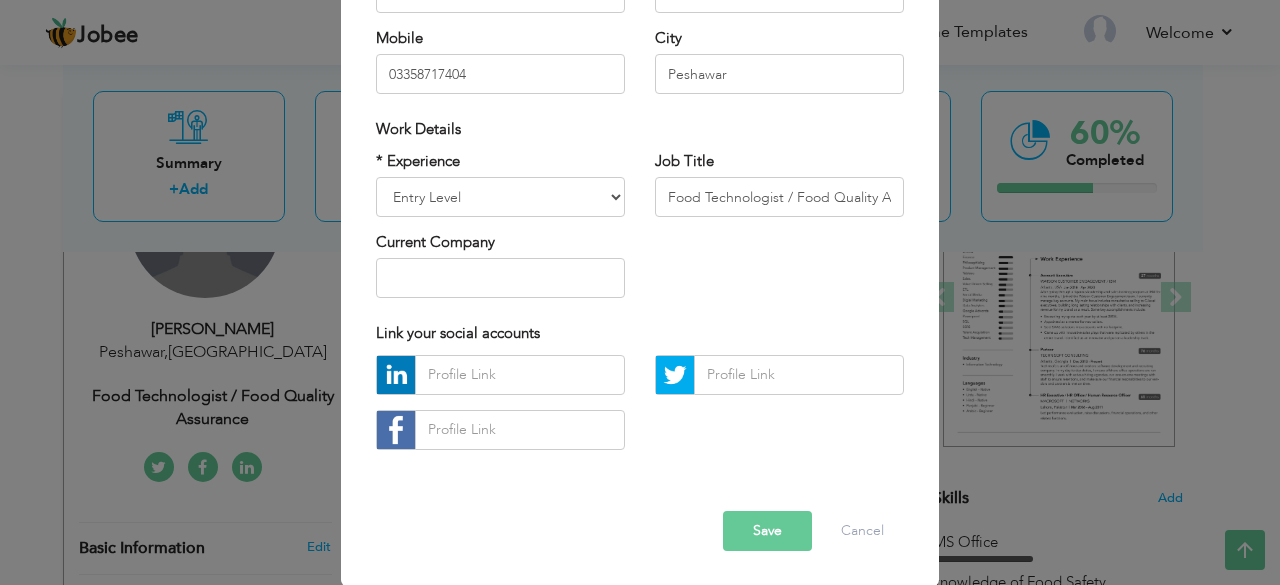 scroll, scrollTop: 0, scrollLeft: 0, axis: both 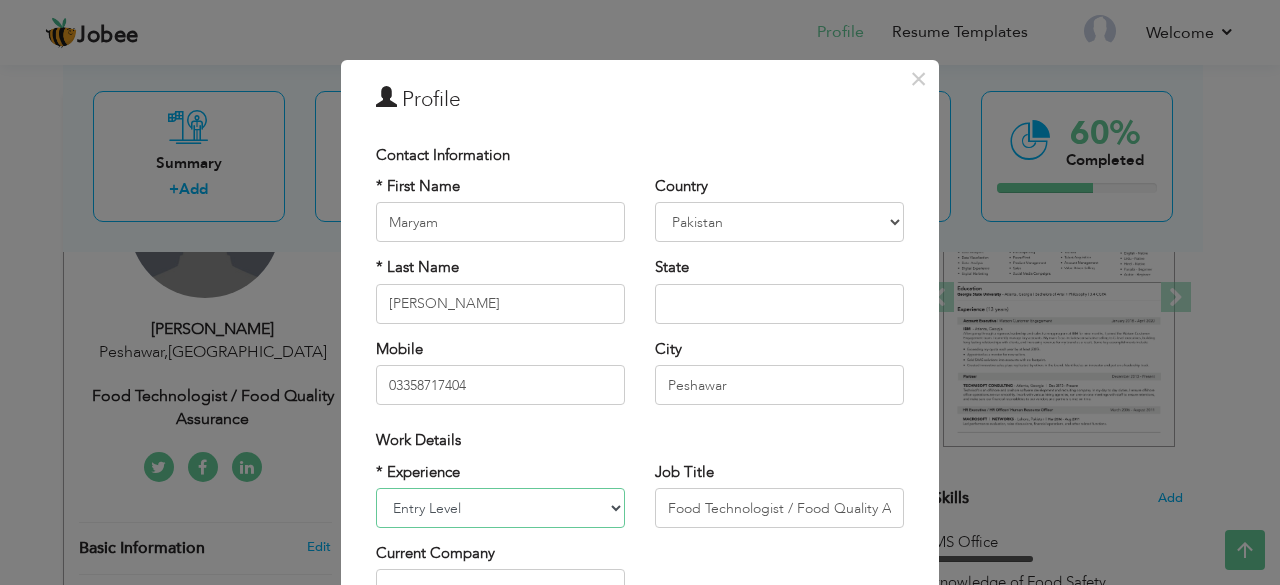 click on "Entry Level Less than 1 Year 1 Year 2 Years 3 Years 4 Years 5 Years 6 Years 7 Years 8 Years 9 Years 10 Years 11 Years 12 Years 13 Years 14 Years 15 Years 16 Years 17 Years 18 Years 19 Years 20 Years 21 Years 22 Years 23 Years 24 Years 25 Years 26 Years 27 Years 28 Years 29 Years 30 Years 31 Years 32 Years 33 Years 34 Years 35 Years More than 35 Years" at bounding box center (500, 508) 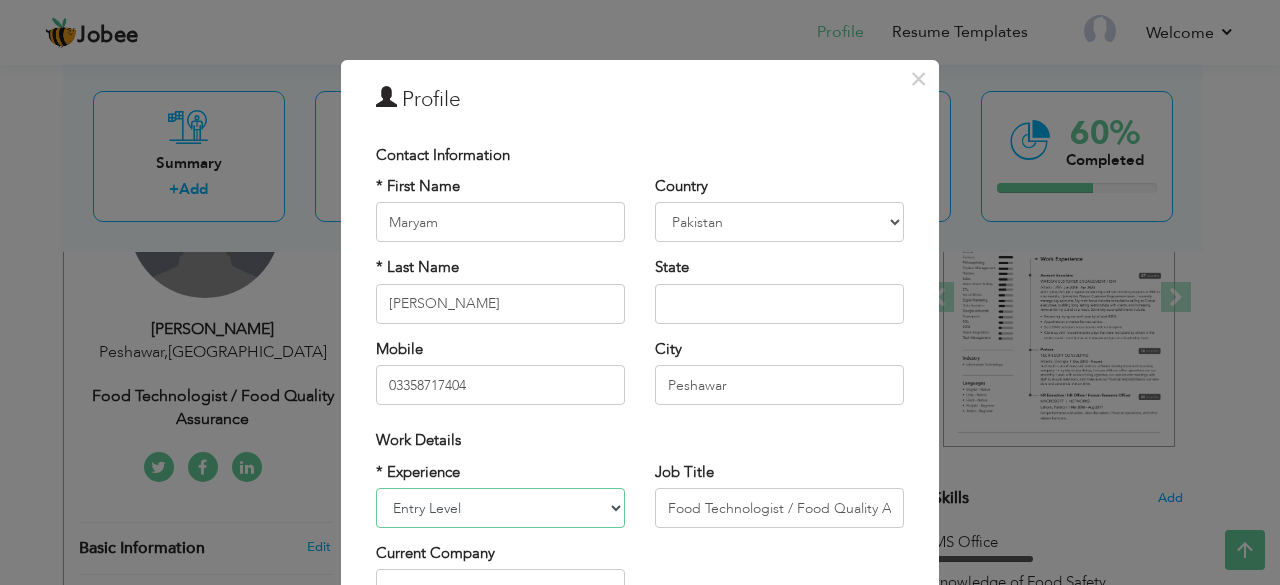 select on "number:2" 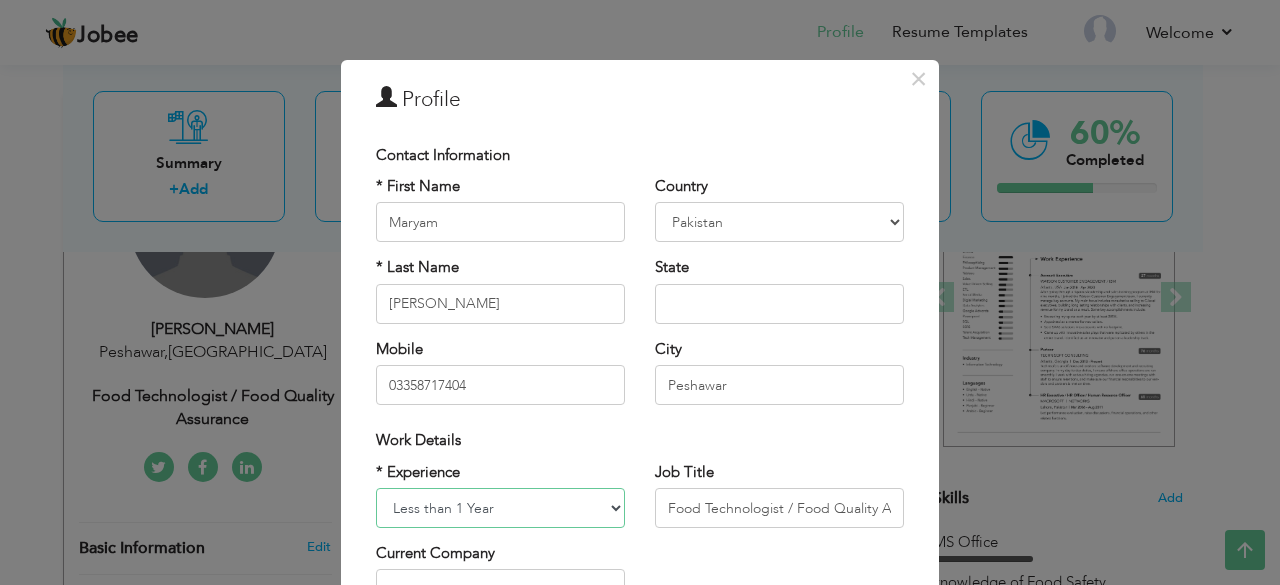 click on "Entry Level Less than 1 Year 1 Year 2 Years 3 Years 4 Years 5 Years 6 Years 7 Years 8 Years 9 Years 10 Years 11 Years 12 Years 13 Years 14 Years 15 Years 16 Years 17 Years 18 Years 19 Years 20 Years 21 Years 22 Years 23 Years 24 Years 25 Years 26 Years 27 Years 28 Years 29 Years 30 Years 31 Years 32 Years 33 Years 34 Years 35 Years More than 35 Years" at bounding box center (500, 508) 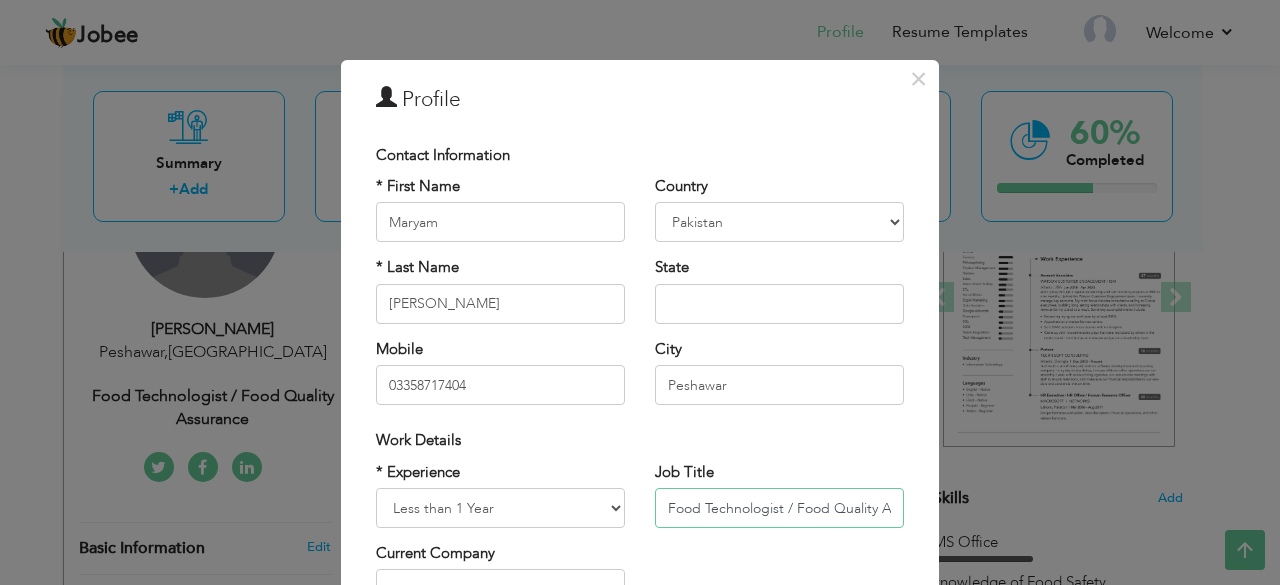 click on "Food Technologist / Food Quality Assurance" at bounding box center [779, 508] 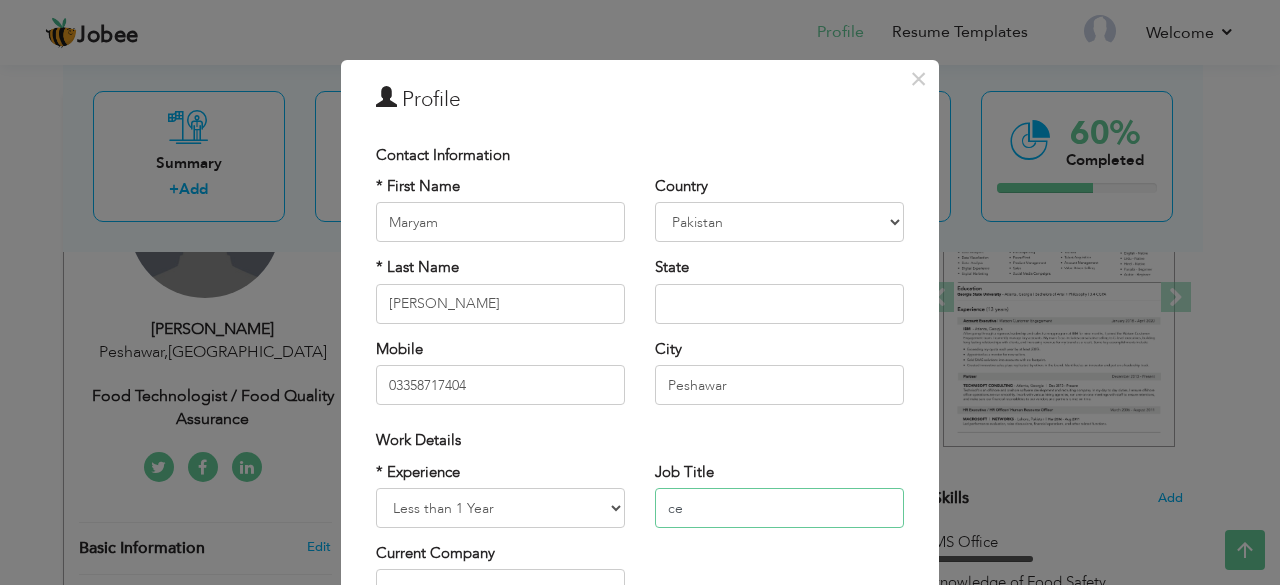 type on "e" 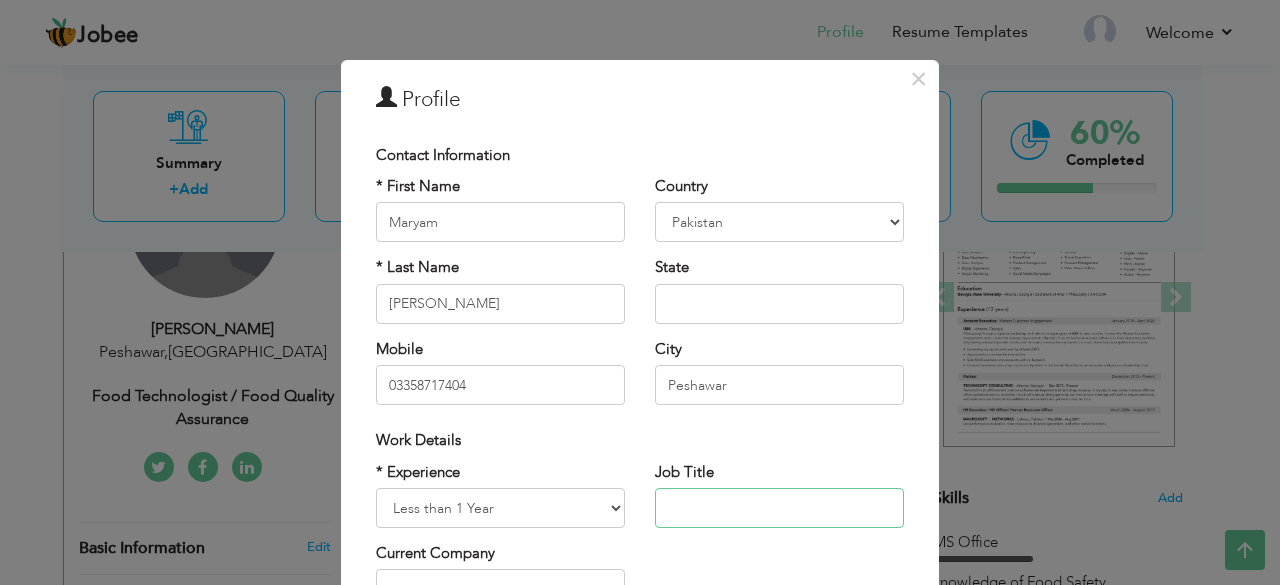 type 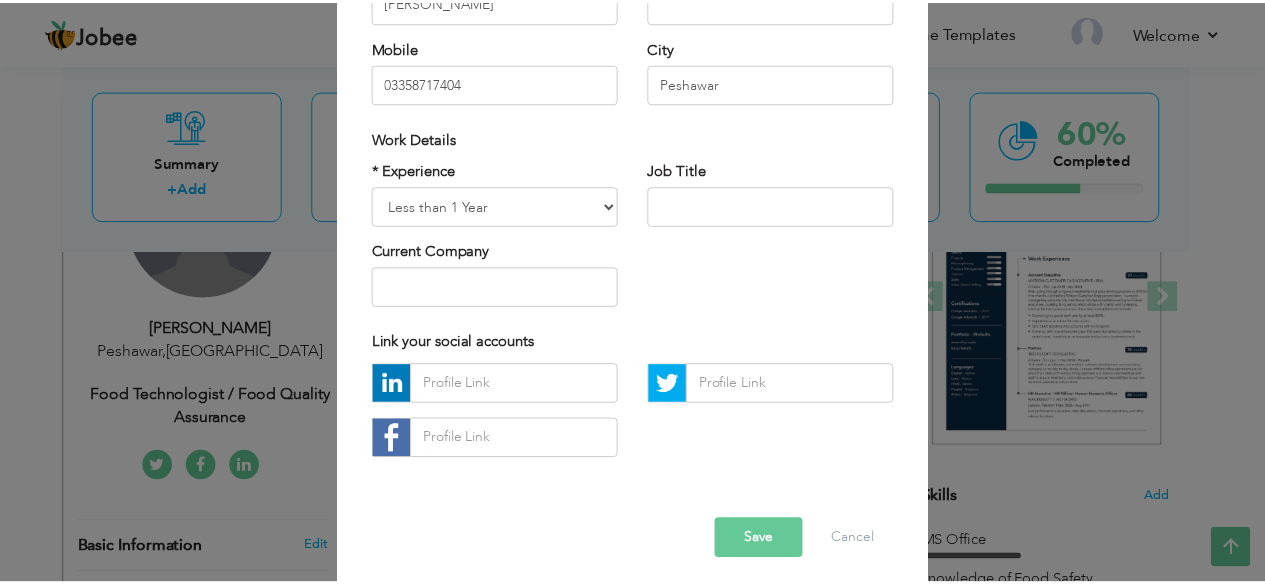 scroll, scrollTop: 298, scrollLeft: 0, axis: vertical 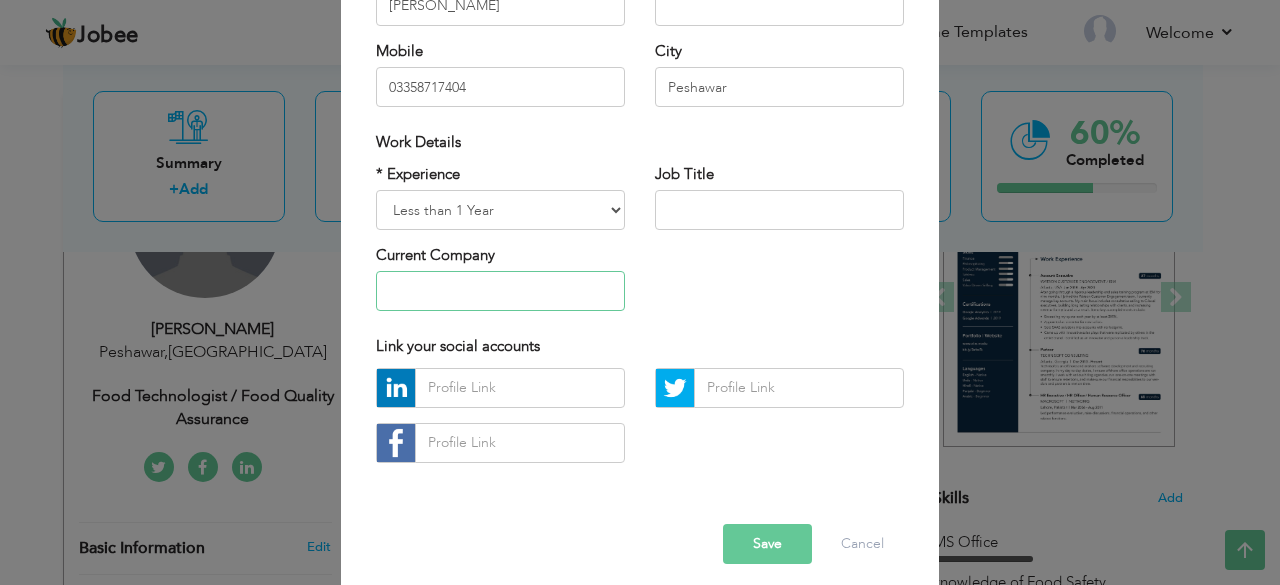 click at bounding box center [500, 291] 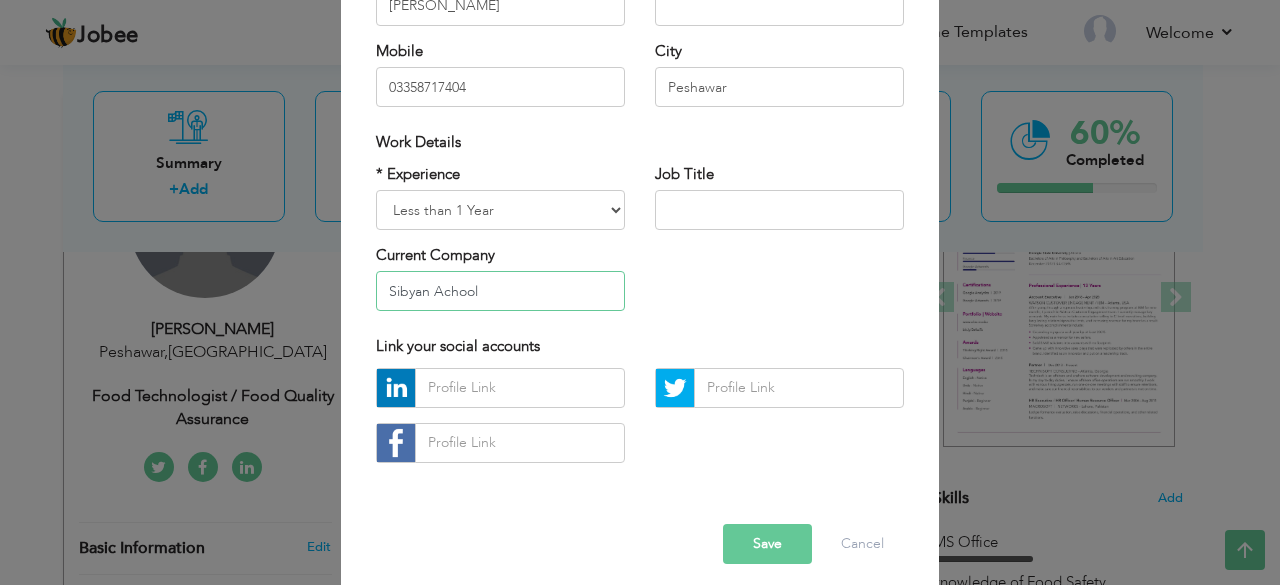 click on "Sibyan Achool" at bounding box center [500, 291] 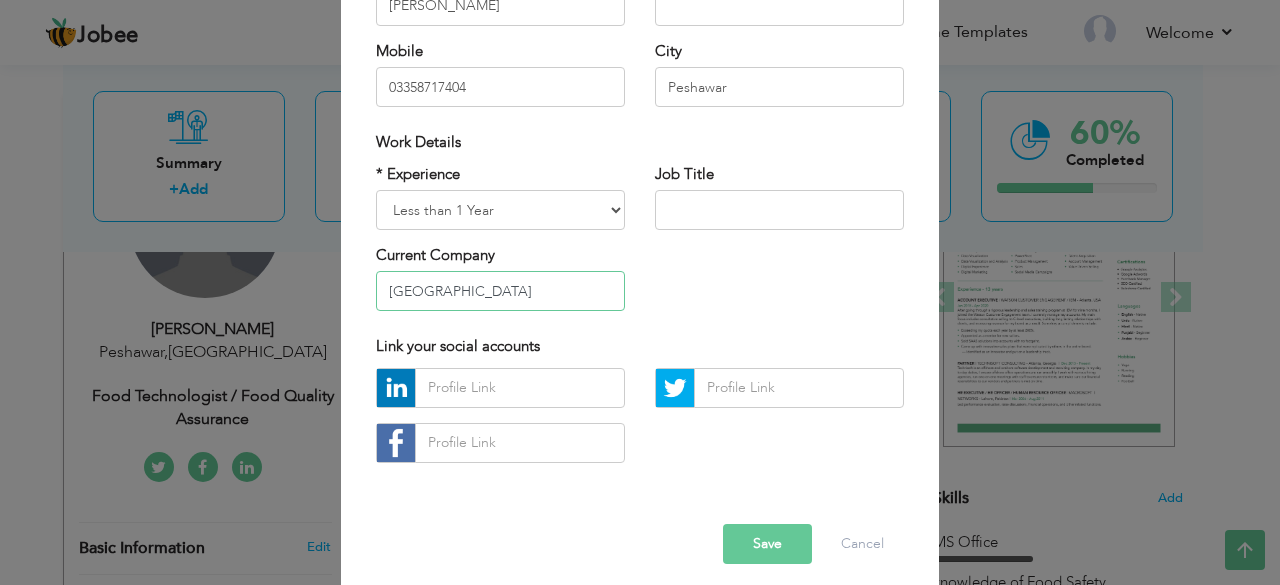 type on "[GEOGRAPHIC_DATA]" 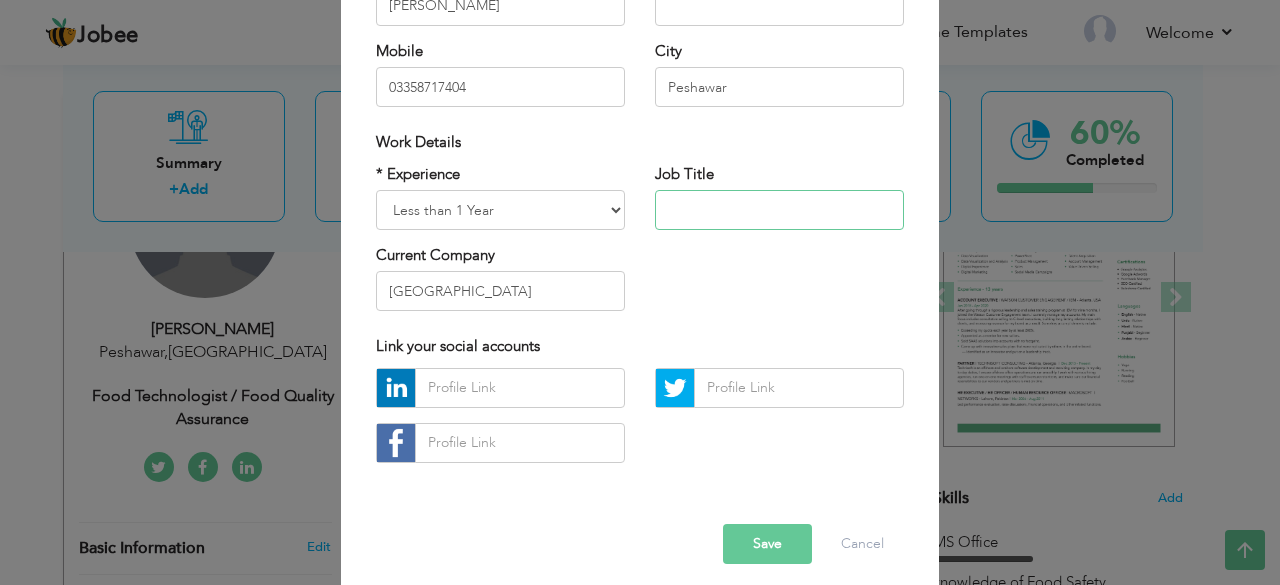 click at bounding box center (779, 210) 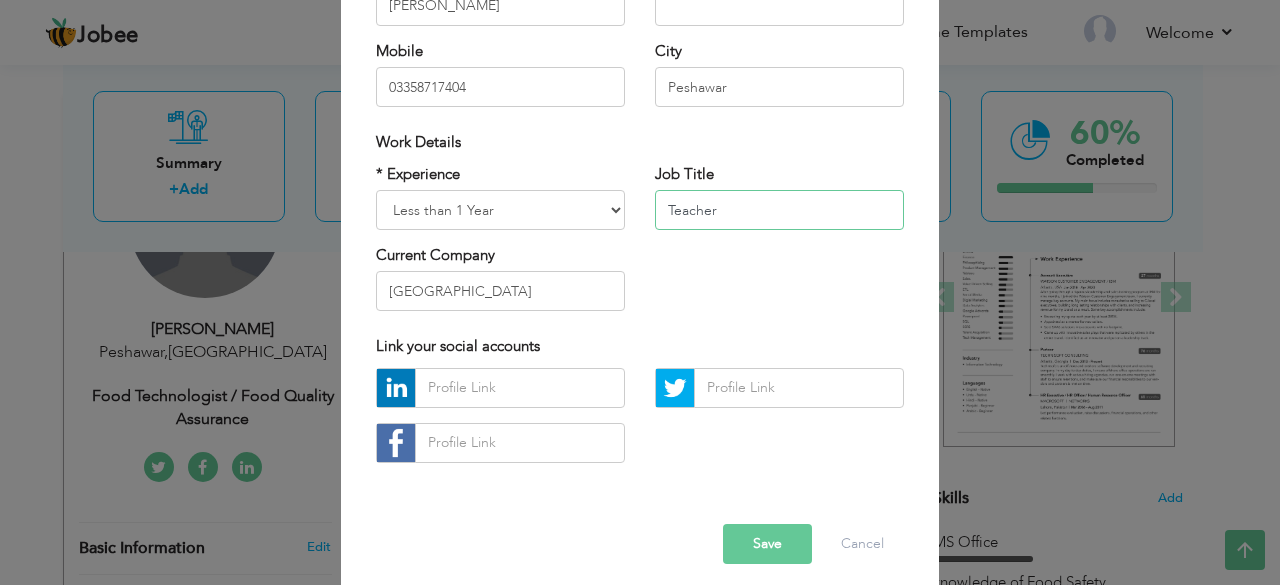 type on "Teacher" 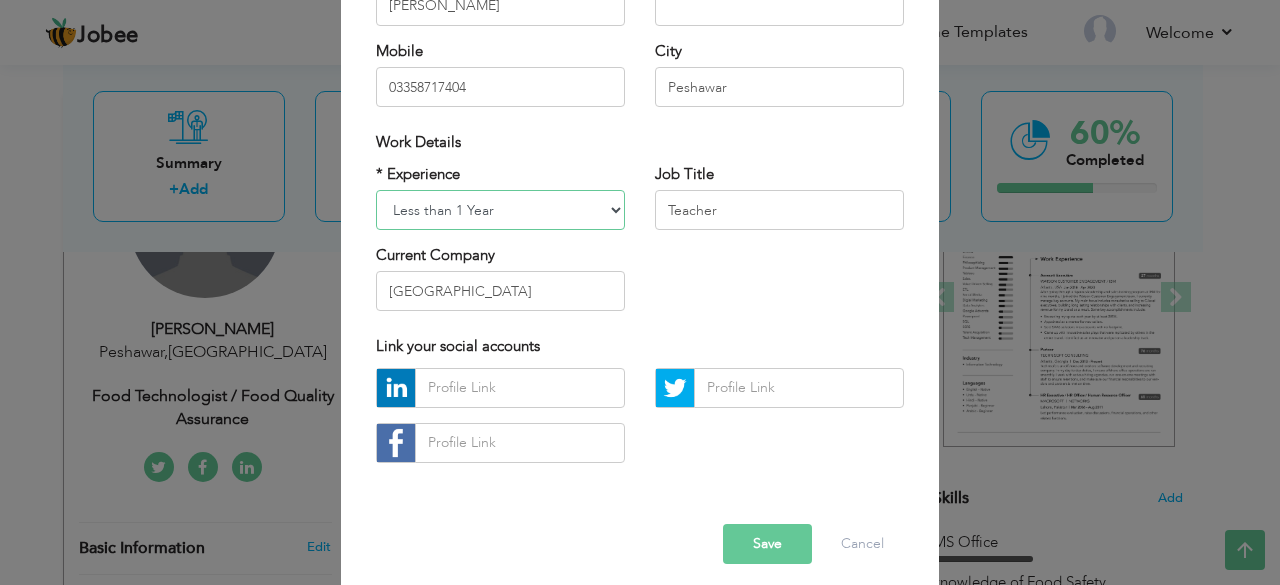 click on "Entry Level Less than 1 Year 1 Year 2 Years 3 Years 4 Years 5 Years 6 Years 7 Years 8 Years 9 Years 10 Years 11 Years 12 Years 13 Years 14 Years 15 Years 16 Years 17 Years 18 Years 19 Years 20 Years 21 Years 22 Years 23 Years 24 Years 25 Years 26 Years 27 Years 28 Years 29 Years 30 Years 31 Years 32 Years 33 Years 34 Years 35 Years More than 35 Years" at bounding box center (500, 210) 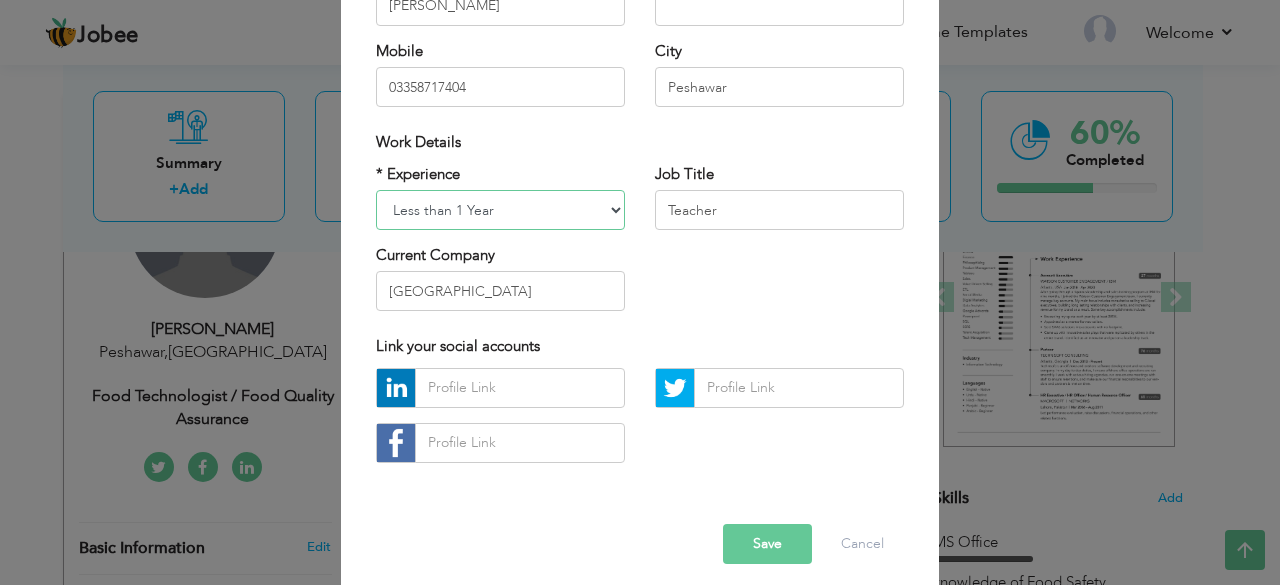 click on "Entry Level Less than 1 Year 1 Year 2 Years 3 Years 4 Years 5 Years 6 Years 7 Years 8 Years 9 Years 10 Years 11 Years 12 Years 13 Years 14 Years 15 Years 16 Years 17 Years 18 Years 19 Years 20 Years 21 Years 22 Years 23 Years 24 Years 25 Years 26 Years 27 Years 28 Years 29 Years 30 Years 31 Years 32 Years 33 Years 34 Years 35 Years More than 35 Years" at bounding box center [500, 210] 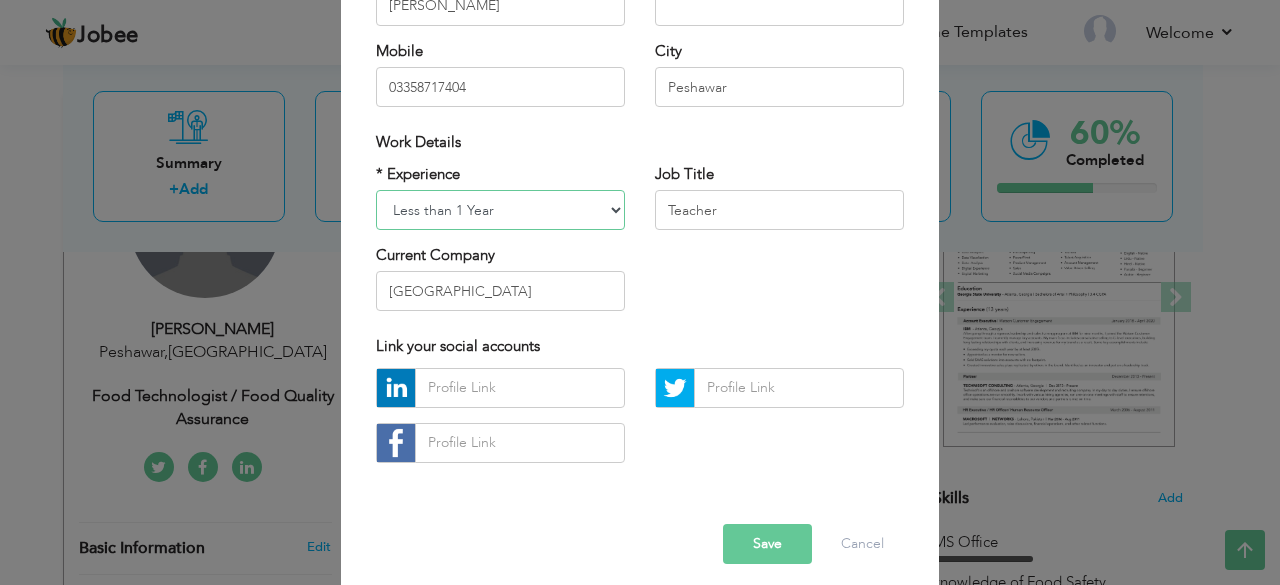click on "Entry Level Less than 1 Year 1 Year 2 Years 3 Years 4 Years 5 Years 6 Years 7 Years 8 Years 9 Years 10 Years 11 Years 12 Years 13 Years 14 Years 15 Years 16 Years 17 Years 18 Years 19 Years 20 Years 21 Years 22 Years 23 Years 24 Years 25 Years 26 Years 27 Years 28 Years 29 Years 30 Years 31 Years 32 Years 33 Years 34 Years 35 Years More than 35 Years" at bounding box center [500, 210] 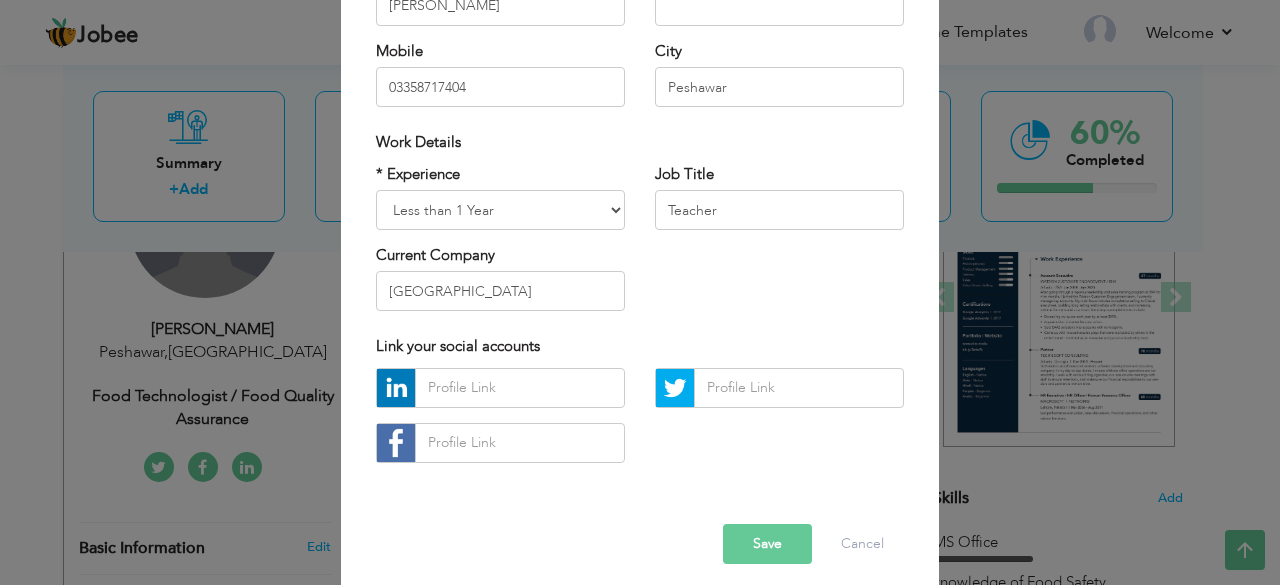 click on "Save" at bounding box center (767, 544) 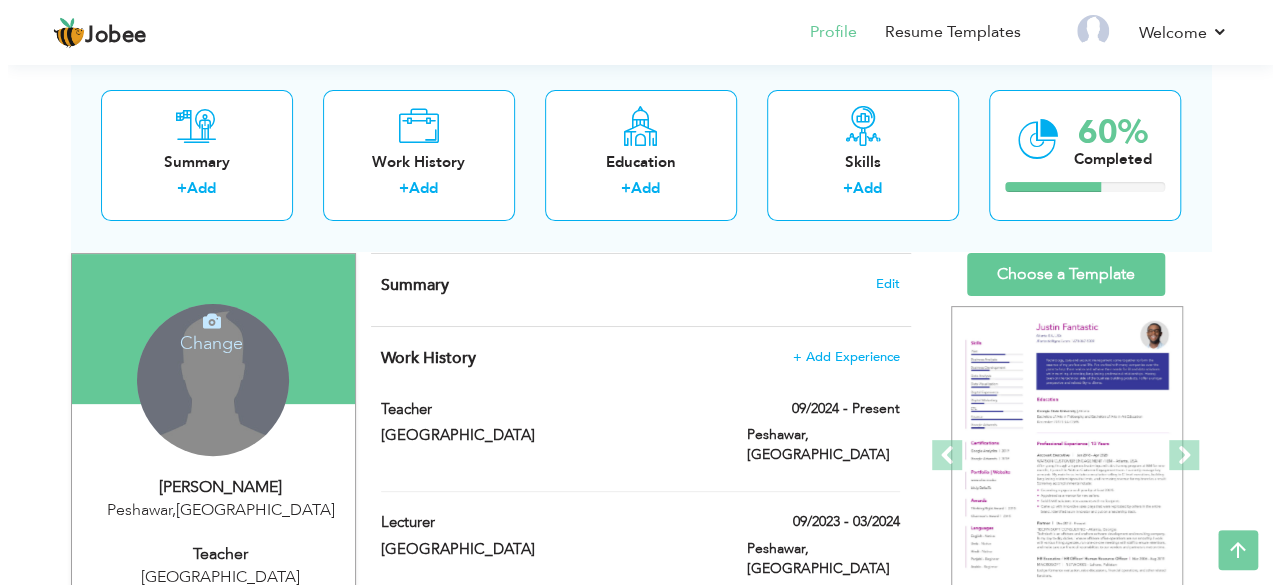 scroll, scrollTop: 63, scrollLeft: 0, axis: vertical 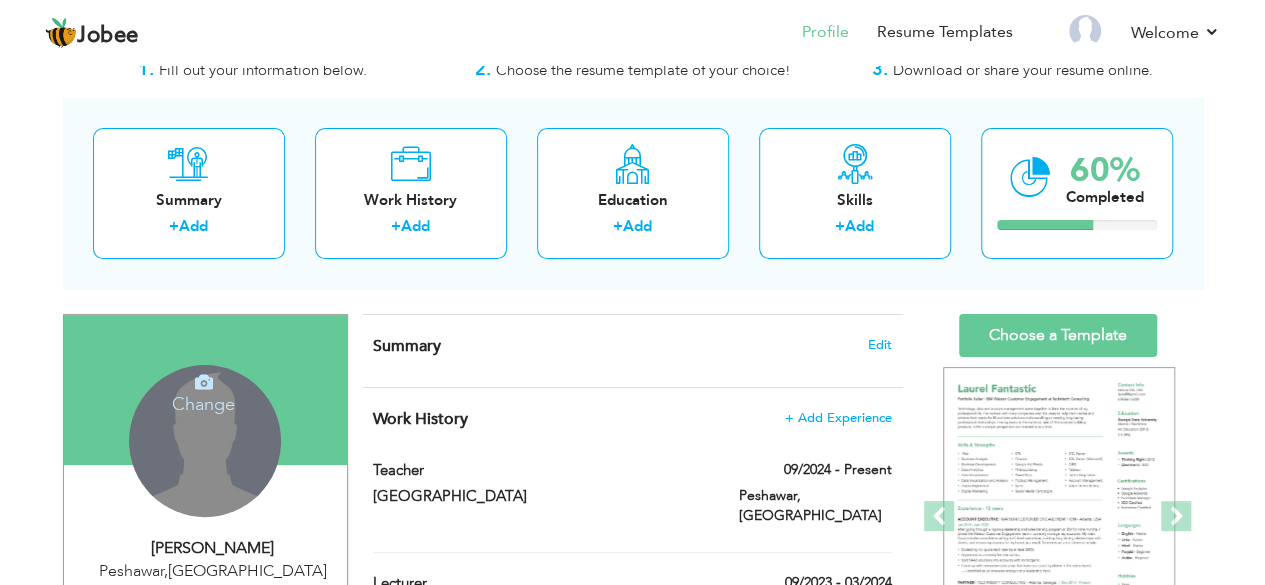 click on "Summary" at bounding box center [407, 346] 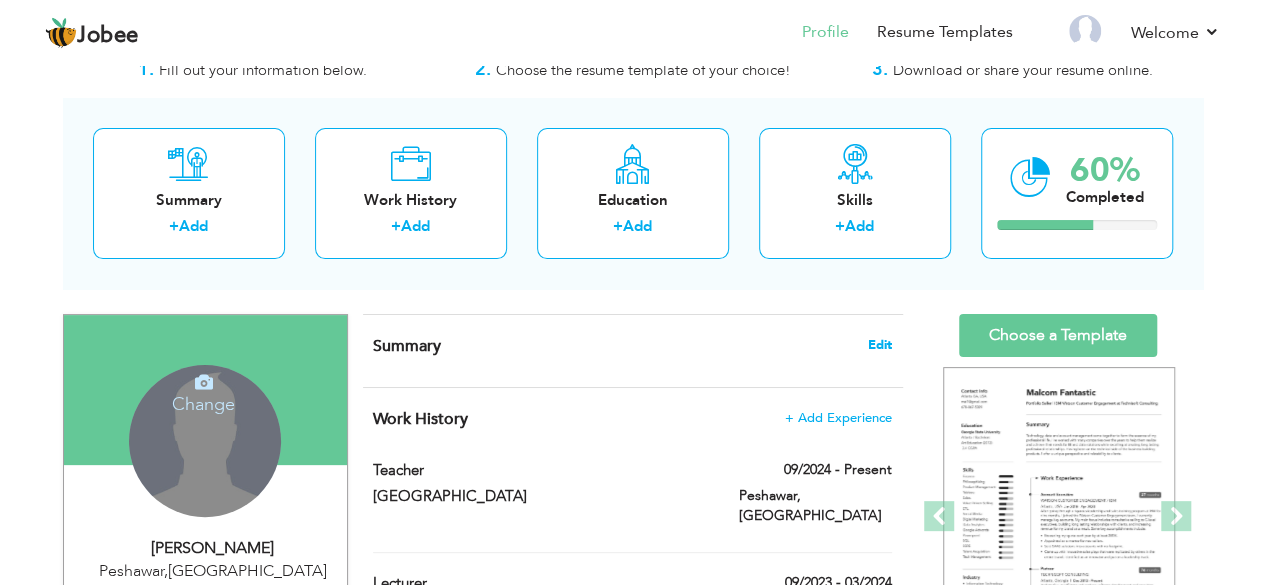 drag, startPoint x: 864, startPoint y: 334, endPoint x: 879, endPoint y: 343, distance: 17.492855 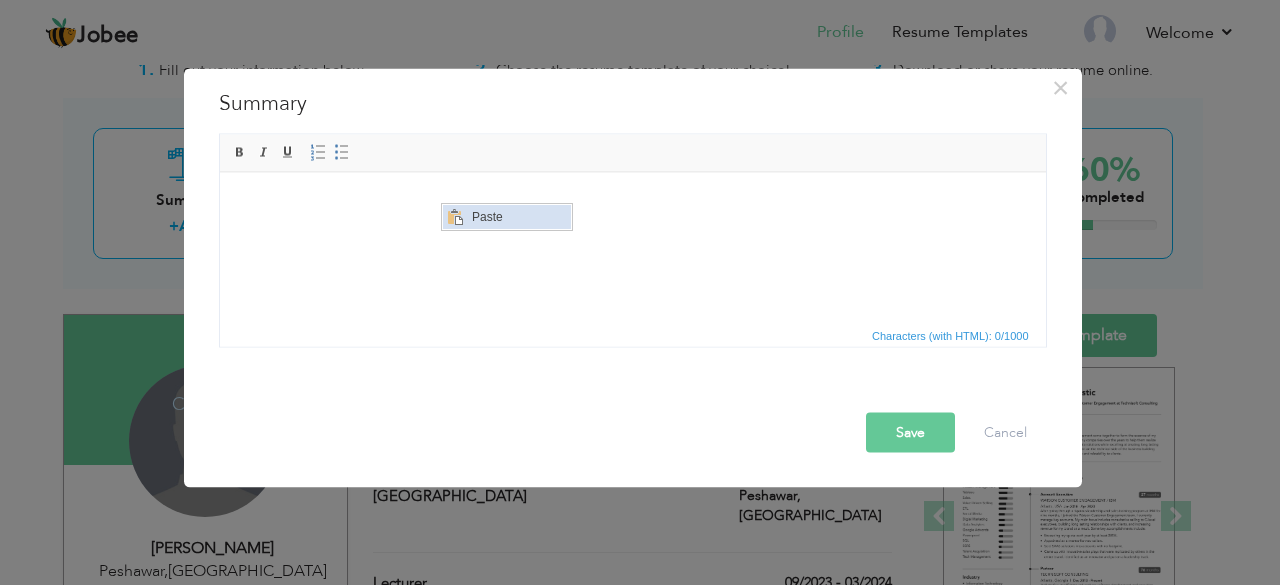 click on "Paste" at bounding box center (518, 216) 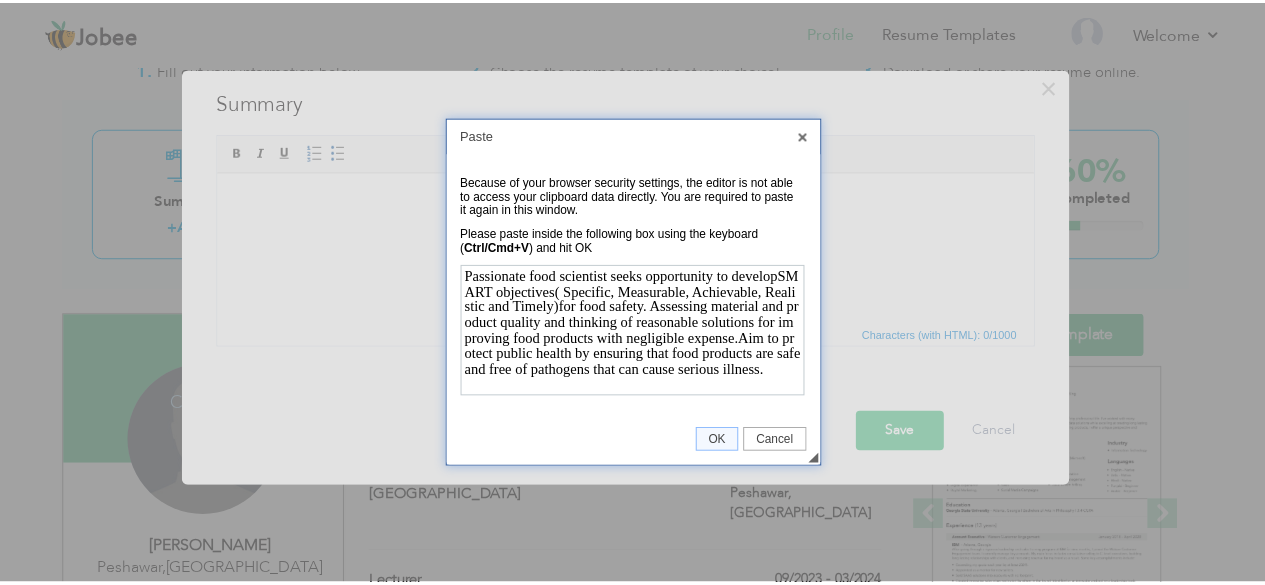 scroll, scrollTop: 0, scrollLeft: 0, axis: both 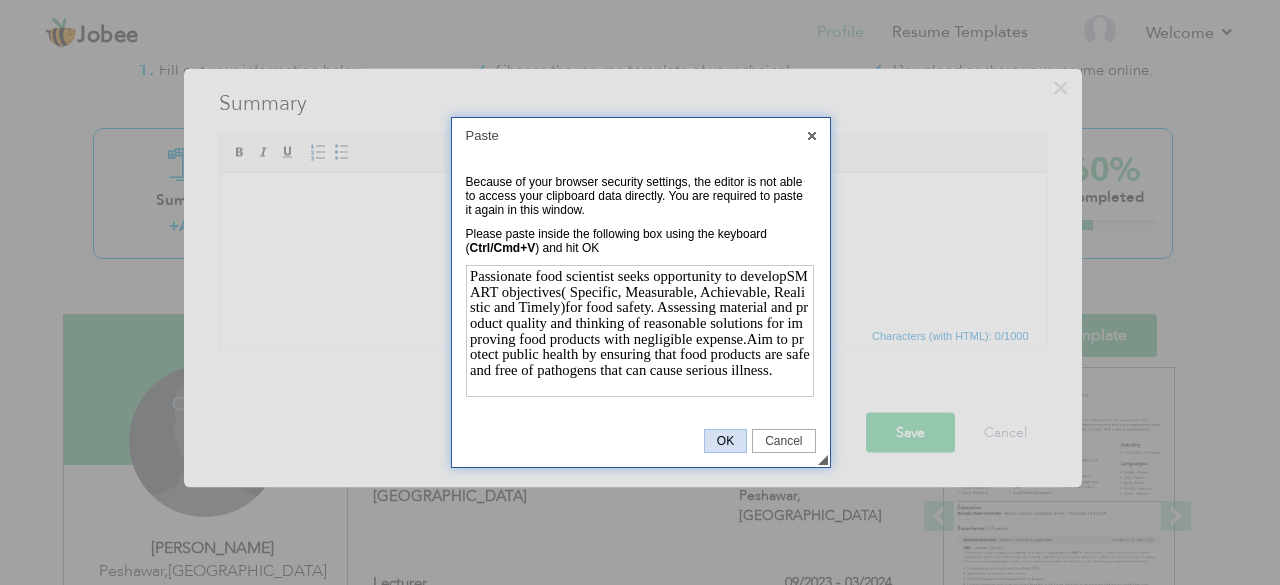 click on "OK" at bounding box center (725, 441) 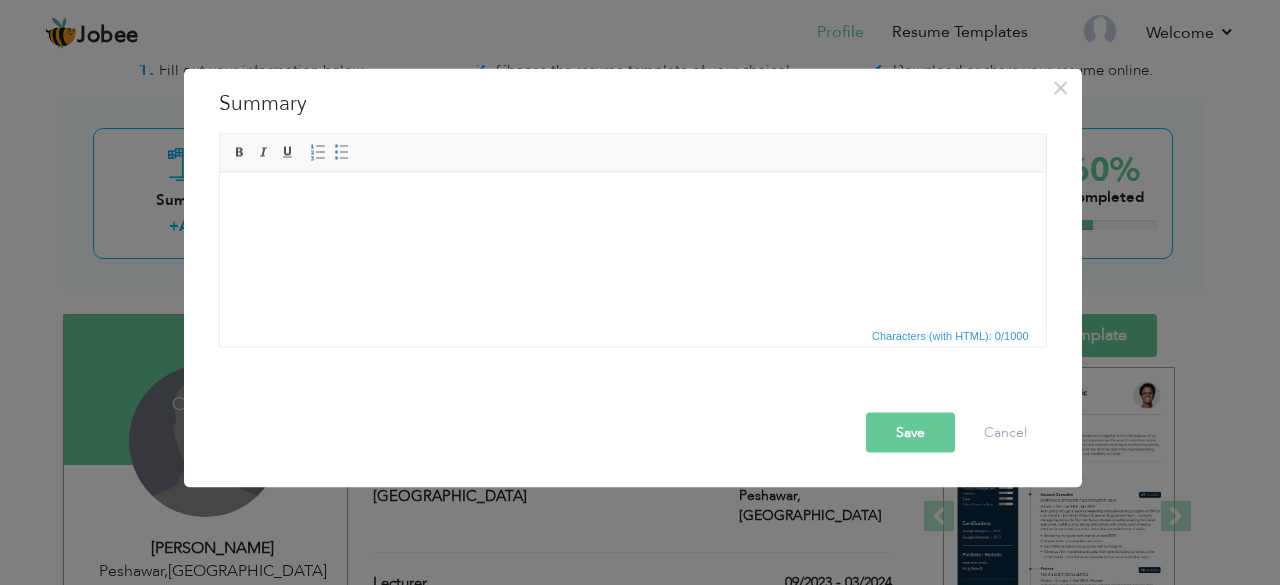 click on "Save" at bounding box center [910, 432] 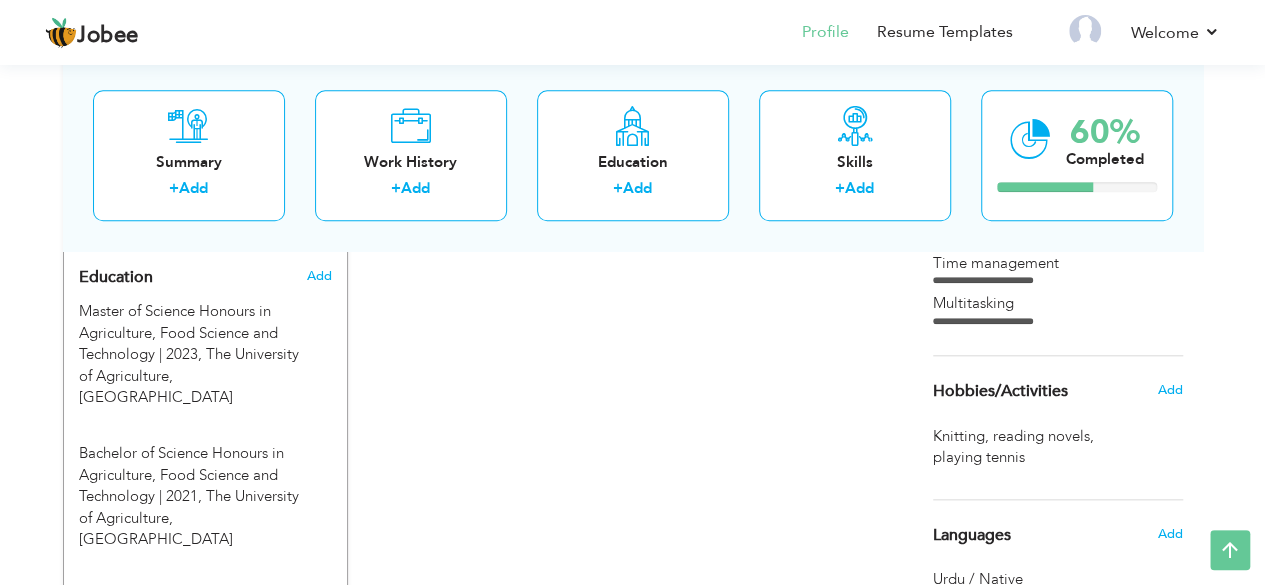 scroll, scrollTop: 869, scrollLeft: 0, axis: vertical 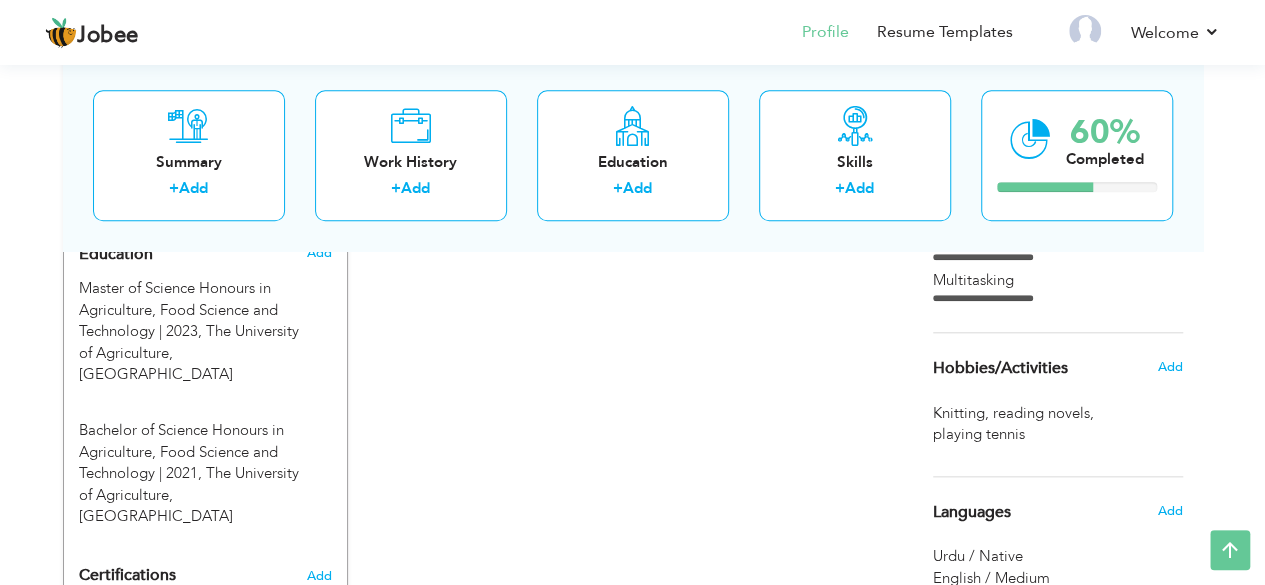 drag, startPoint x: 1234, startPoint y: 443, endPoint x: 1209, endPoint y: 491, distance: 54.120235 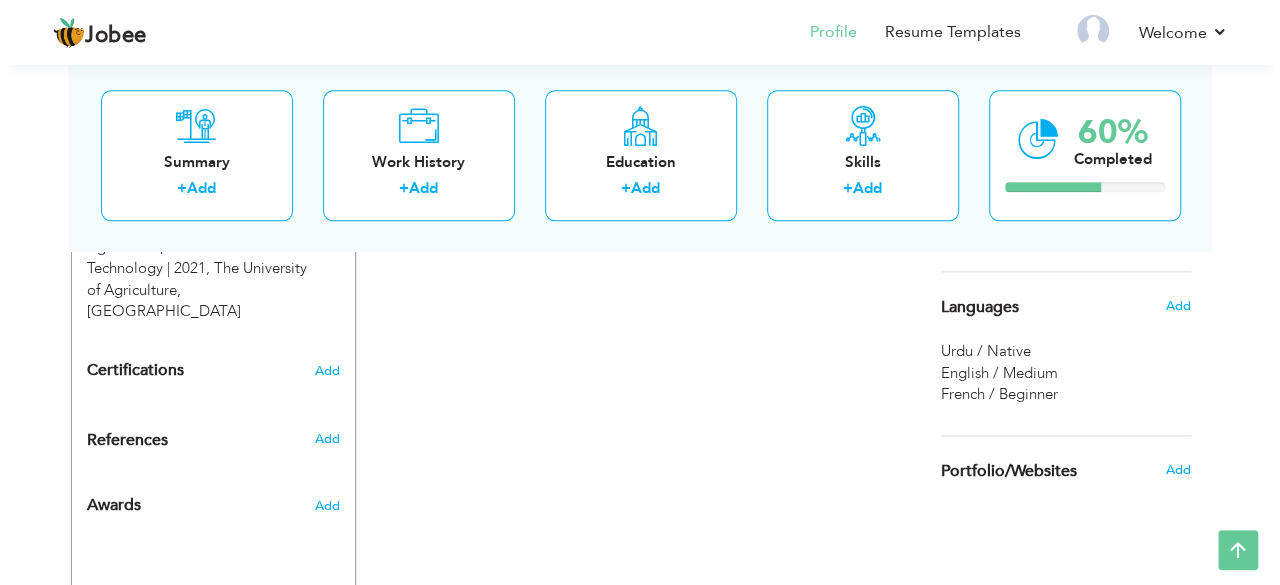 scroll, scrollTop: 1076, scrollLeft: 0, axis: vertical 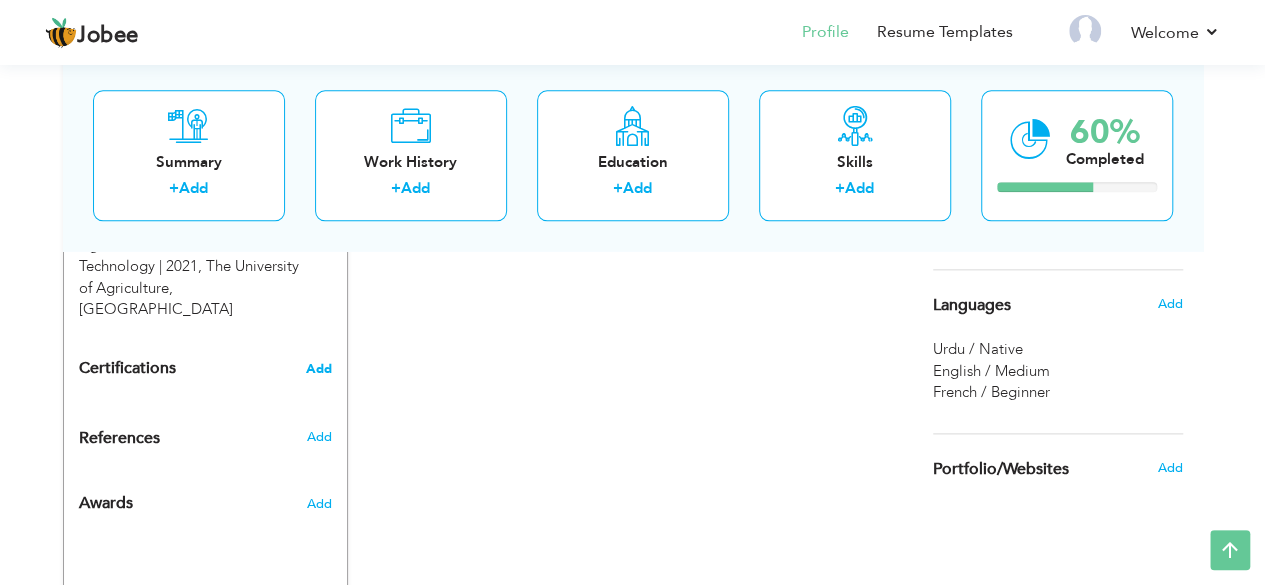click on "Add" at bounding box center (319, 369) 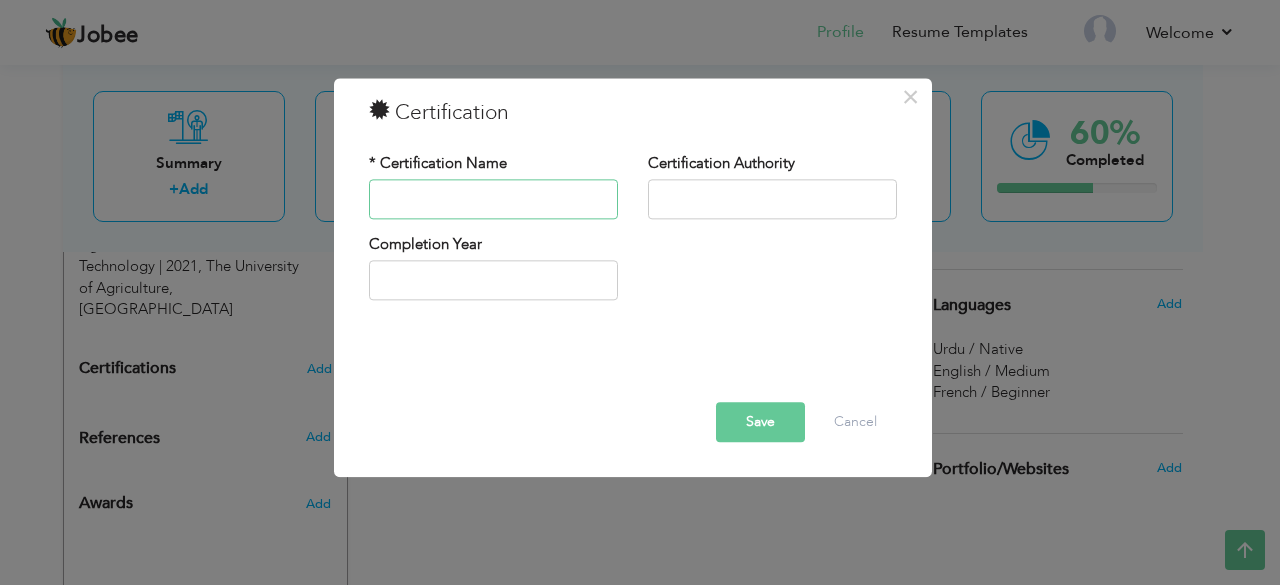 click at bounding box center [493, 199] 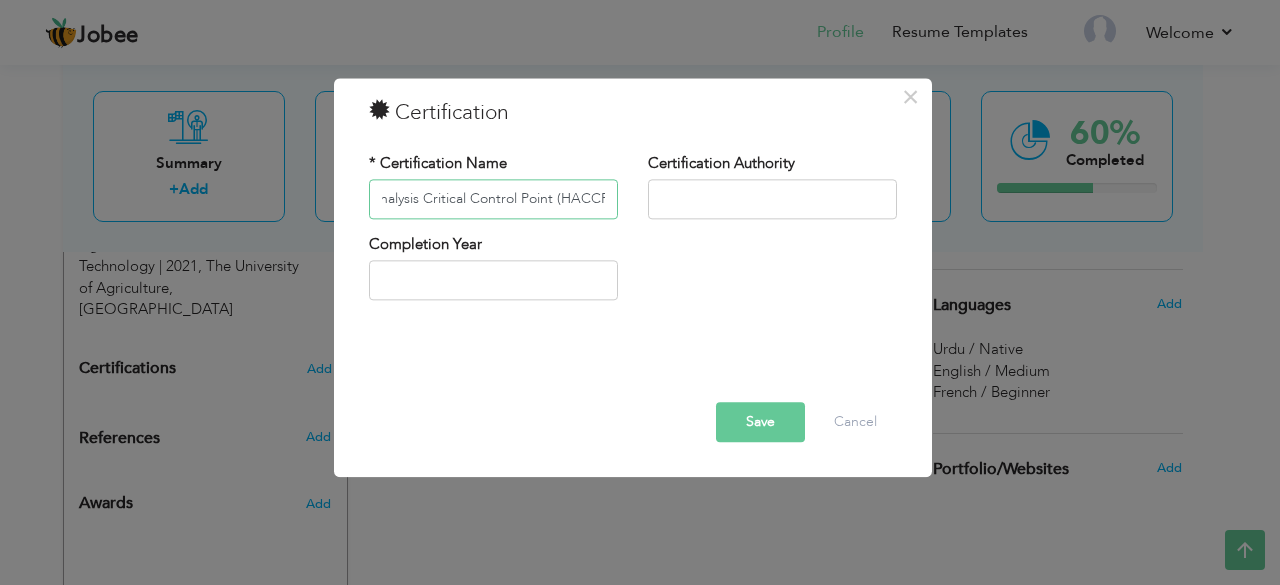 scroll, scrollTop: 0, scrollLeft: 64, axis: horizontal 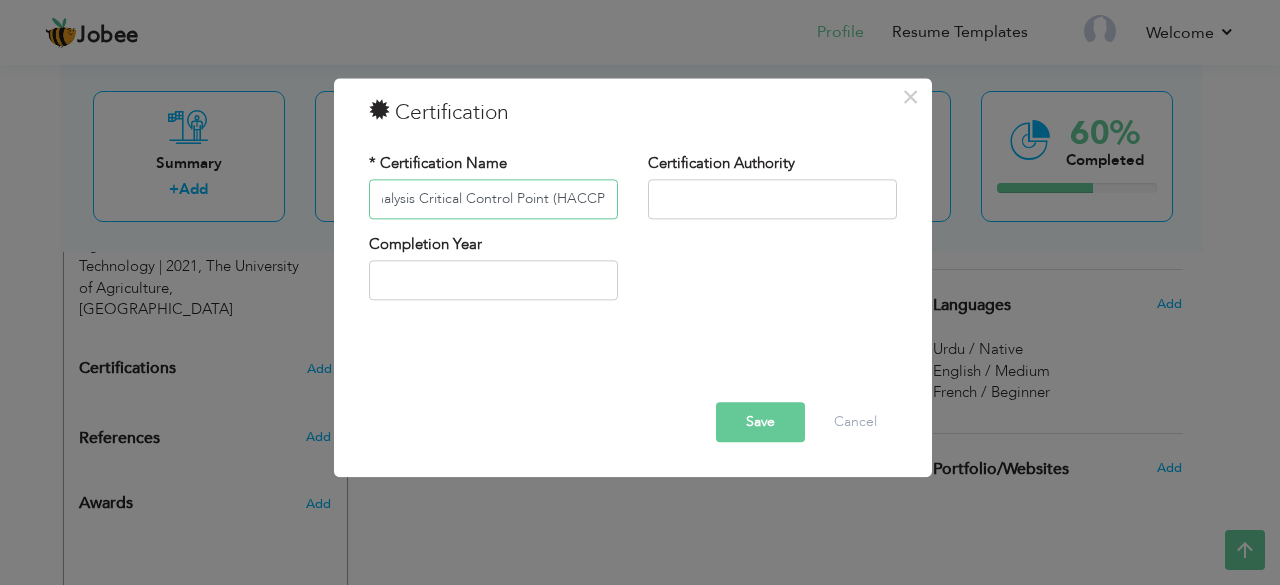 type on "Hazard Analysis Critical Control Point (HACCP)" 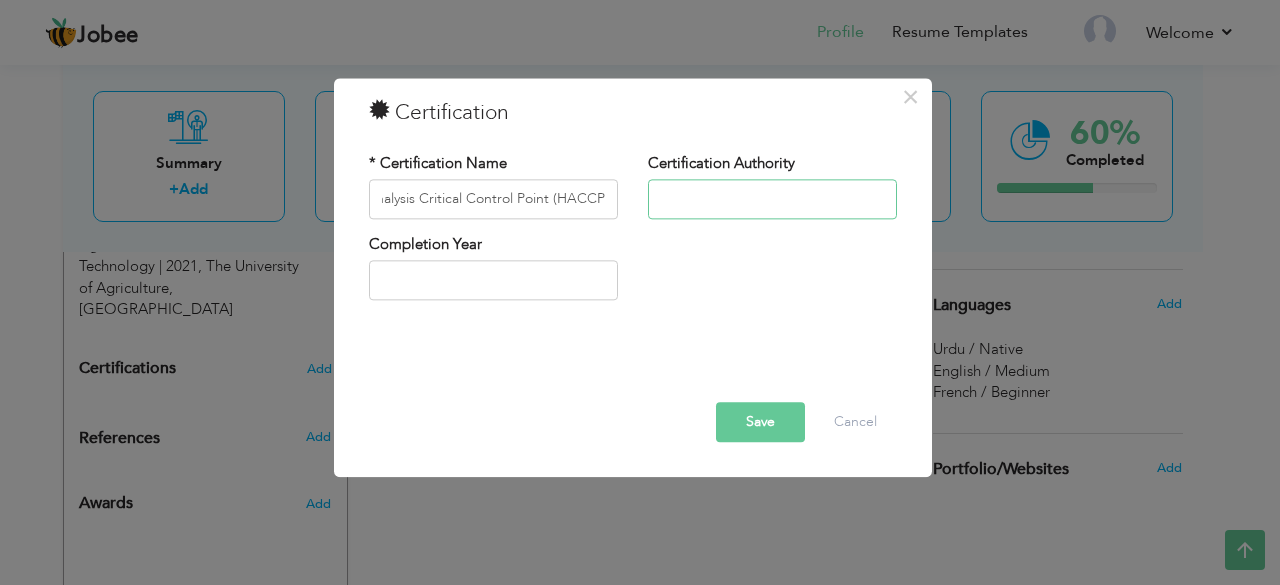 scroll, scrollTop: 0, scrollLeft: 0, axis: both 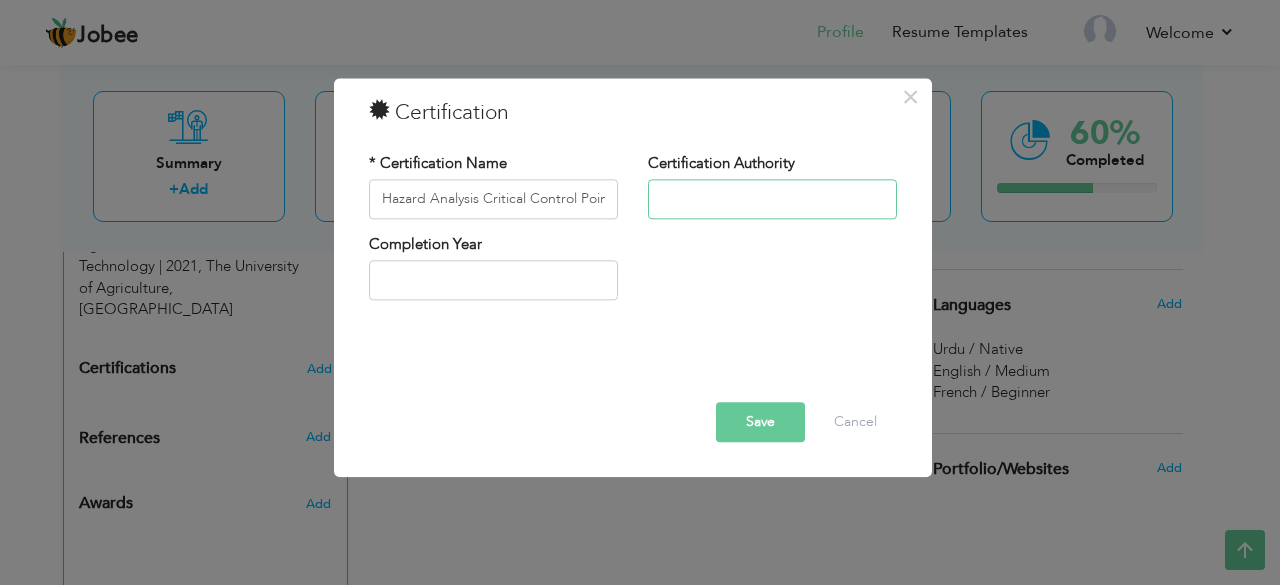 click at bounding box center (772, 199) 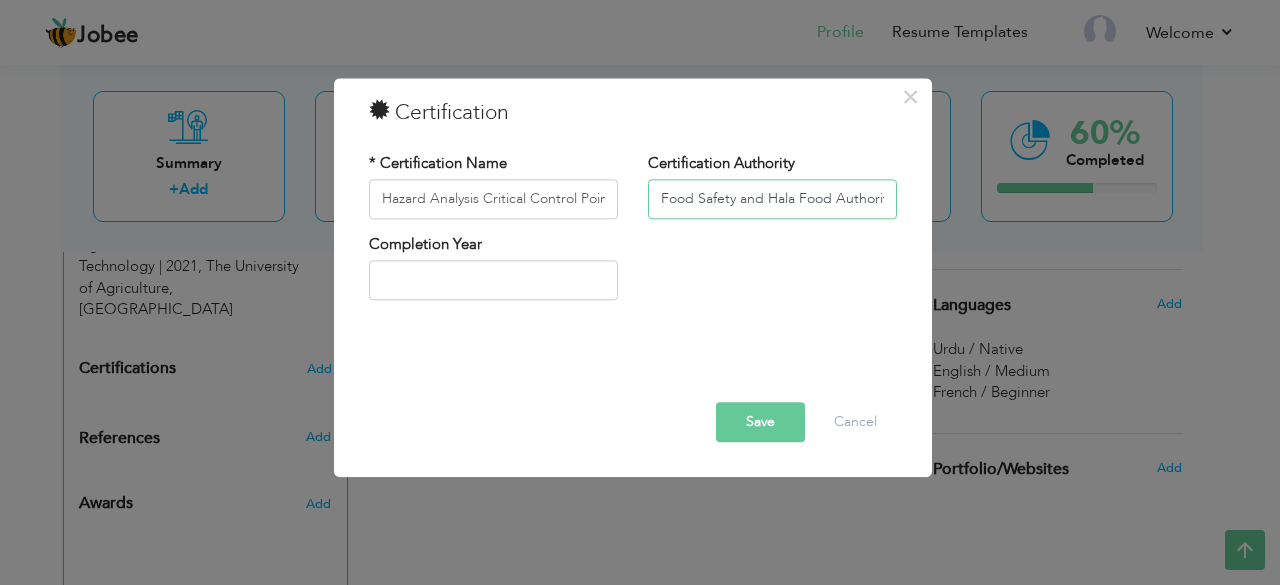 scroll, scrollTop: 0, scrollLeft: 7, axis: horizontal 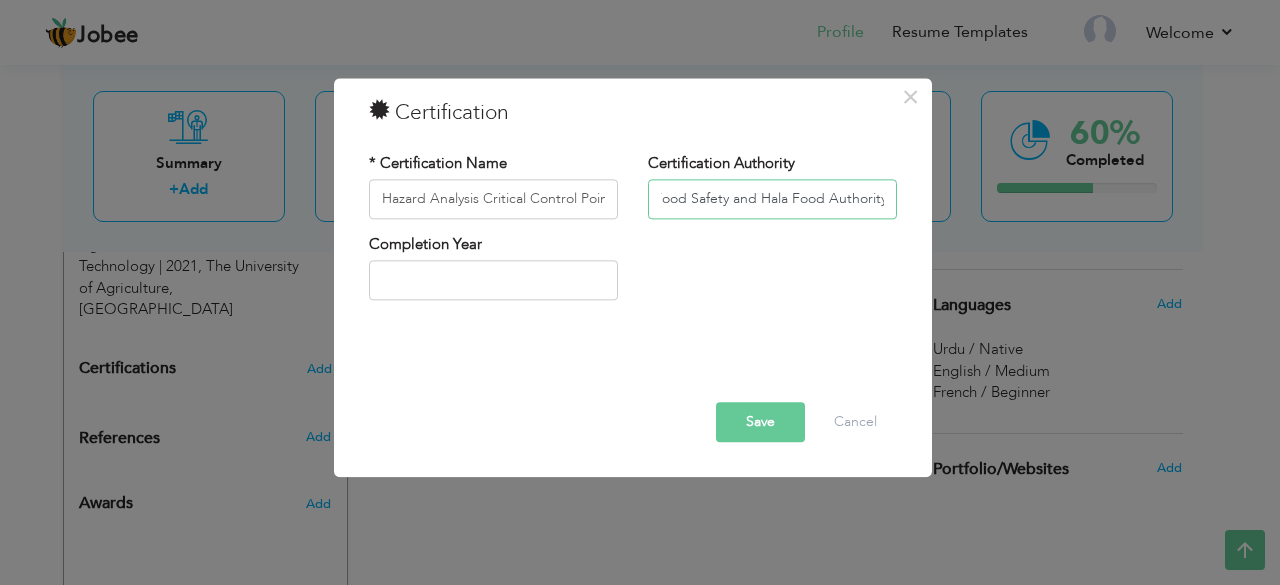 type on "Food Safety and Hala Food Authority" 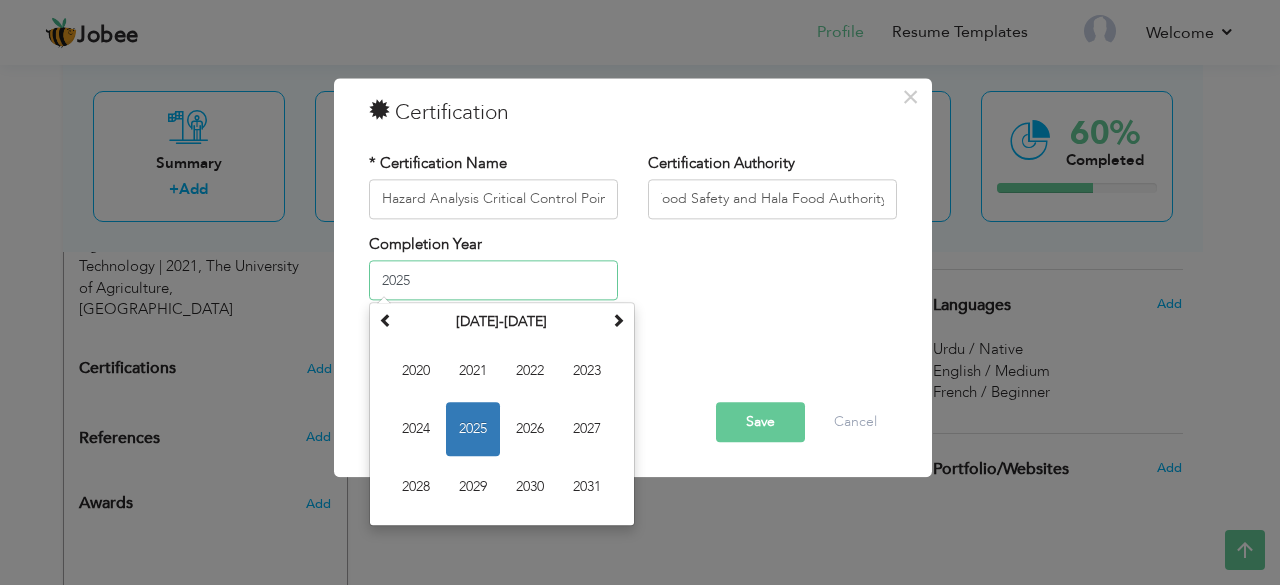 scroll, scrollTop: 0, scrollLeft: 0, axis: both 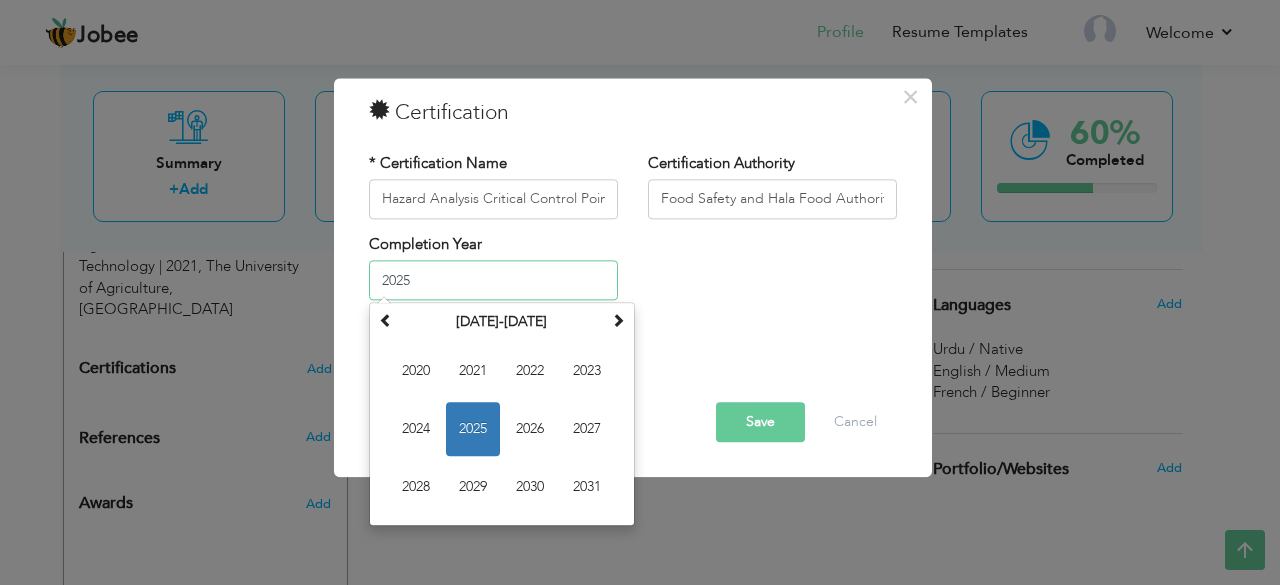 click on "2025" at bounding box center (493, 281) 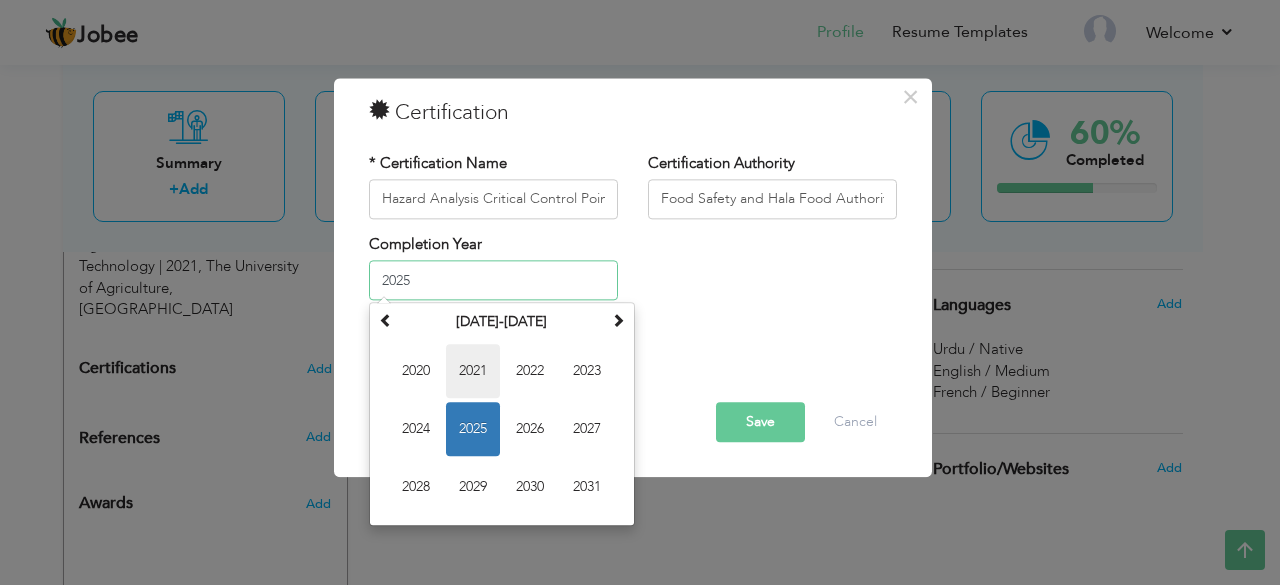 click on "2021" at bounding box center (473, 372) 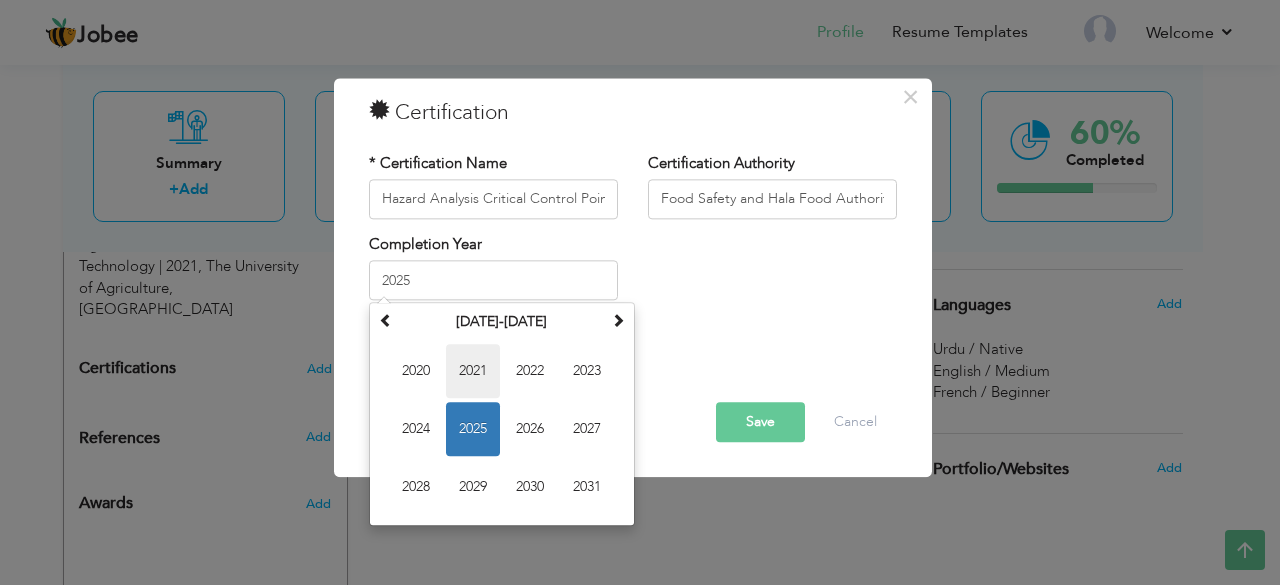 type on "2021" 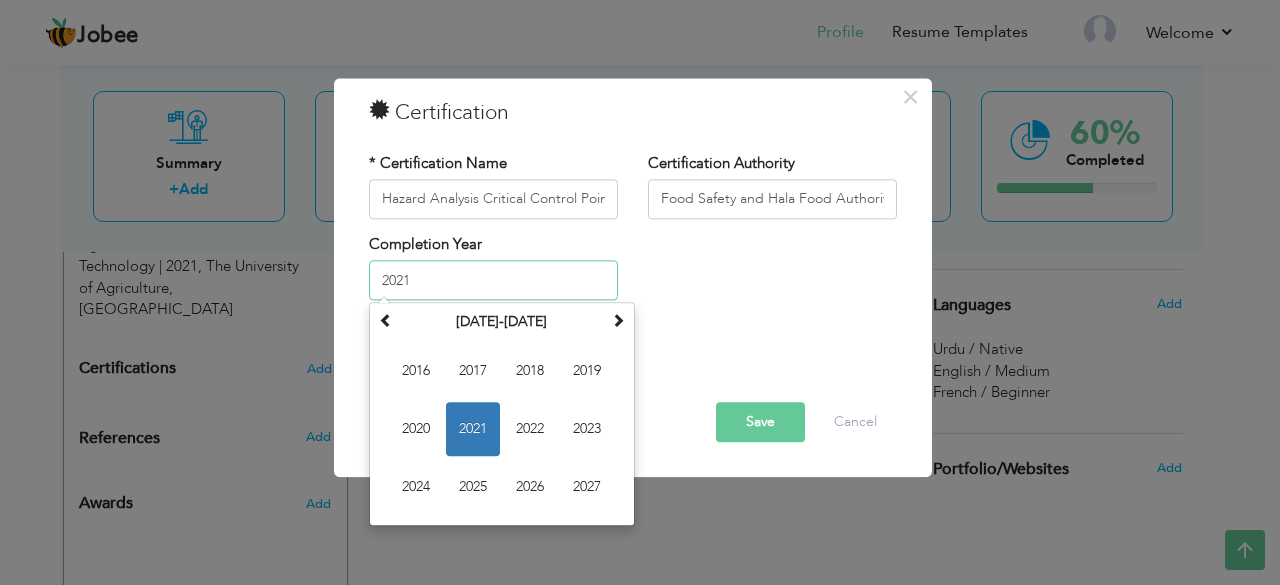 click on "2021" at bounding box center [493, 281] 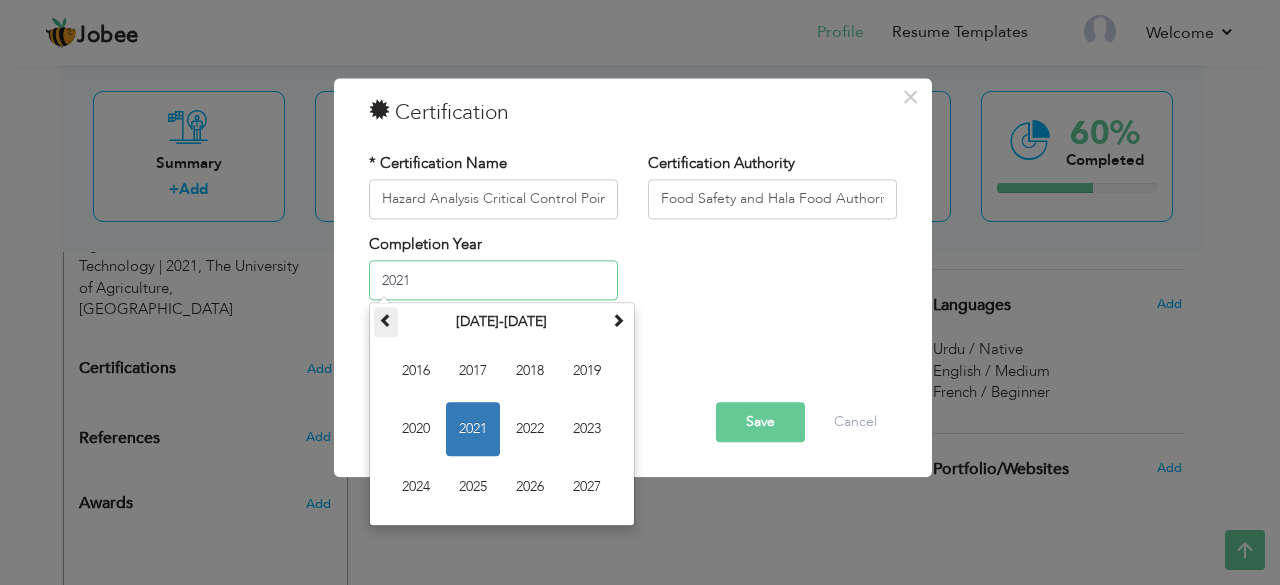 click at bounding box center [386, 321] 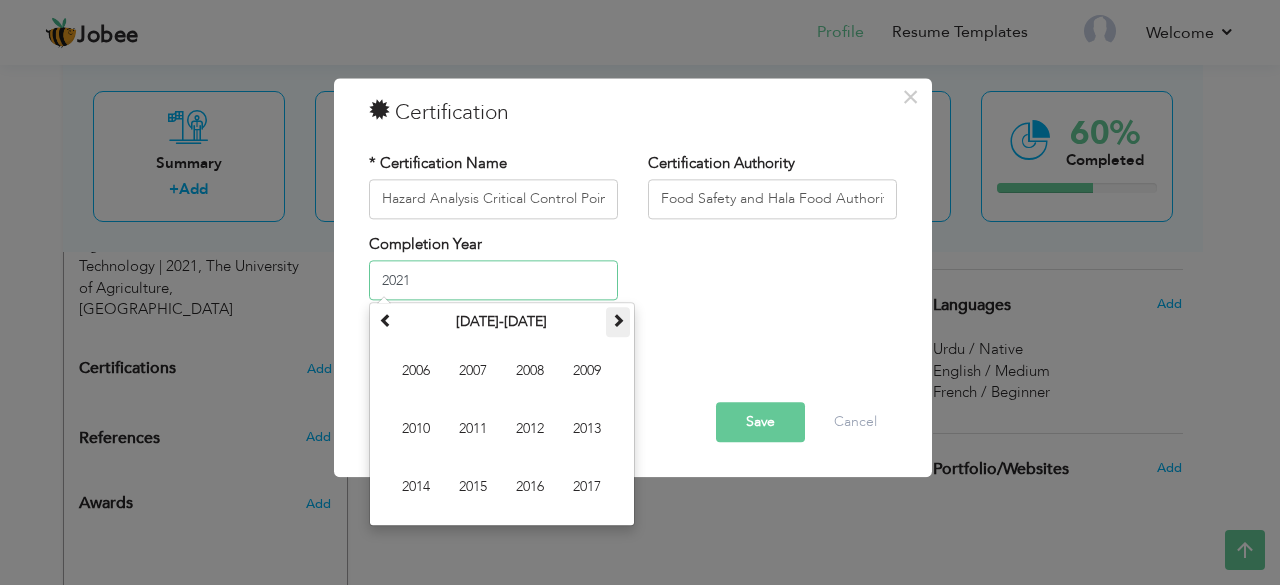 click at bounding box center [618, 321] 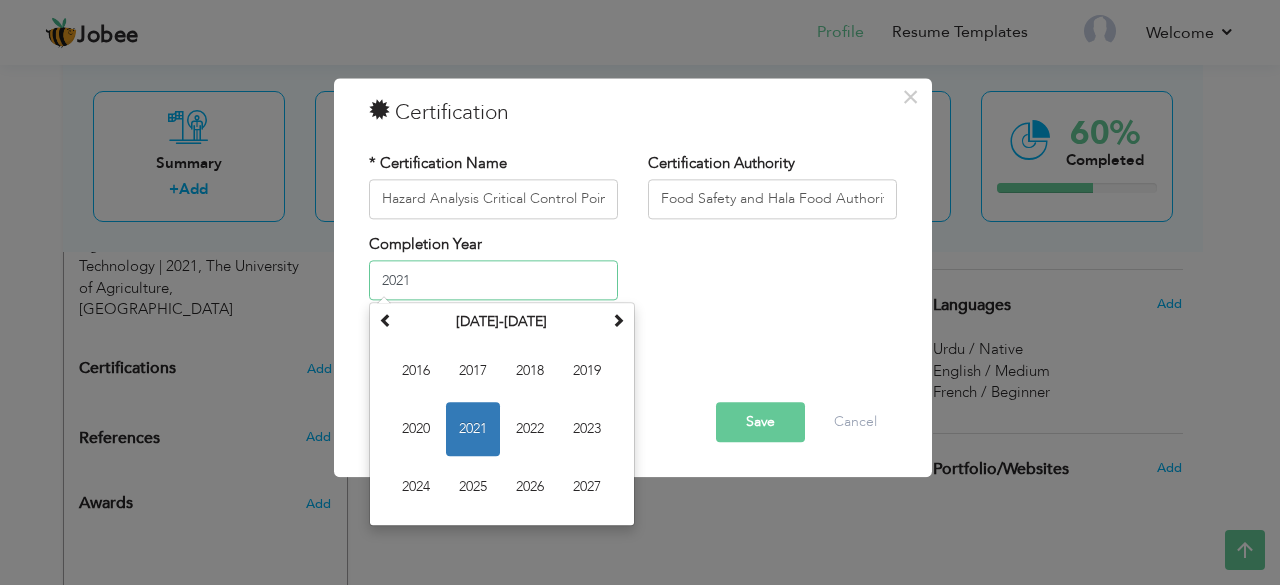 click on "2021" at bounding box center [473, 430] 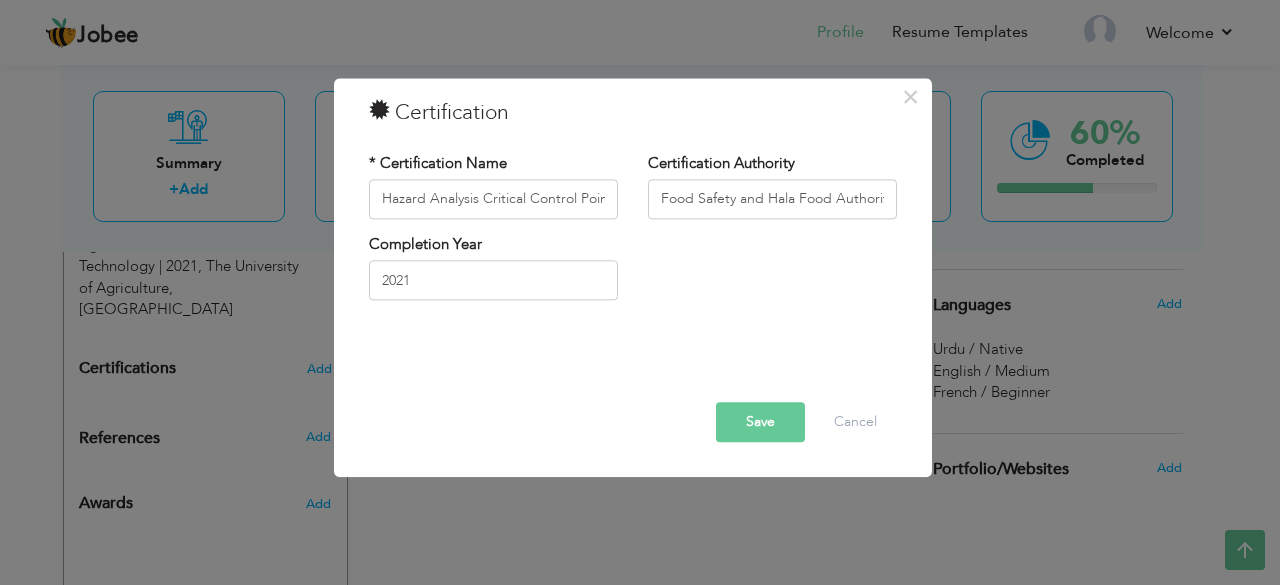 click on "Save" at bounding box center [760, 422] 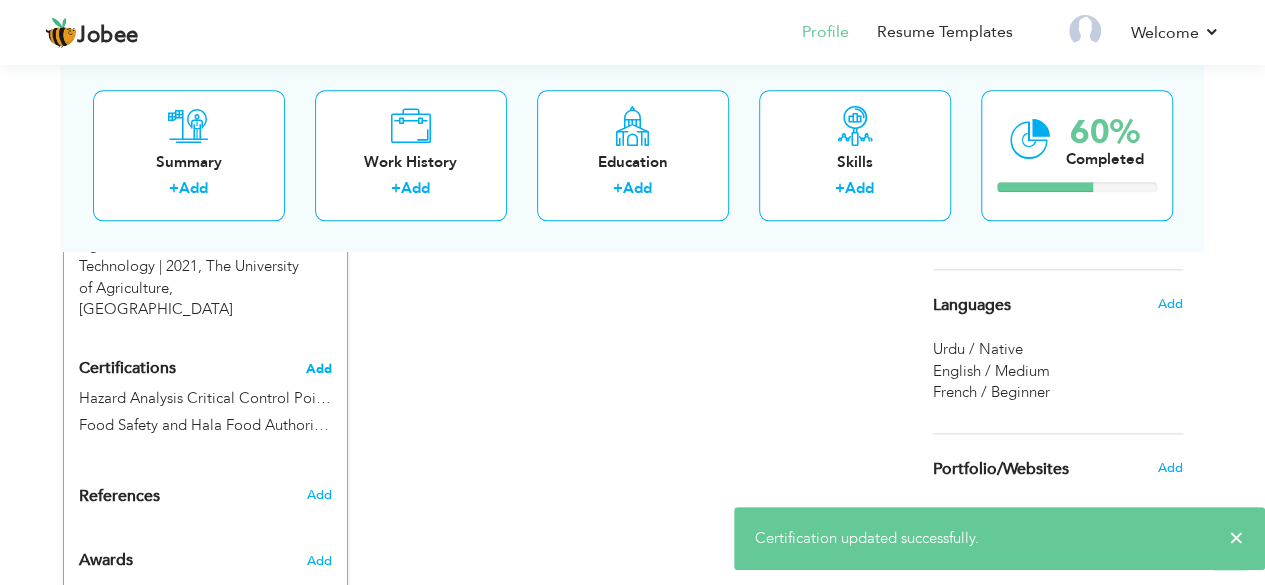 click on "Add" at bounding box center [319, 369] 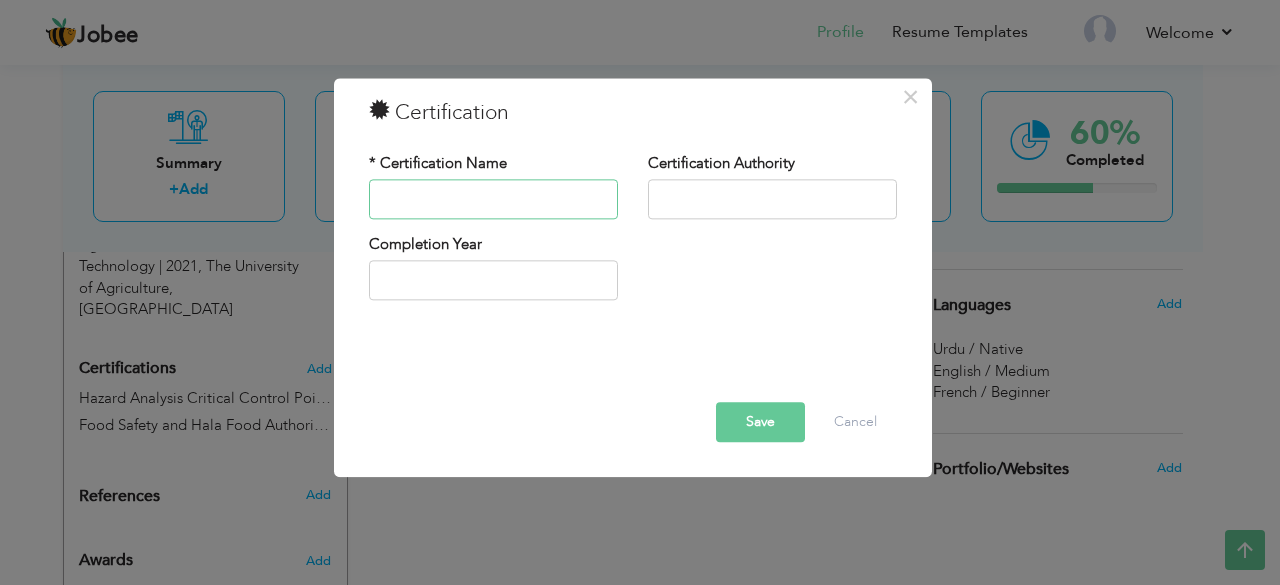 click at bounding box center (493, 199) 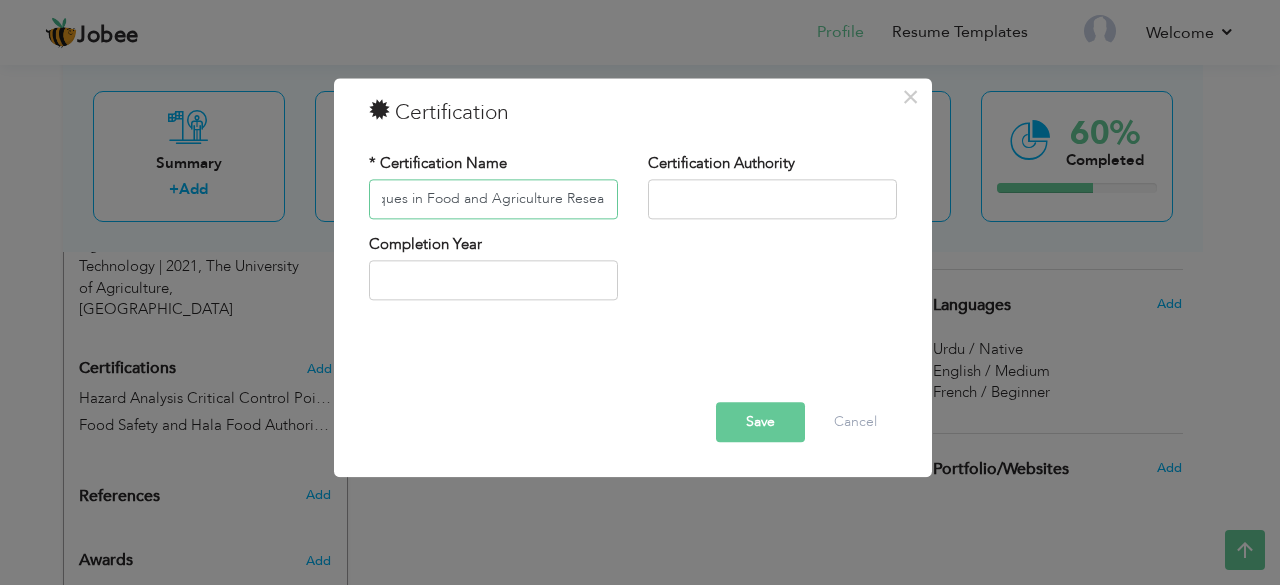 scroll, scrollTop: 0, scrollLeft: 216, axis: horizontal 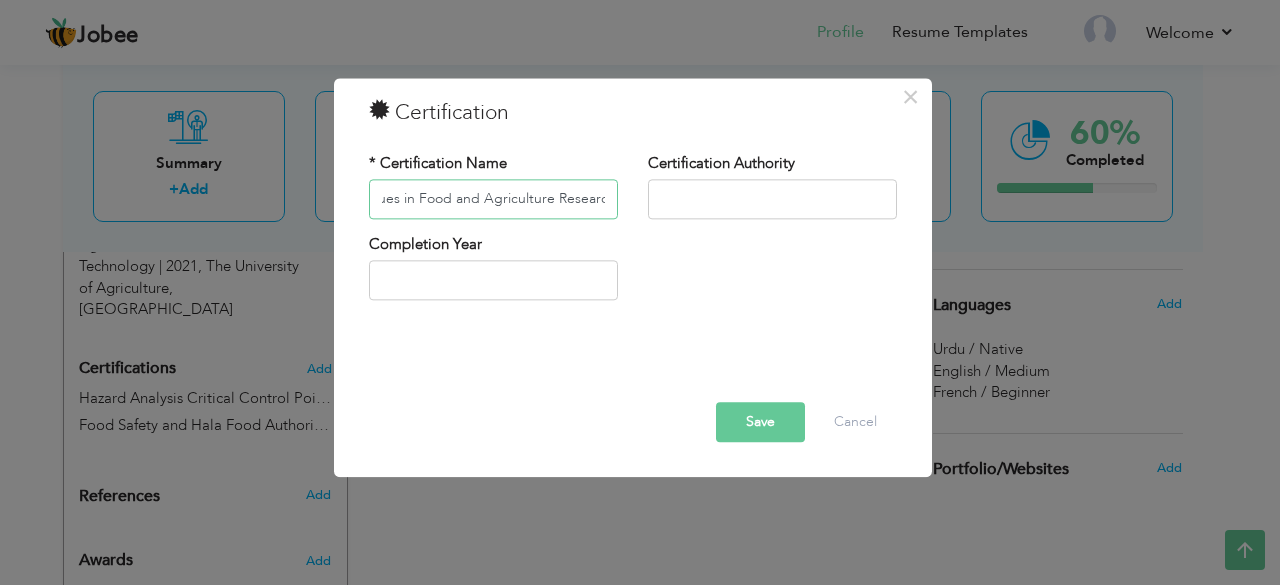 type on "Use of Nuclear and other Techniques in Food and Agriculture Research" 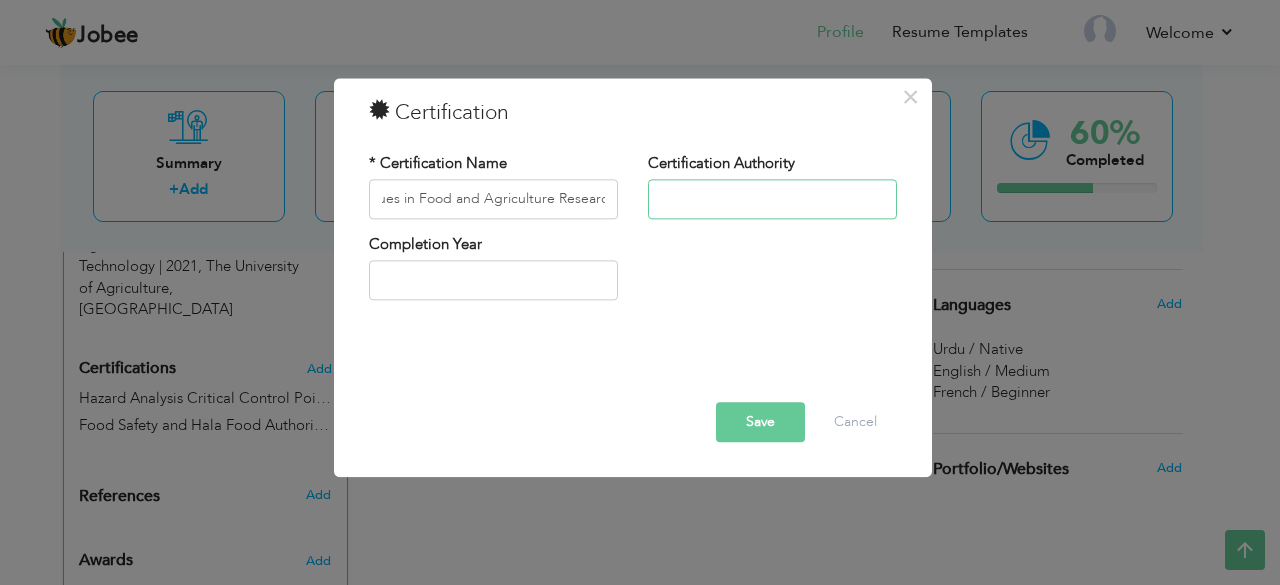 scroll, scrollTop: 0, scrollLeft: 0, axis: both 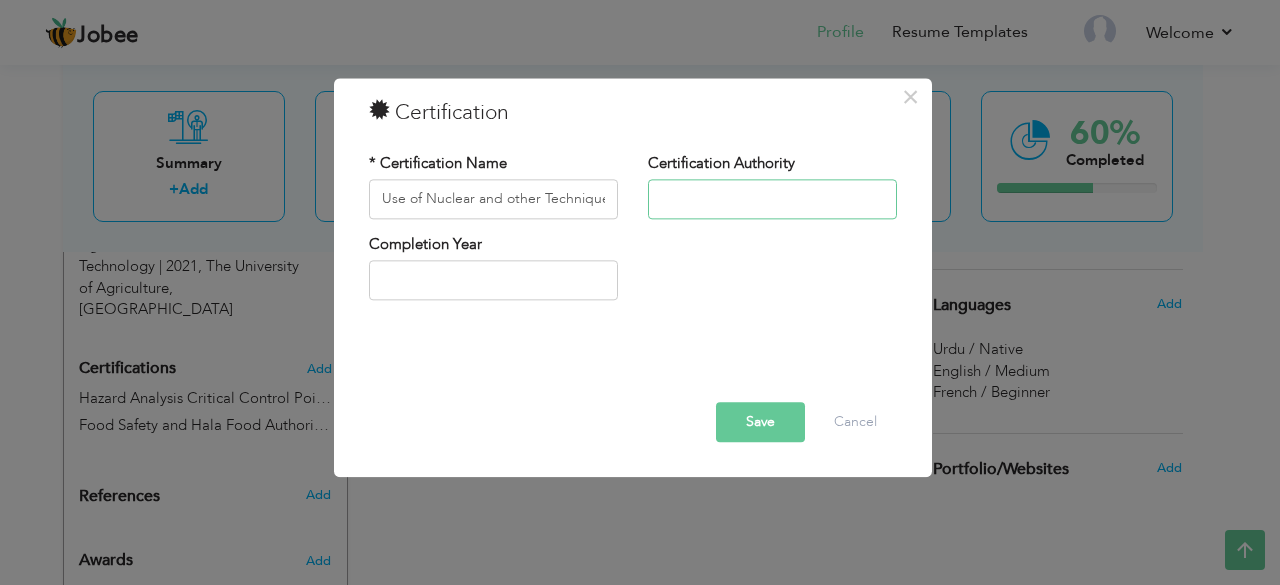 click at bounding box center (772, 199) 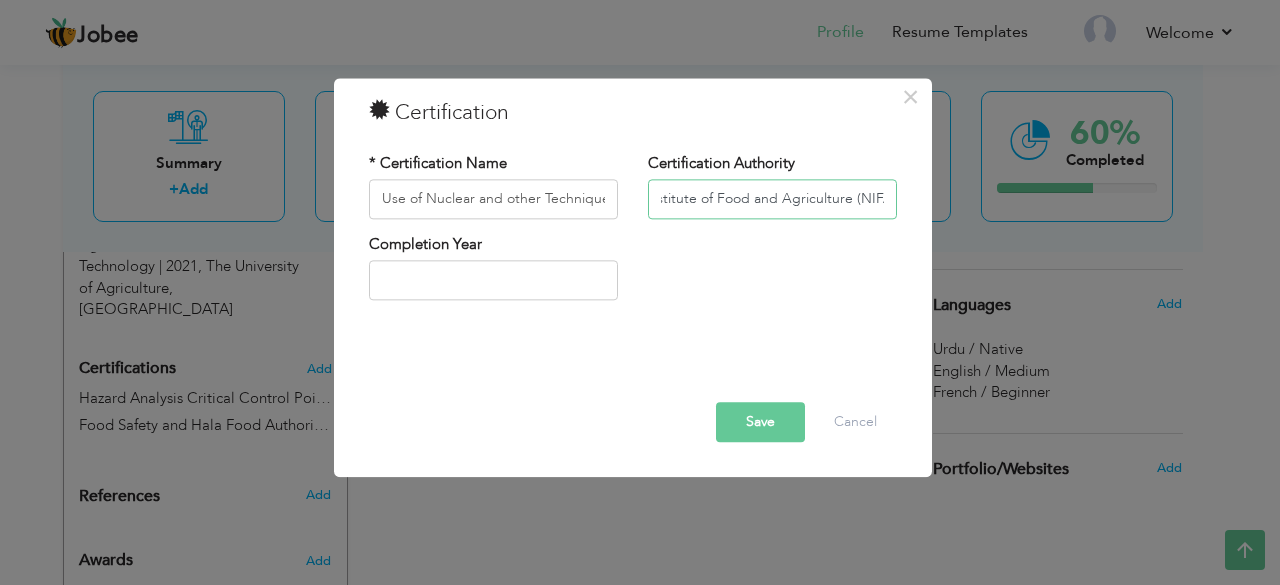 scroll, scrollTop: 0, scrollLeft: 72, axis: horizontal 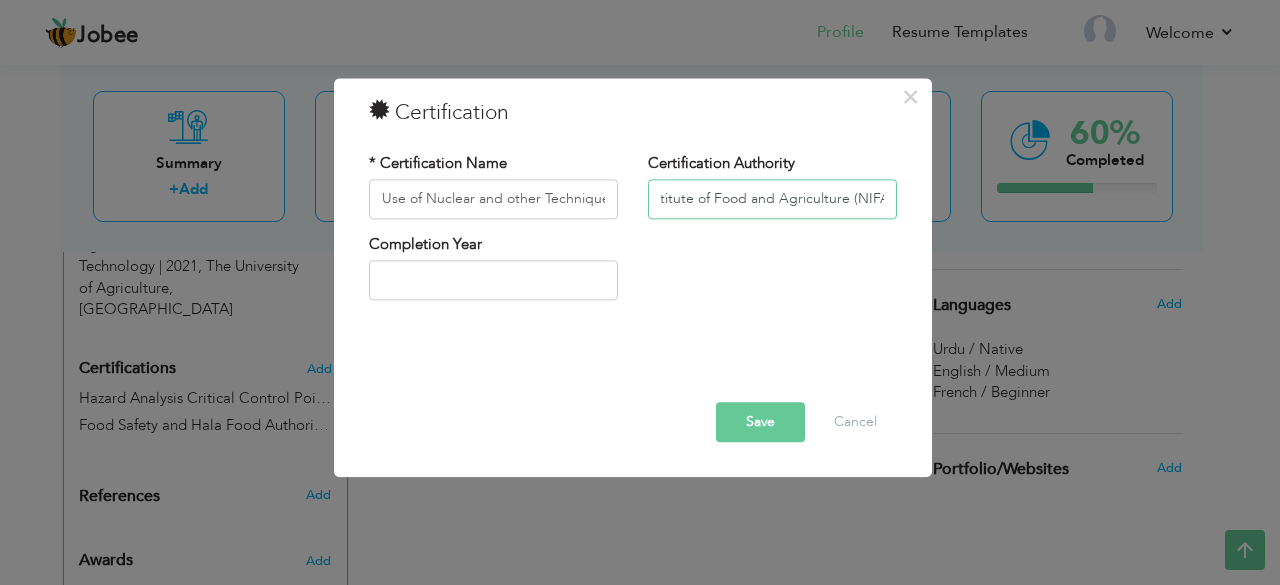 type on "Nuclear Institute of Food and Agriculture (NIFA)" 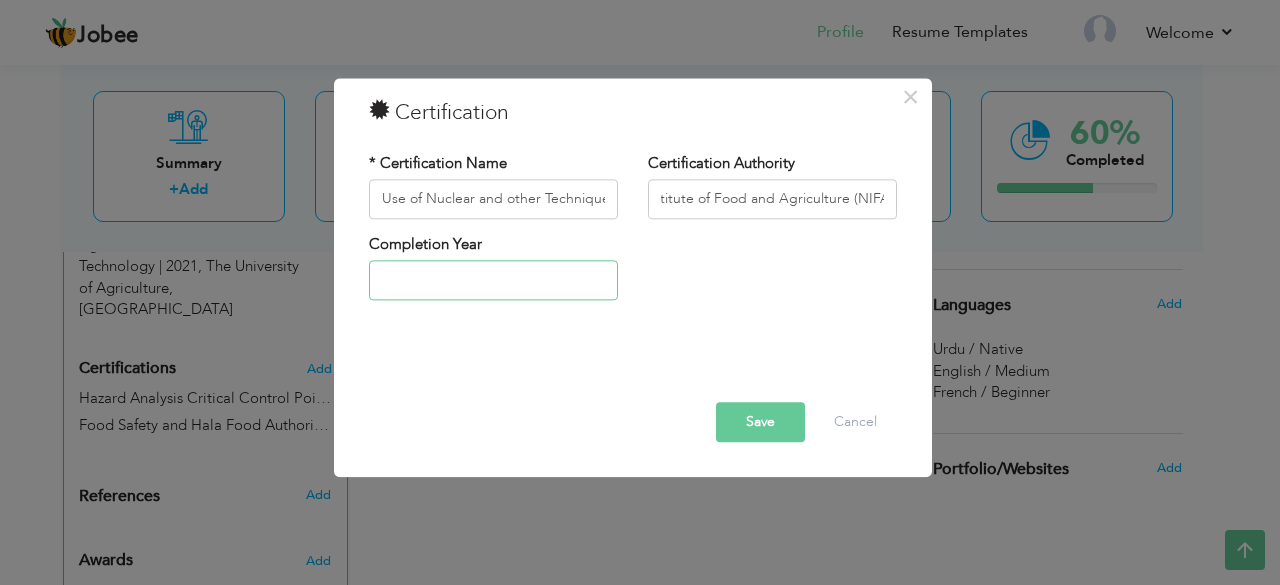 scroll, scrollTop: 0, scrollLeft: 0, axis: both 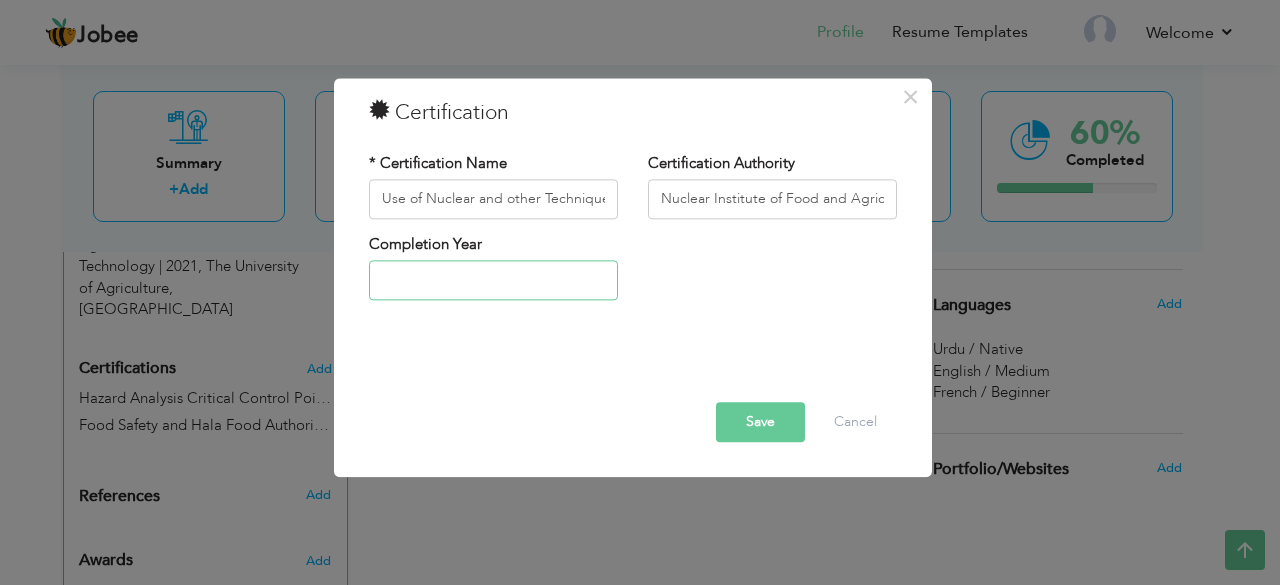 click at bounding box center (493, 281) 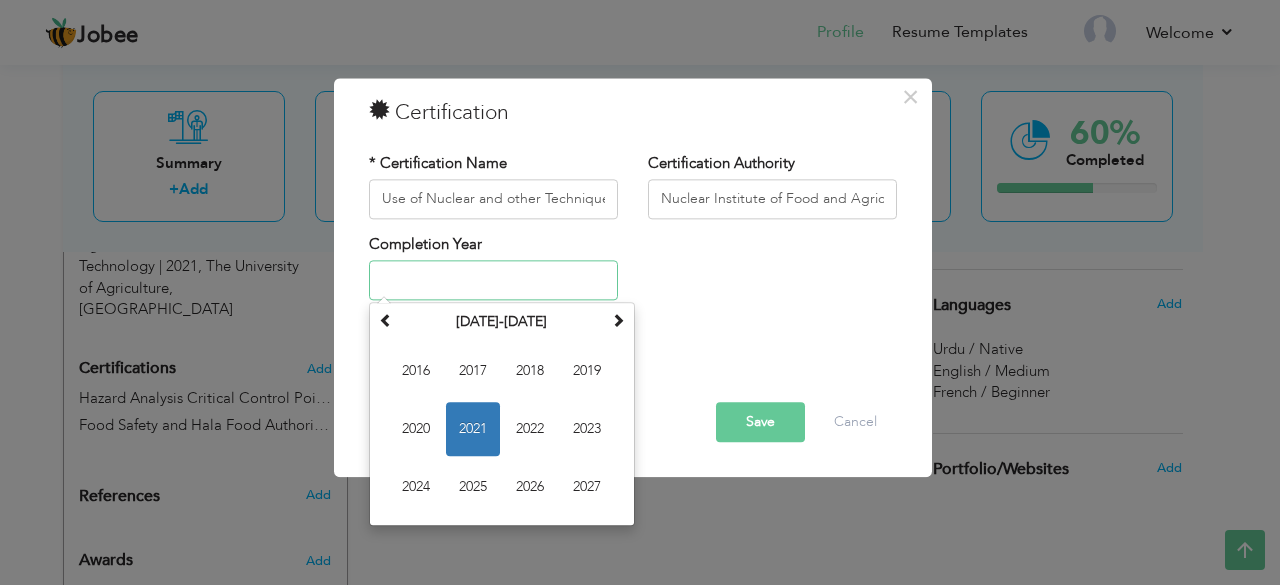click on "2021" at bounding box center [473, 430] 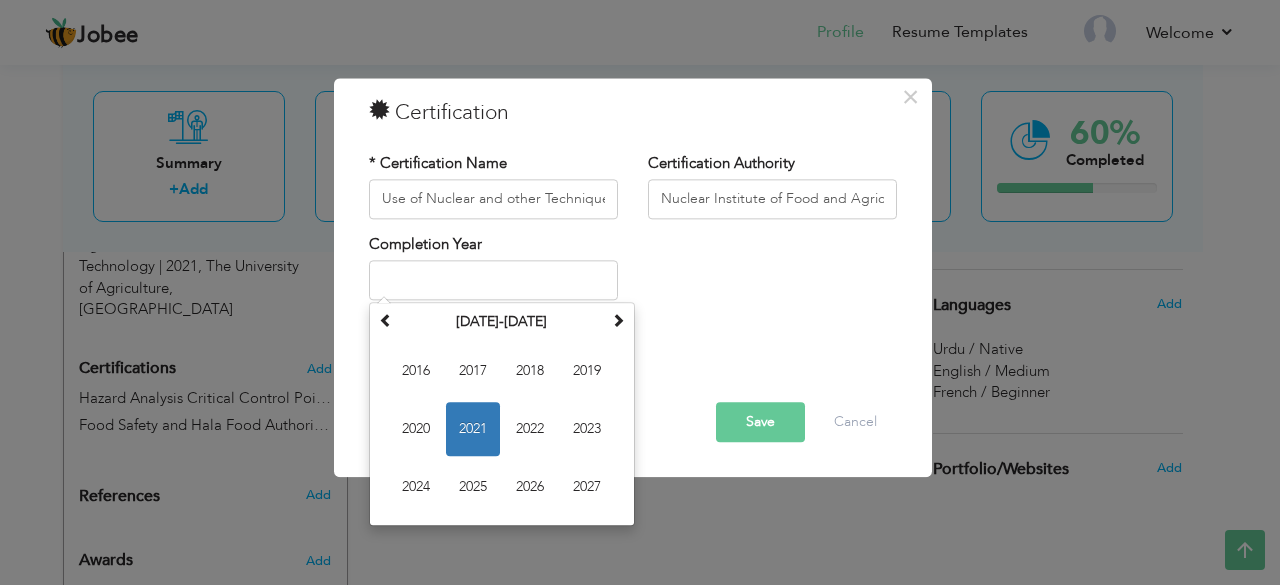 type on "2021" 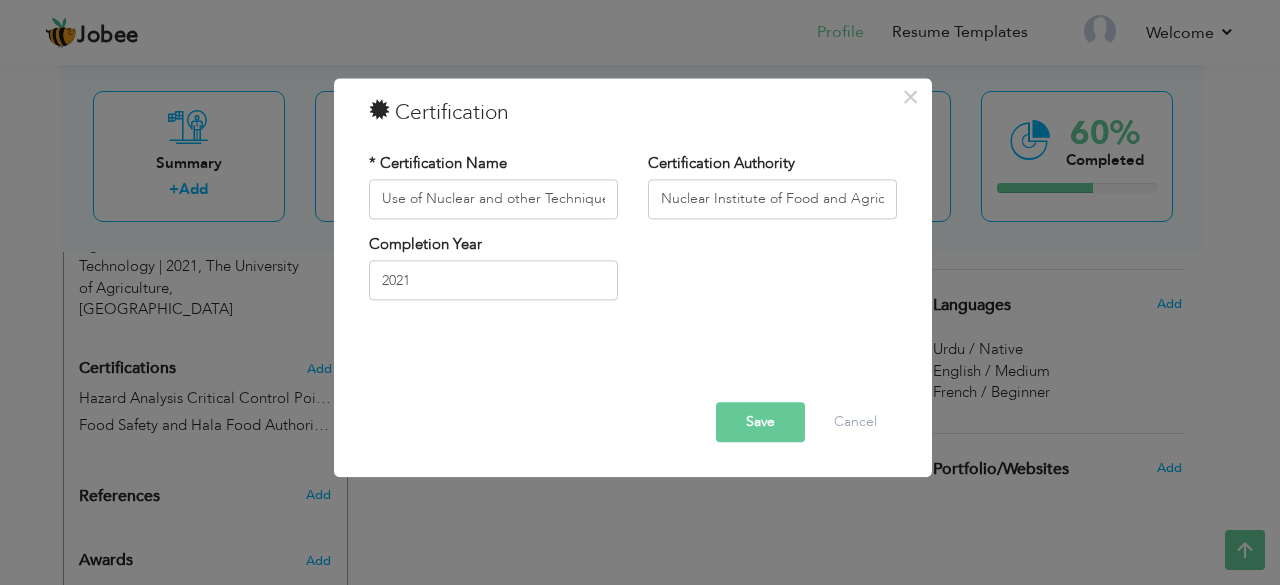 click on "Save" at bounding box center [760, 422] 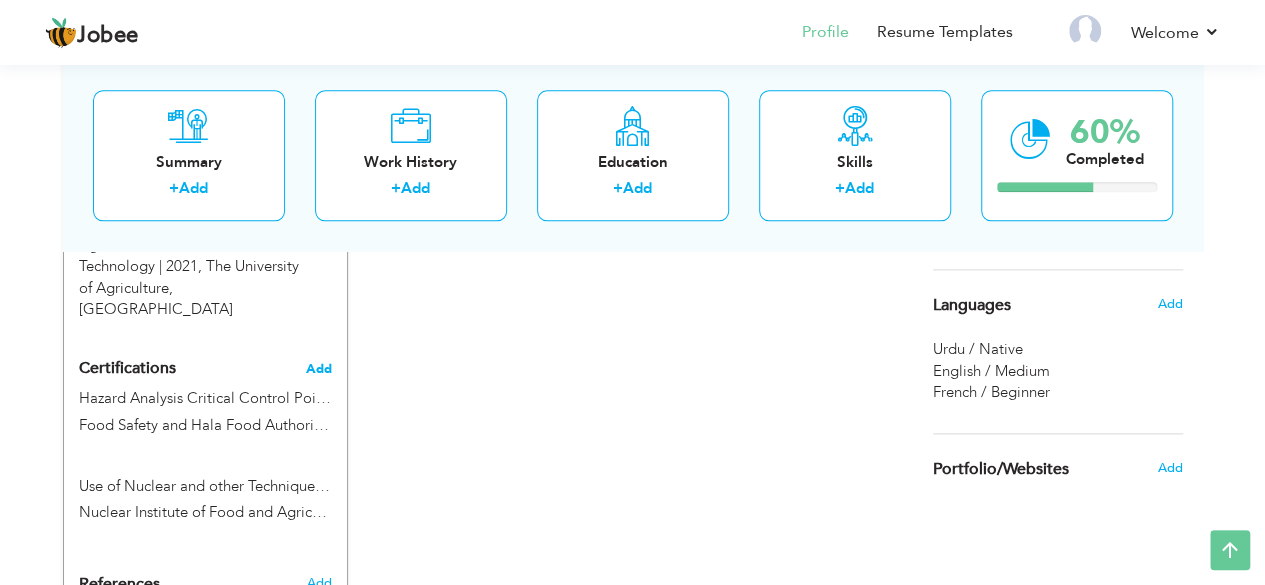 click on "Add" at bounding box center (319, 369) 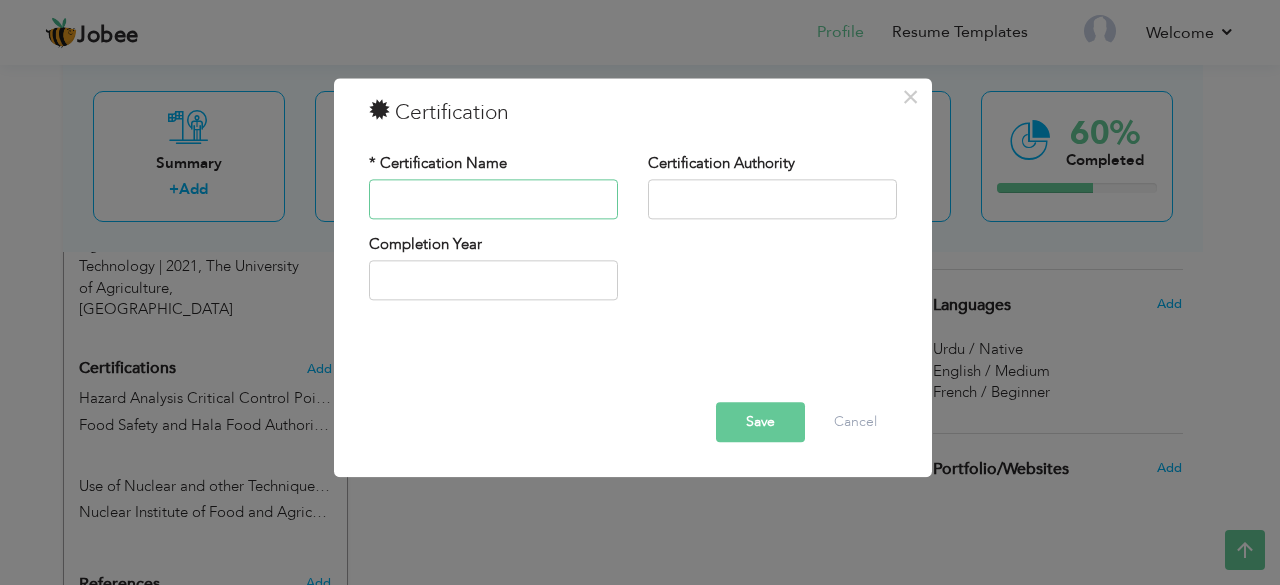 click at bounding box center [493, 199] 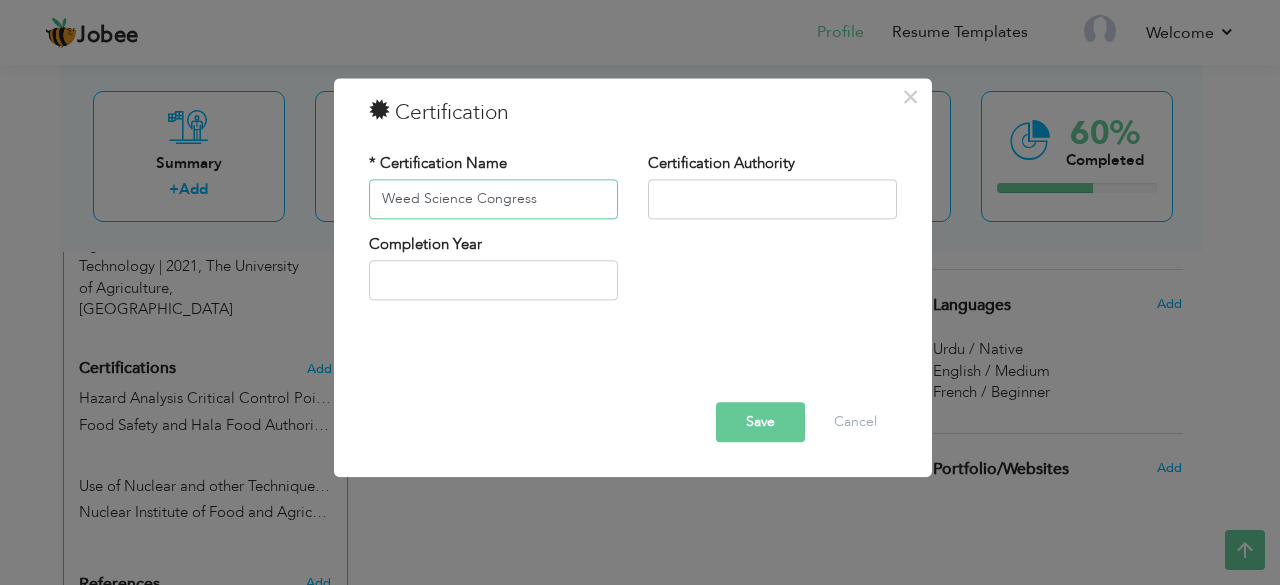 type on "Weed Science Congress" 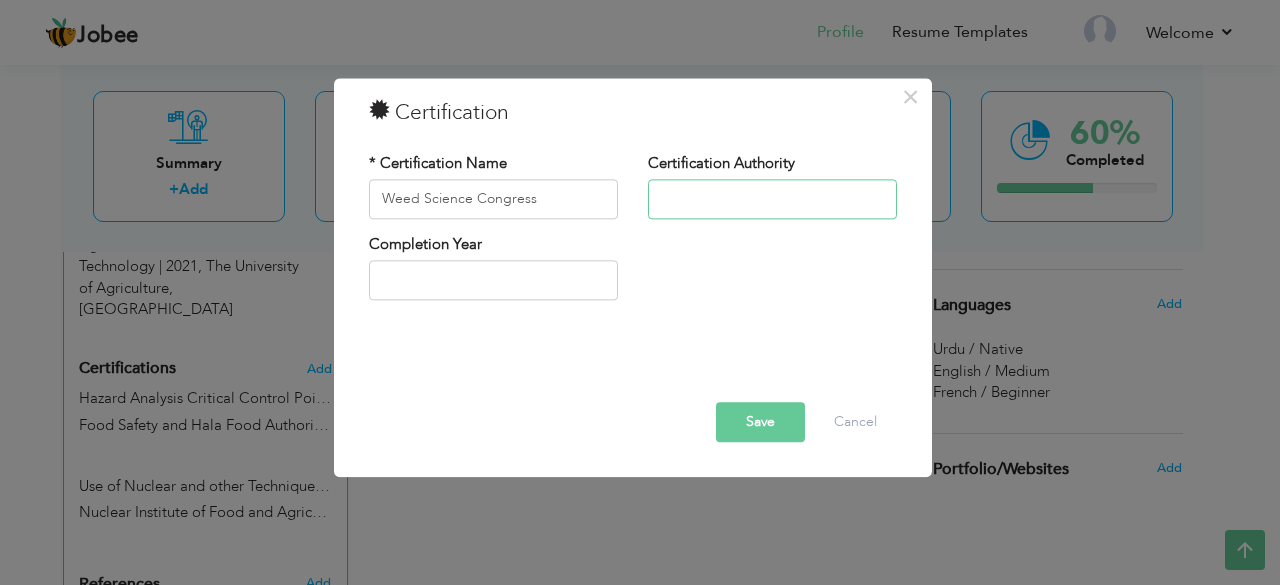 click at bounding box center [772, 199] 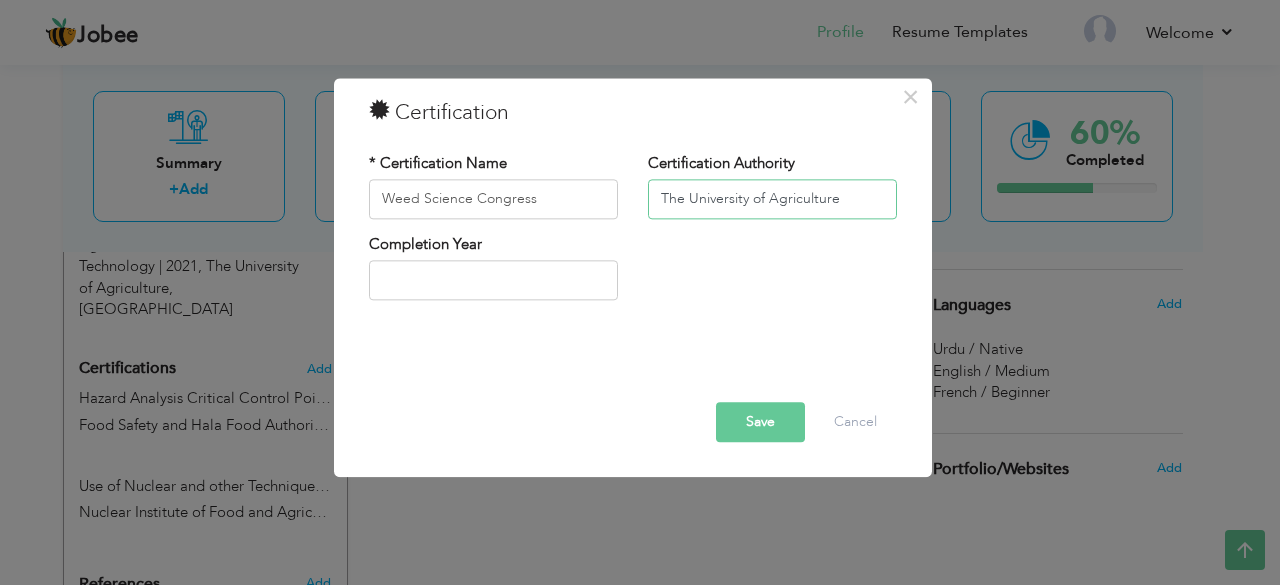 type on "The University of Agriculture" 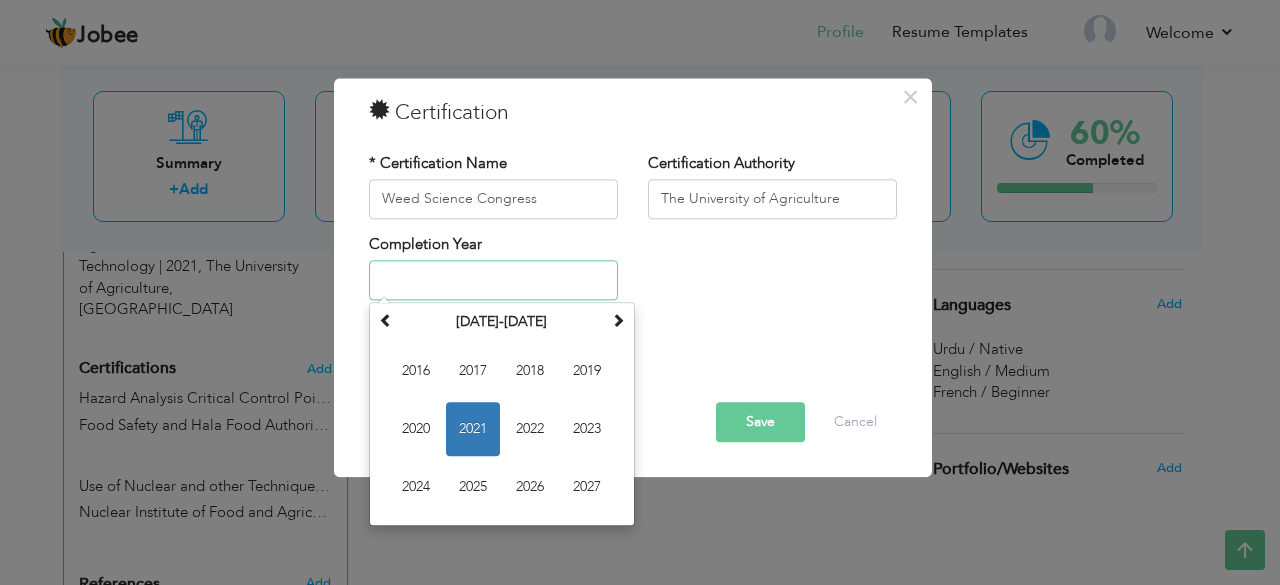 click at bounding box center (493, 281) 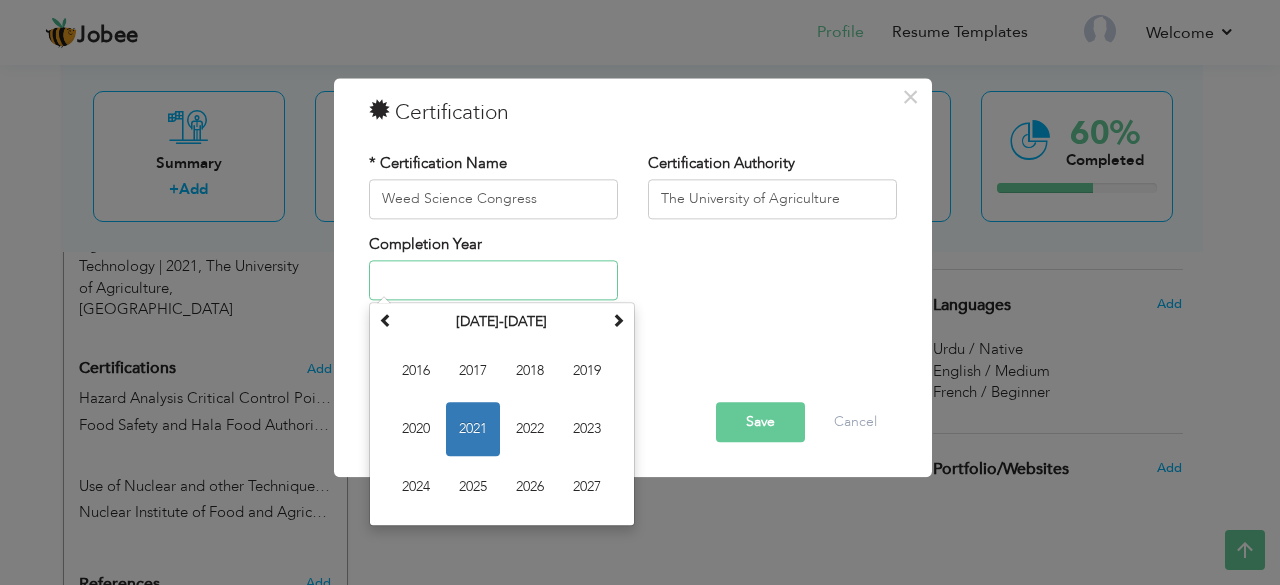 click on "2021" at bounding box center (473, 430) 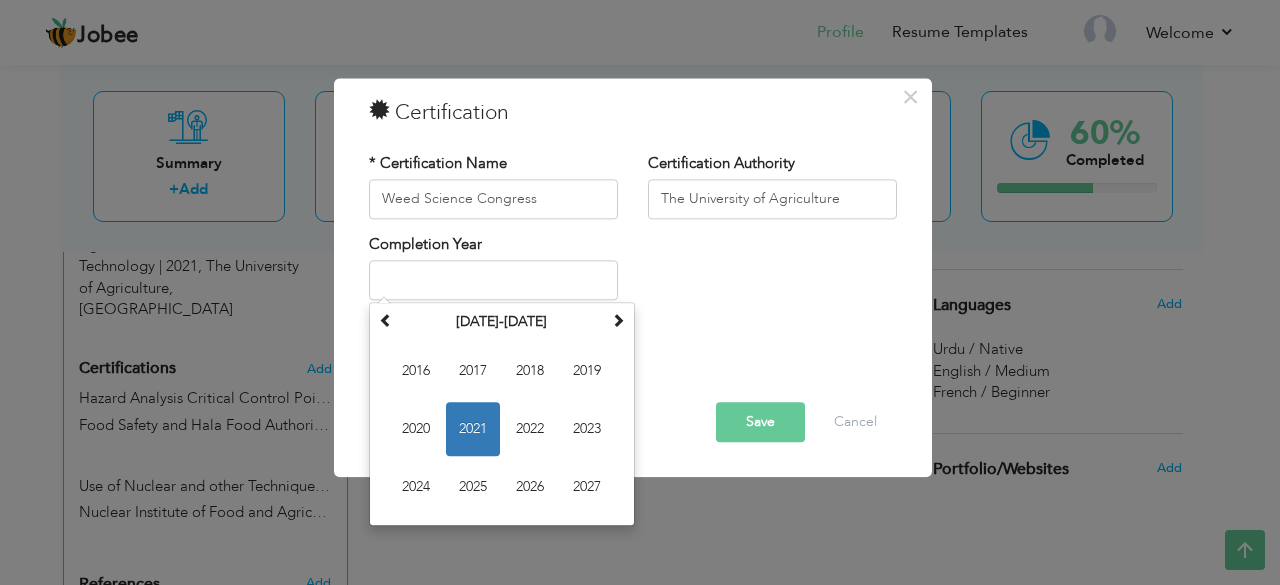 type on "2021" 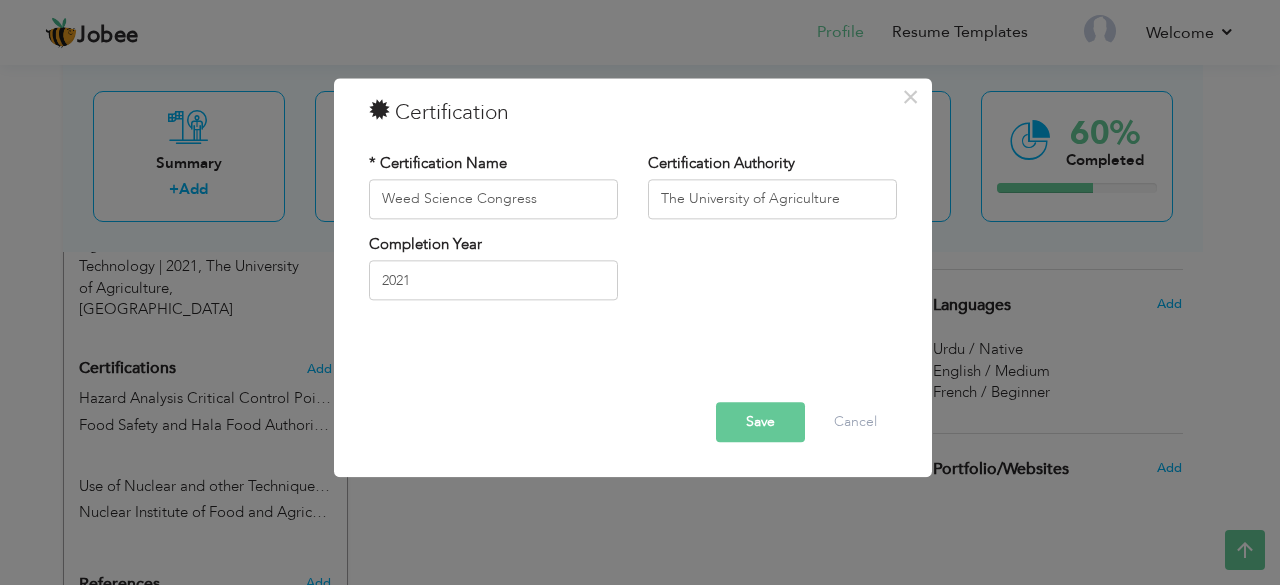 click on "Save" at bounding box center (760, 422) 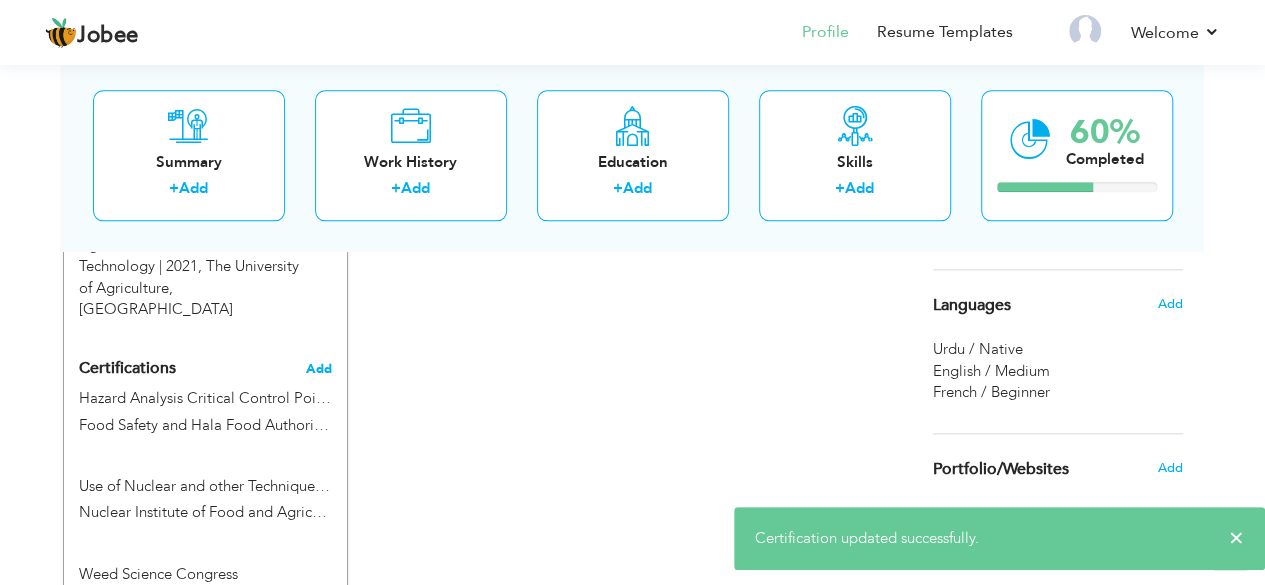 click on "Add" at bounding box center [319, 369] 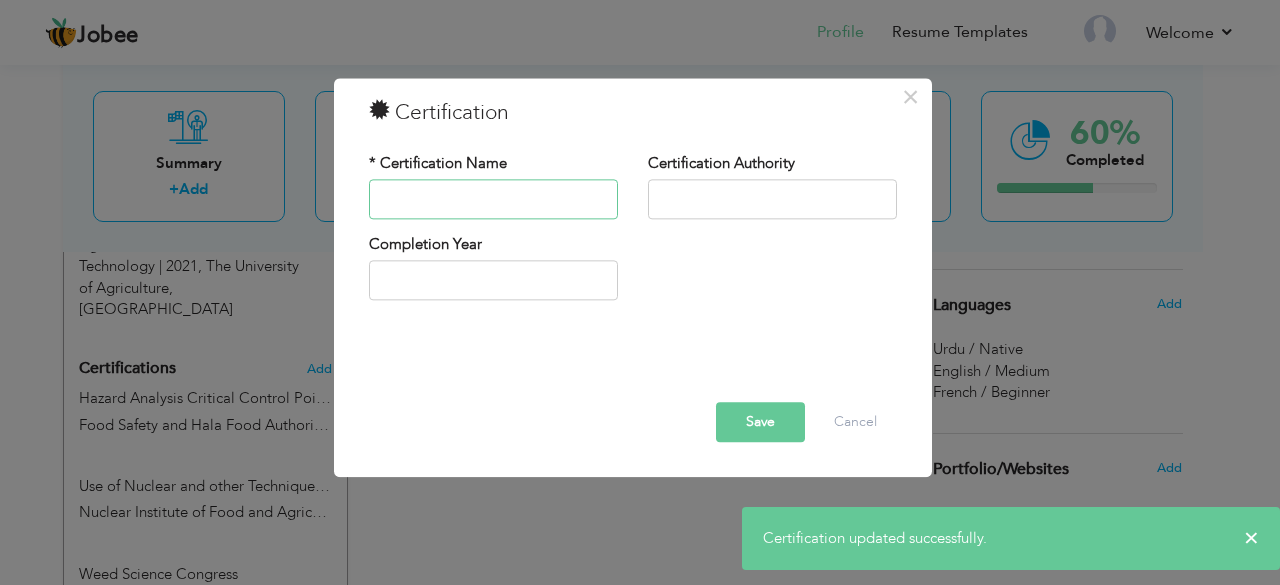 click at bounding box center [493, 199] 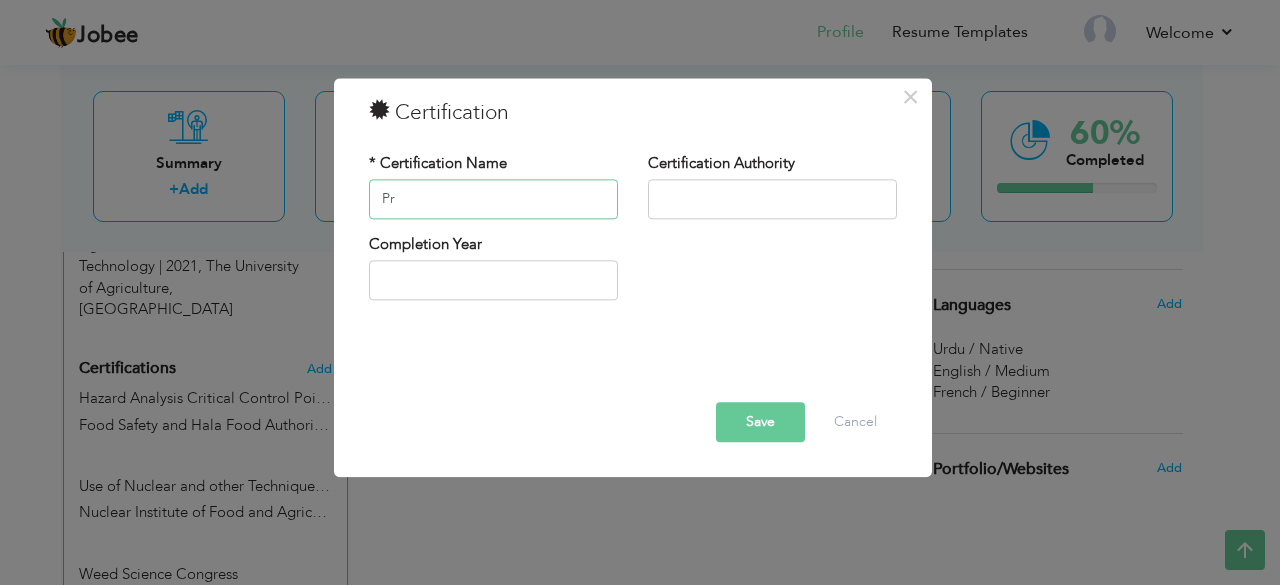 type on "P" 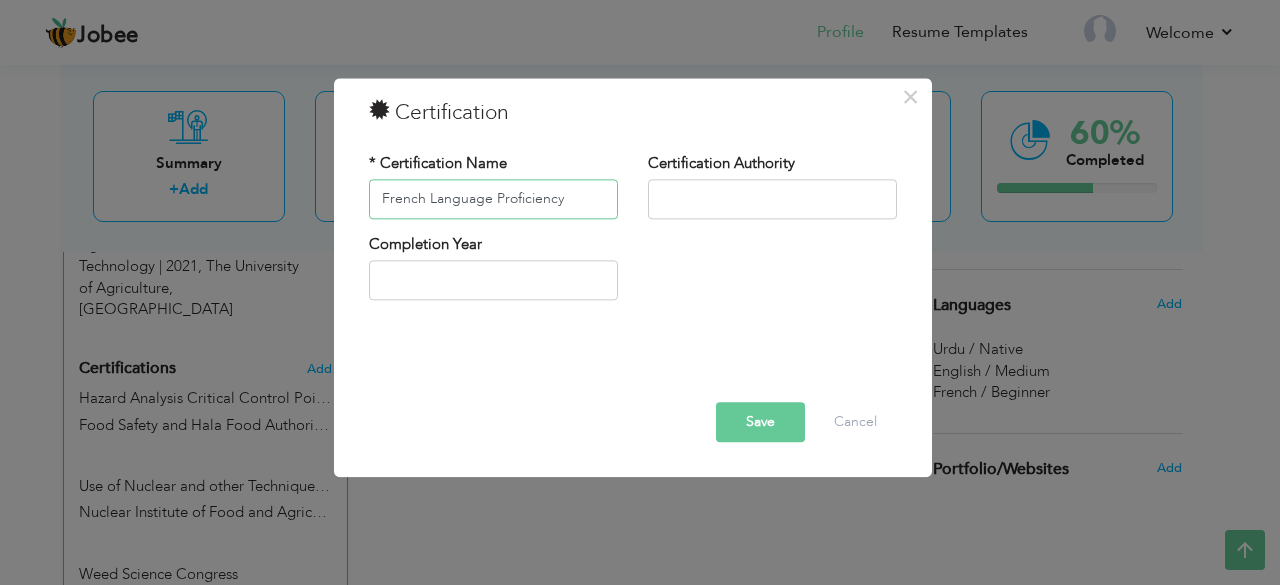 type on "French Language Proficiency" 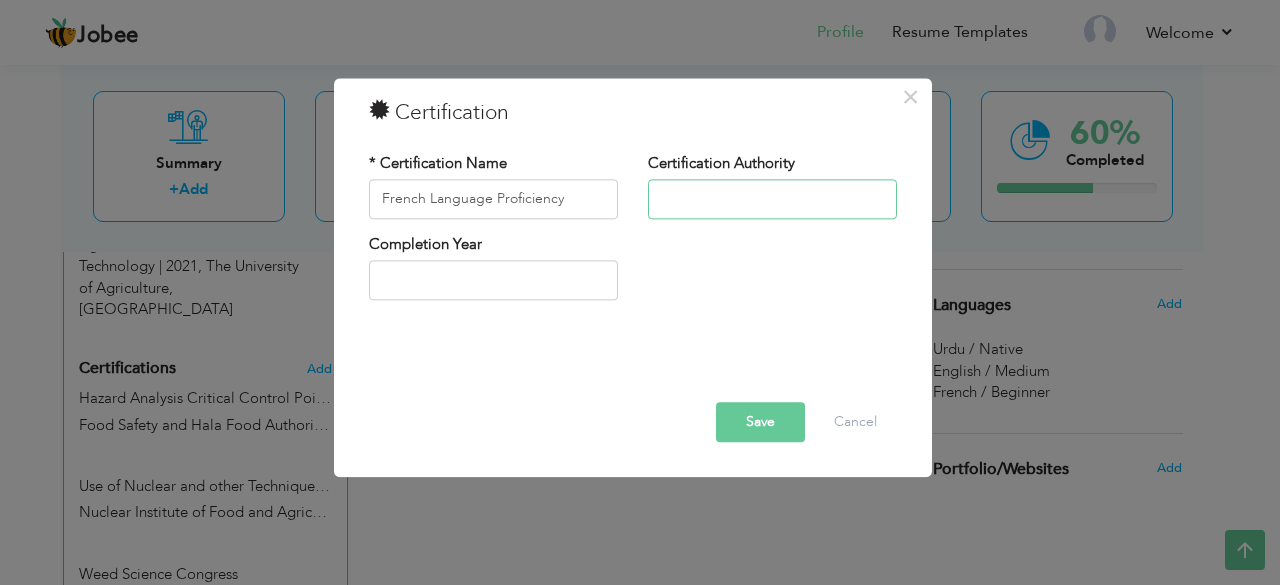 click at bounding box center [772, 199] 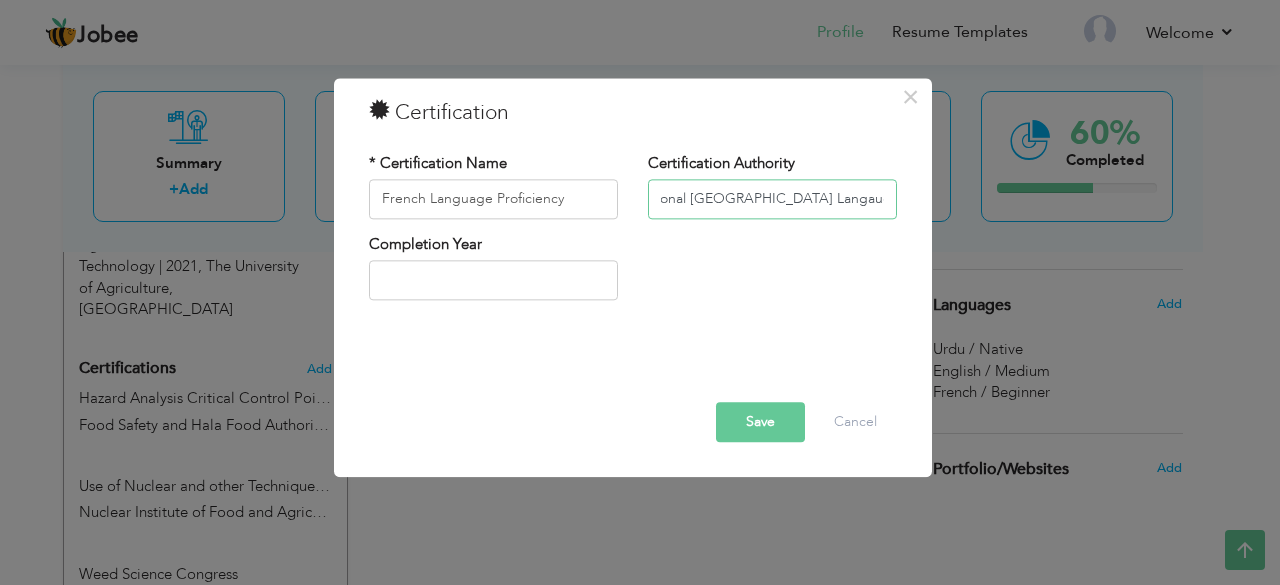 scroll, scrollTop: 0, scrollLeft: 33, axis: horizontal 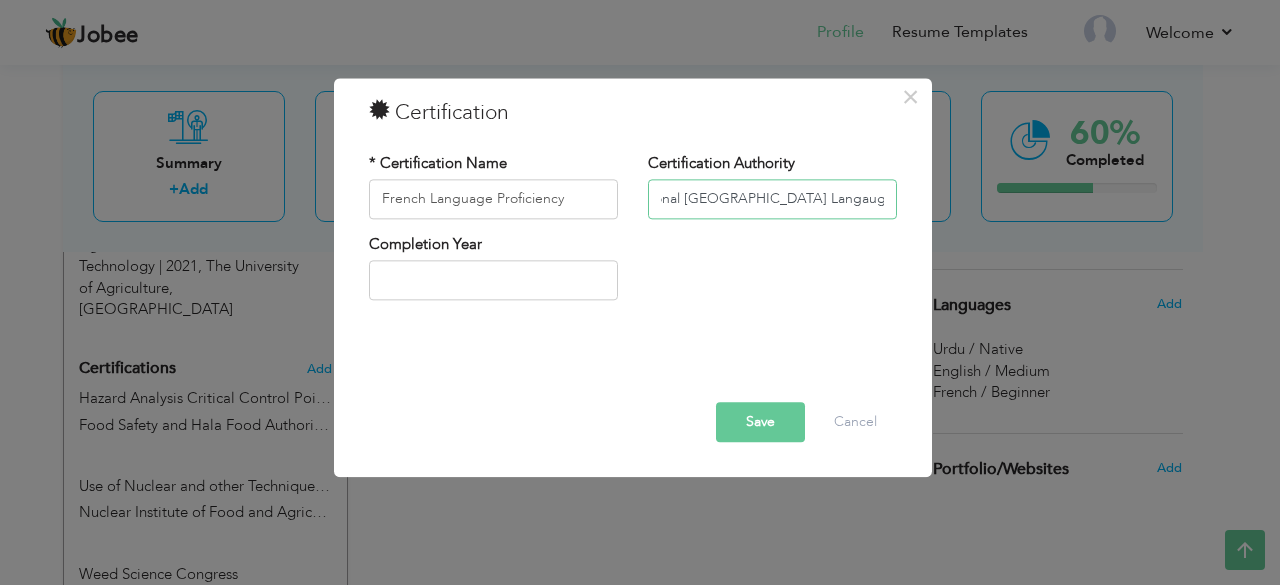 type on "National [GEOGRAPHIC_DATA] Langauges" 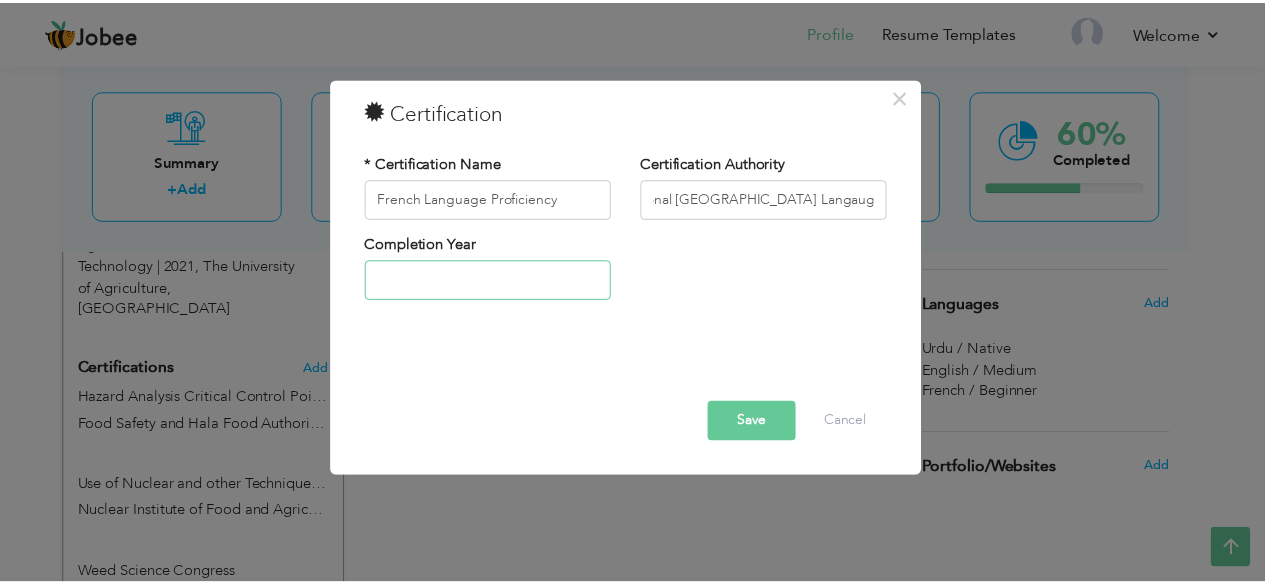 scroll, scrollTop: 0, scrollLeft: 0, axis: both 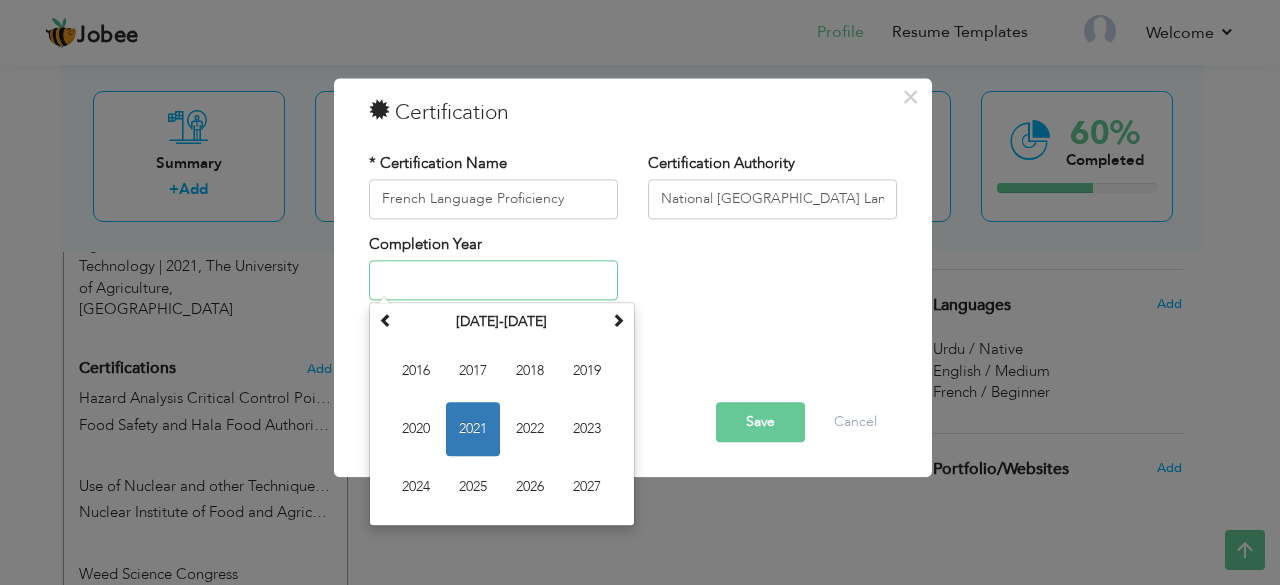 click at bounding box center (493, 281) 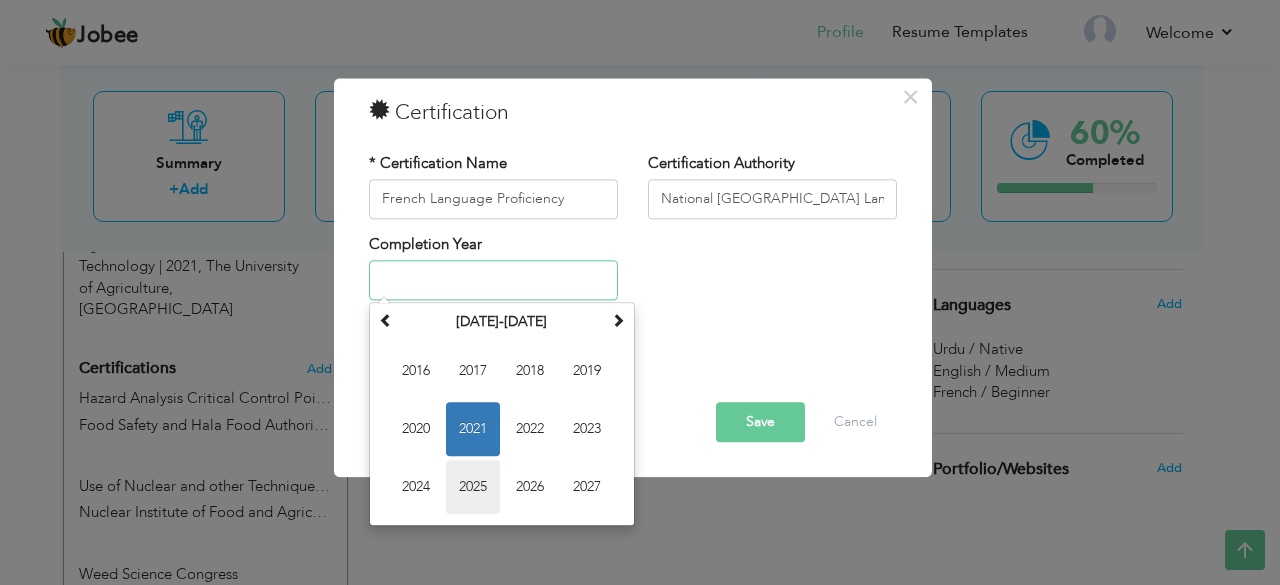 click on "2025" at bounding box center [473, 488] 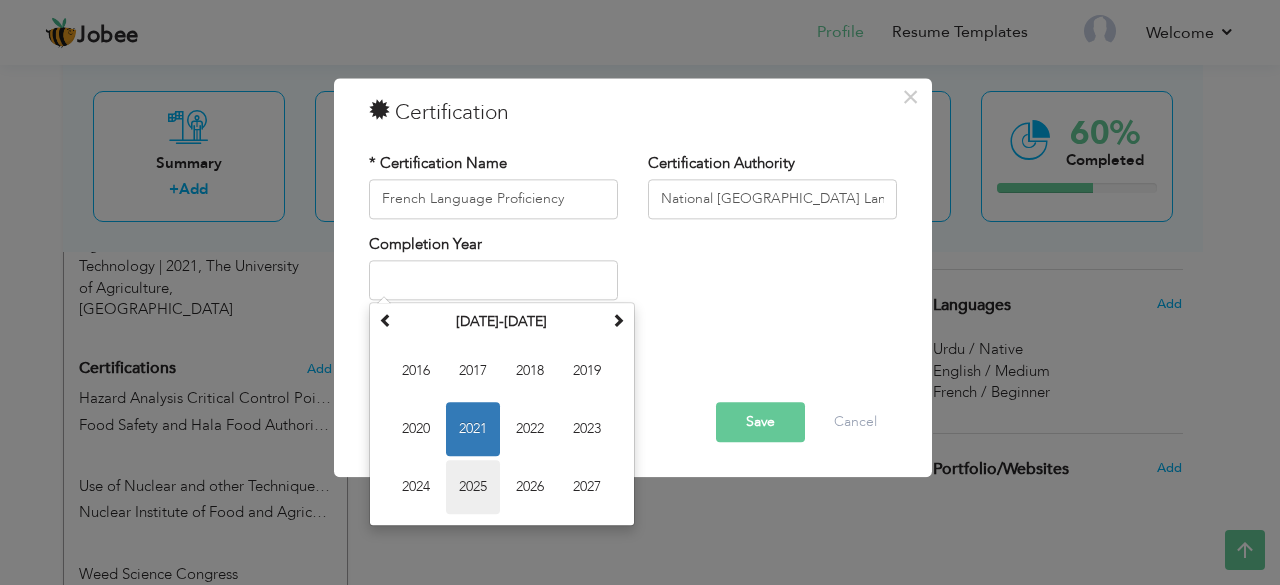 type on "2025" 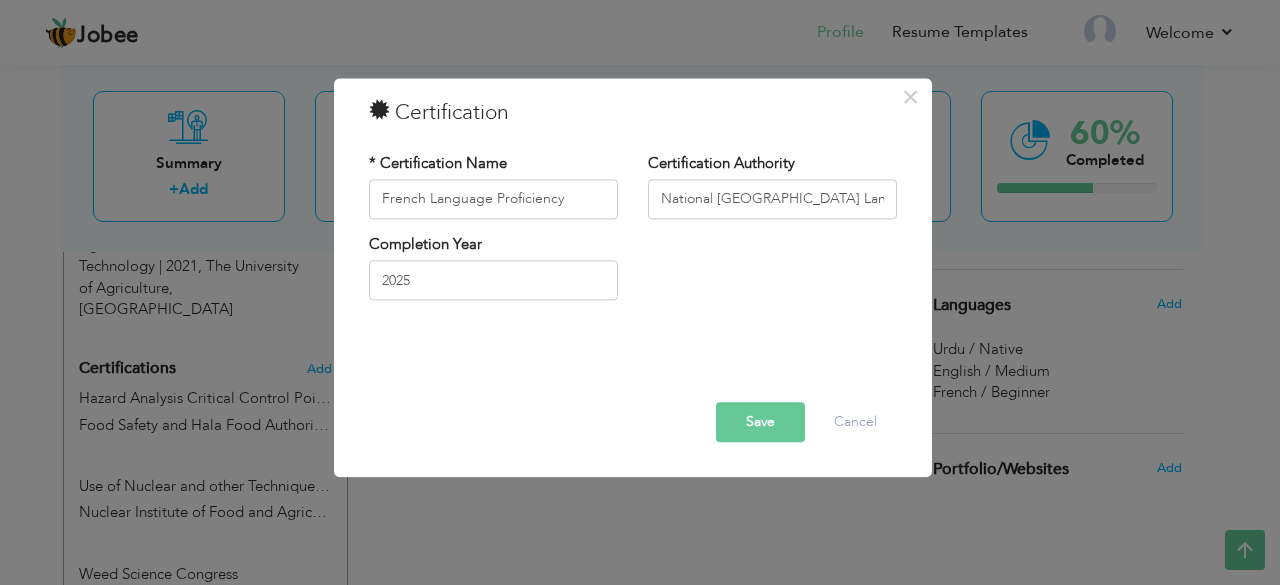 click on "Save" at bounding box center (760, 422) 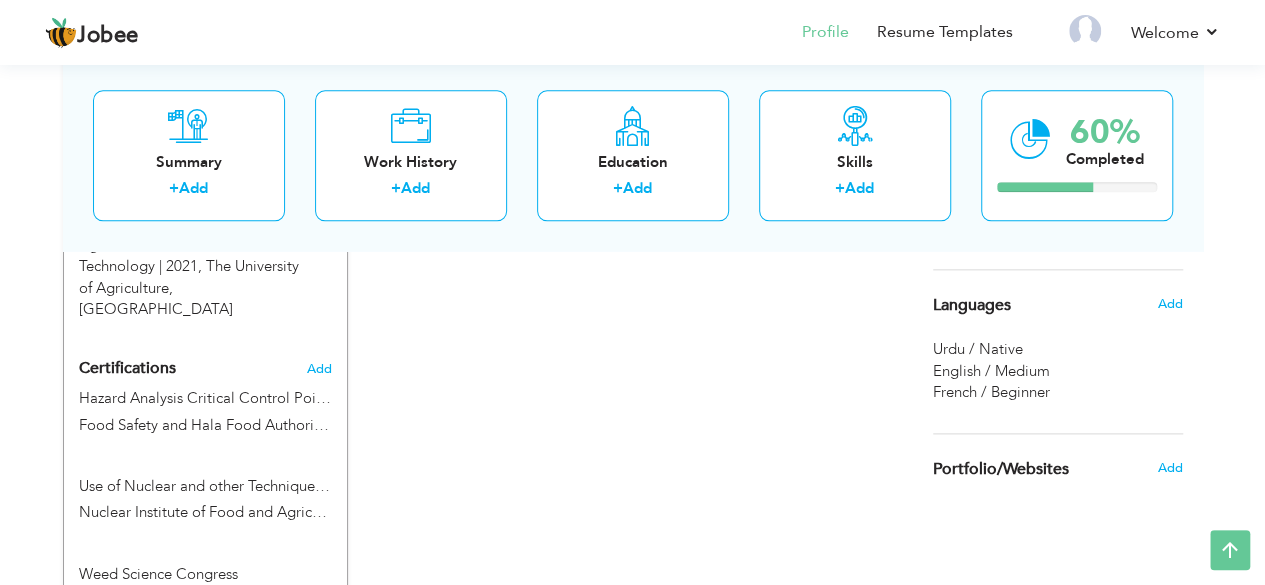 drag, startPoint x: 1279, startPoint y: 368, endPoint x: 764, endPoint y: 379, distance: 515.1175 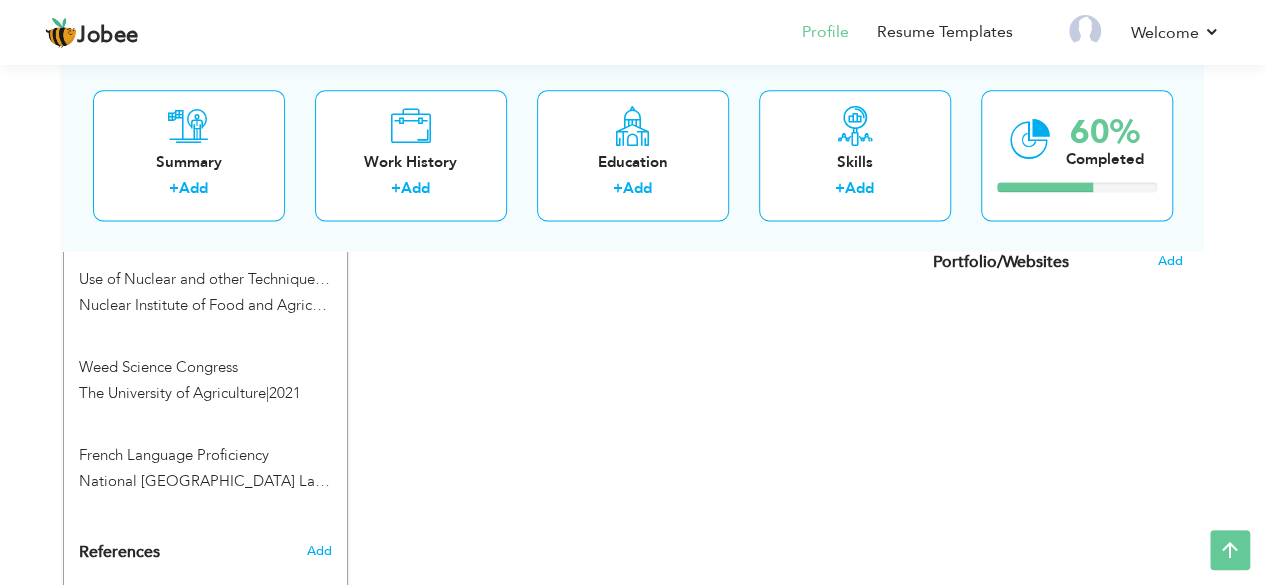 scroll, scrollTop: 1288, scrollLeft: 0, axis: vertical 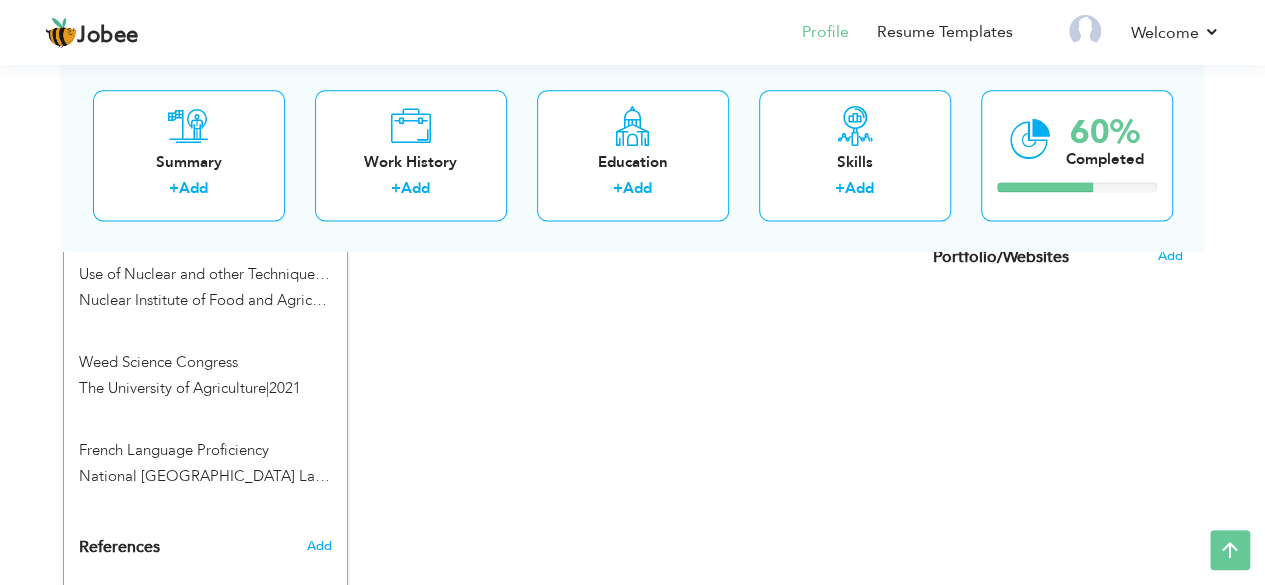 click on "View Resume
Export PDF
Profile
Summary
Public Link
Experience
Education
Awards
Work Histroy
Projects
Certifications
Skills
Preferred Job City" at bounding box center (632, -278) 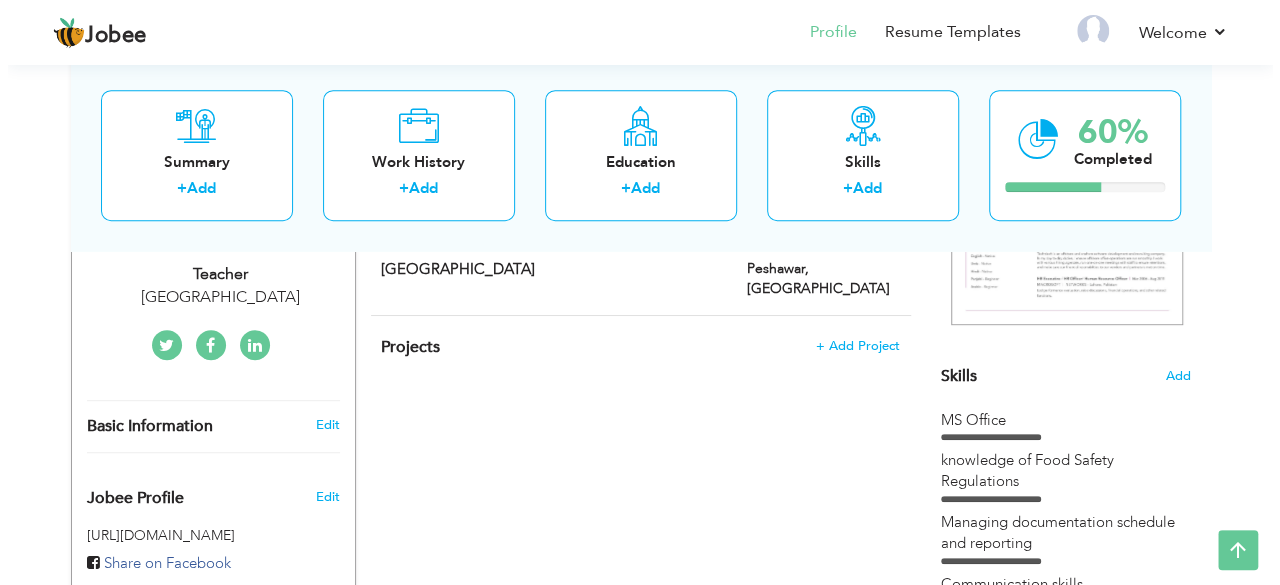 scroll, scrollTop: 407, scrollLeft: 0, axis: vertical 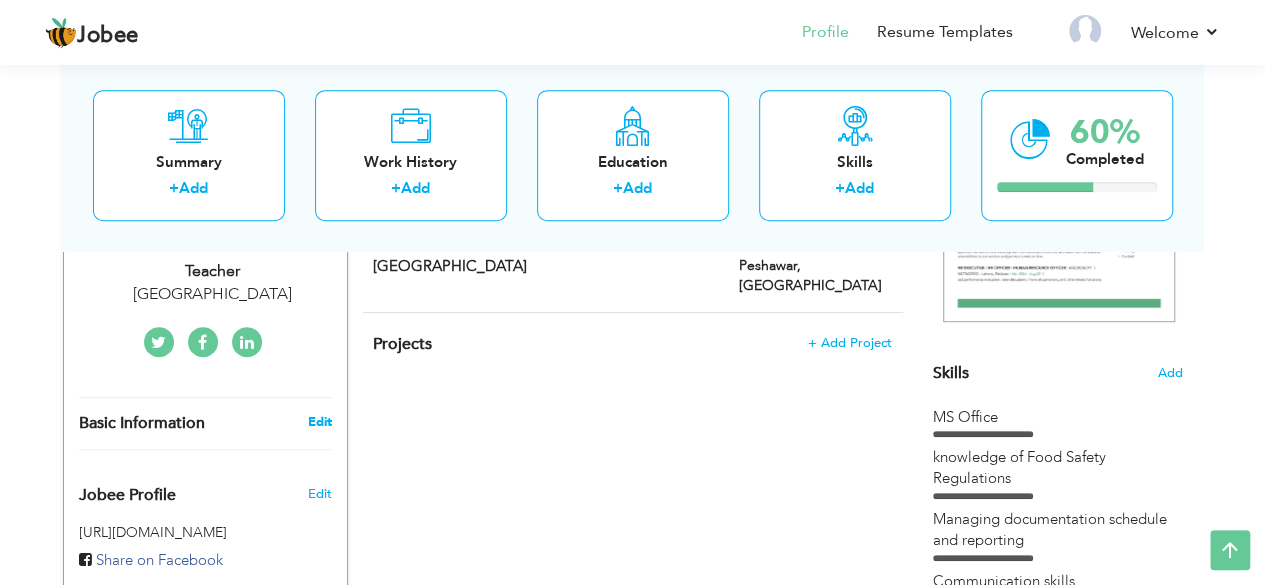 click on "Edit" at bounding box center [319, 422] 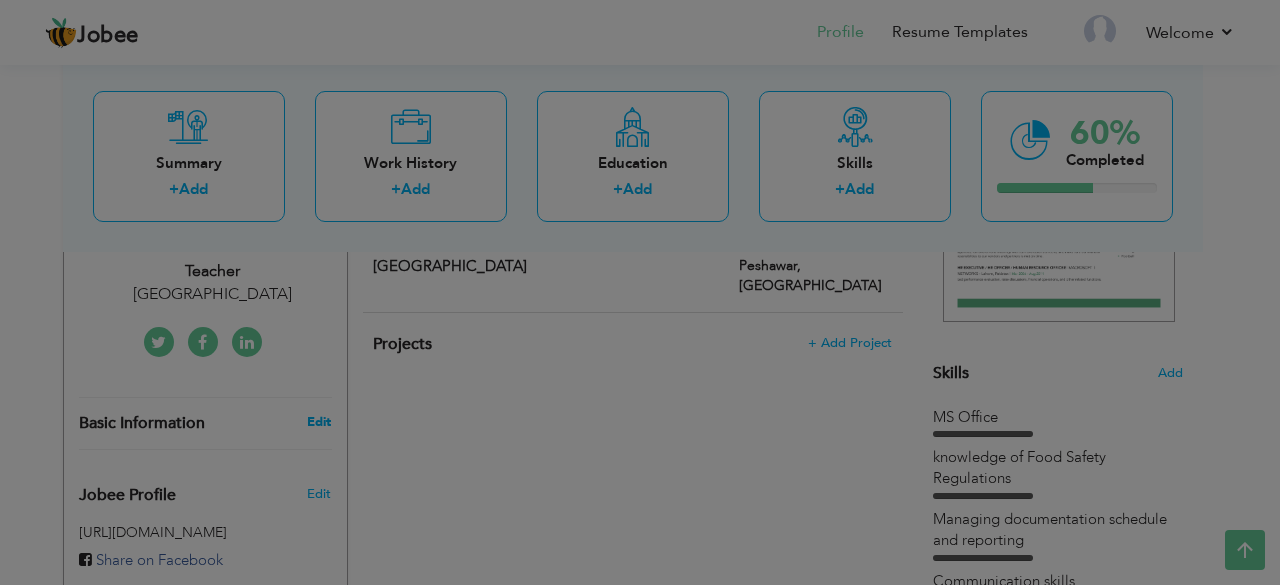 scroll, scrollTop: 0, scrollLeft: 0, axis: both 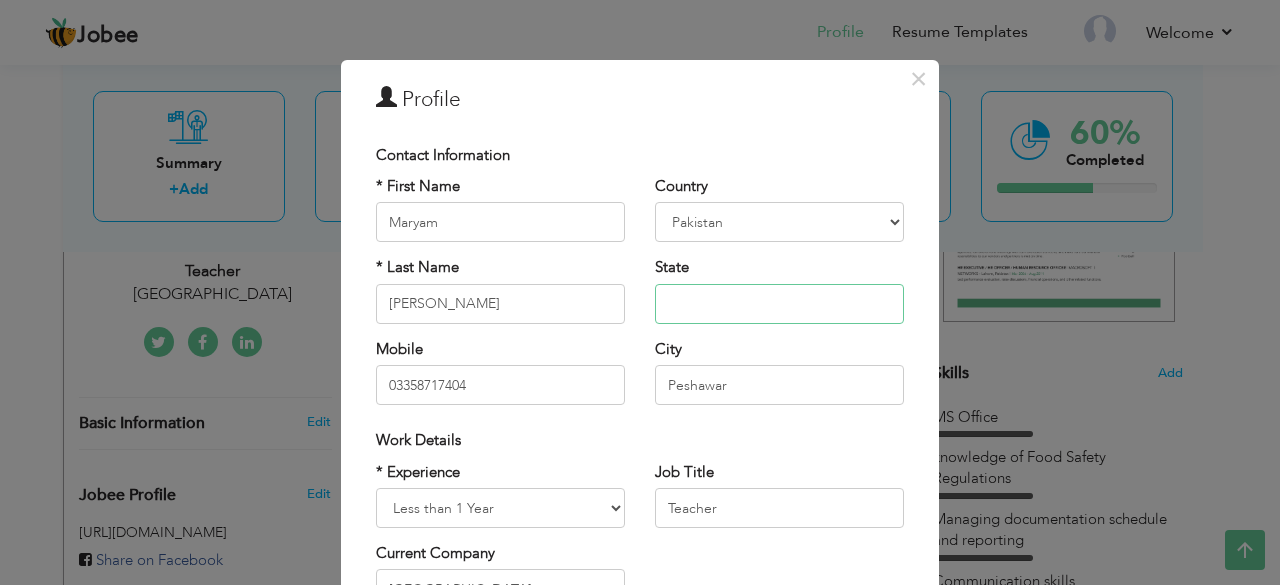click at bounding box center [779, 304] 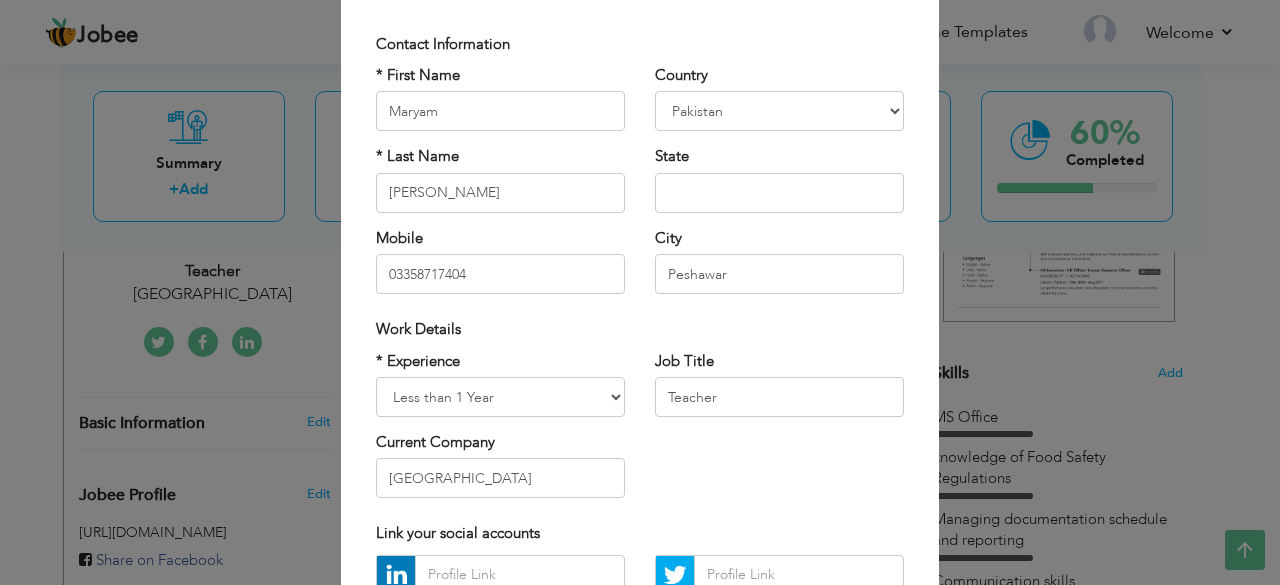 scroll, scrollTop: 114, scrollLeft: 0, axis: vertical 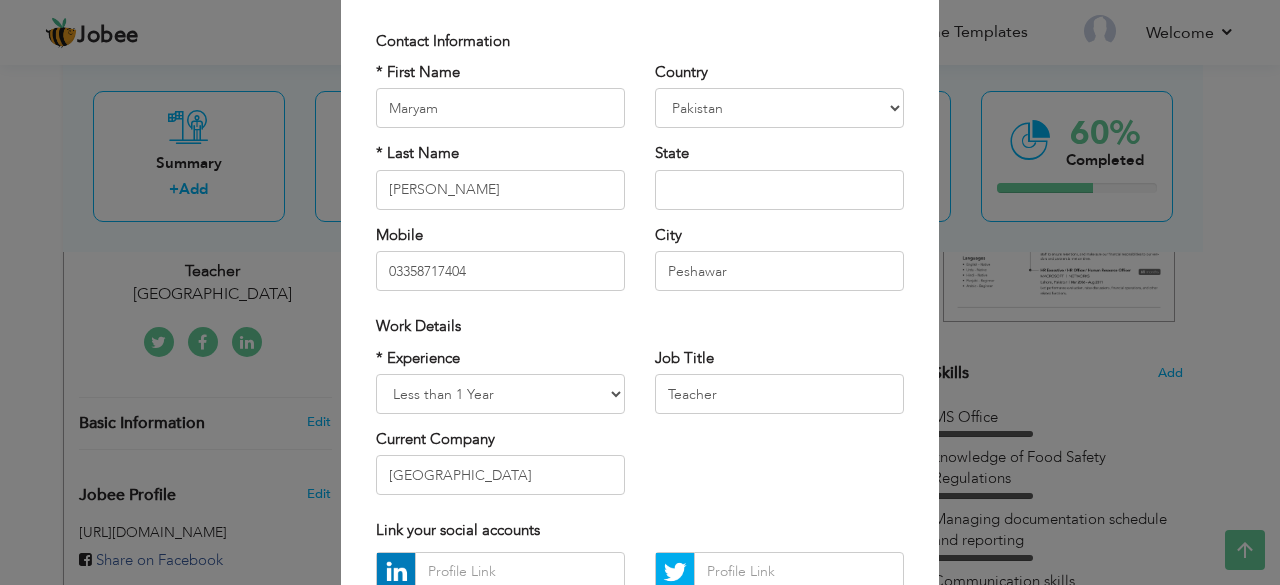click on "×
Profile
Contact Information
* First Name
Maryam
* Last Name
Amir" at bounding box center (640, 292) 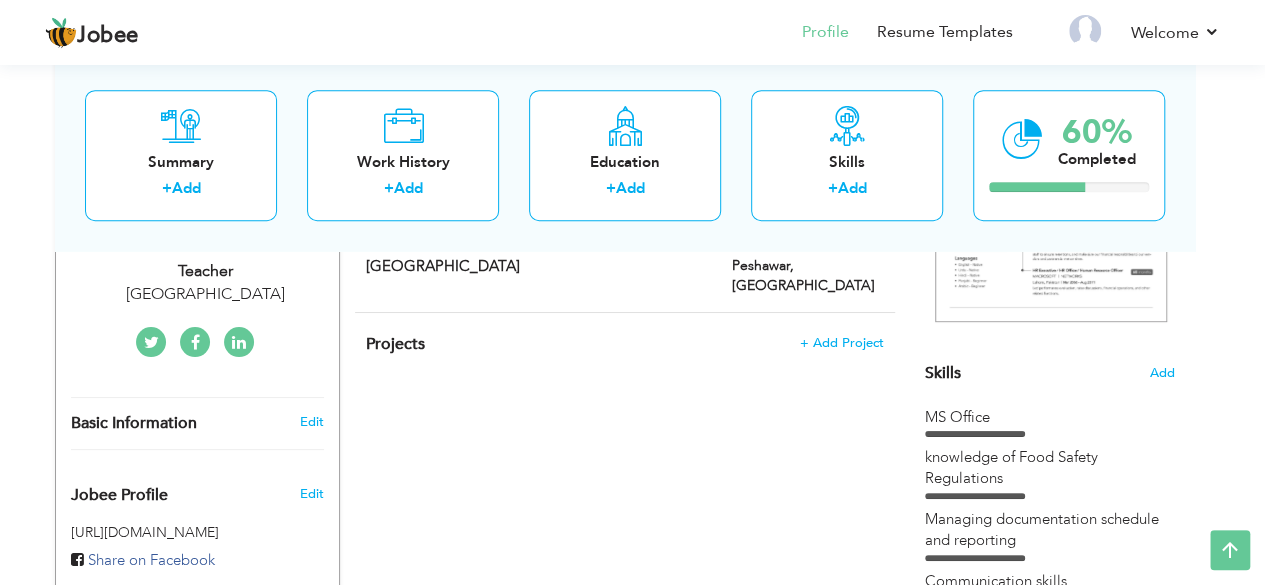 click on "View Resume
Export PDF
Profile
Summary
Public Link
Experience
Education
Awards
Work Histroy
Projects
Certifications
Skills
Preferred Job City" at bounding box center [625, 603] 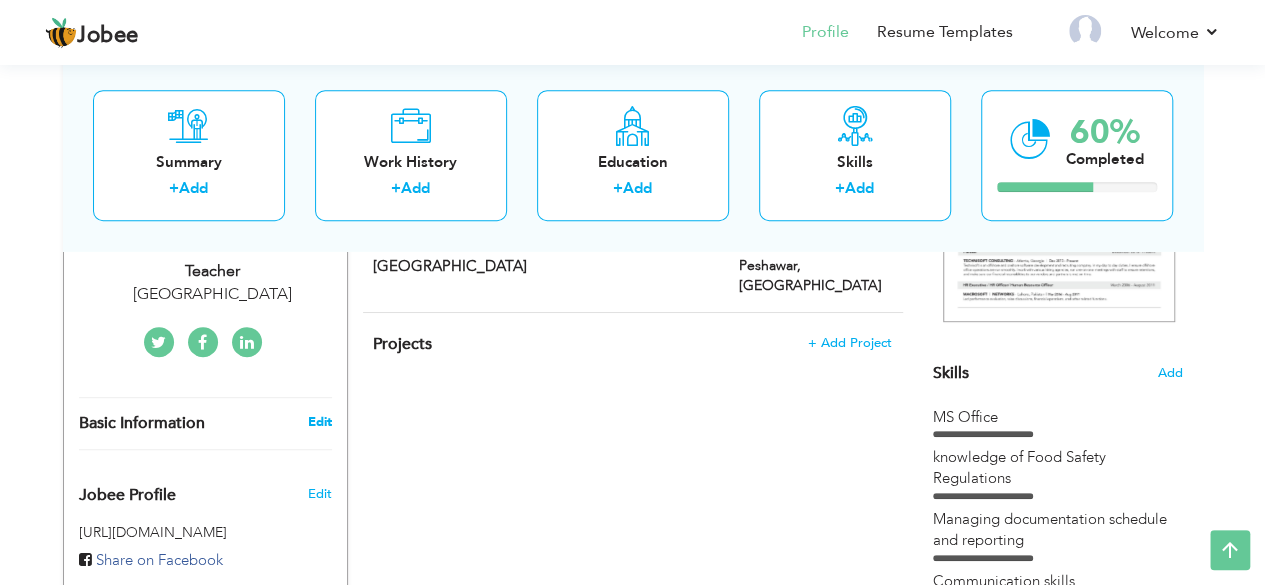 click on "Edit" at bounding box center (319, 422) 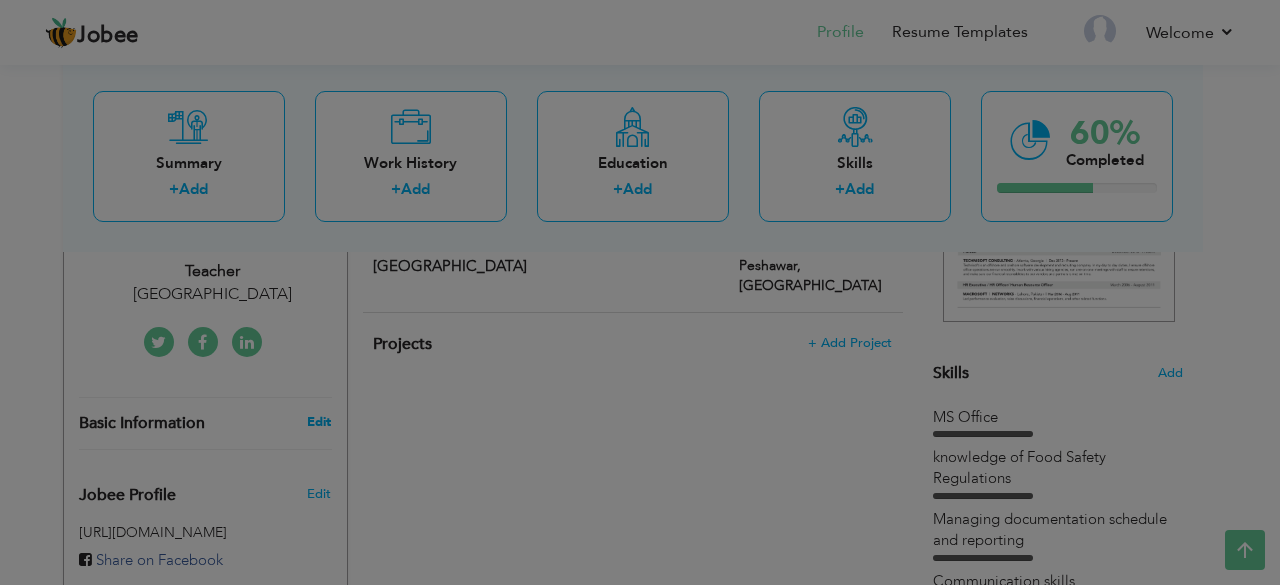 scroll, scrollTop: 0, scrollLeft: 0, axis: both 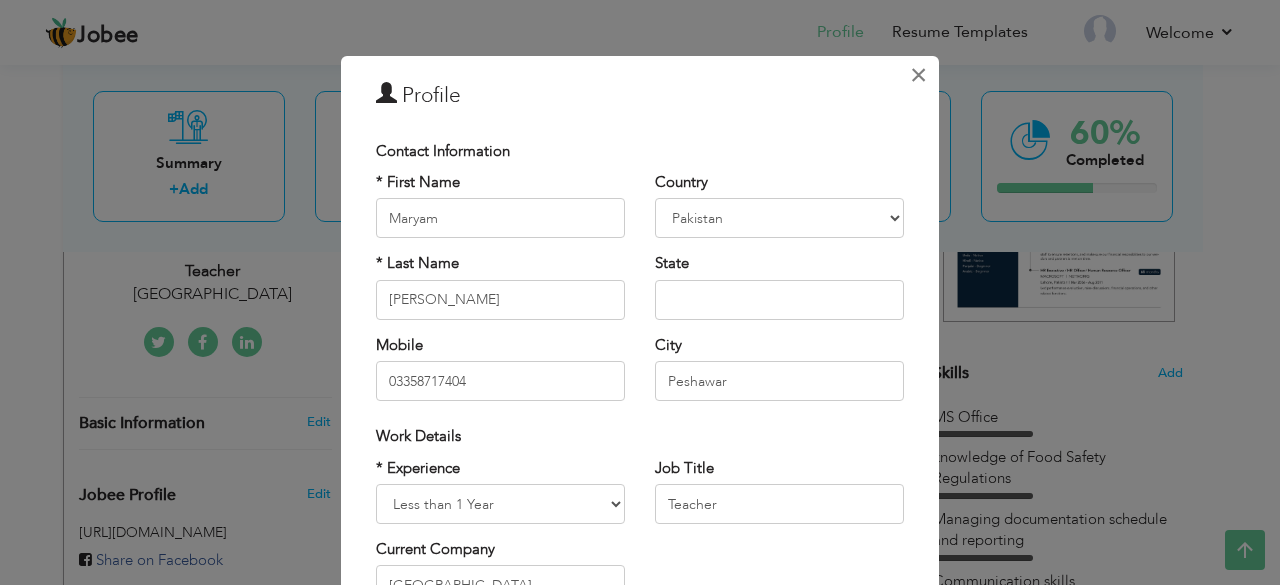 click on "×" at bounding box center (918, 75) 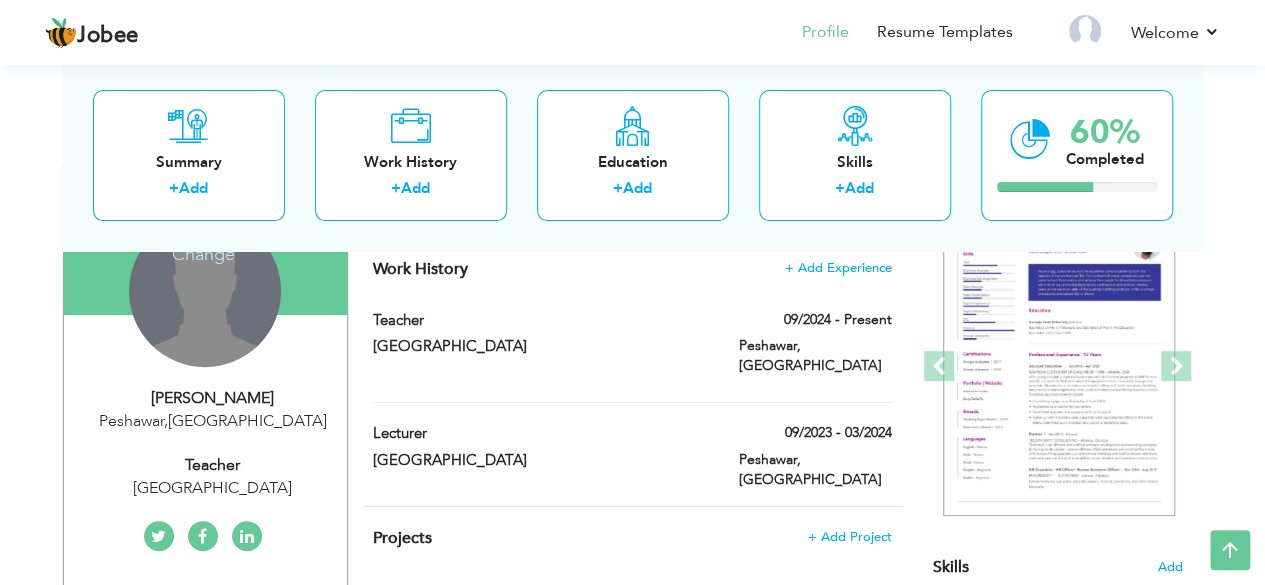 scroll, scrollTop: 218, scrollLeft: 0, axis: vertical 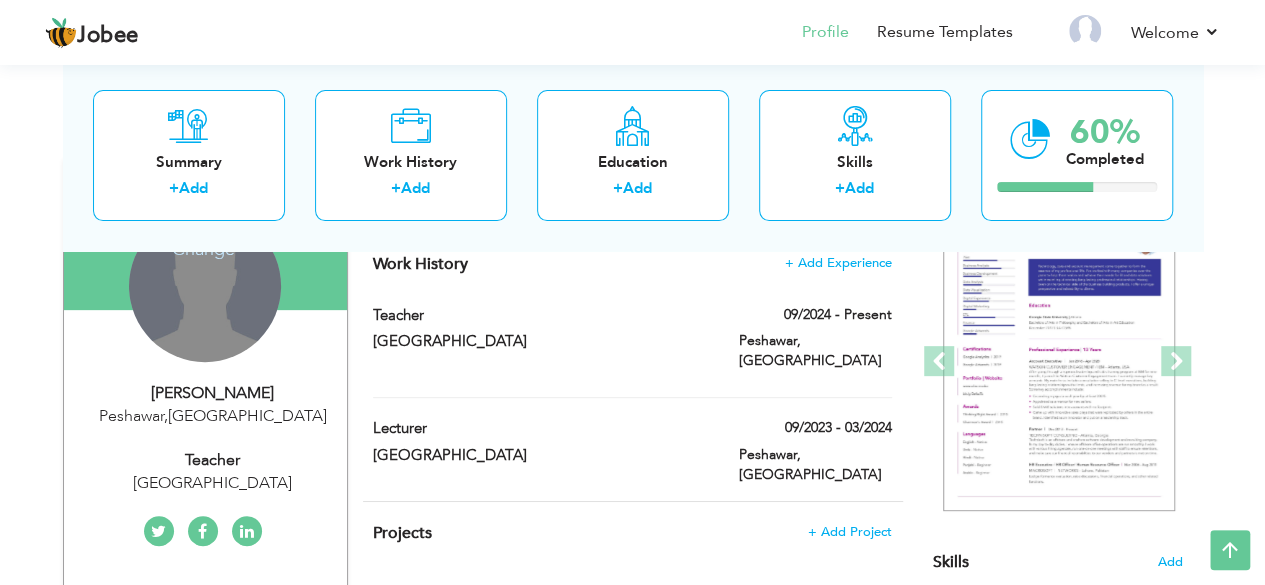 click on "View Resume
Export PDF
Profile
Summary
Public Link
Experience
Education
Awards
Work Histroy
Projects
Certifications
Skills
Preferred Job City" at bounding box center (632, 792) 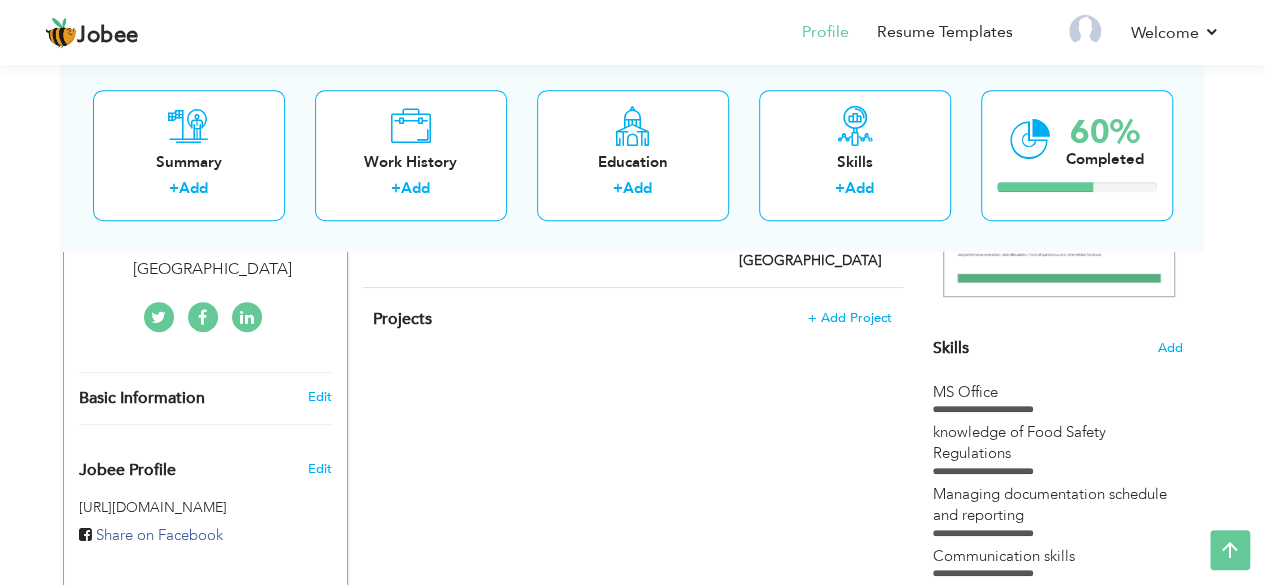 scroll, scrollTop: 484, scrollLeft: 0, axis: vertical 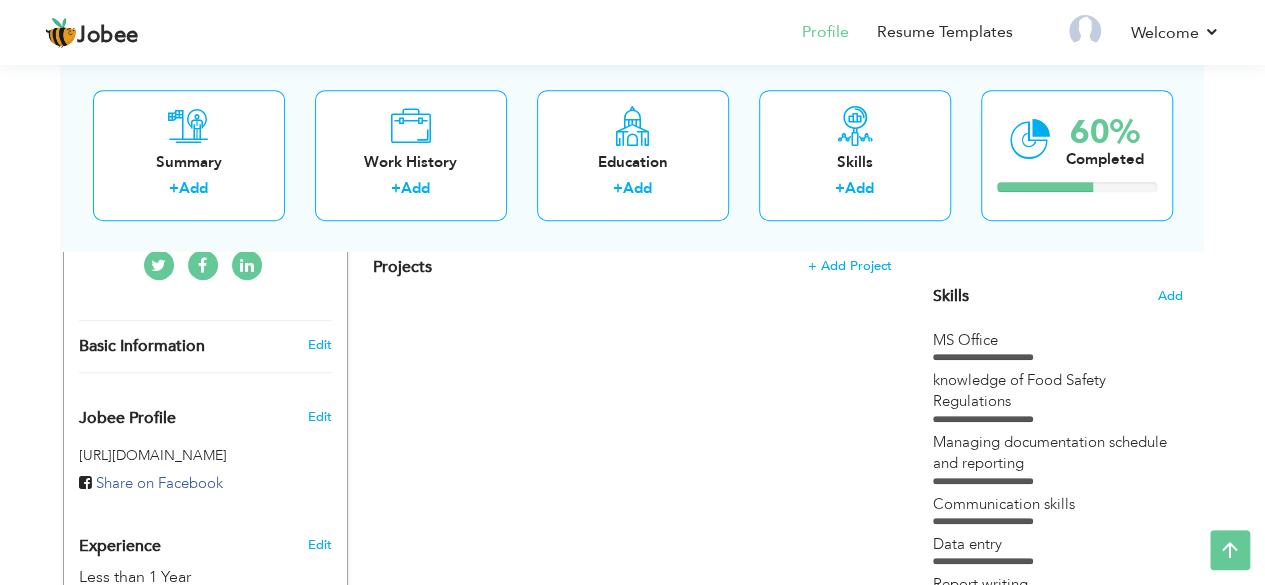 drag, startPoint x: 1258, startPoint y: 176, endPoint x: 1251, endPoint y: 229, distance: 53.460266 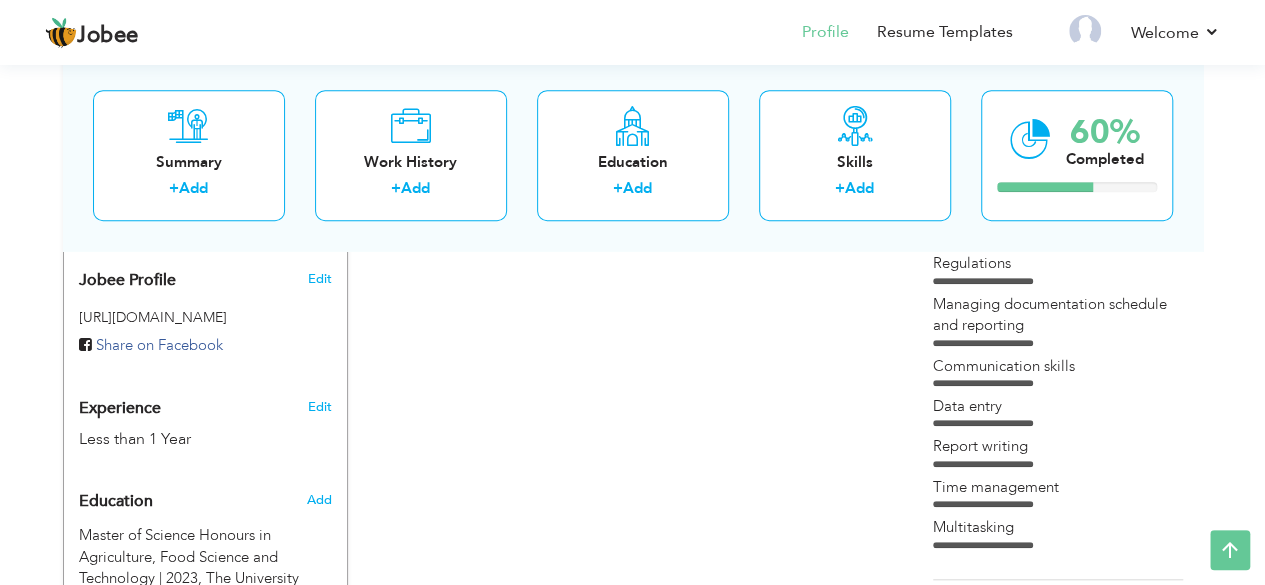 scroll, scrollTop: 574, scrollLeft: 0, axis: vertical 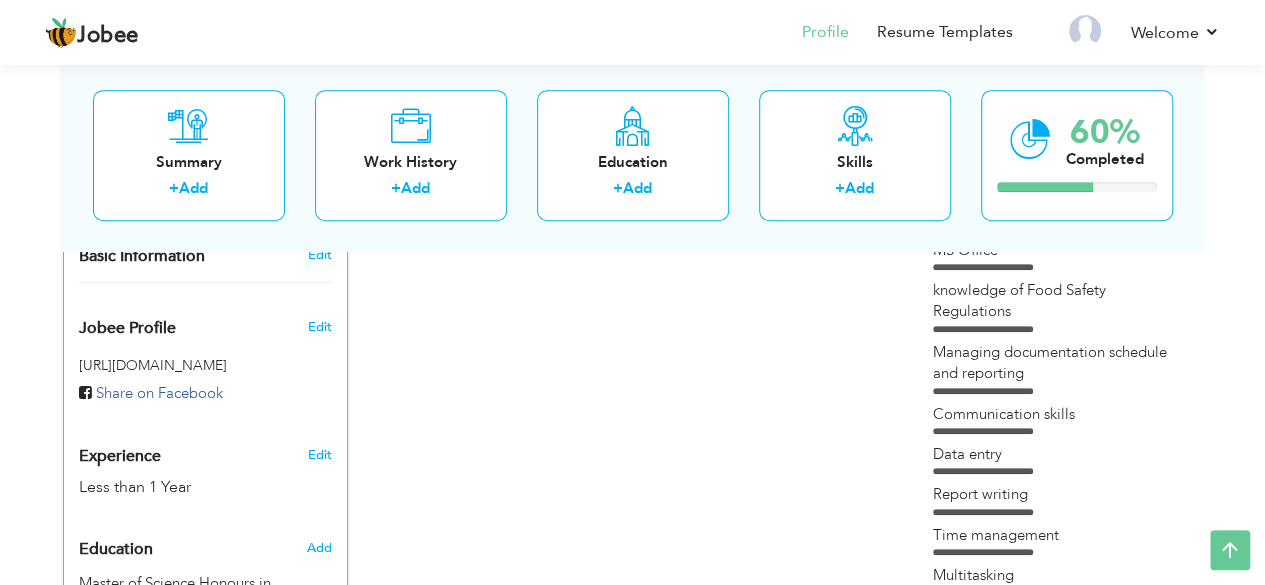 click on "Edit" at bounding box center [322, 322] 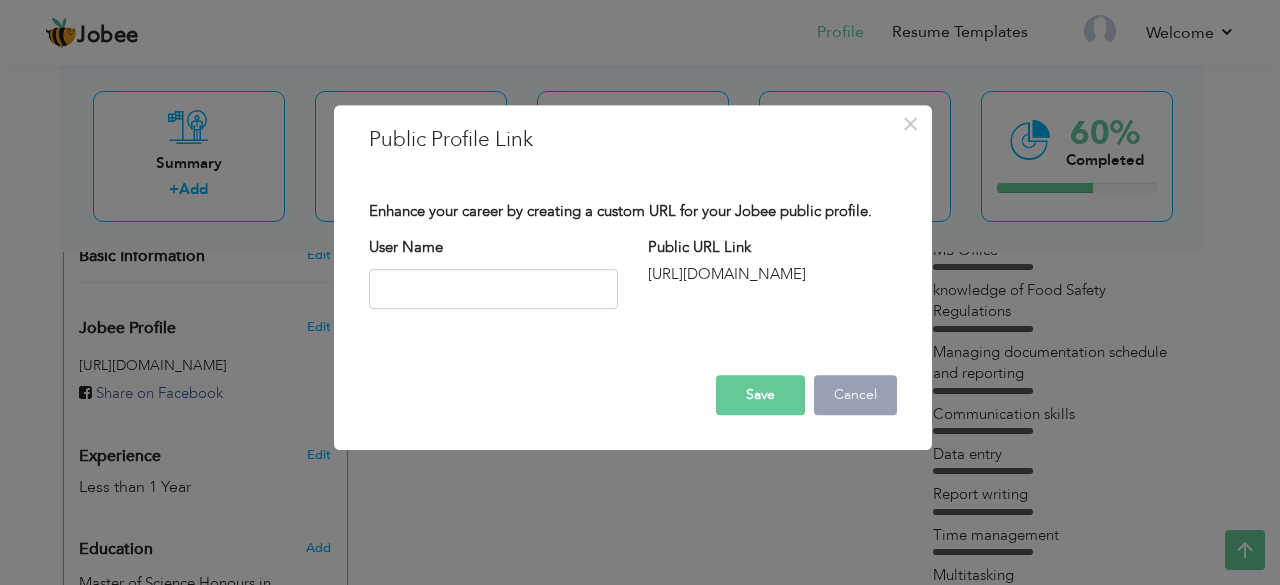 click on "Cancel" at bounding box center [855, 395] 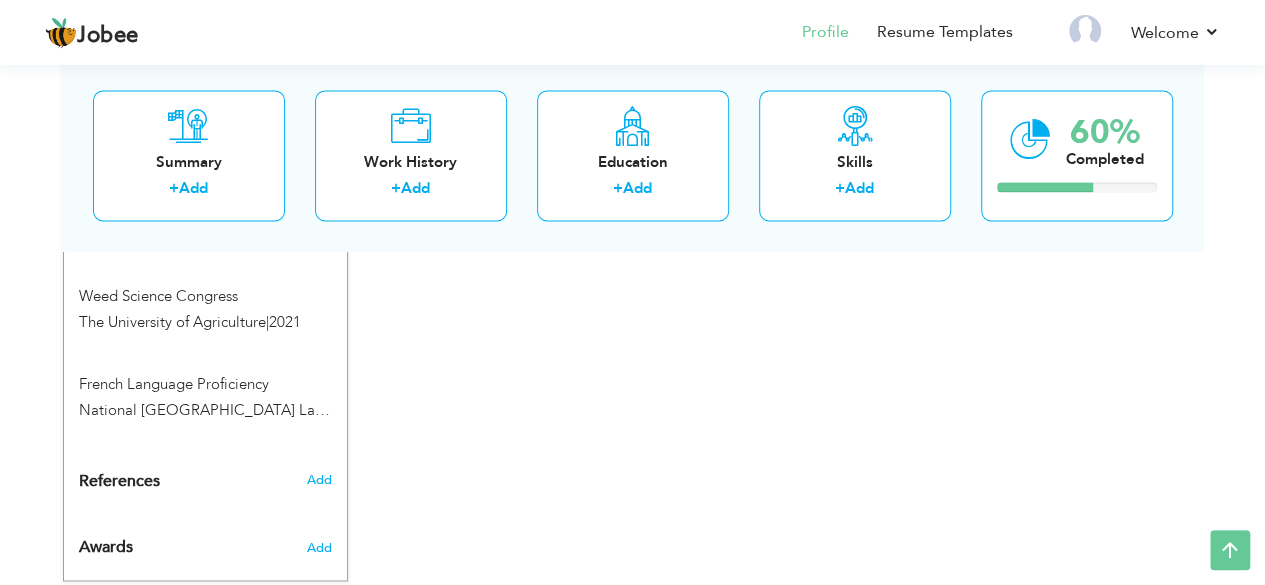 scroll, scrollTop: 1358, scrollLeft: 0, axis: vertical 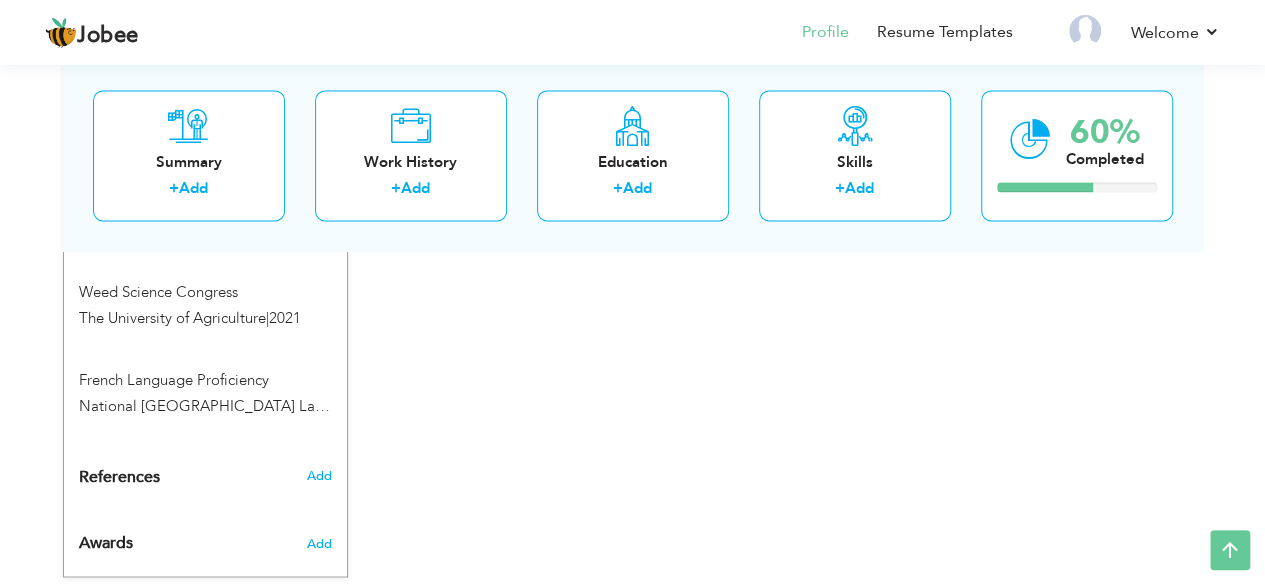 drag, startPoint x: 1279, startPoint y: 376, endPoint x: 870, endPoint y: 399, distance: 409.64618 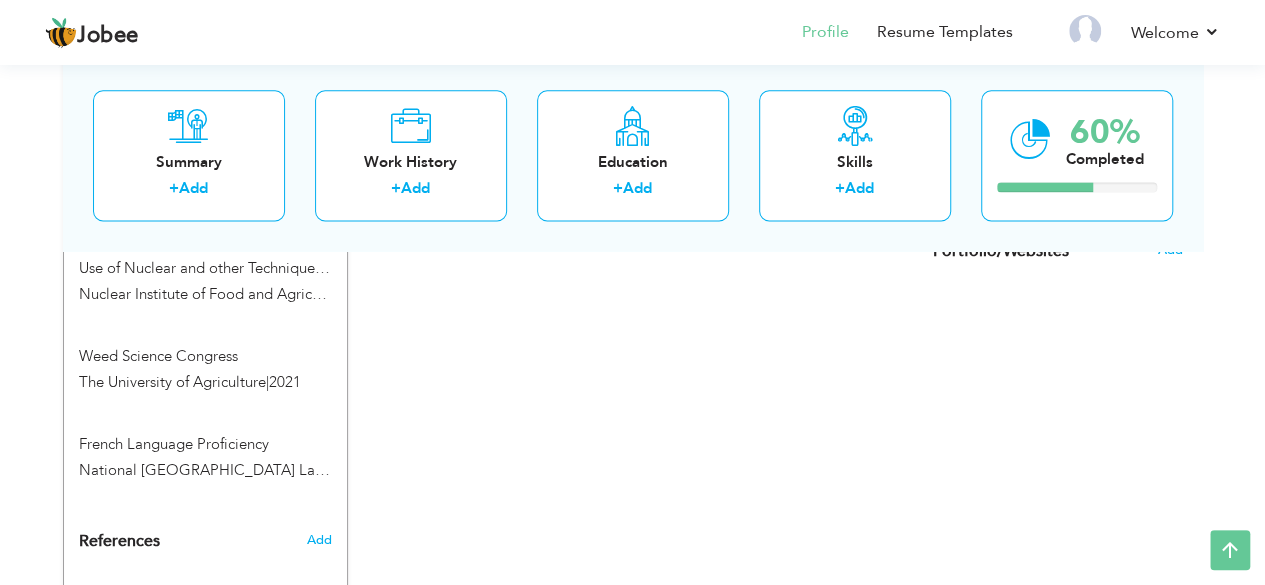 scroll, scrollTop: 1358, scrollLeft: 0, axis: vertical 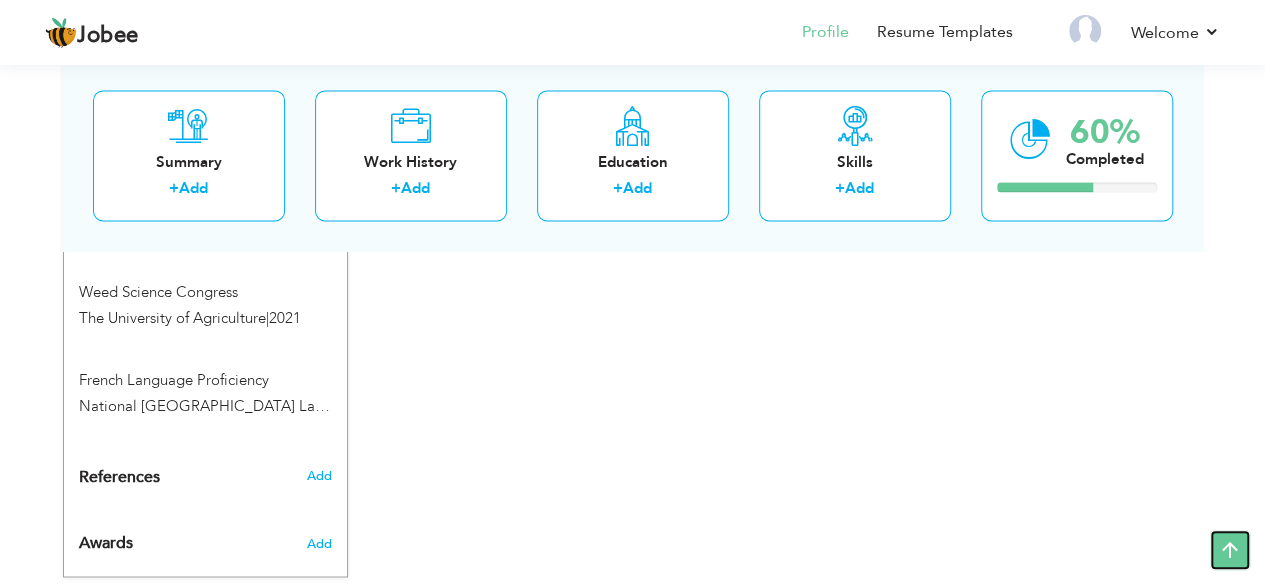 click at bounding box center [1230, 550] 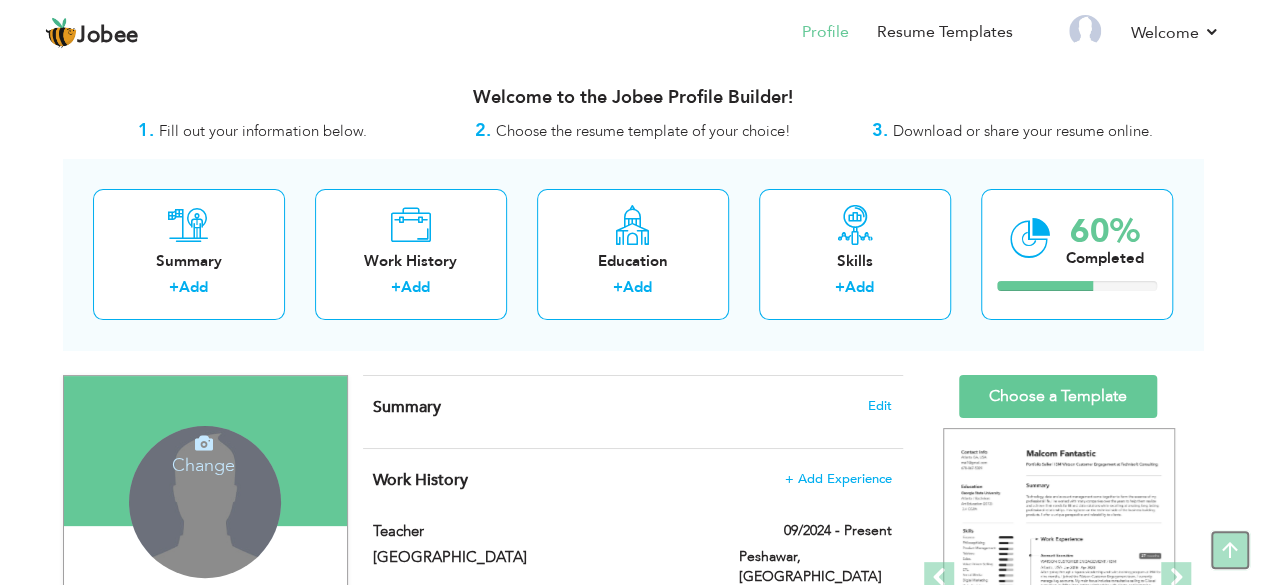 scroll, scrollTop: 0, scrollLeft: 0, axis: both 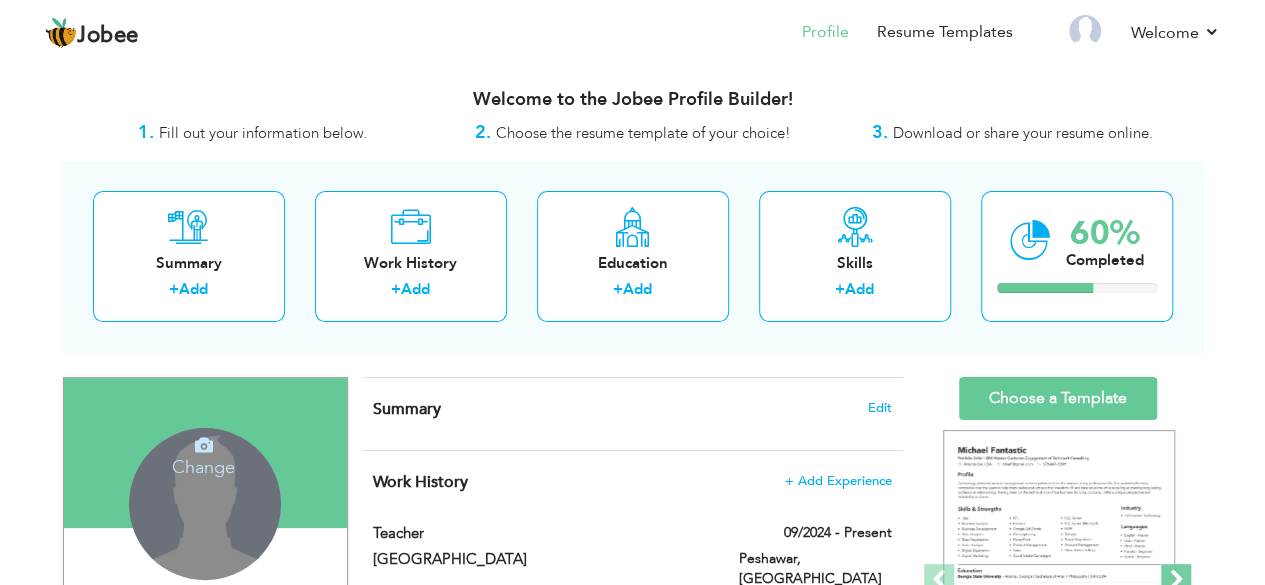 click at bounding box center [1176, 579] 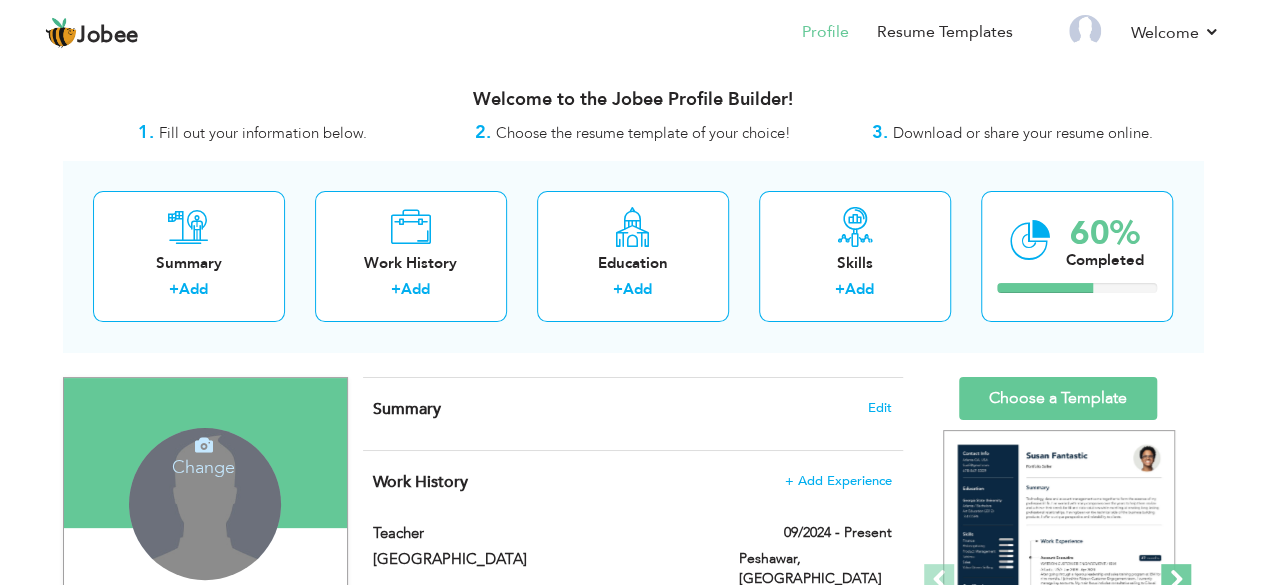 click at bounding box center (1176, 579) 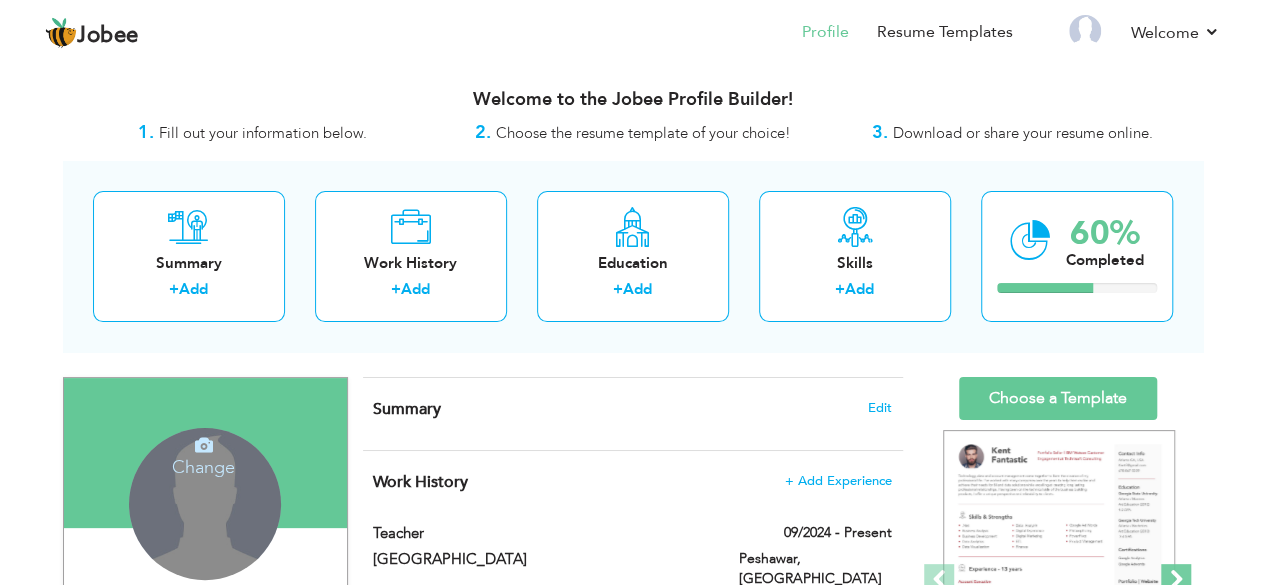 click at bounding box center (1176, 579) 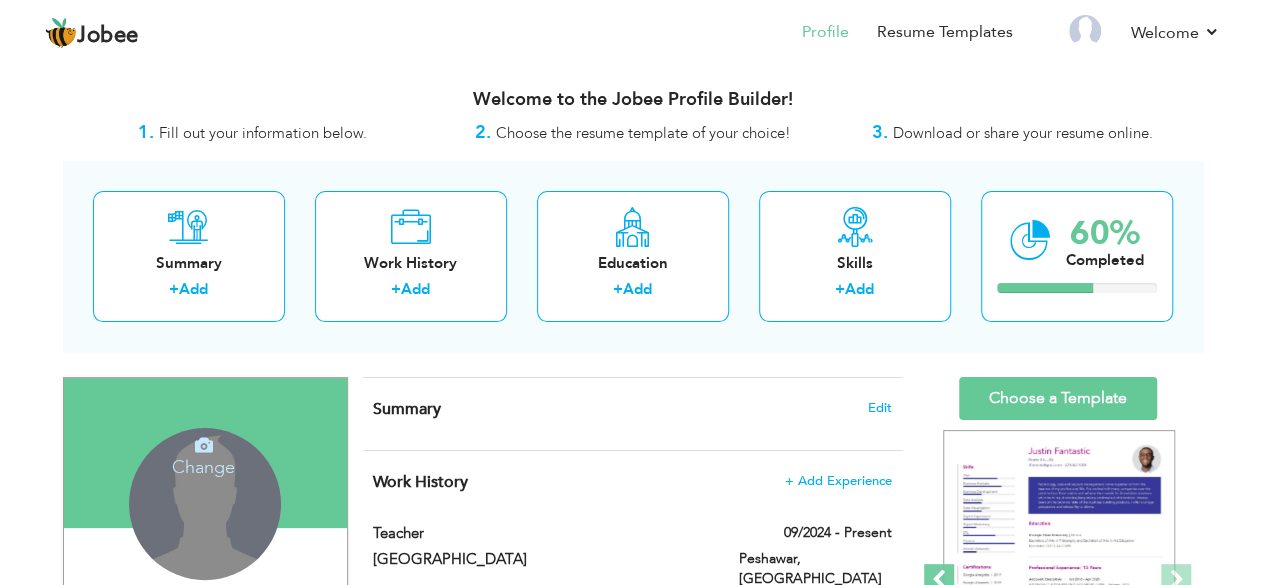 click at bounding box center [939, 579] 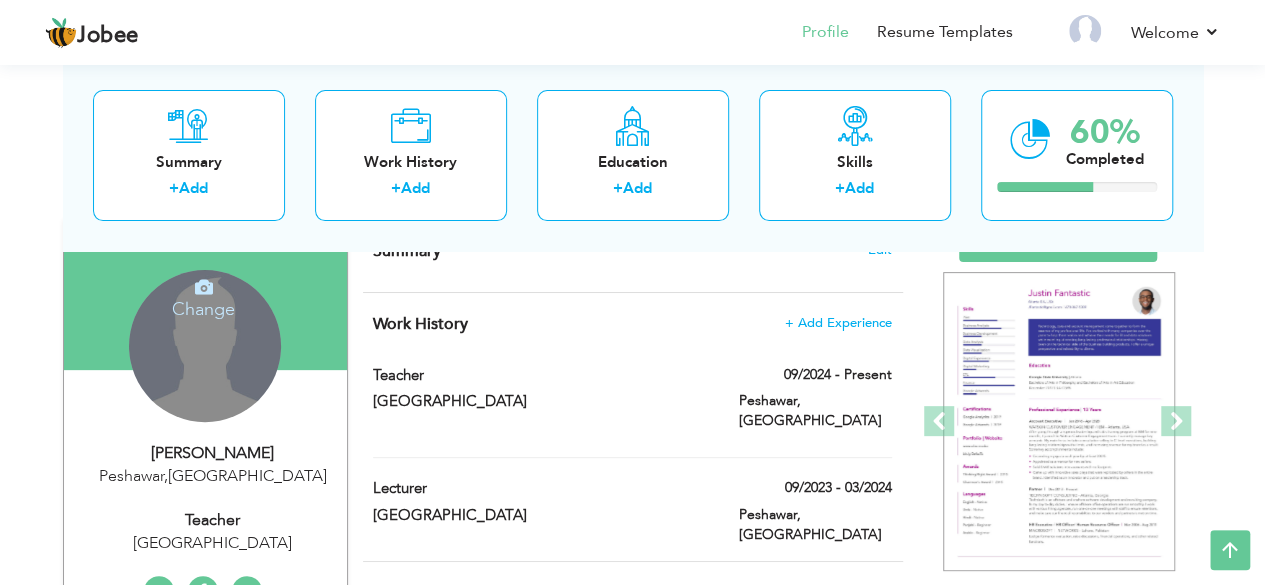 scroll, scrollTop: 146, scrollLeft: 0, axis: vertical 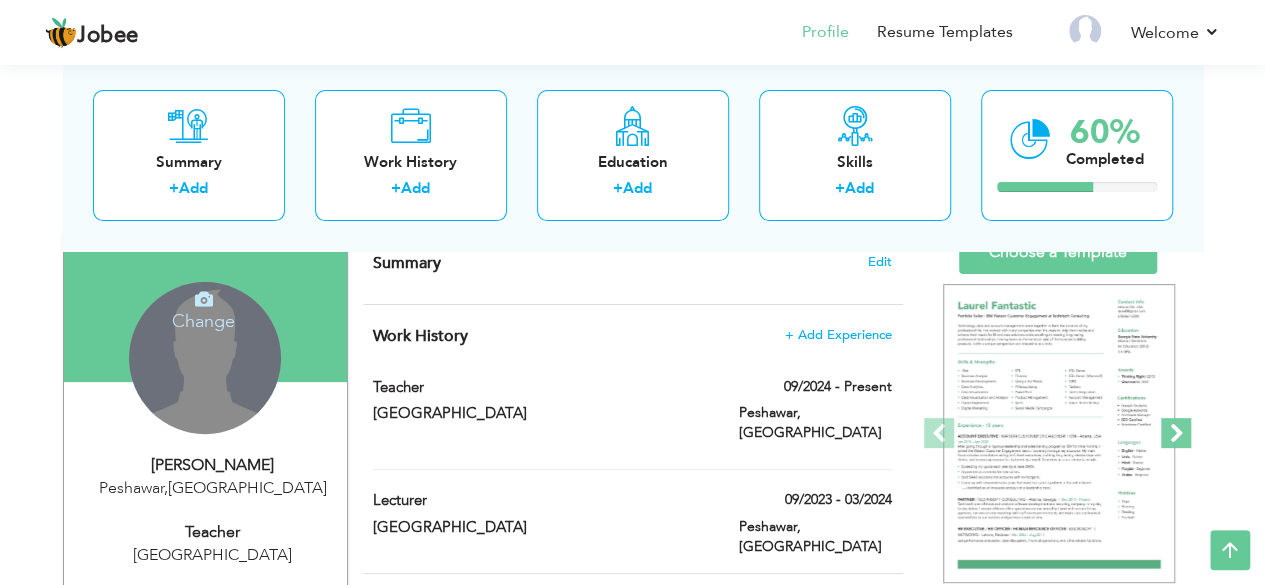 click at bounding box center [1176, 433] 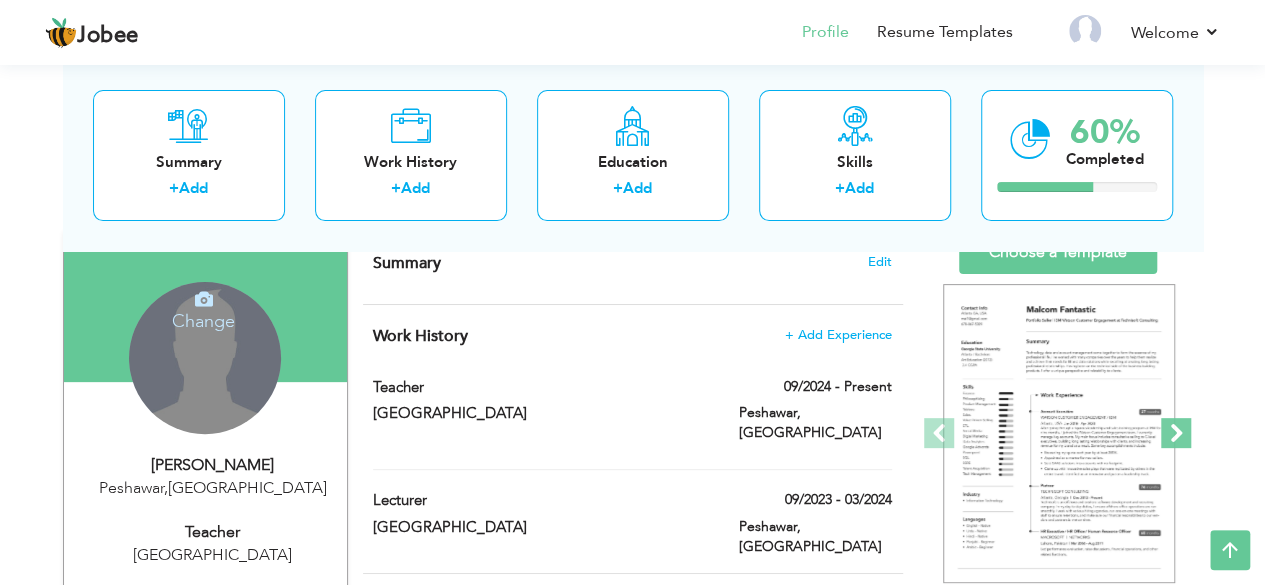 click at bounding box center [1176, 433] 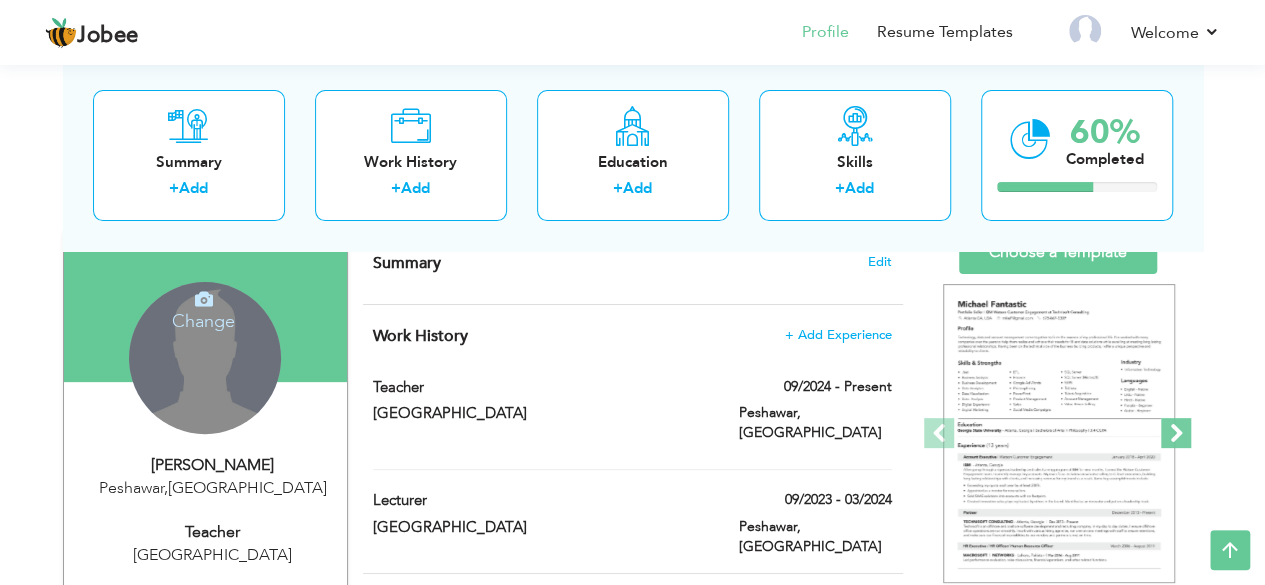 click at bounding box center [1176, 433] 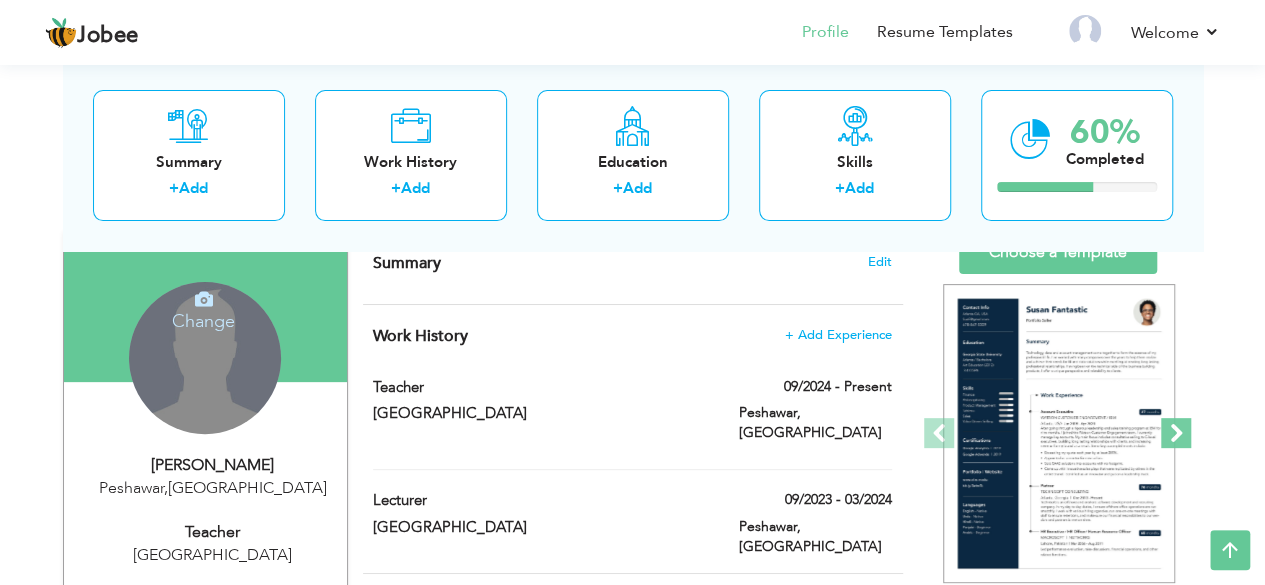 click at bounding box center (1176, 433) 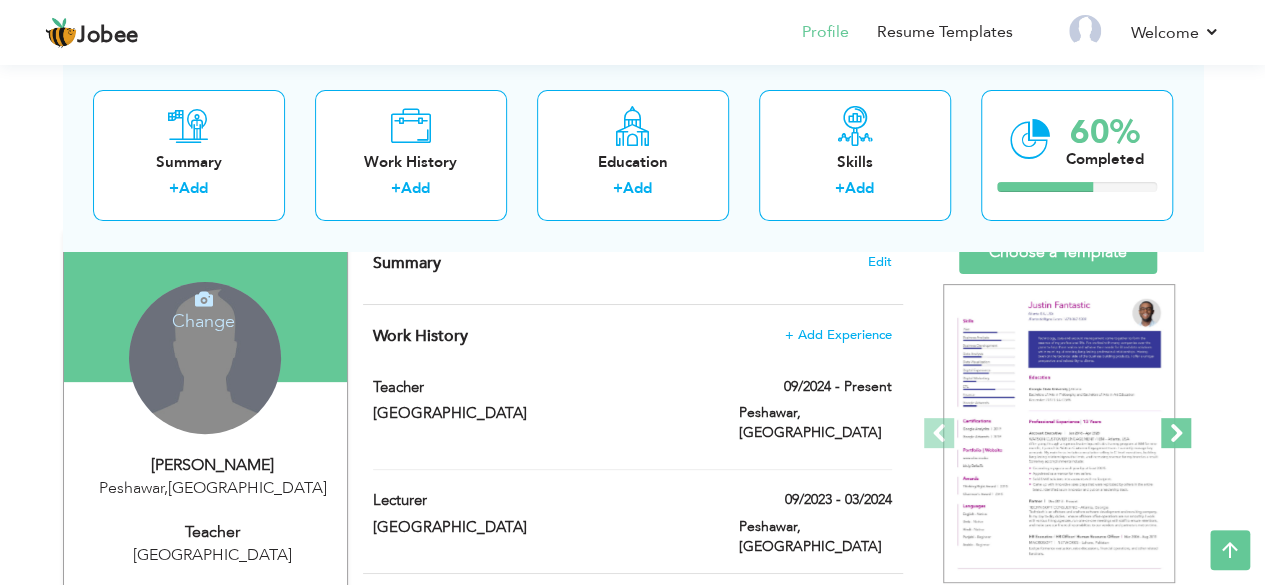 click at bounding box center (1176, 433) 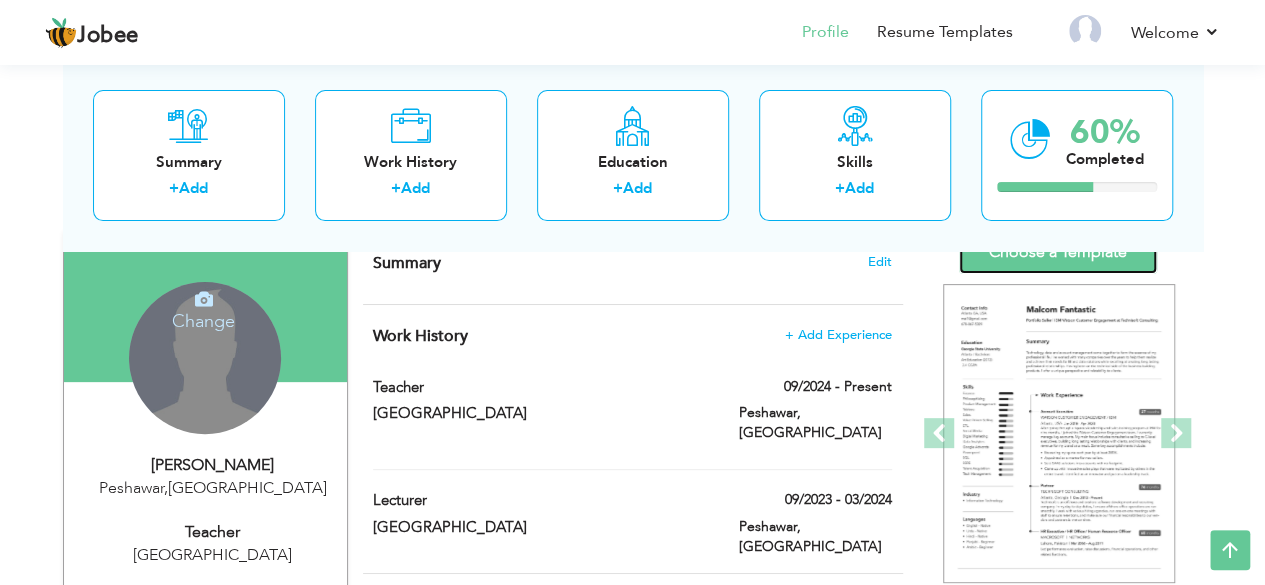 click on "Choose a Template" at bounding box center (1058, 252) 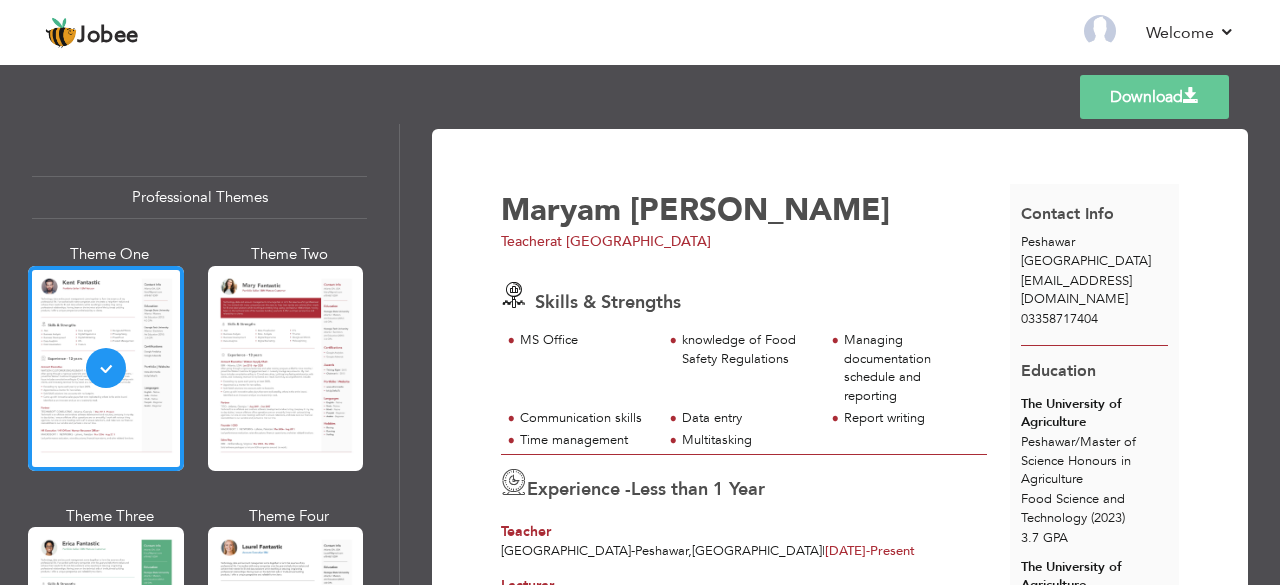 scroll, scrollTop: 0, scrollLeft: 0, axis: both 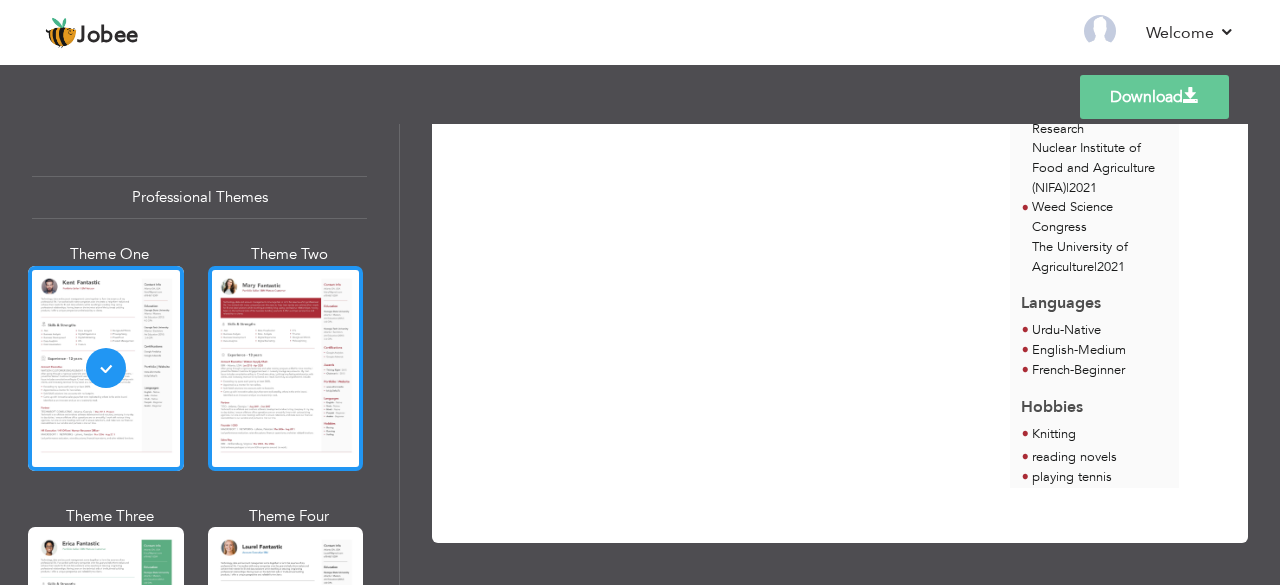 click at bounding box center [286, 368] 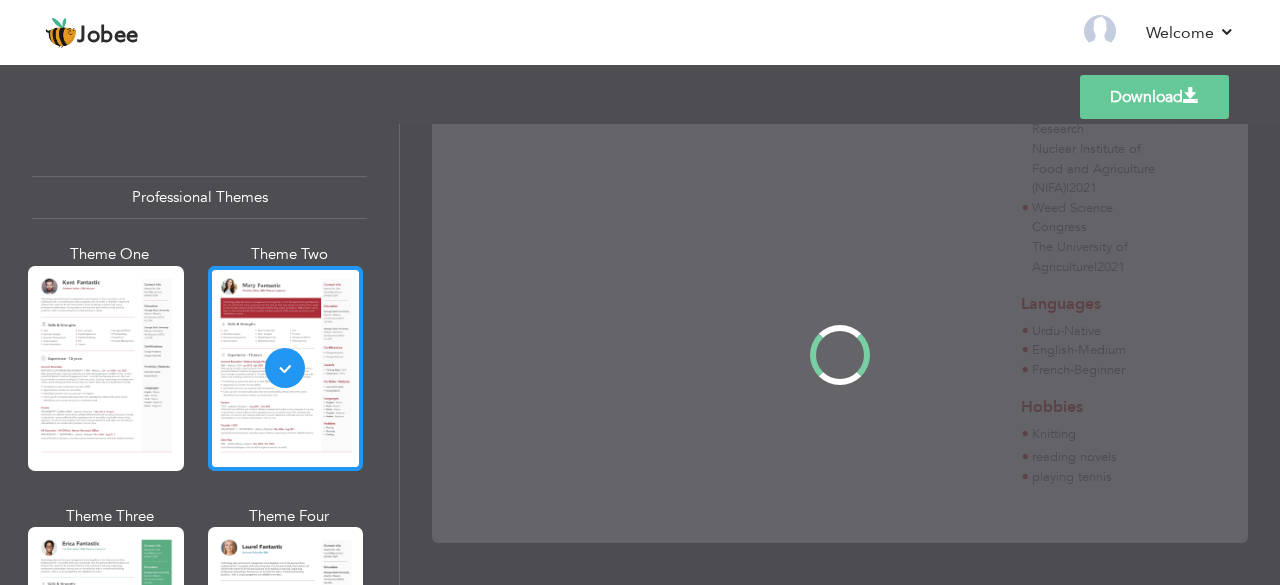 scroll, scrollTop: 0, scrollLeft: 0, axis: both 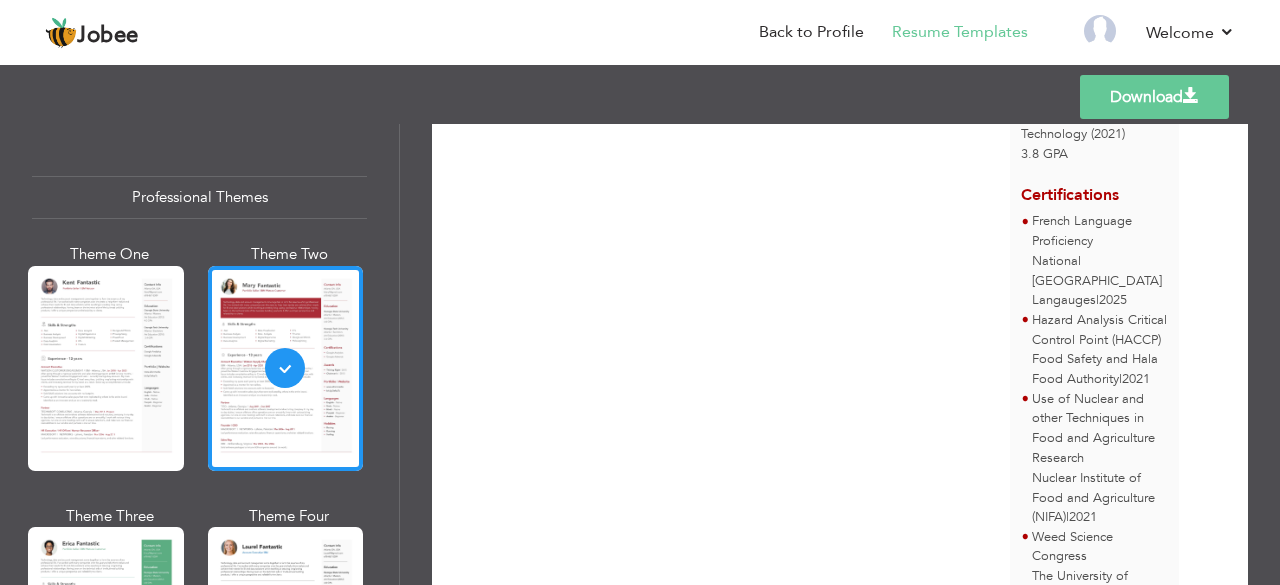 drag, startPoint x: 1227, startPoint y: 385, endPoint x: 1263, endPoint y: 213, distance: 175.72707 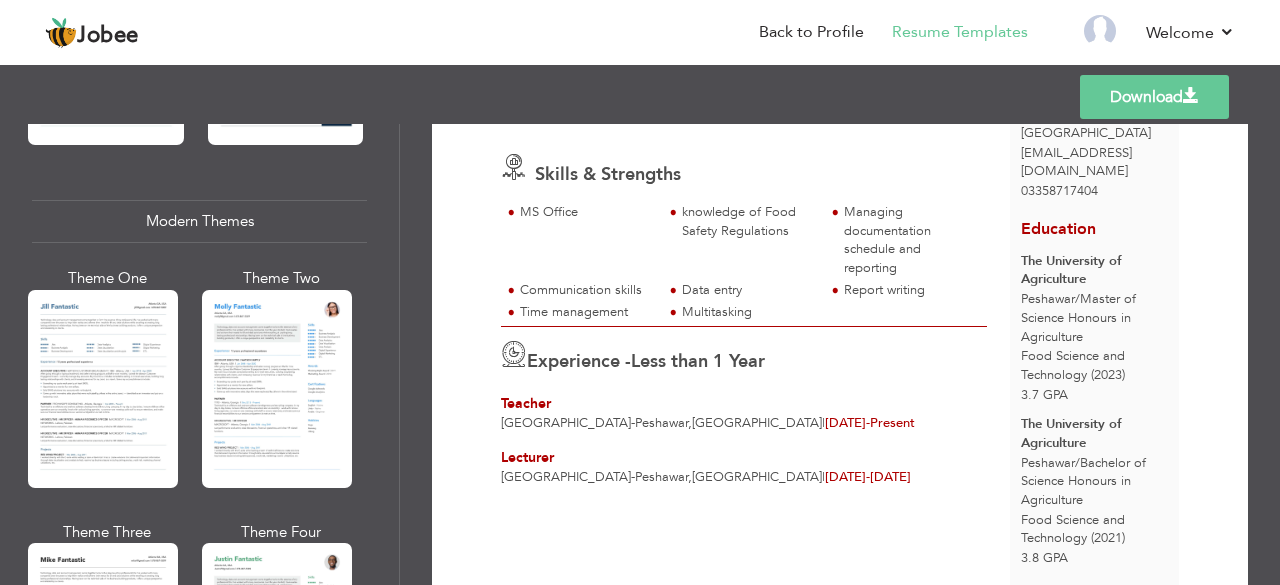 scroll, scrollTop: 812, scrollLeft: 0, axis: vertical 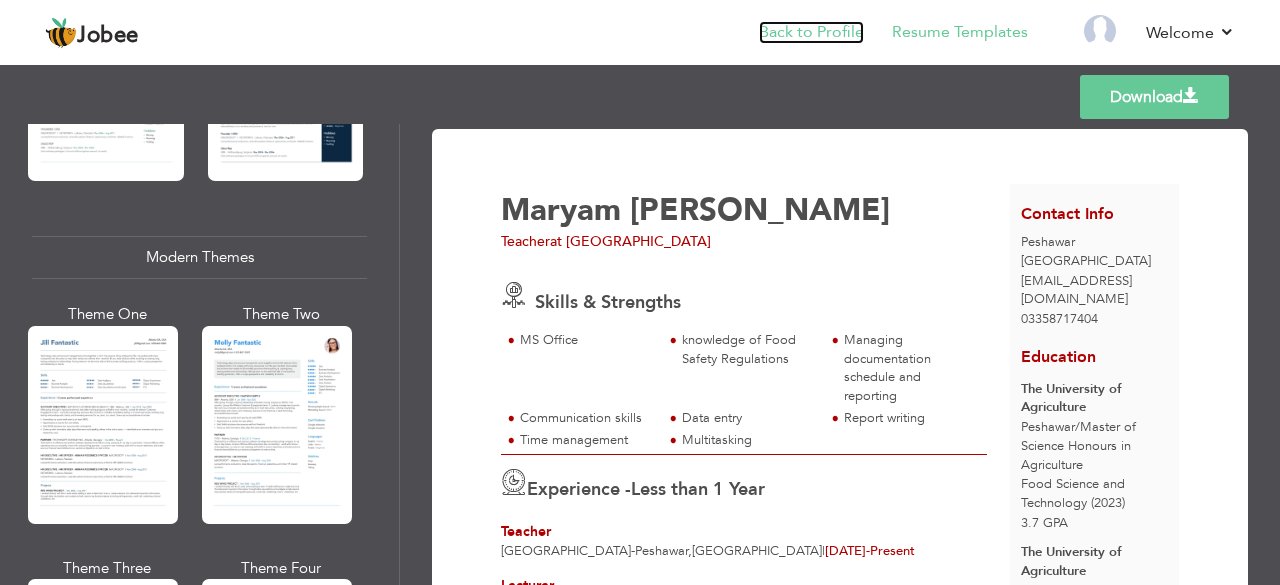 click on "Back to Profile" at bounding box center [811, 32] 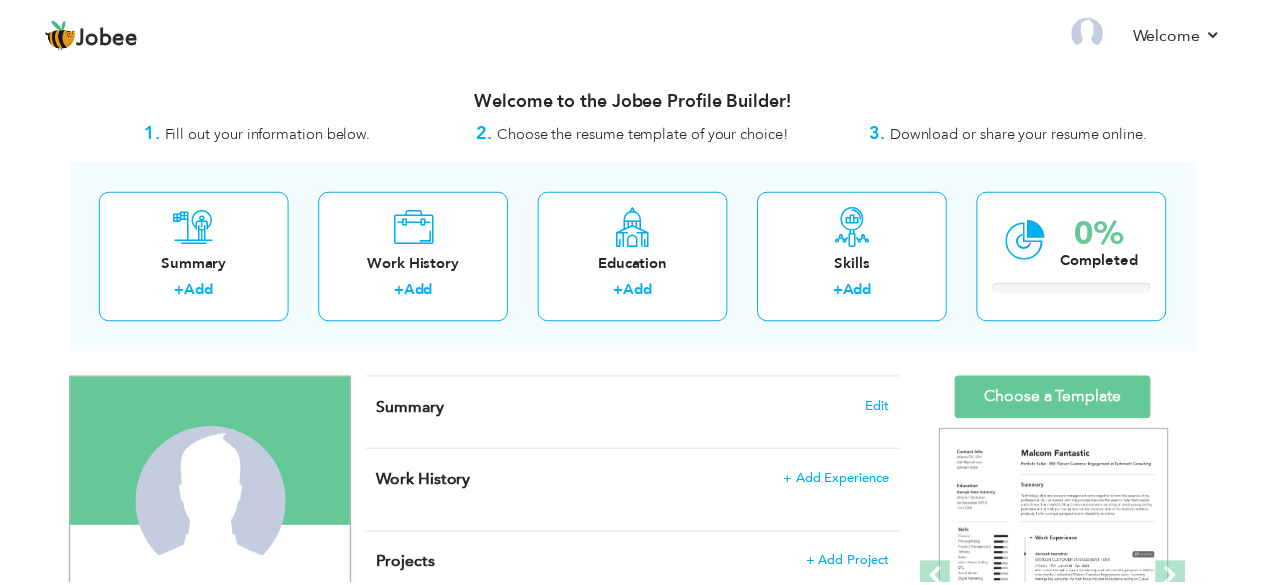 scroll, scrollTop: 0, scrollLeft: 0, axis: both 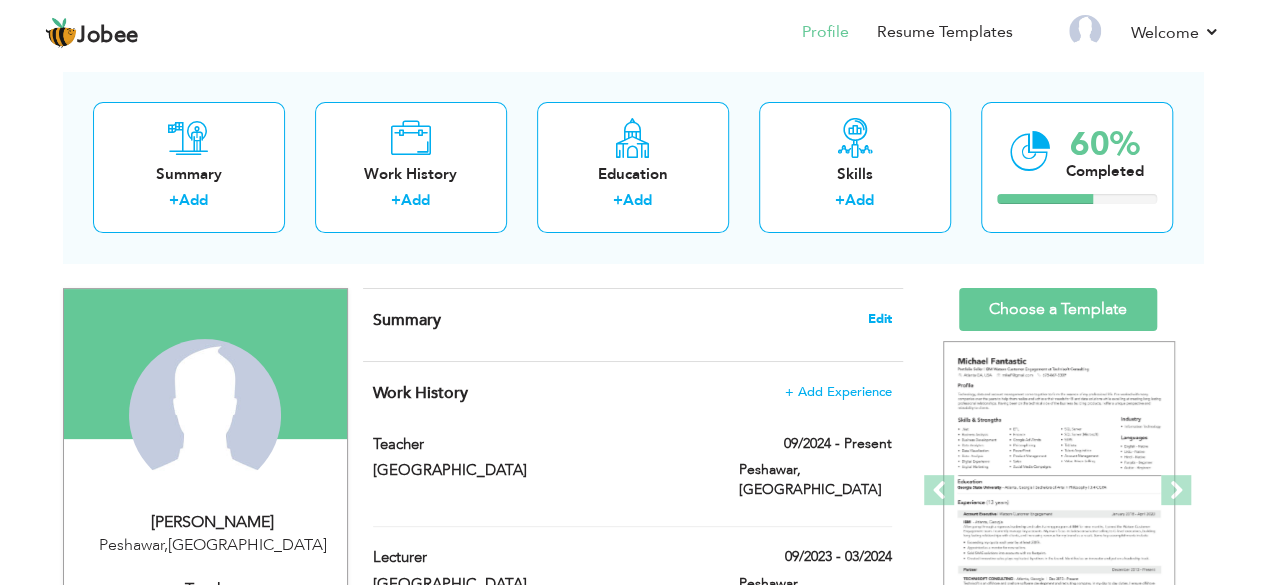 click on "Edit" at bounding box center (880, 319) 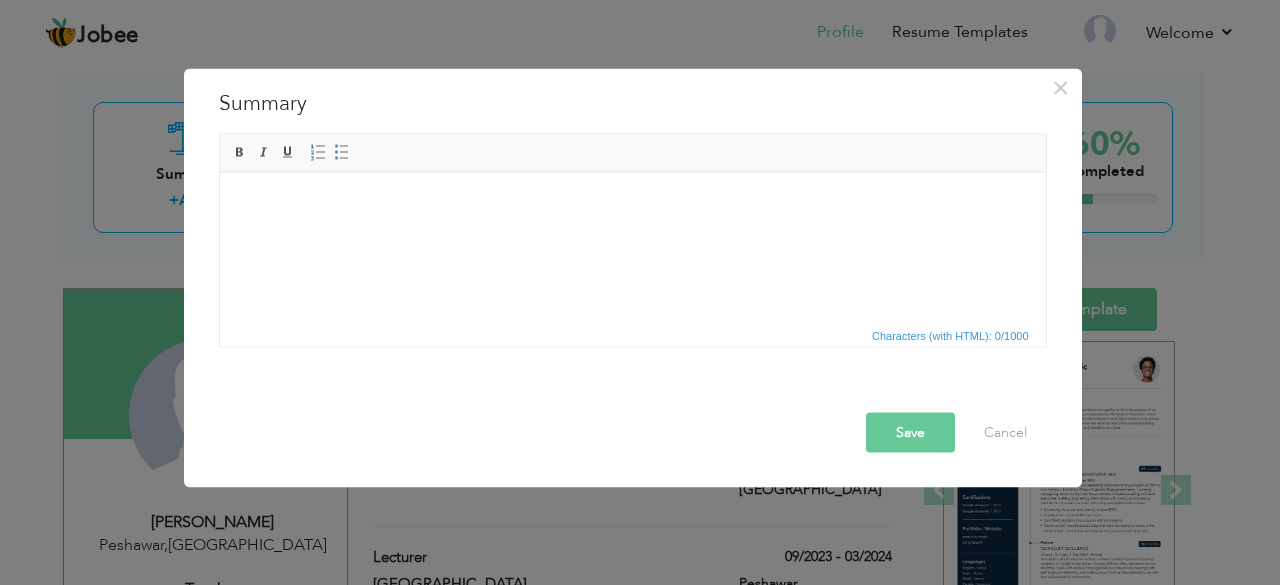 click at bounding box center [632, 202] 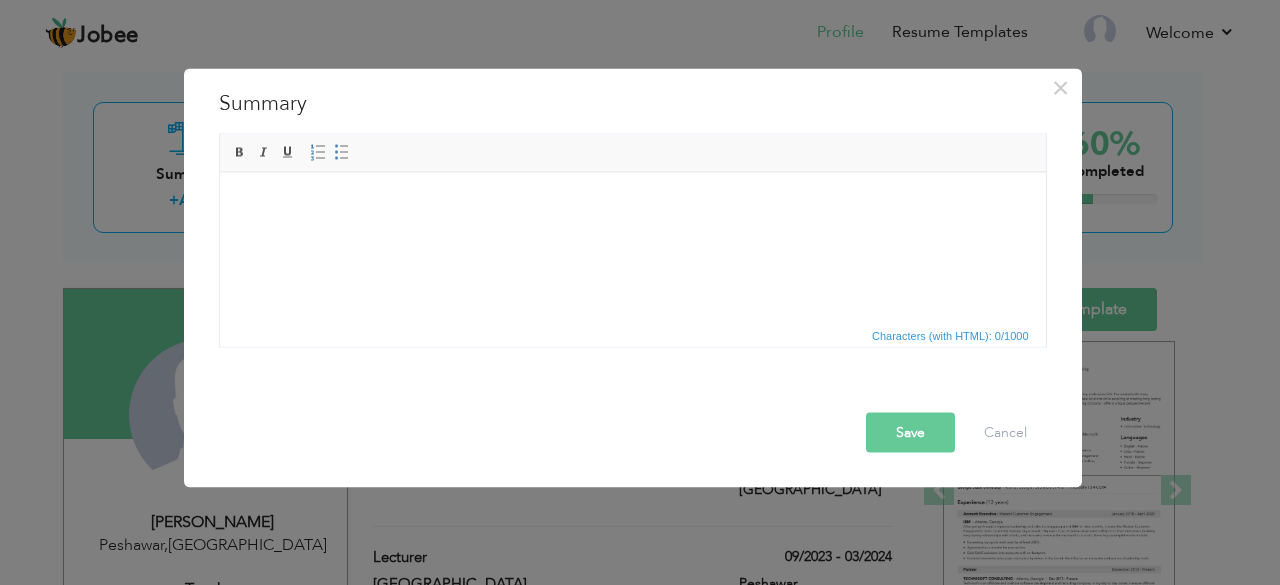 type 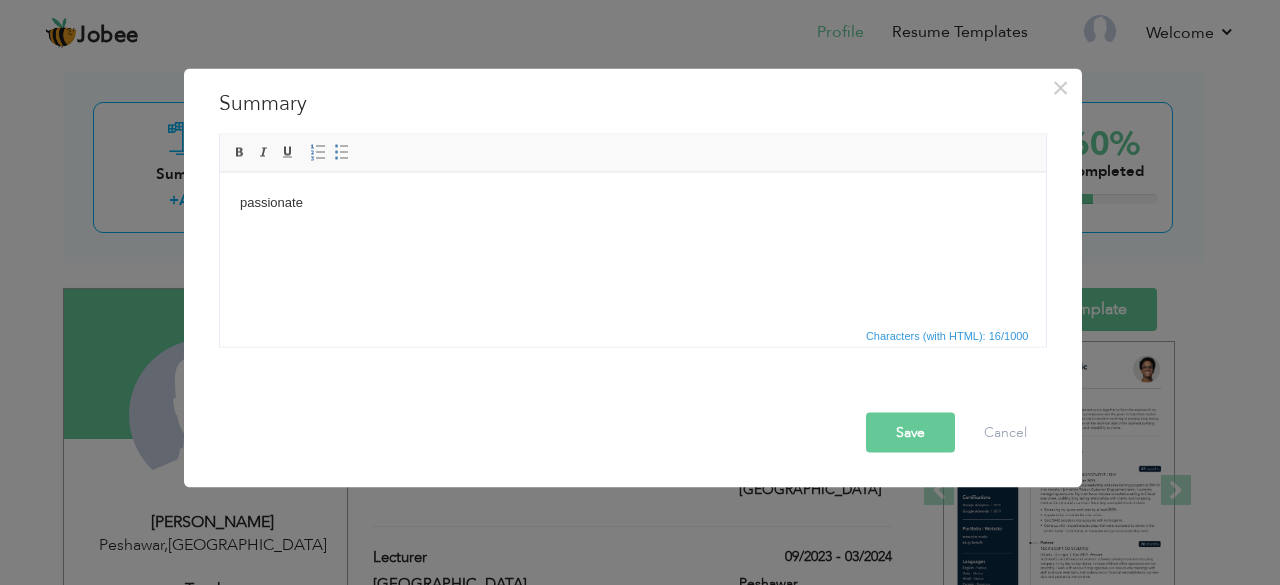 click on "passionate" at bounding box center (632, 202) 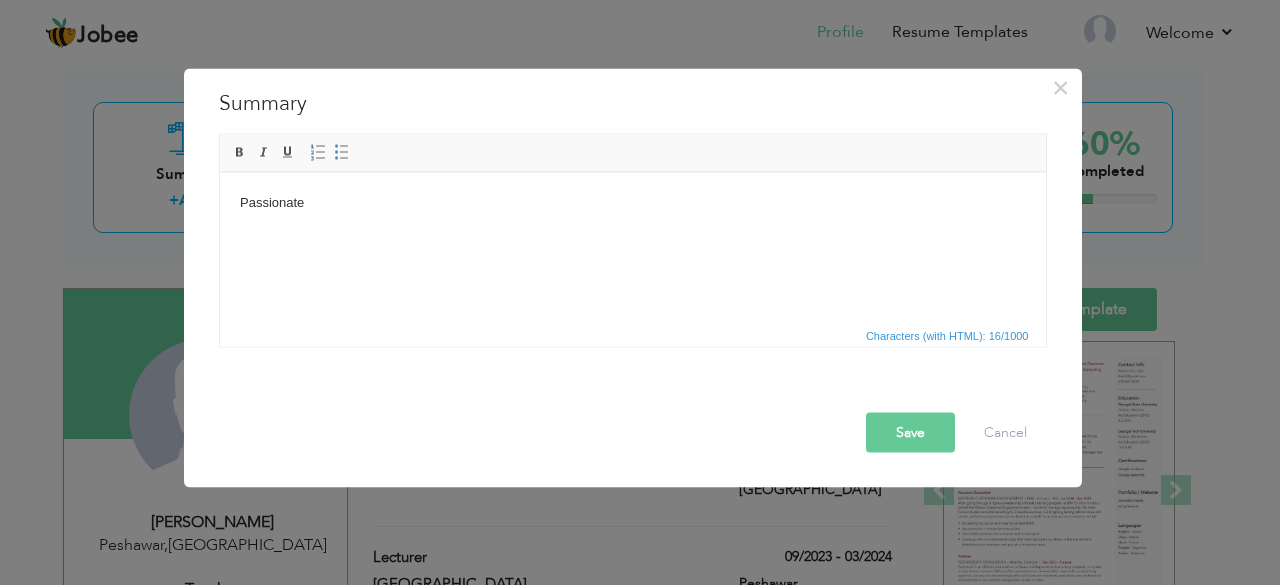 click on "Passionate" at bounding box center [632, 202] 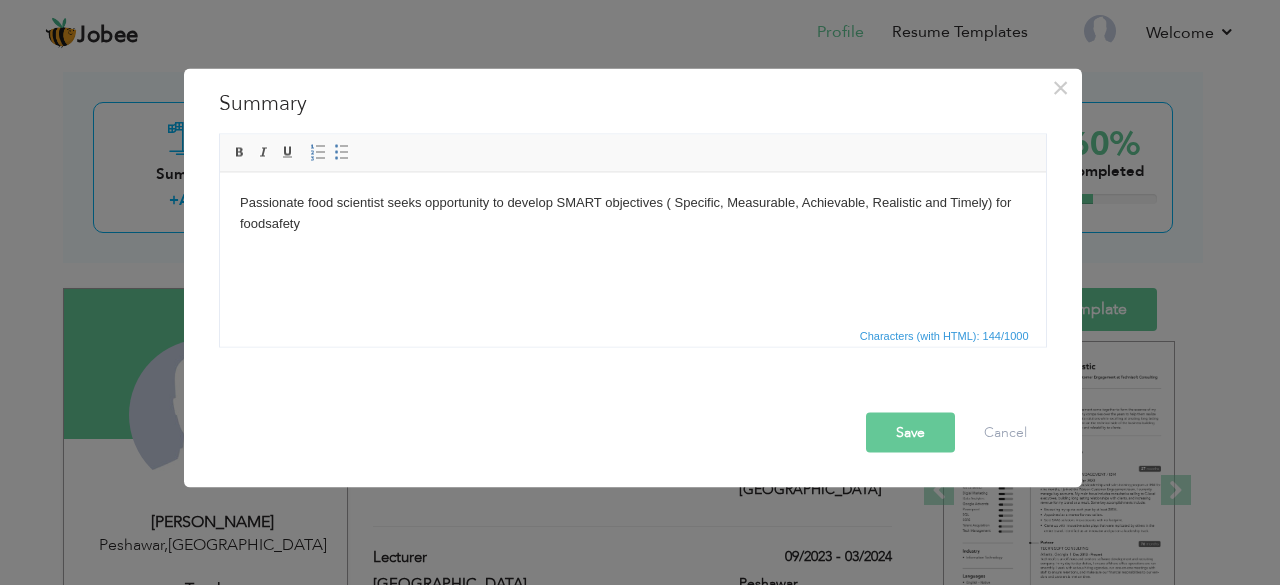 click on "Passionate food scientist seeks opportunity to develop SMART objectives ( Specific, Measurable, Achievable, Realistic and Timely) for foodsafety" at bounding box center (632, 213) 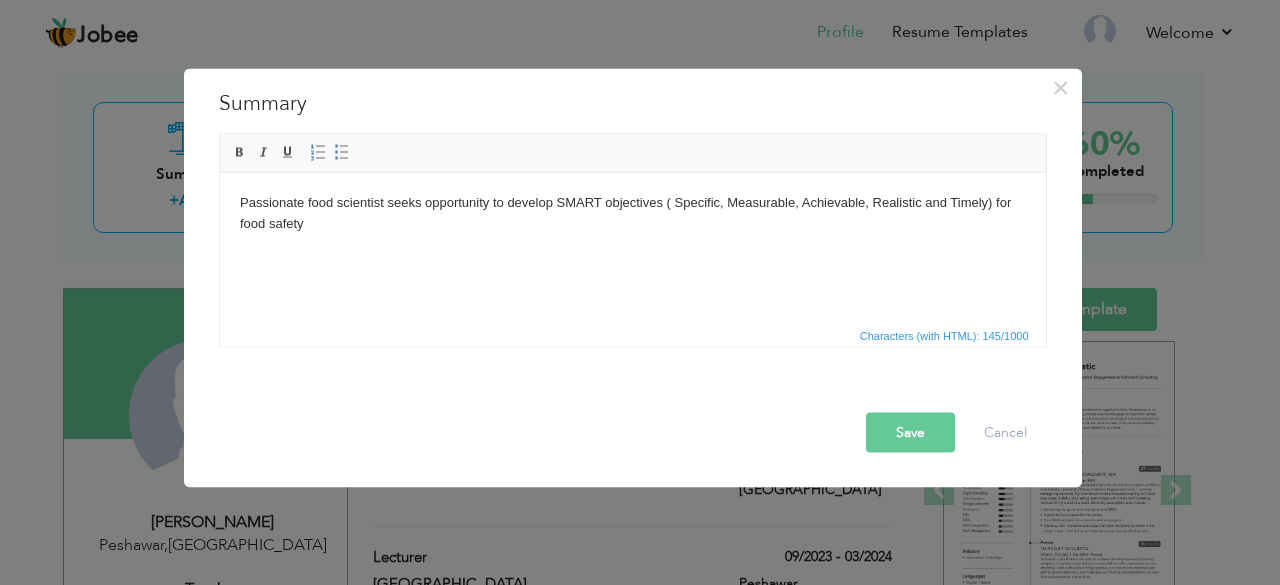 click on "Passionate food scientist seeks opportunity to develop SMART objectives ( Specific, Measurable, Achievable, Realistic and Timely) for food safety" at bounding box center (632, 213) 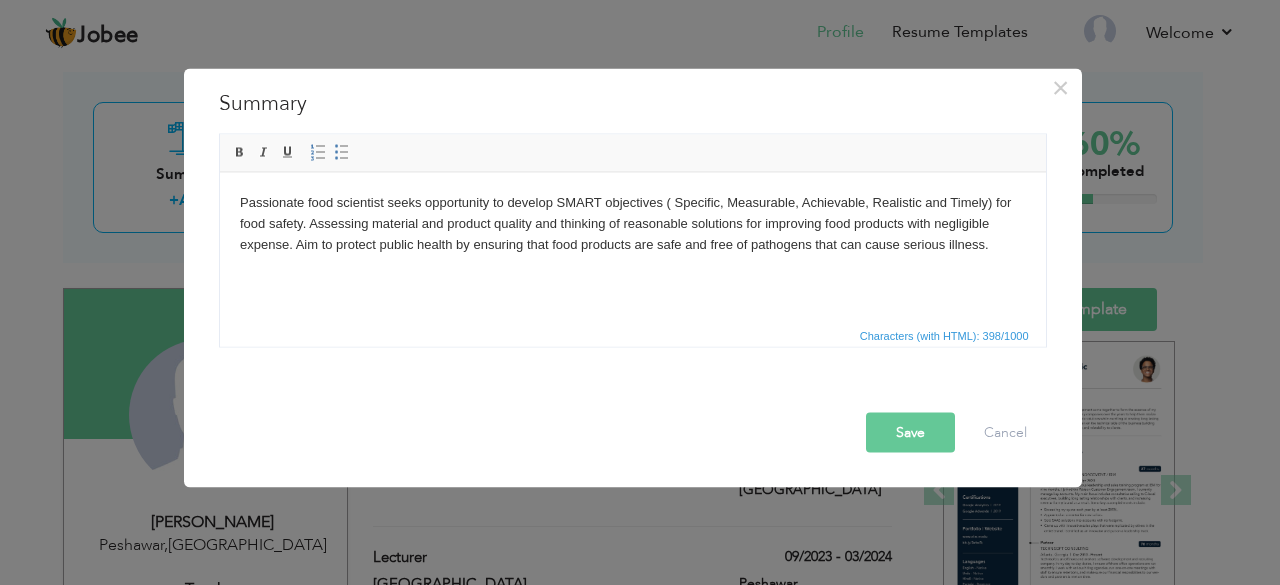 click on "Save" at bounding box center (910, 432) 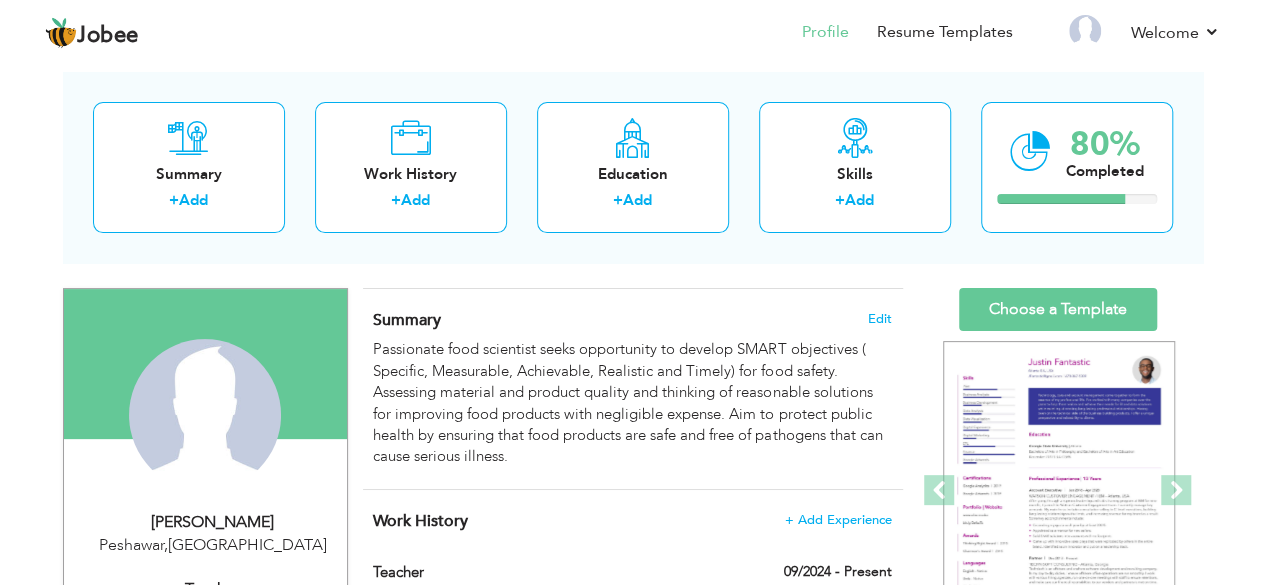 scroll, scrollTop: 93, scrollLeft: 0, axis: vertical 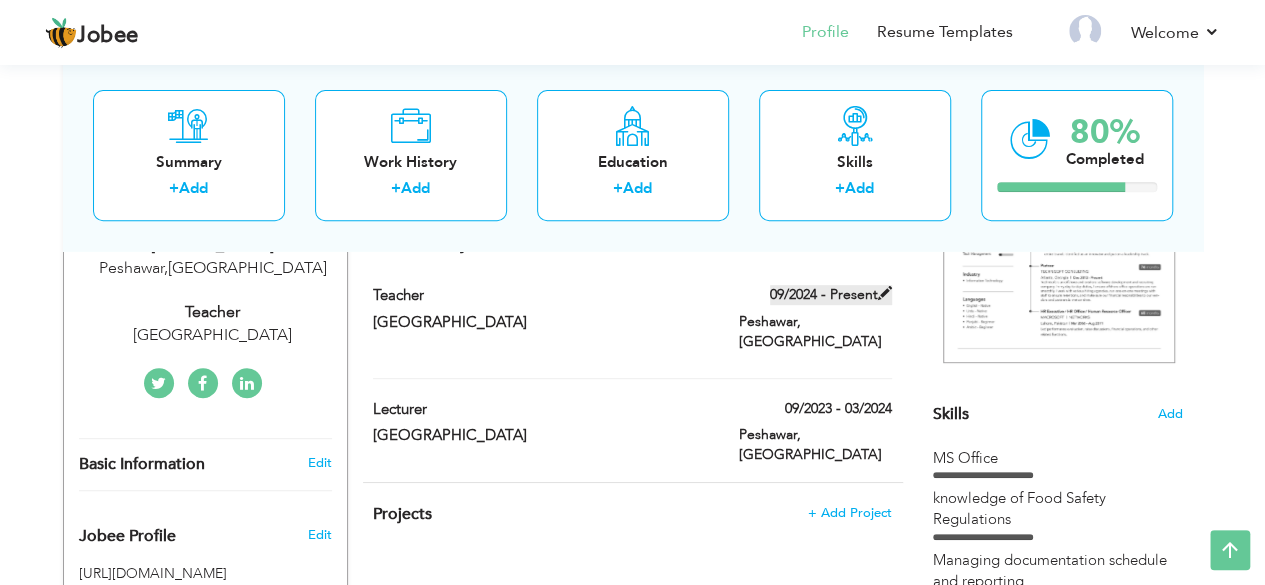 click on "09/2024 - Present" at bounding box center [831, 295] 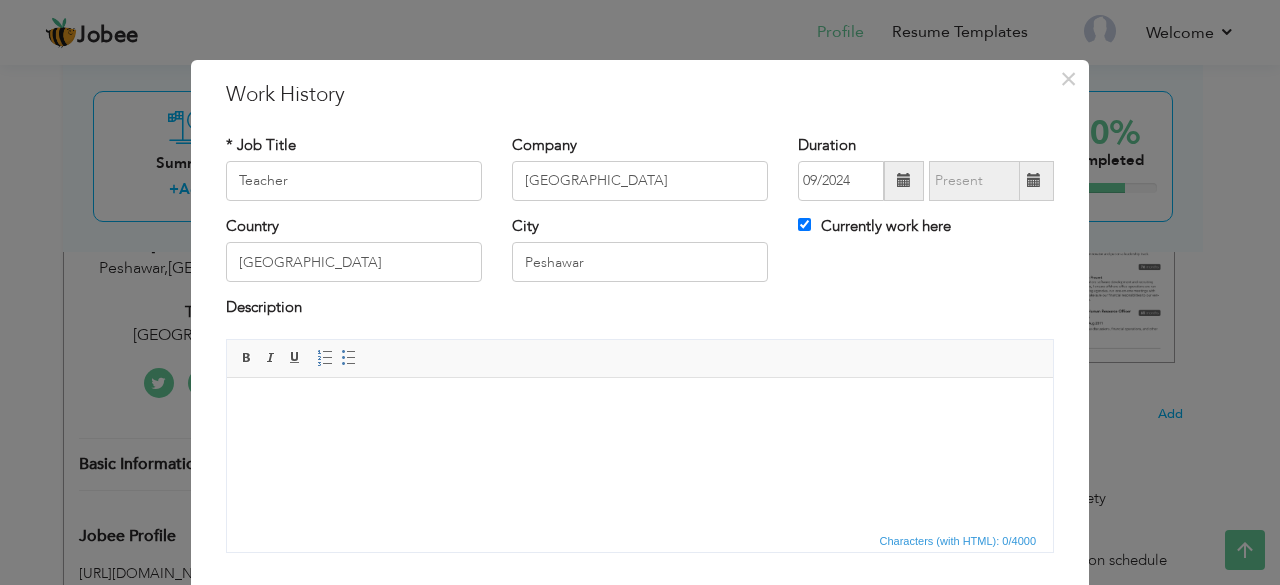 click at bounding box center [640, 407] 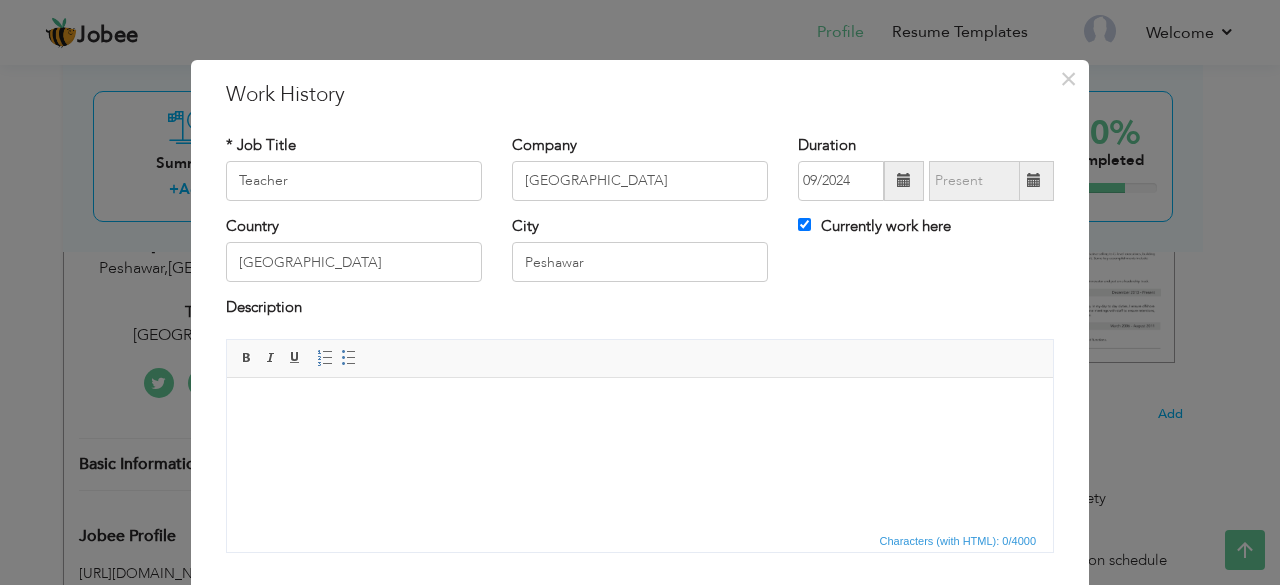 type 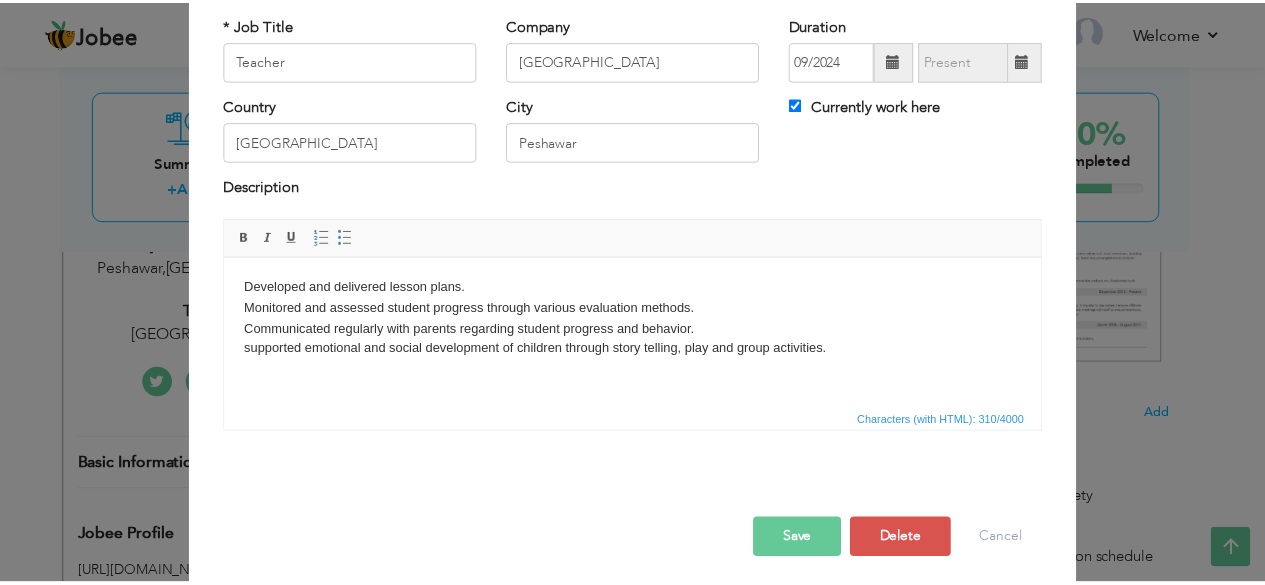 scroll, scrollTop: 116, scrollLeft: 0, axis: vertical 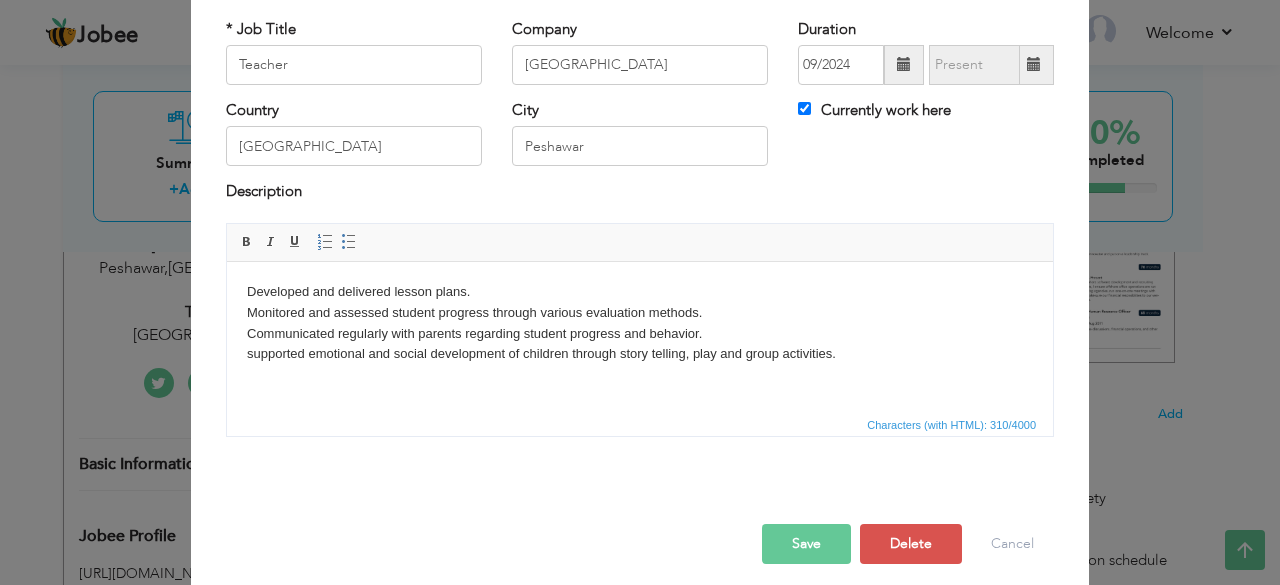 click on "Save" at bounding box center (806, 544) 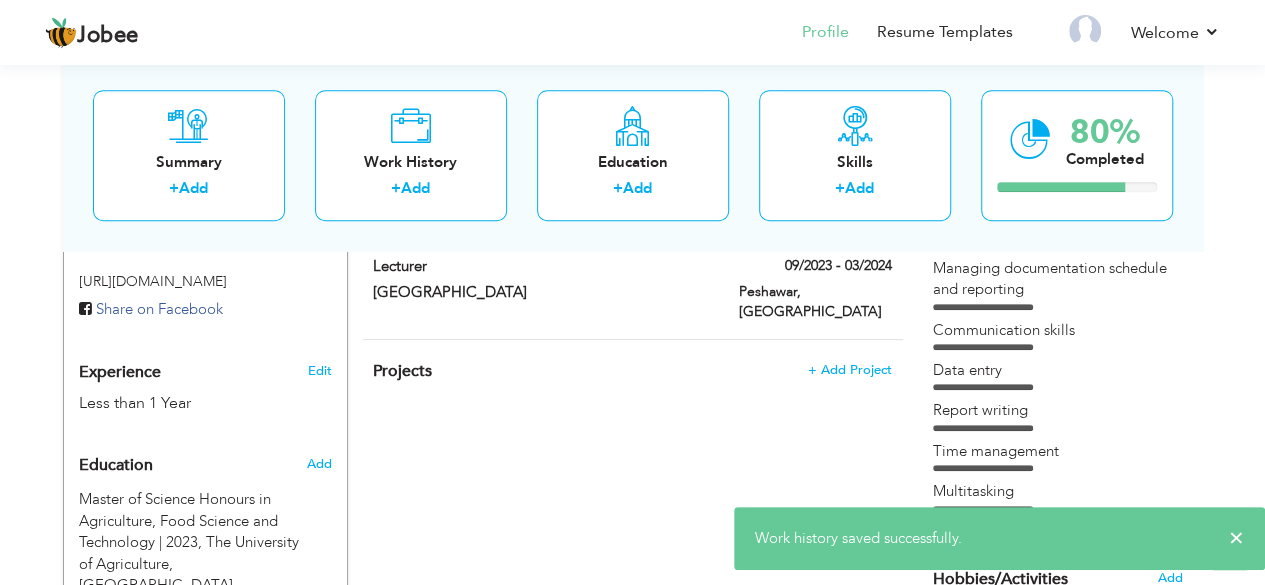 scroll, scrollTop: 660, scrollLeft: 0, axis: vertical 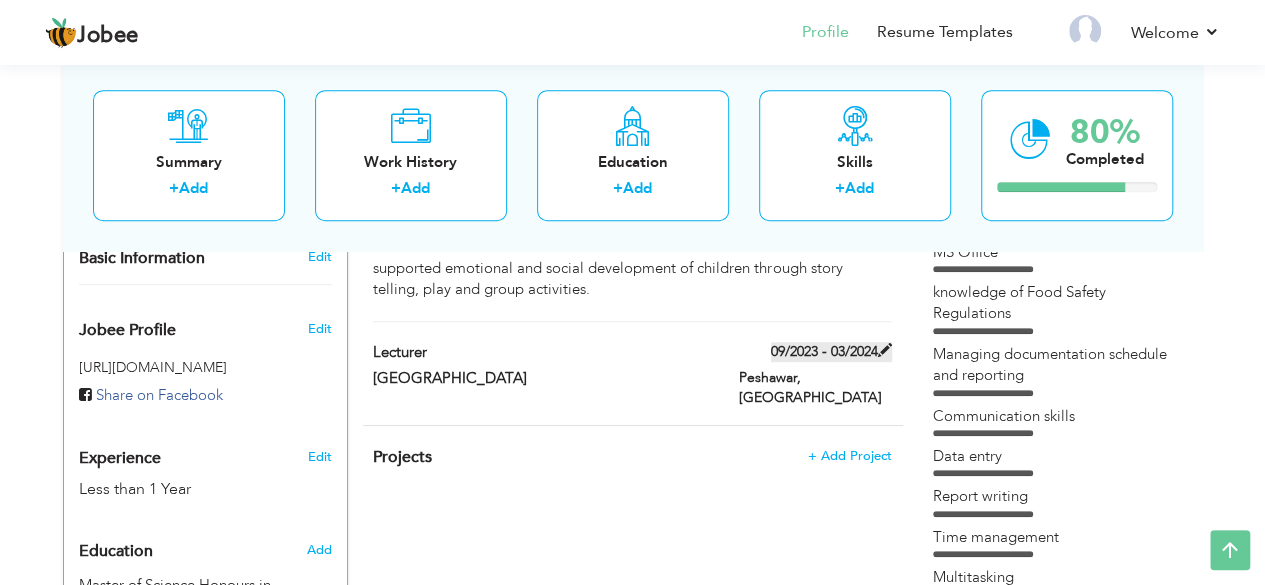 click on "09/2023 - 03/2024" at bounding box center (831, 352) 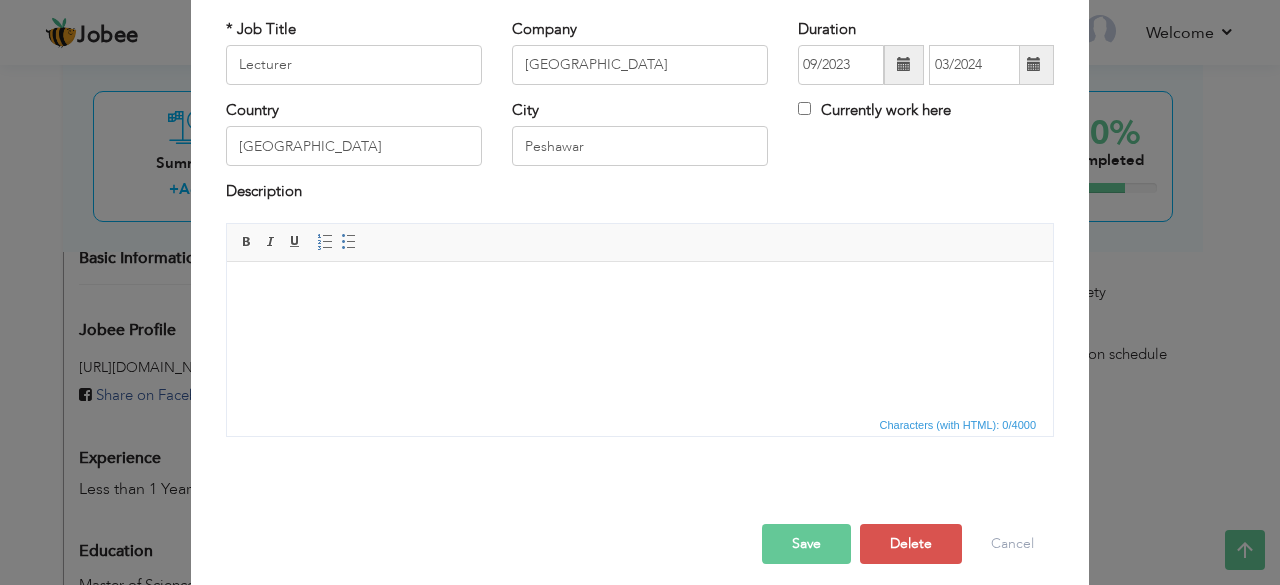 scroll, scrollTop: 0, scrollLeft: 0, axis: both 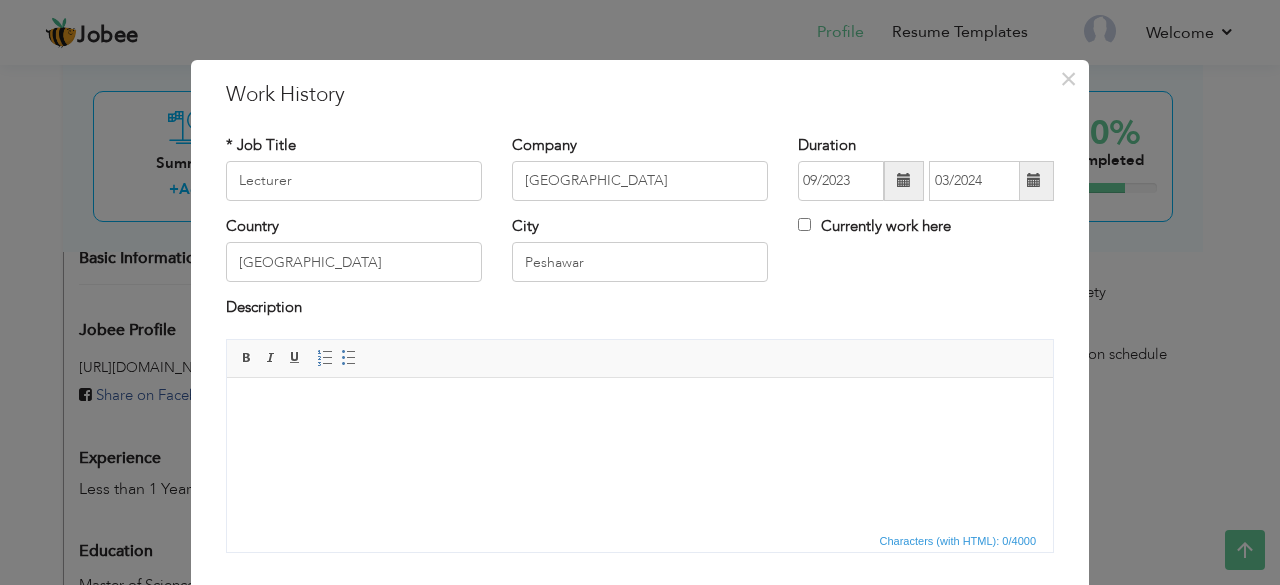 click at bounding box center (640, 407) 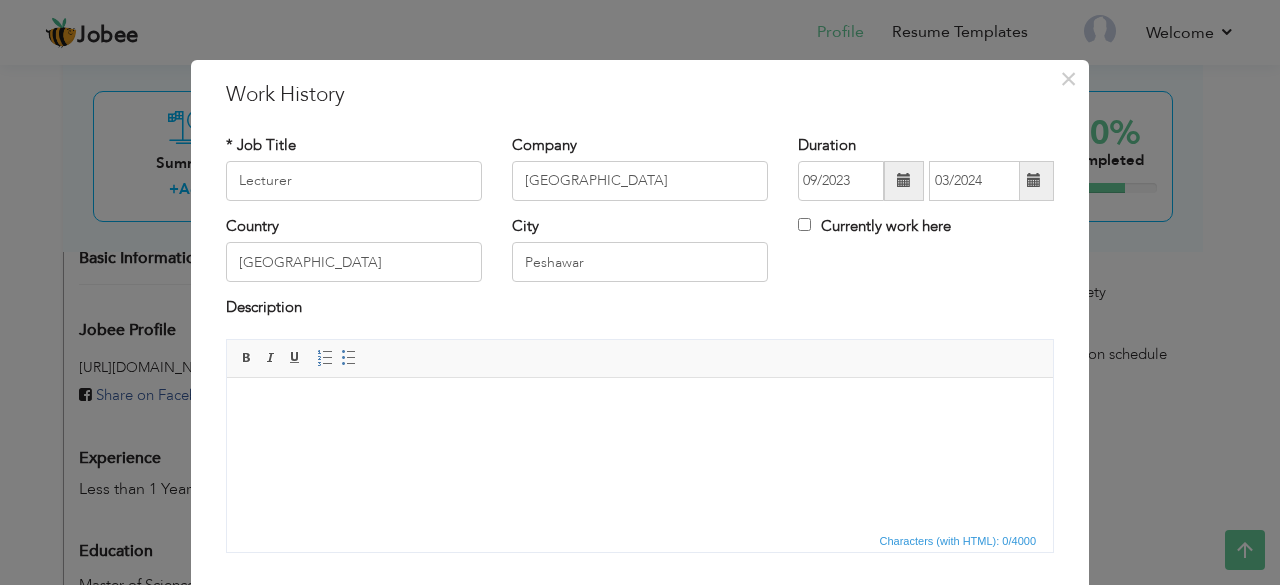 type 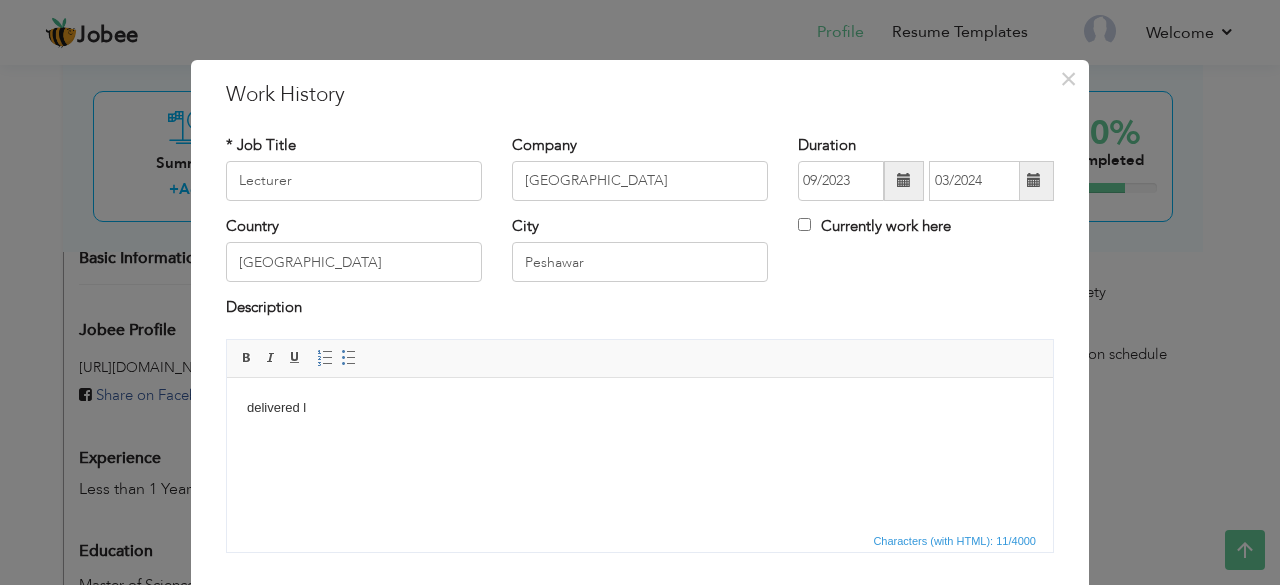click on "delivered l" at bounding box center (640, 407) 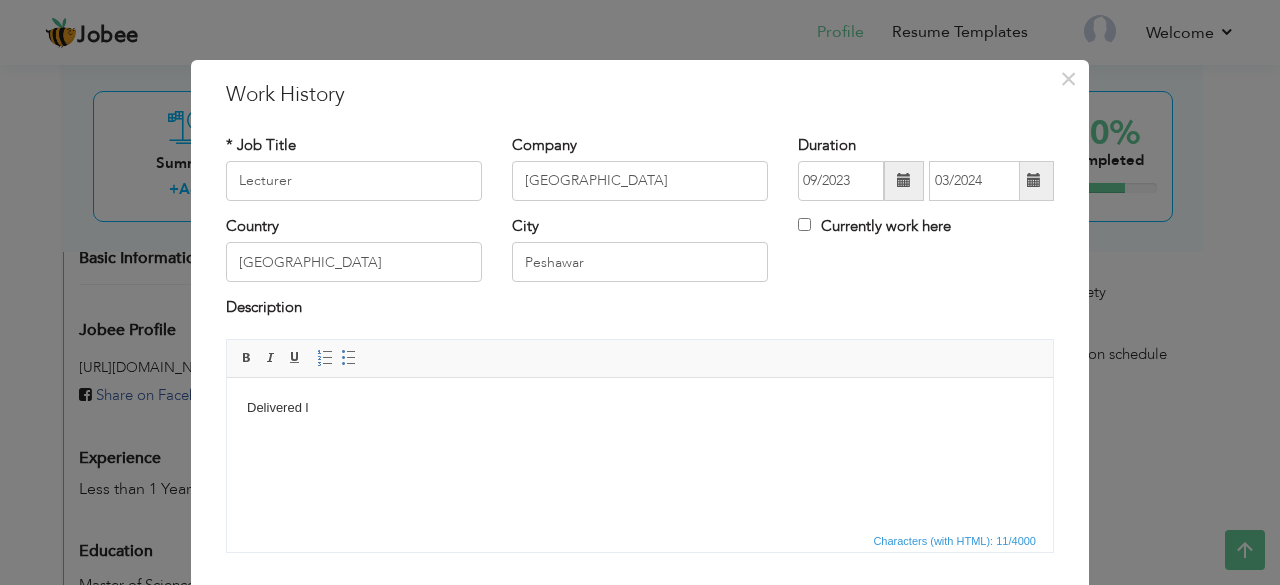 click on "Delivered l" at bounding box center [640, 407] 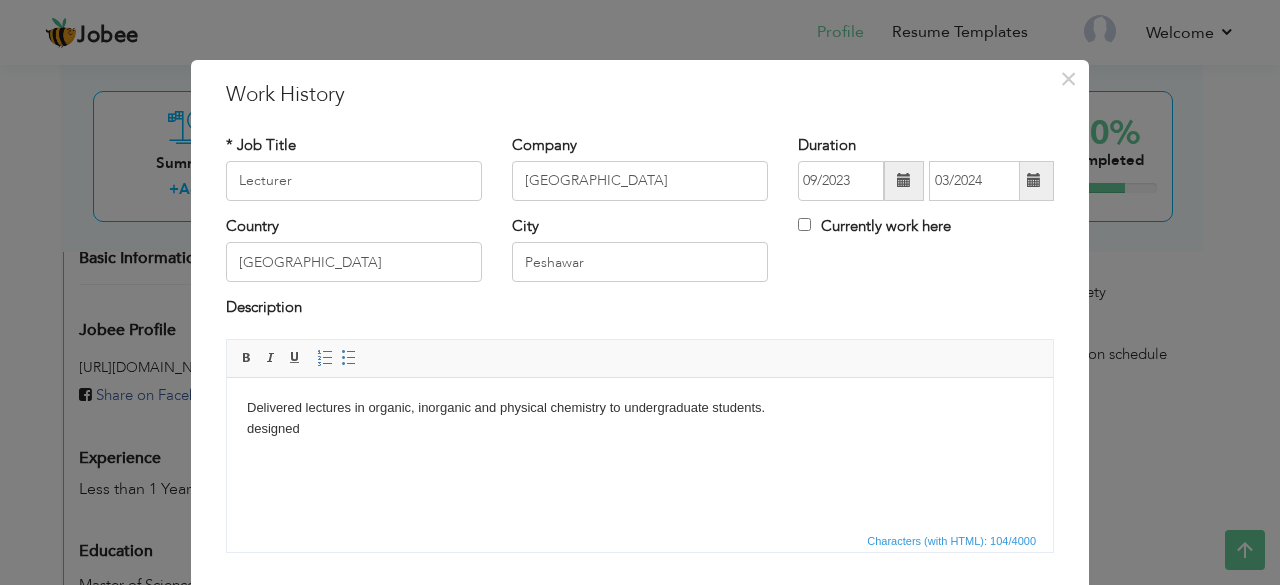 click on "Delivered lectures in organic, inorganic and physical chemistry to undergraduate students. ​​​​​​​designed" at bounding box center [640, 418] 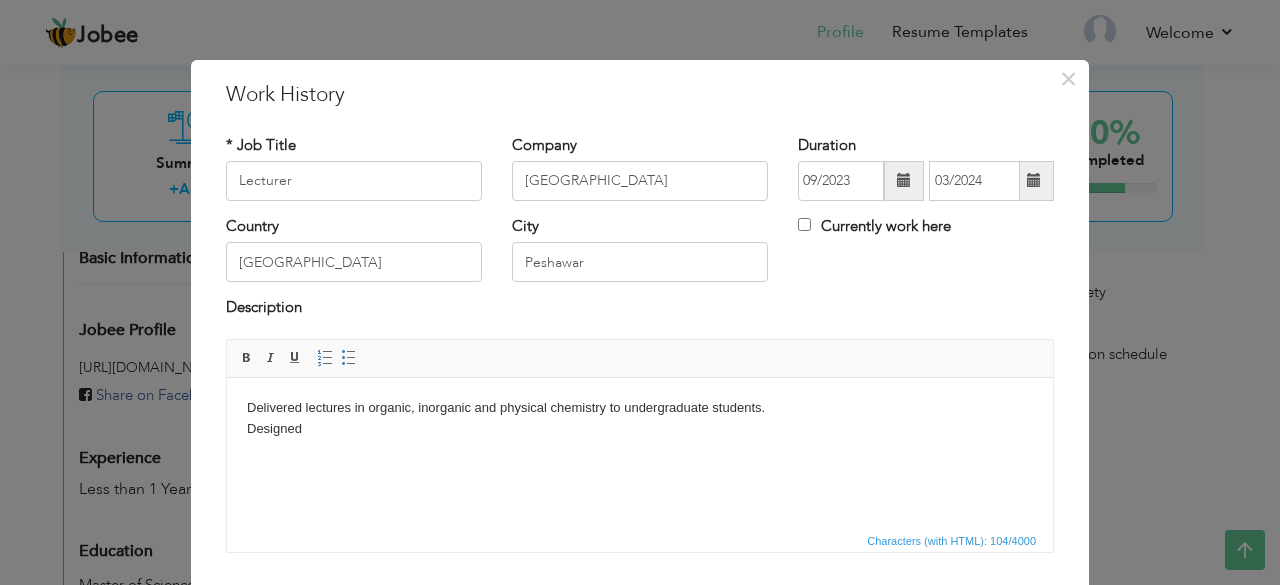 click on "Delivered lectures in organic, inorganic and physical chemistry to undergraduate students. Designed" at bounding box center (640, 418) 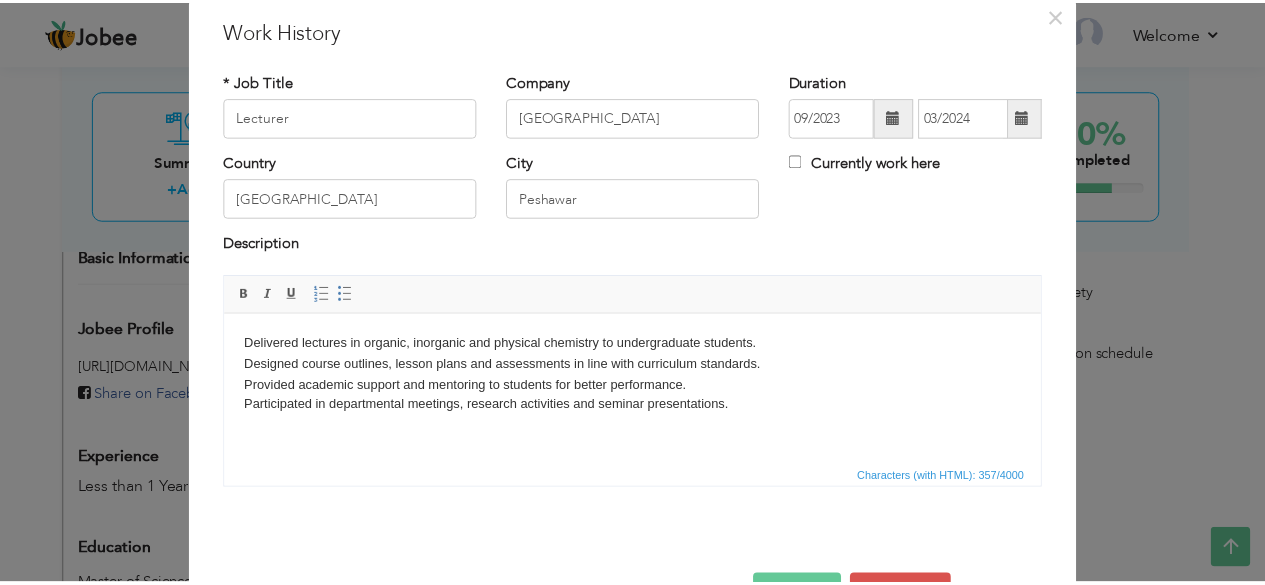 scroll, scrollTop: 66, scrollLeft: 0, axis: vertical 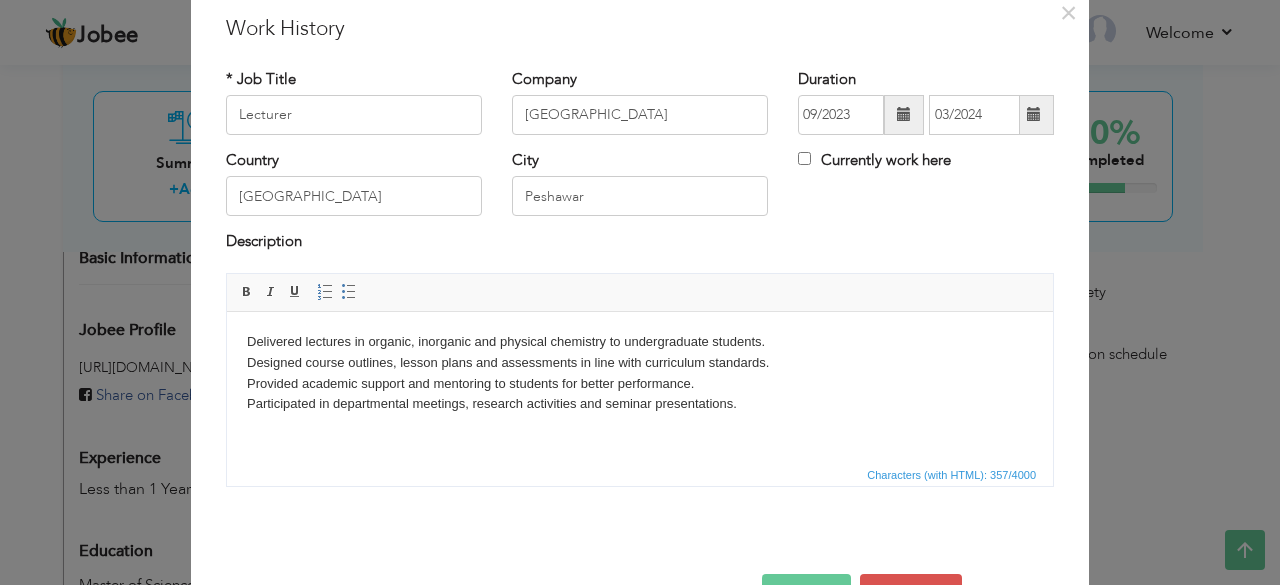 click on "Save" at bounding box center [806, 594] 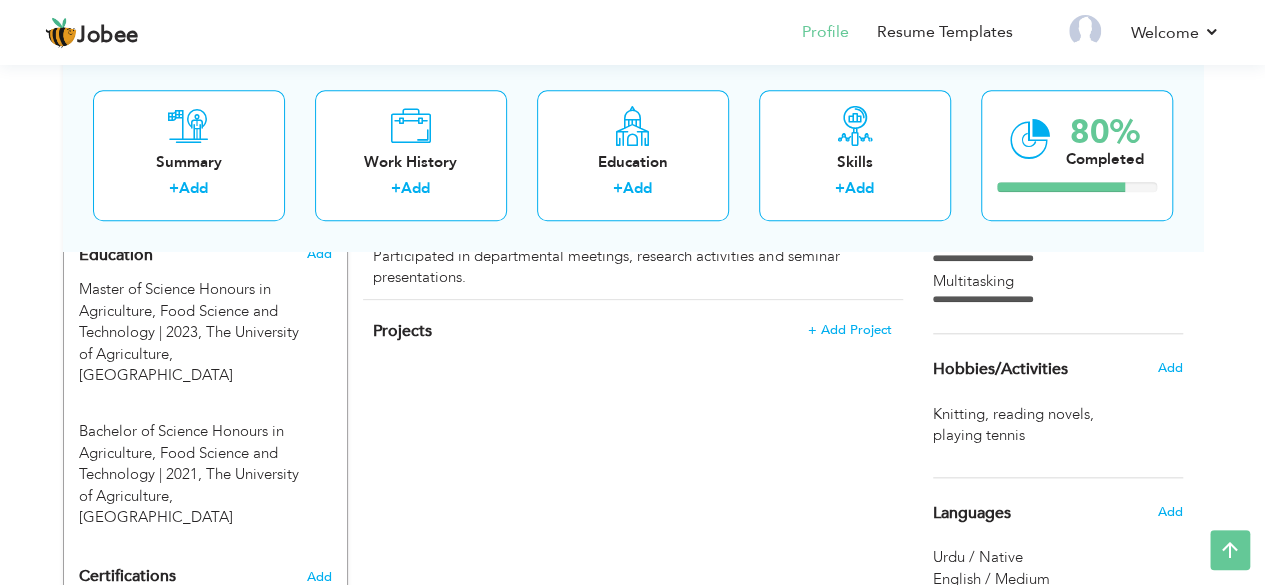 scroll, scrollTop: 870, scrollLeft: 0, axis: vertical 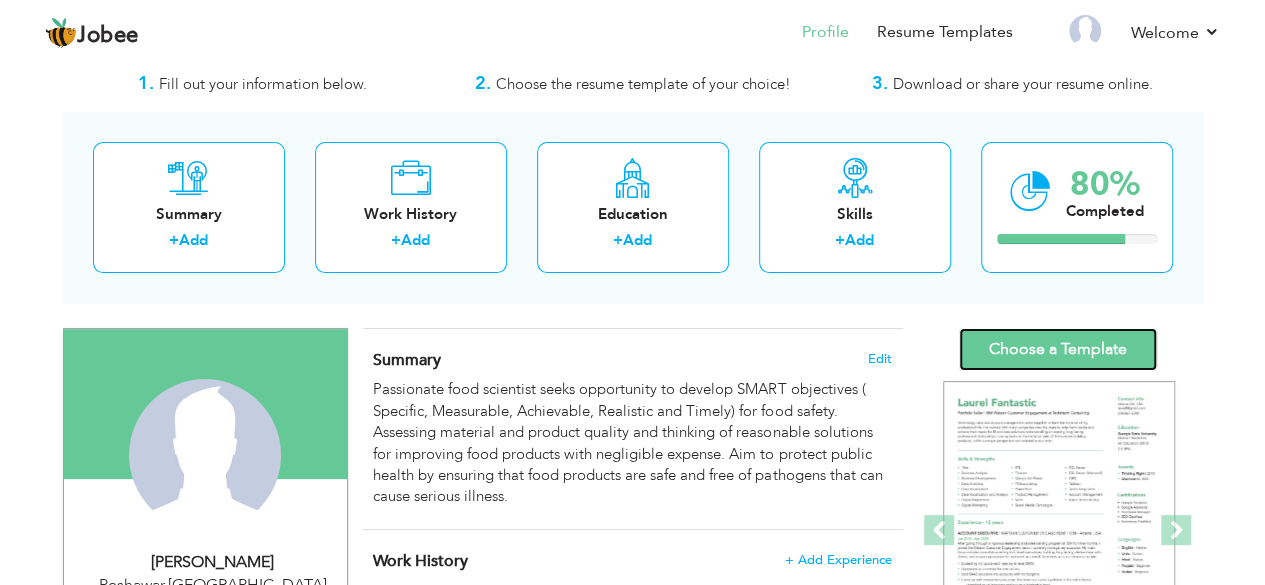click on "Choose a Template" at bounding box center (1058, 349) 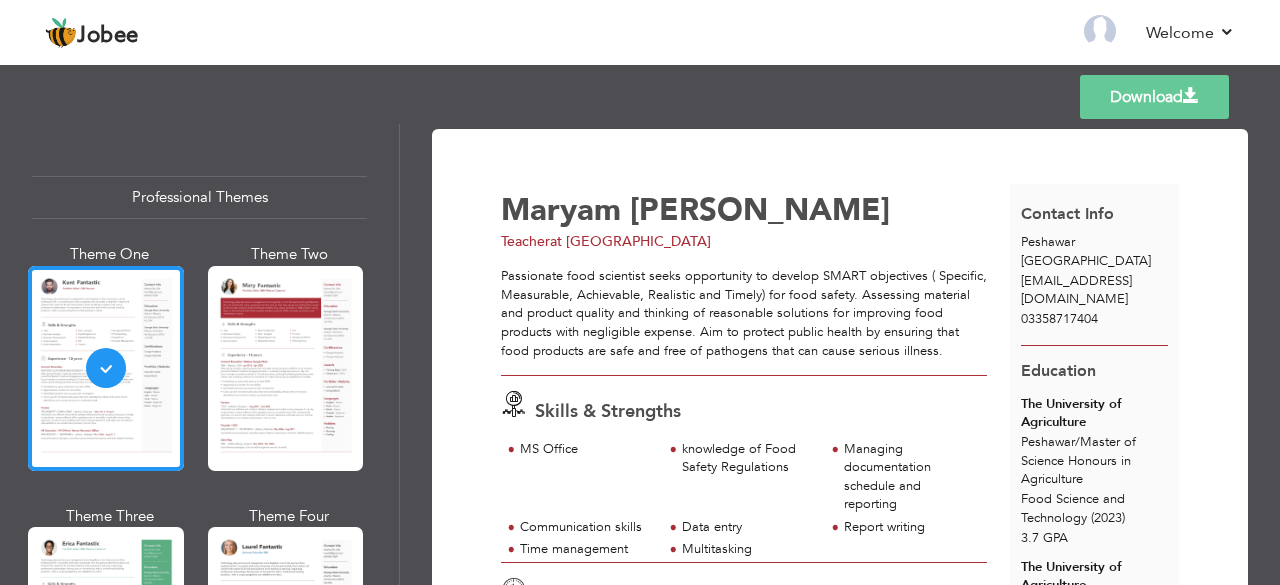 scroll, scrollTop: 0, scrollLeft: 0, axis: both 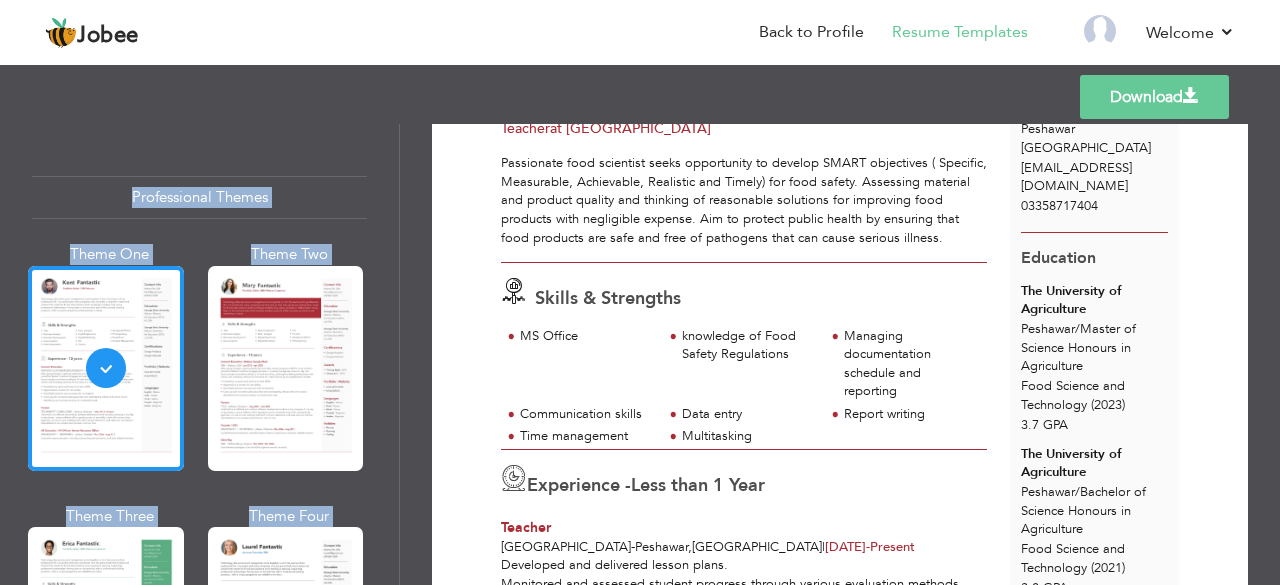 click on "Download
Maryam   Amir
Teacher  at Sibyan School
Skills & Strengths  -" at bounding box center (840, 354) 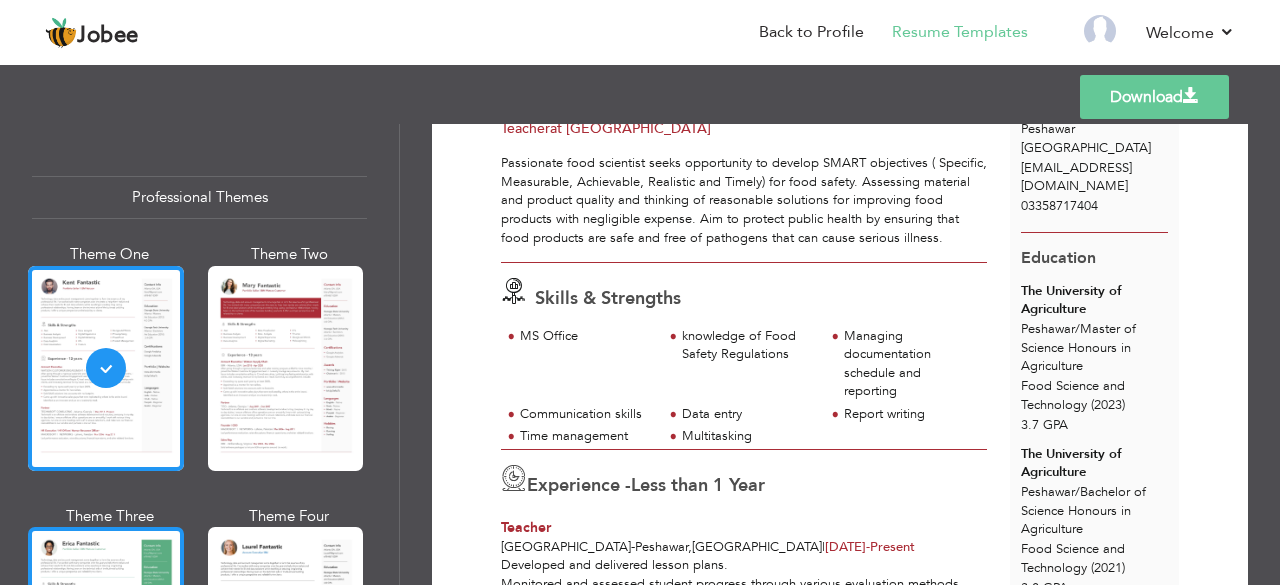 click at bounding box center (106, 629) 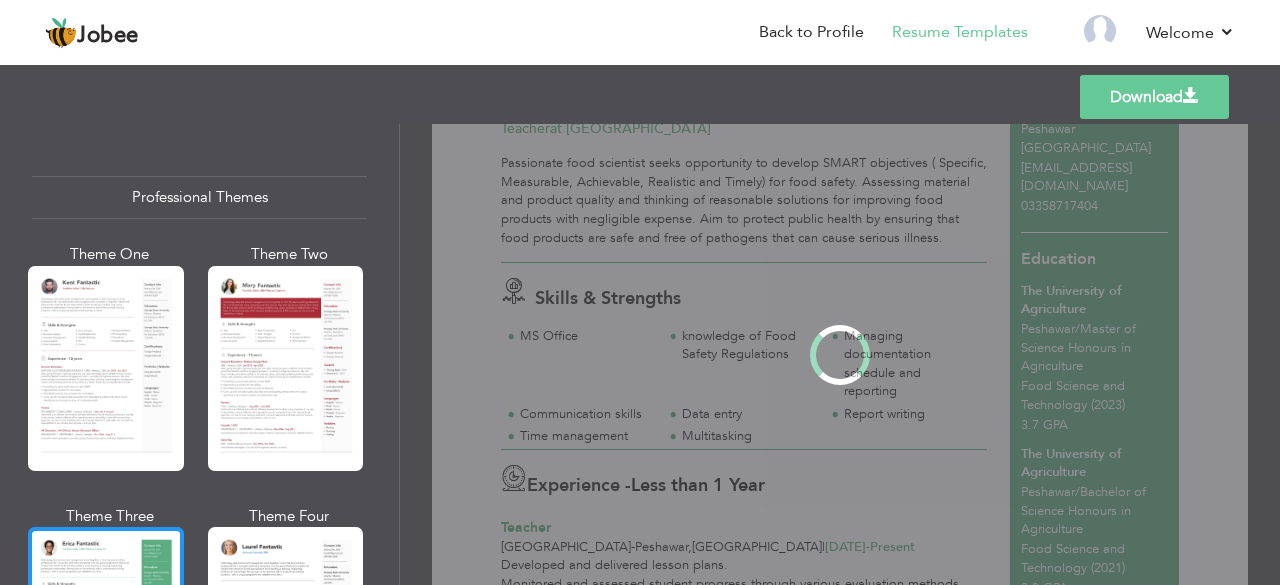 scroll, scrollTop: 0, scrollLeft: 0, axis: both 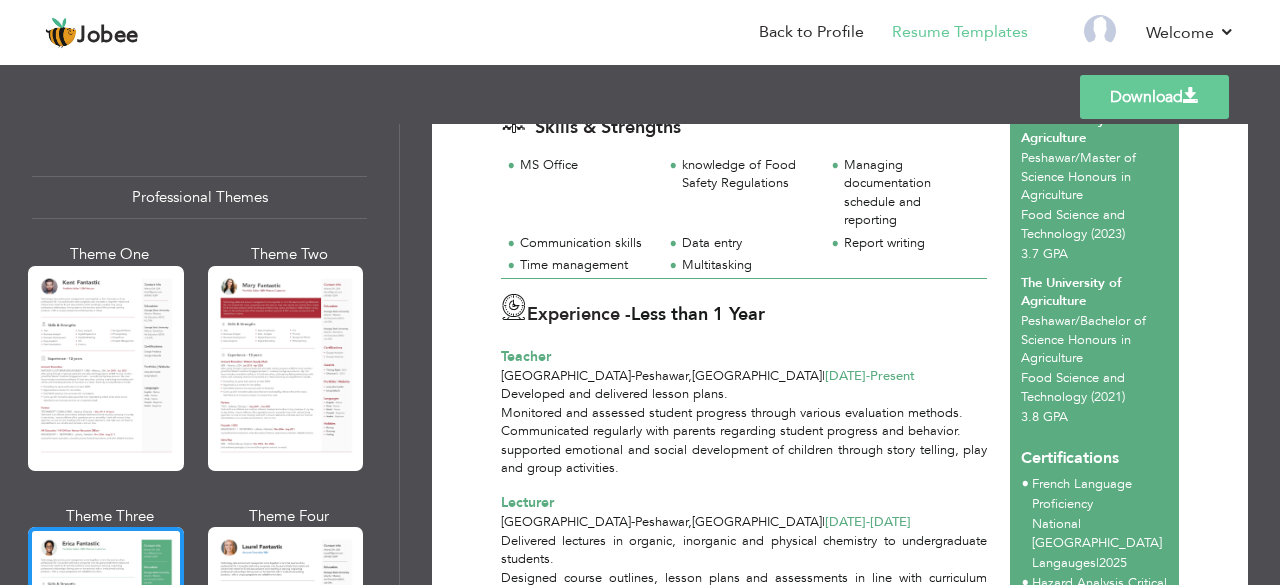 drag, startPoint x: 1264, startPoint y: 280, endPoint x: 1264, endPoint y: 302, distance: 22 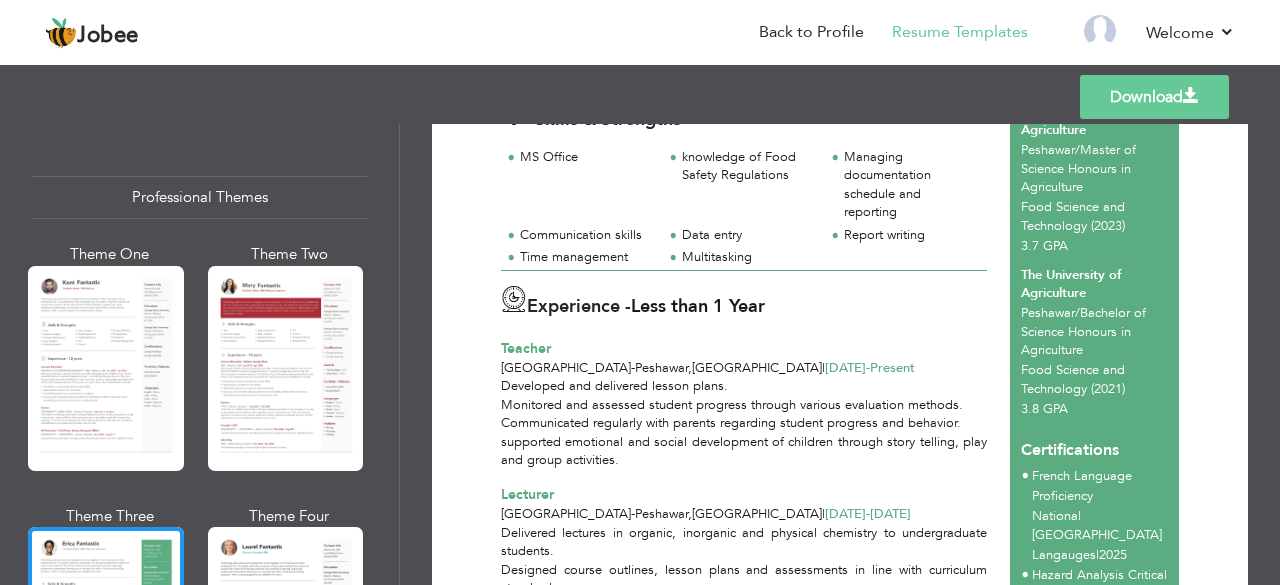 scroll, scrollTop: 282, scrollLeft: 0, axis: vertical 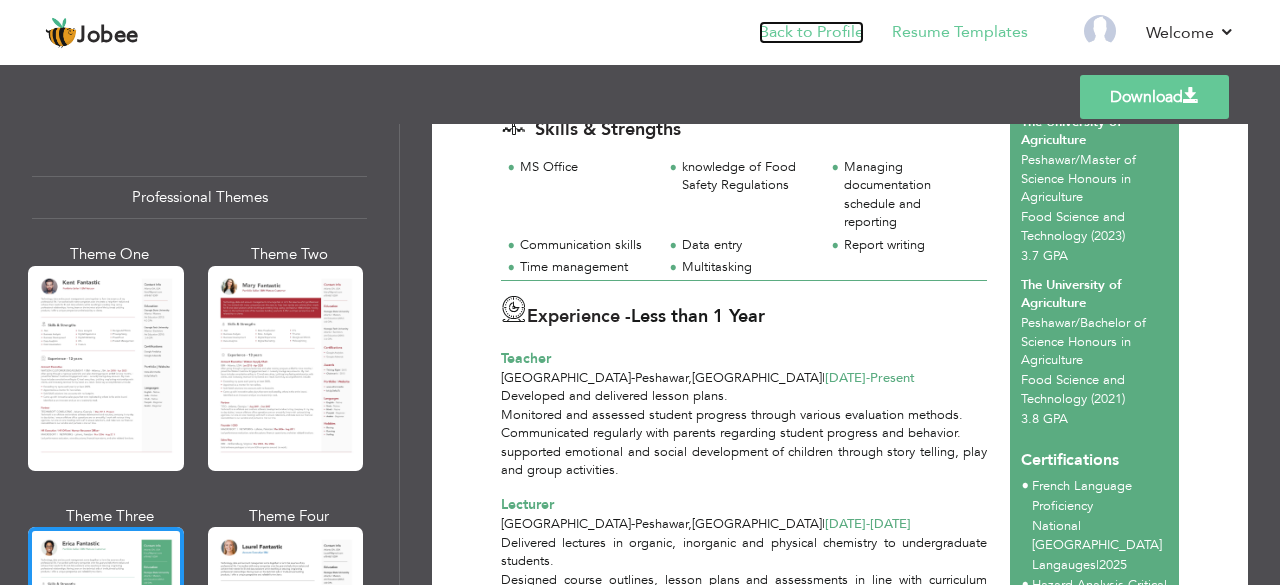 click on "Back to Profile" at bounding box center [811, 32] 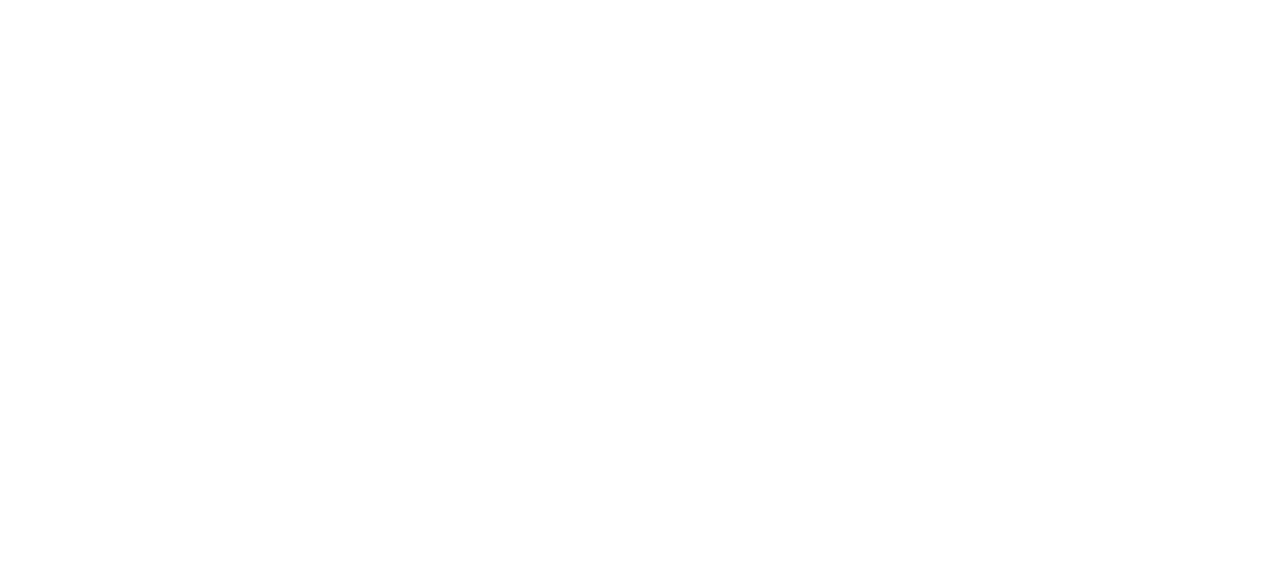 scroll, scrollTop: 0, scrollLeft: 0, axis: both 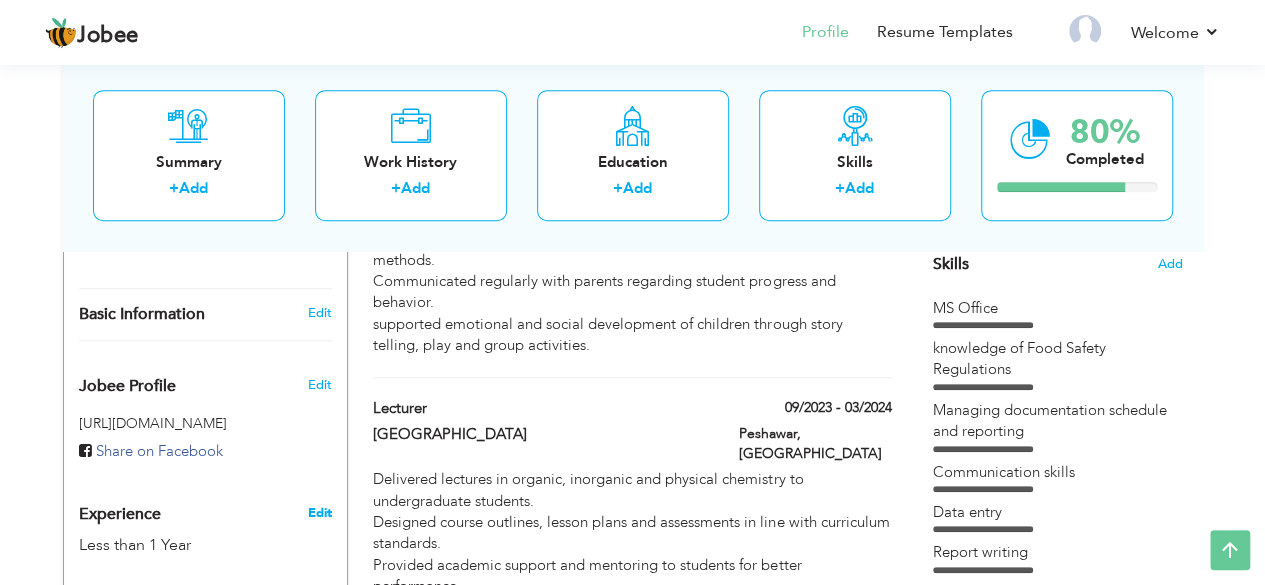 click on "Edit" at bounding box center [319, 513] 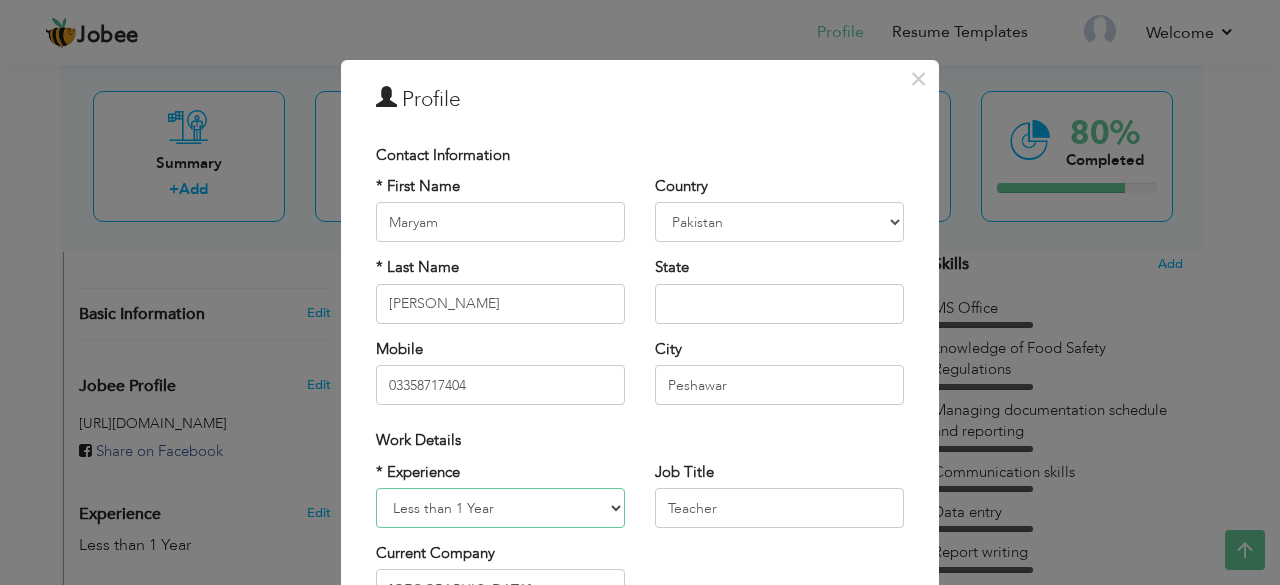 click on "Entry Level Less than 1 Year 1 Year 2 Years 3 Years 4 Years 5 Years 6 Years 7 Years 8 Years 9 Years 10 Years 11 Years 12 Years 13 Years 14 Years 15 Years 16 Years 17 Years 18 Years 19 Years 20 Years 21 Years 22 Years 23 Years 24 Years 25 Years 26 Years 27 Years 28 Years 29 Years 30 Years 31 Years 32 Years 33 Years 34 Years 35 Years More than 35 Years" at bounding box center [500, 508] 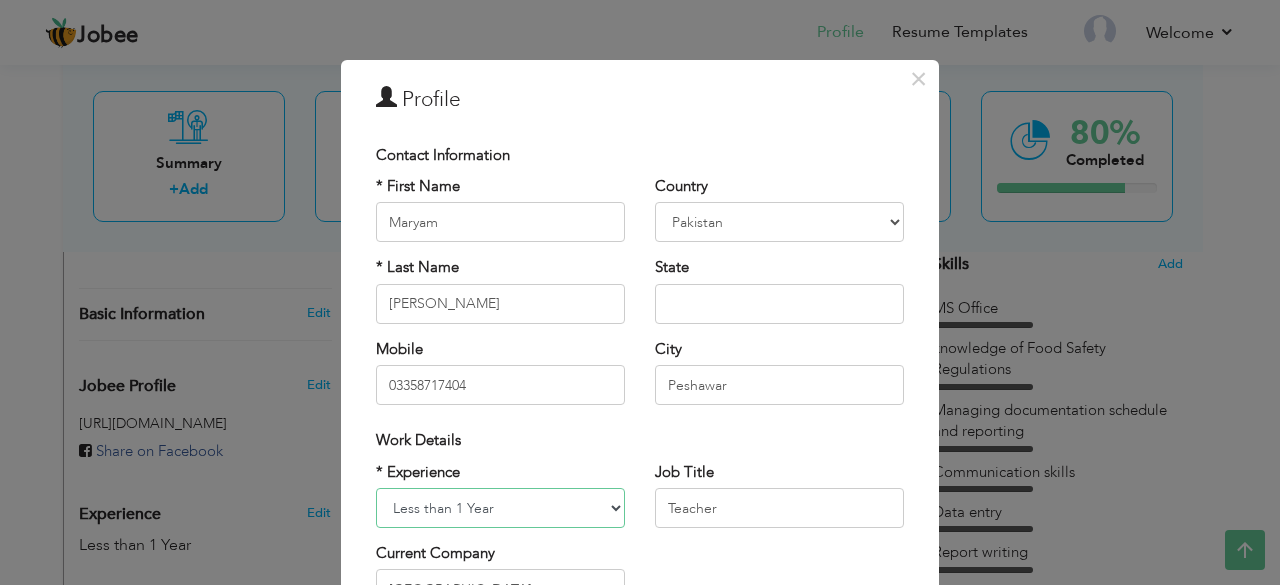 select on "number:3" 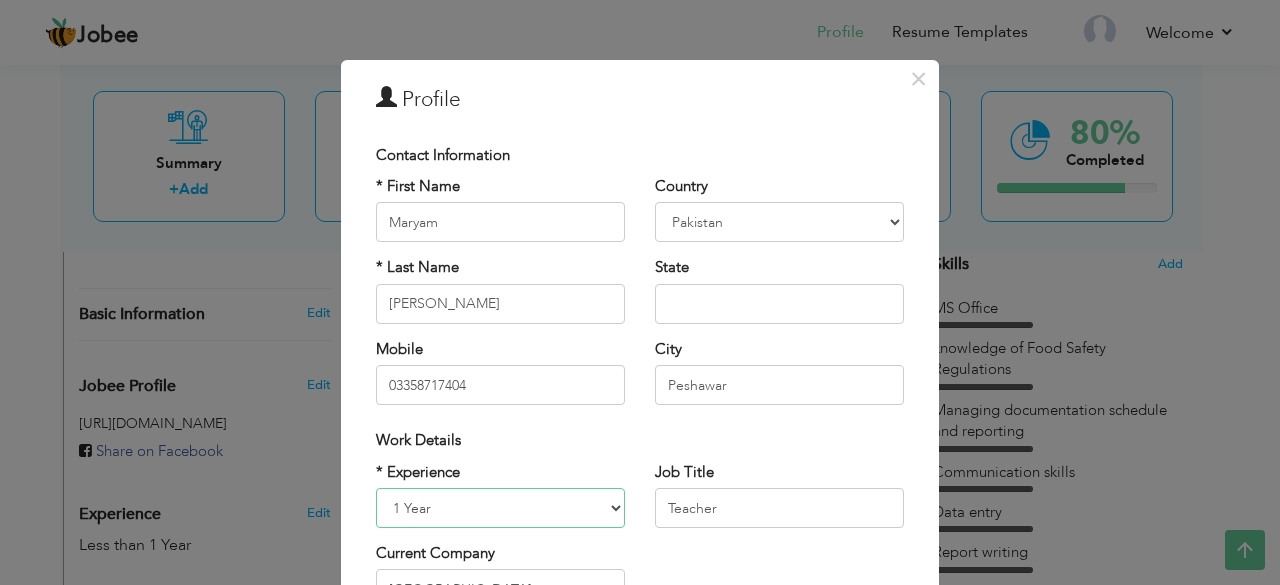 click on "Entry Level Less than 1 Year 1 Year 2 Years 3 Years 4 Years 5 Years 6 Years 7 Years 8 Years 9 Years 10 Years 11 Years 12 Years 13 Years 14 Years 15 Years 16 Years 17 Years 18 Years 19 Years 20 Years 21 Years 22 Years 23 Years 24 Years 25 Years 26 Years 27 Years 28 Years 29 Years 30 Years 31 Years 32 Years 33 Years 34 Years 35 Years More than 35 Years" at bounding box center (500, 508) 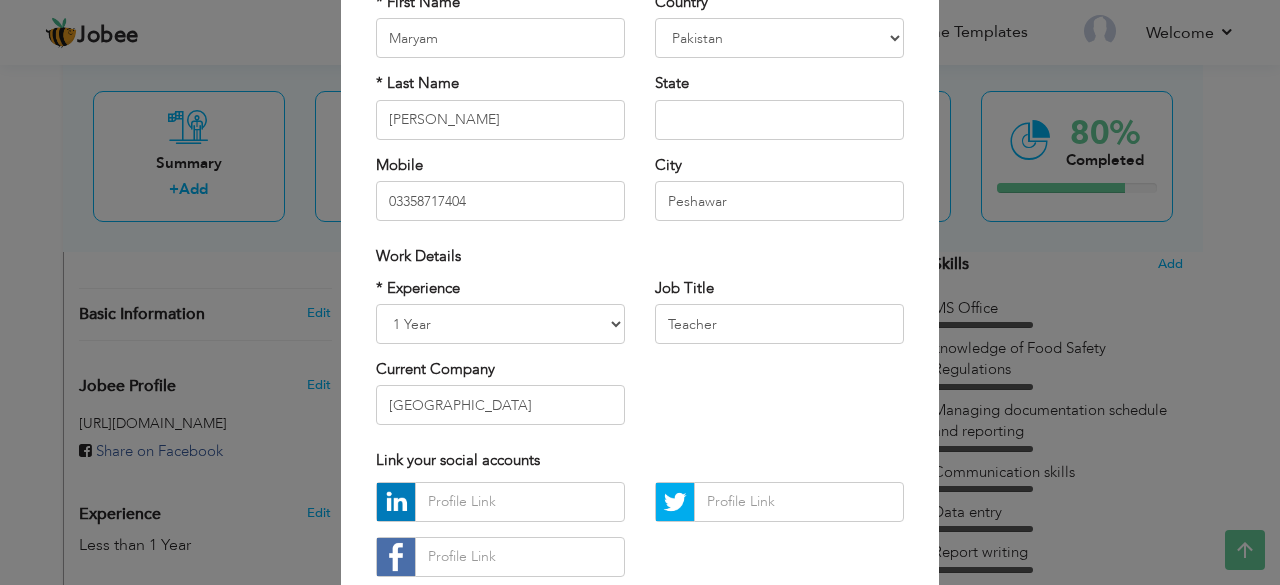 scroll, scrollTop: 187, scrollLeft: 0, axis: vertical 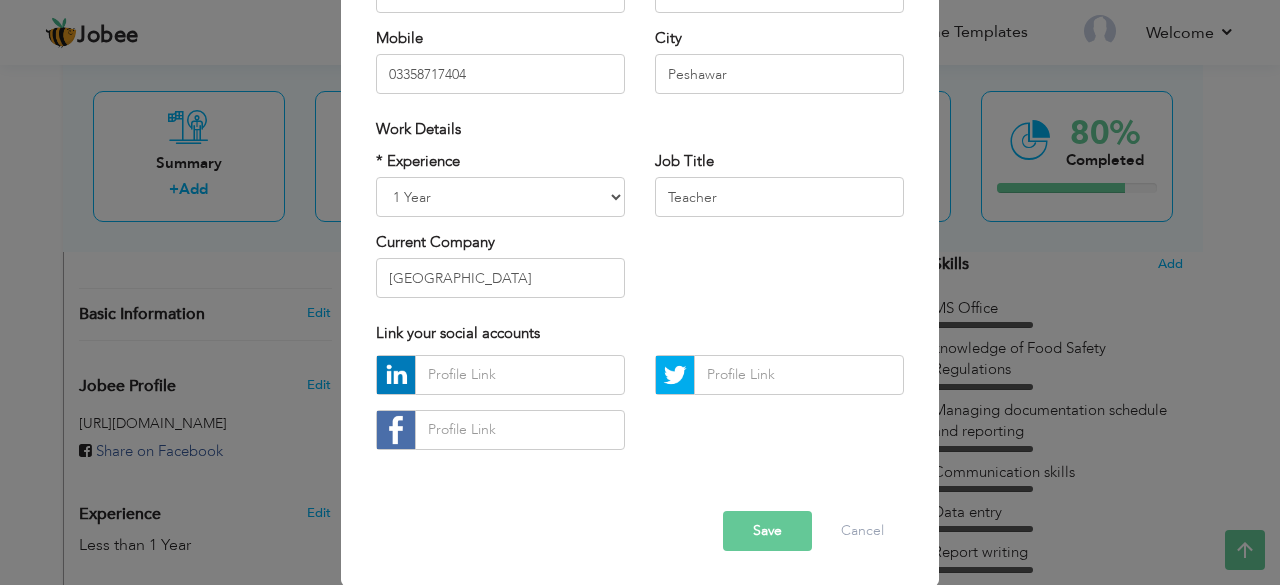 click on "Save" at bounding box center [767, 531] 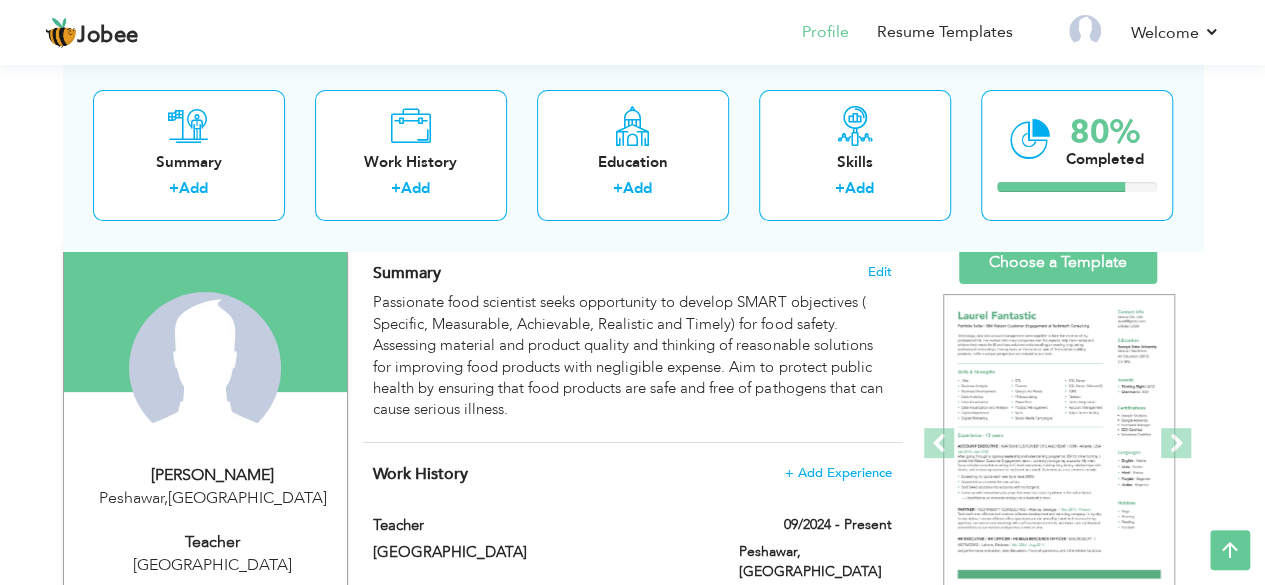 scroll, scrollTop: 80, scrollLeft: 0, axis: vertical 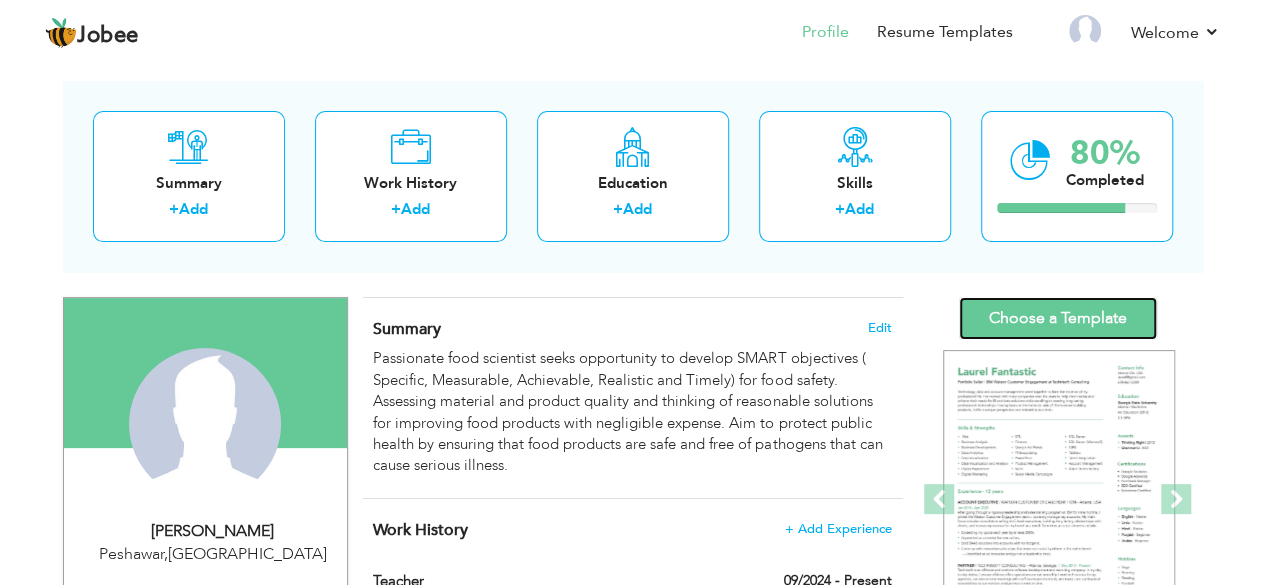 click on "Choose a Template" at bounding box center (1058, 318) 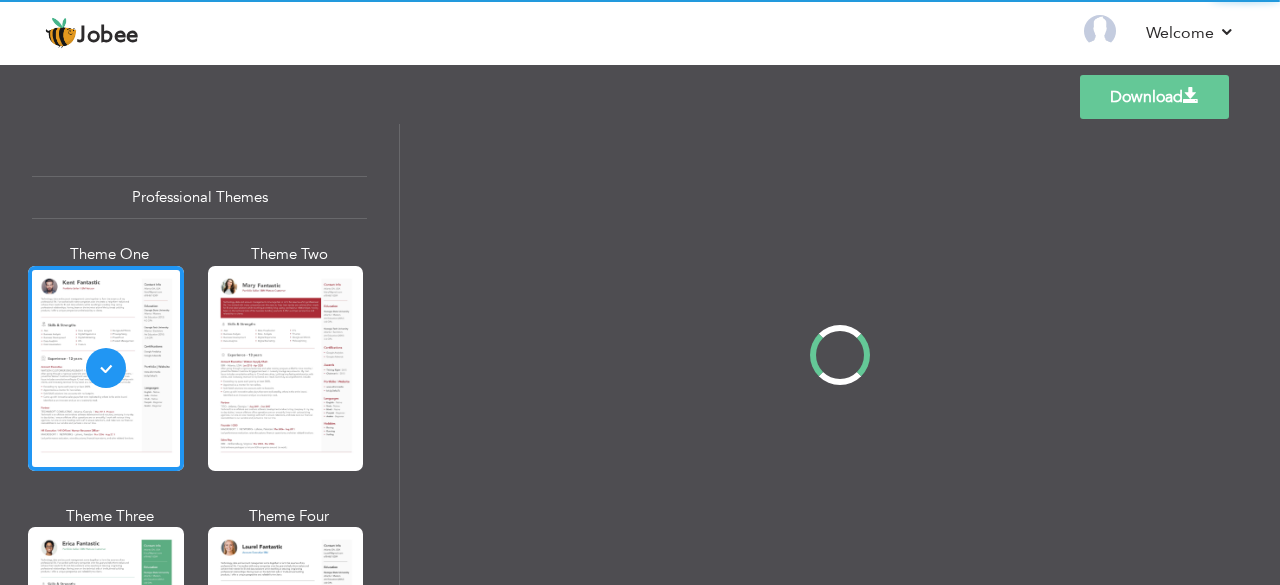 scroll, scrollTop: 0, scrollLeft: 0, axis: both 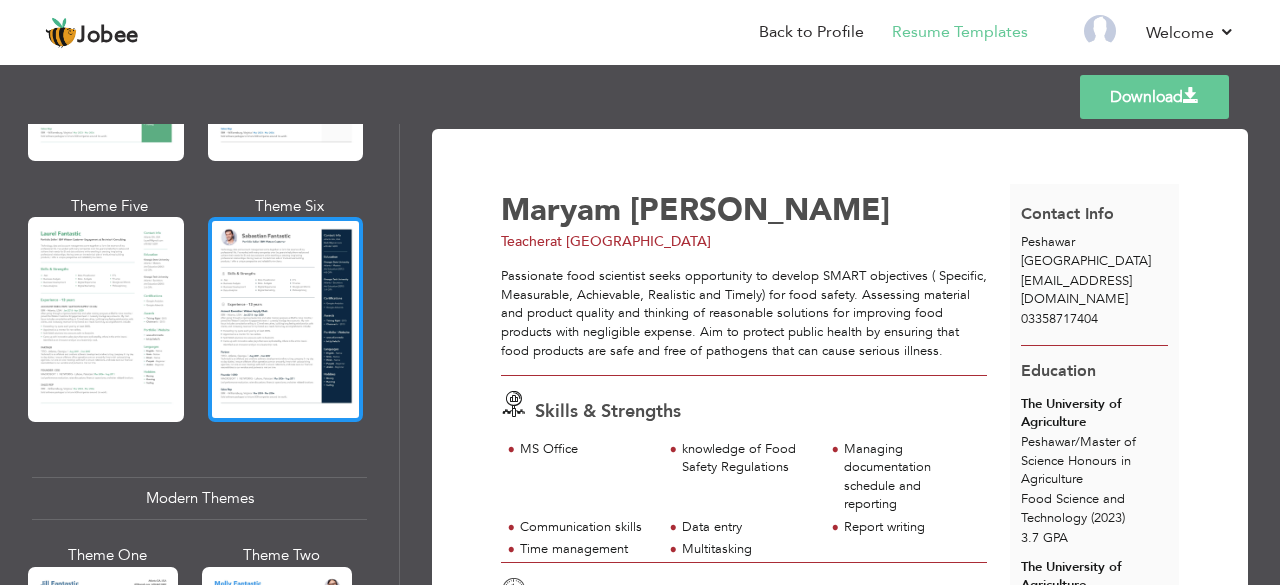 click at bounding box center (286, 319) 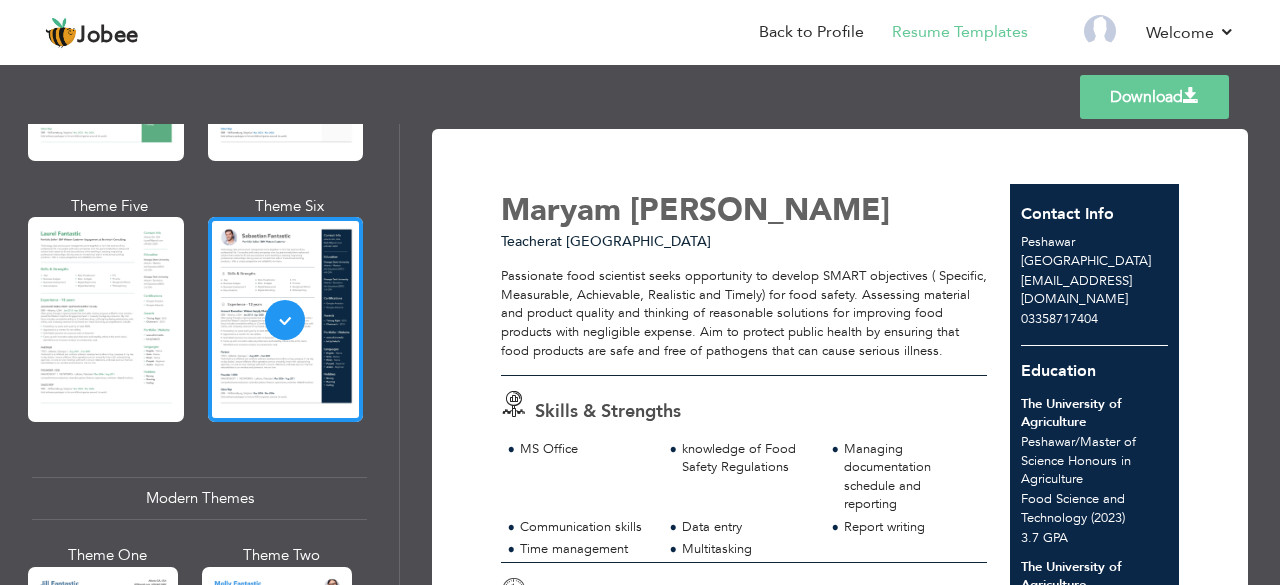 click on "Download
[PERSON_NAME]
Teacher  at [GEOGRAPHIC_DATA]
Skills & Strengths 1 ," at bounding box center (840, 354) 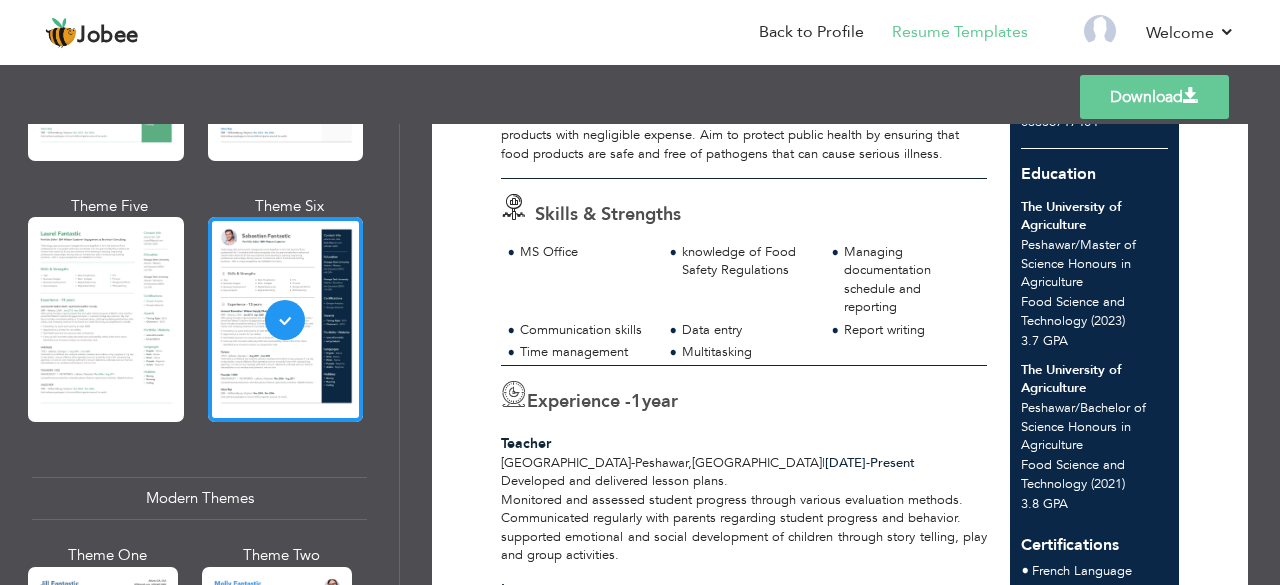 scroll, scrollTop: 219, scrollLeft: 0, axis: vertical 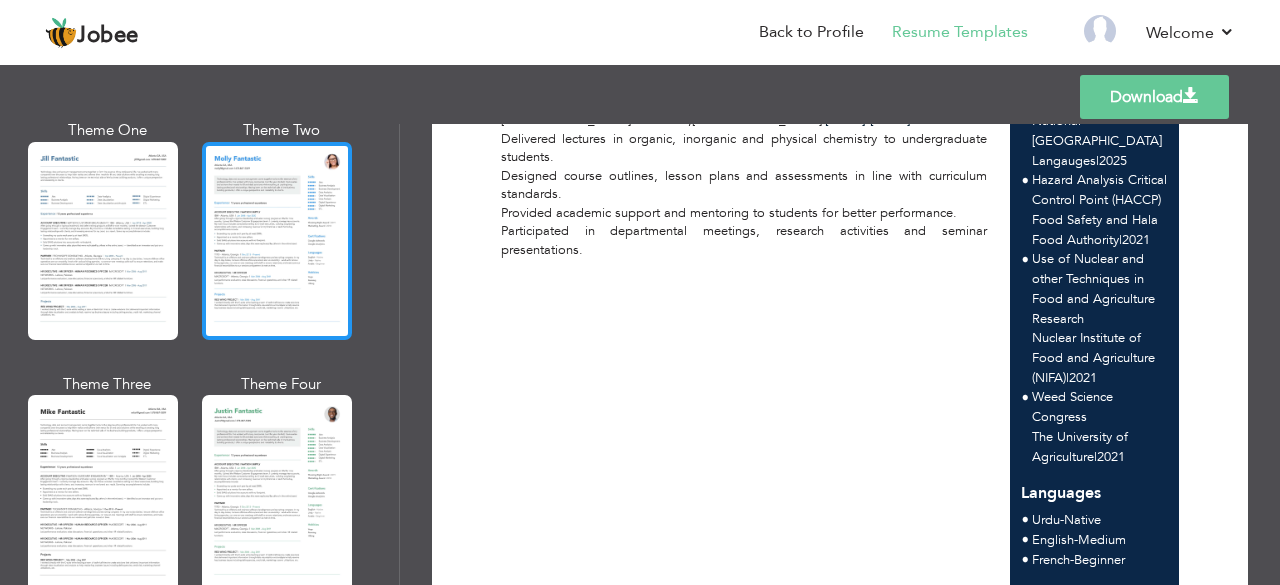 click at bounding box center (277, 241) 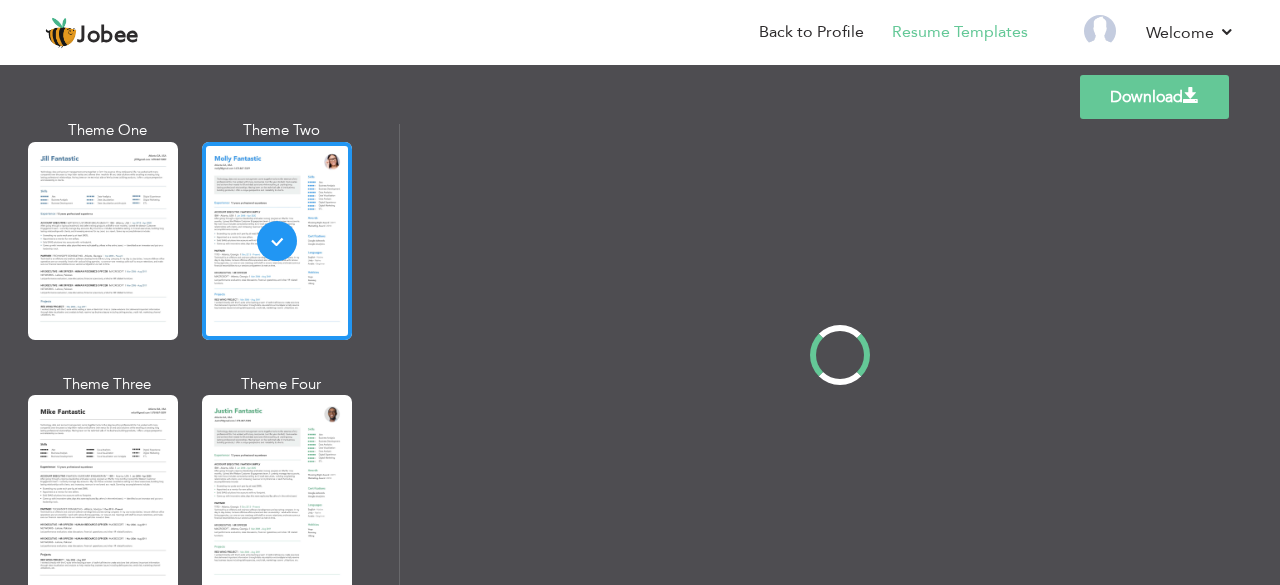 scroll, scrollTop: 0, scrollLeft: 0, axis: both 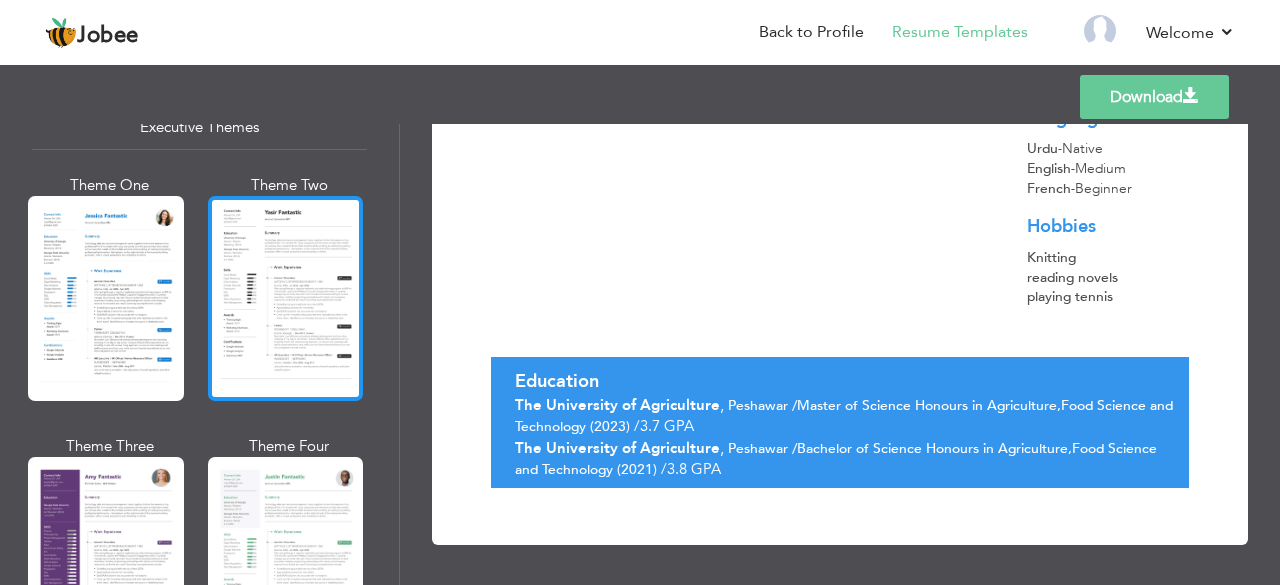 click at bounding box center [286, 298] 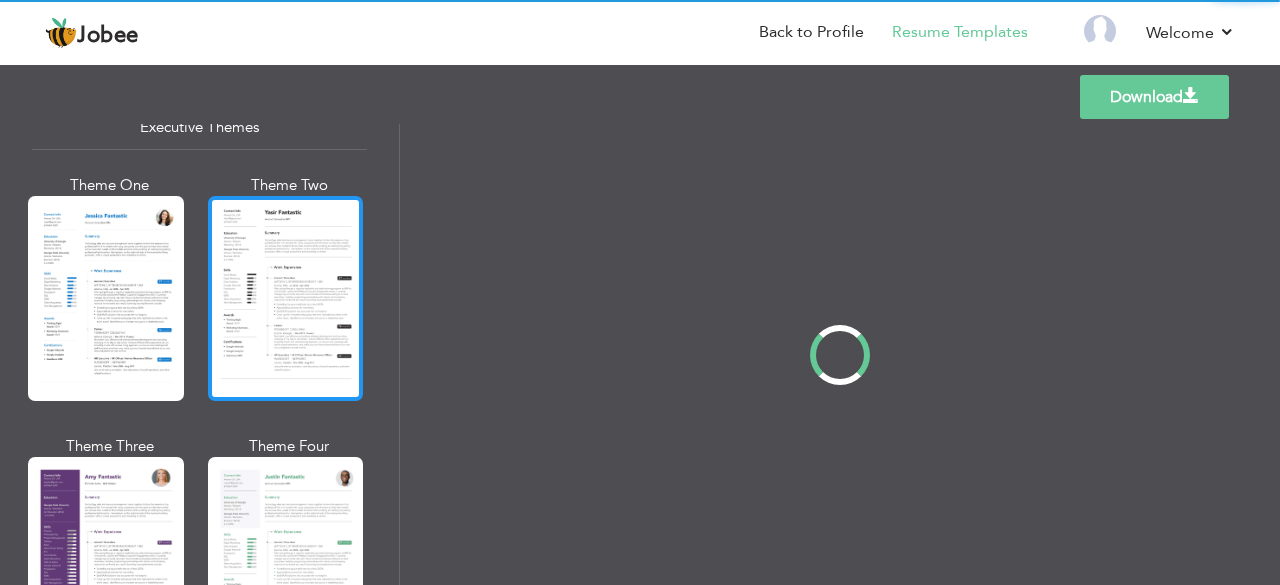 scroll, scrollTop: 0, scrollLeft: 0, axis: both 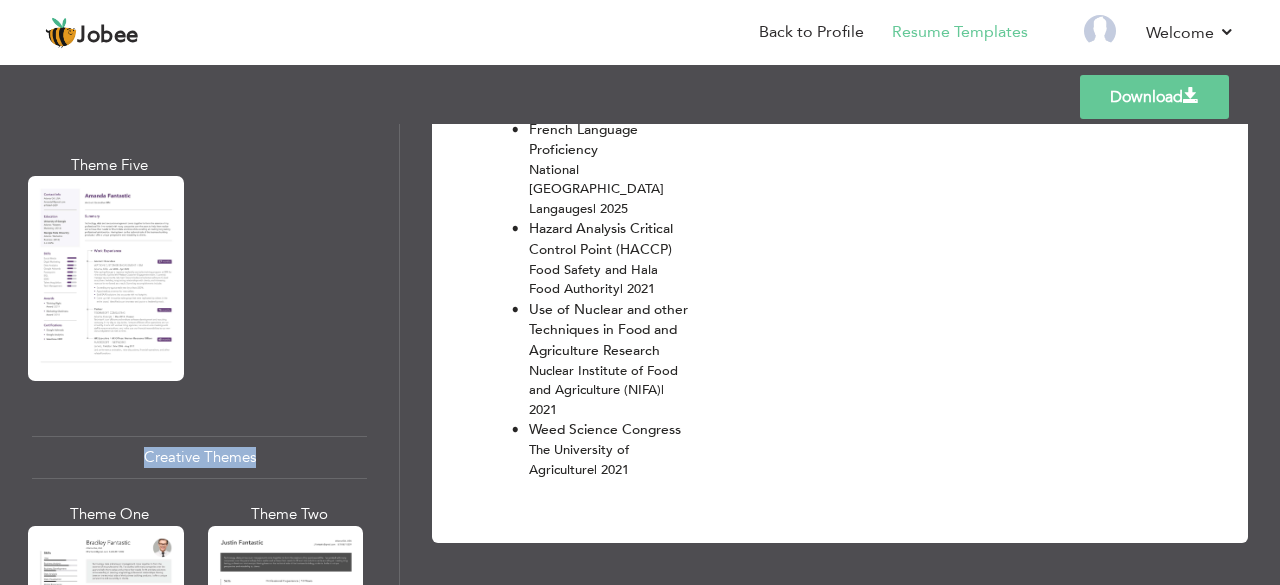 drag, startPoint x: 386, startPoint y: 403, endPoint x: 389, endPoint y: 376, distance: 27.166155 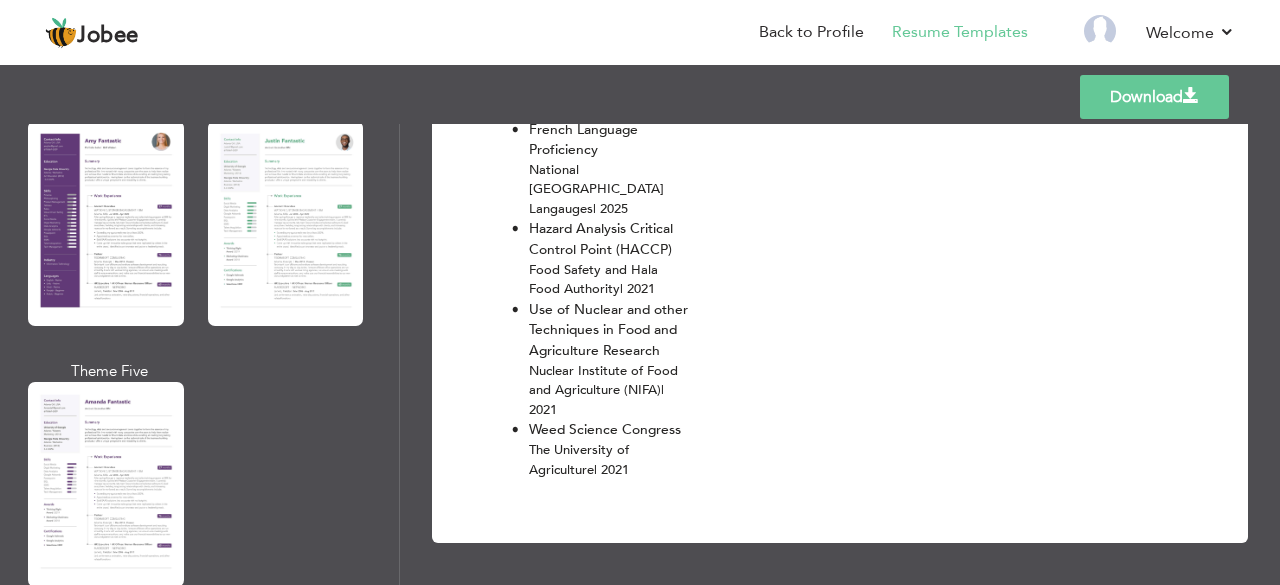 scroll, scrollTop: 1902, scrollLeft: 0, axis: vertical 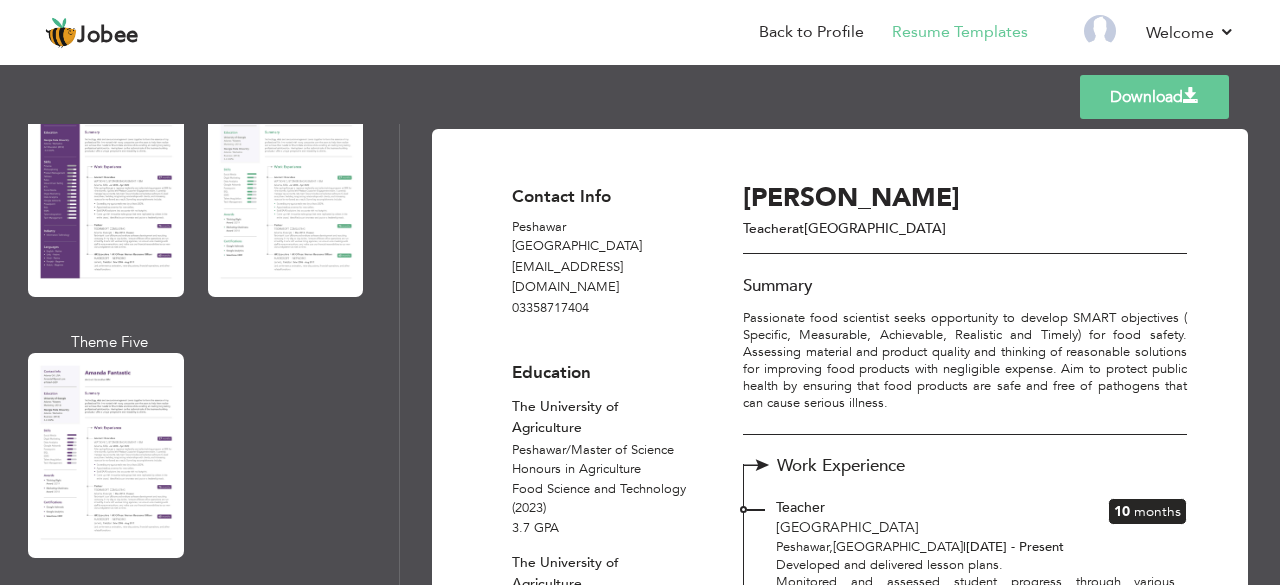 drag, startPoint x: 392, startPoint y: 357, endPoint x: 391, endPoint y: 332, distance: 25.019993 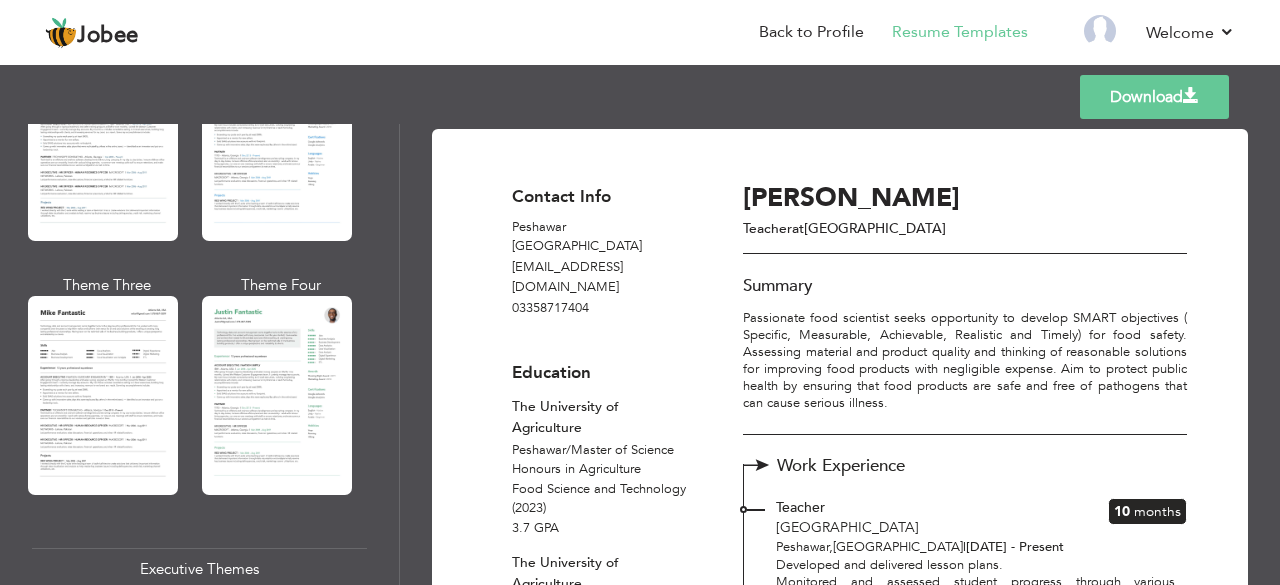 scroll, scrollTop: 1066, scrollLeft: 0, axis: vertical 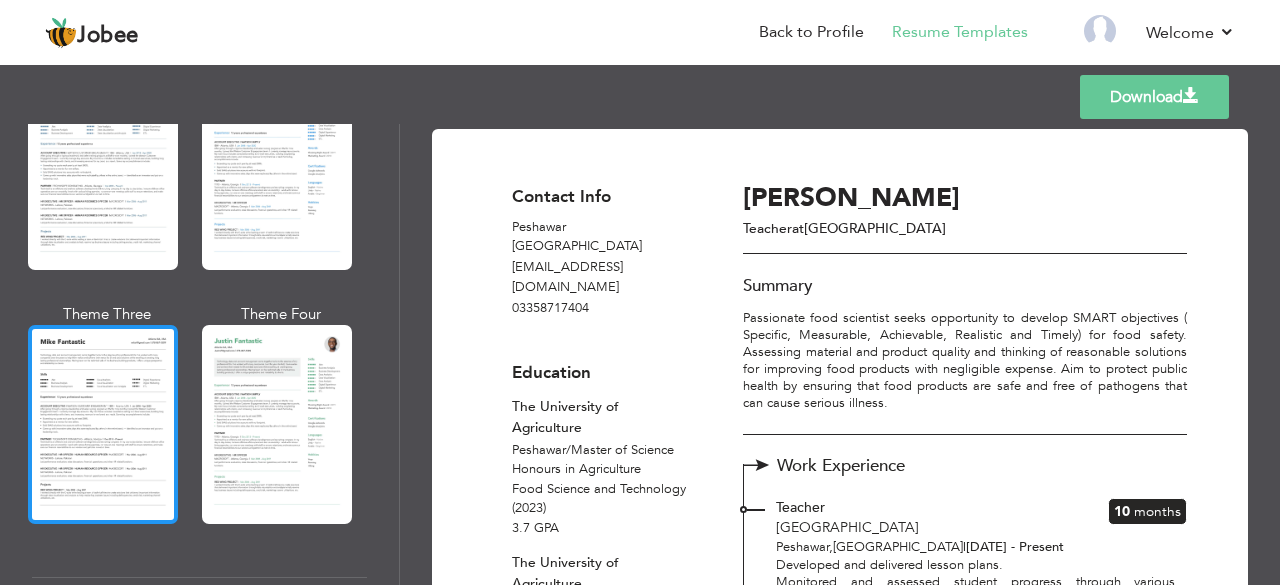 click at bounding box center [103, 424] 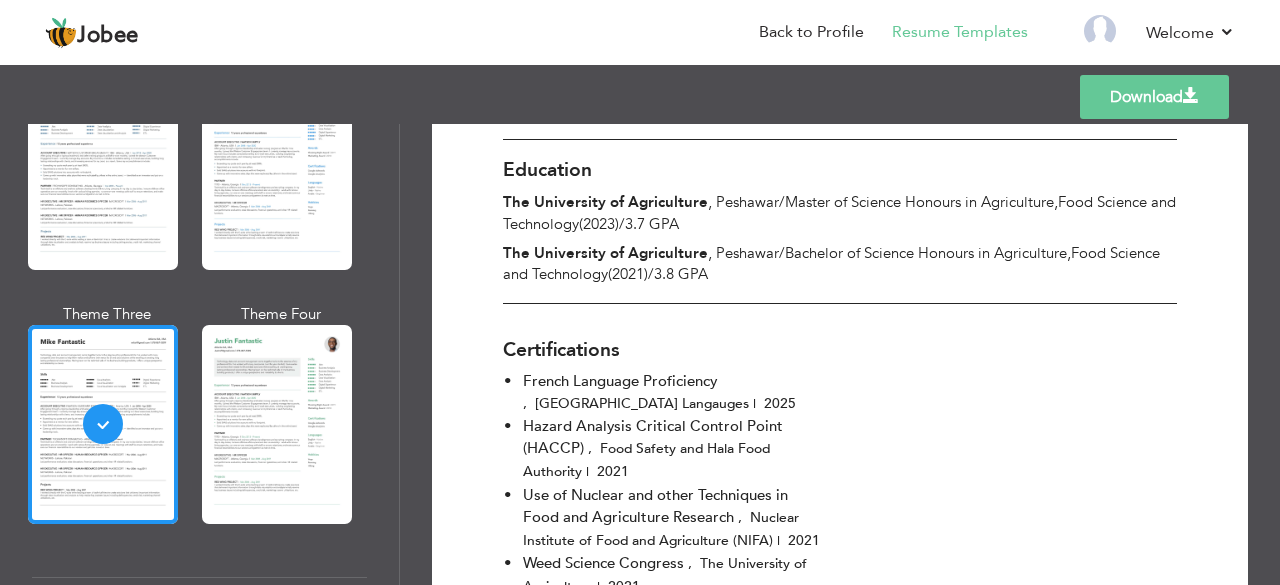 scroll, scrollTop: 736, scrollLeft: 0, axis: vertical 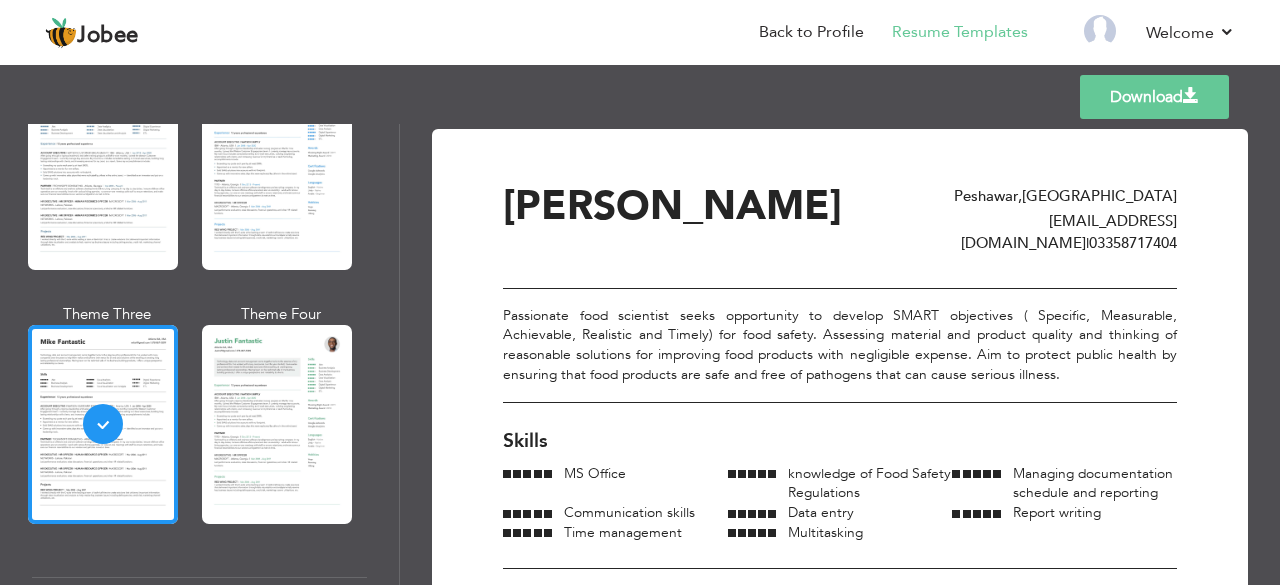 click on "Download" at bounding box center [1154, 97] 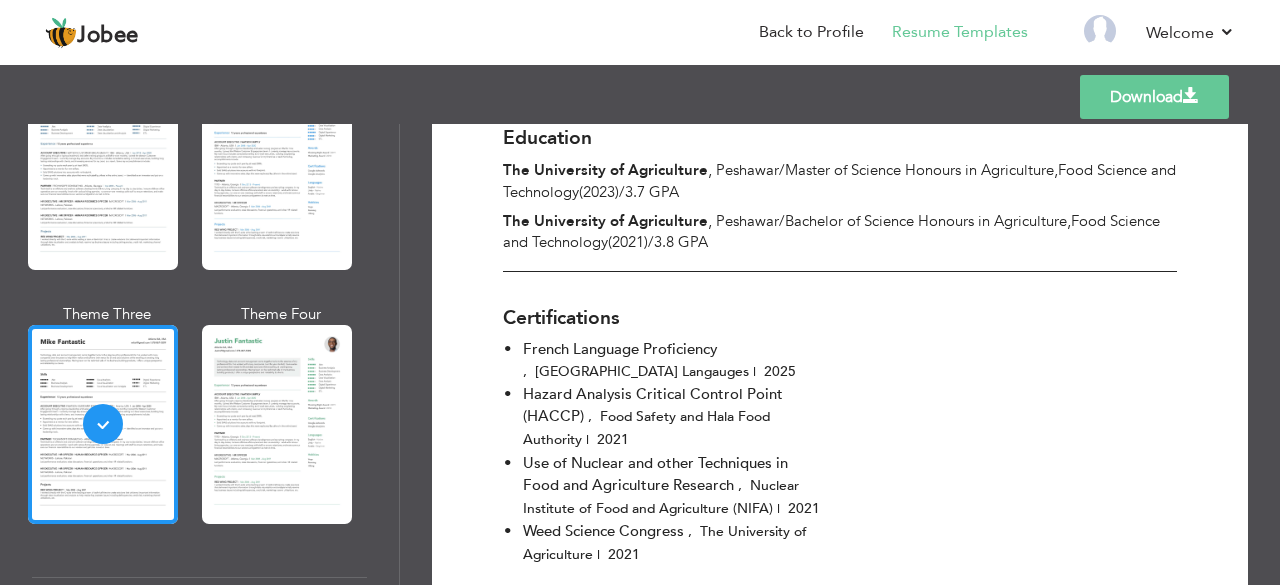 scroll, scrollTop: 786, scrollLeft: 0, axis: vertical 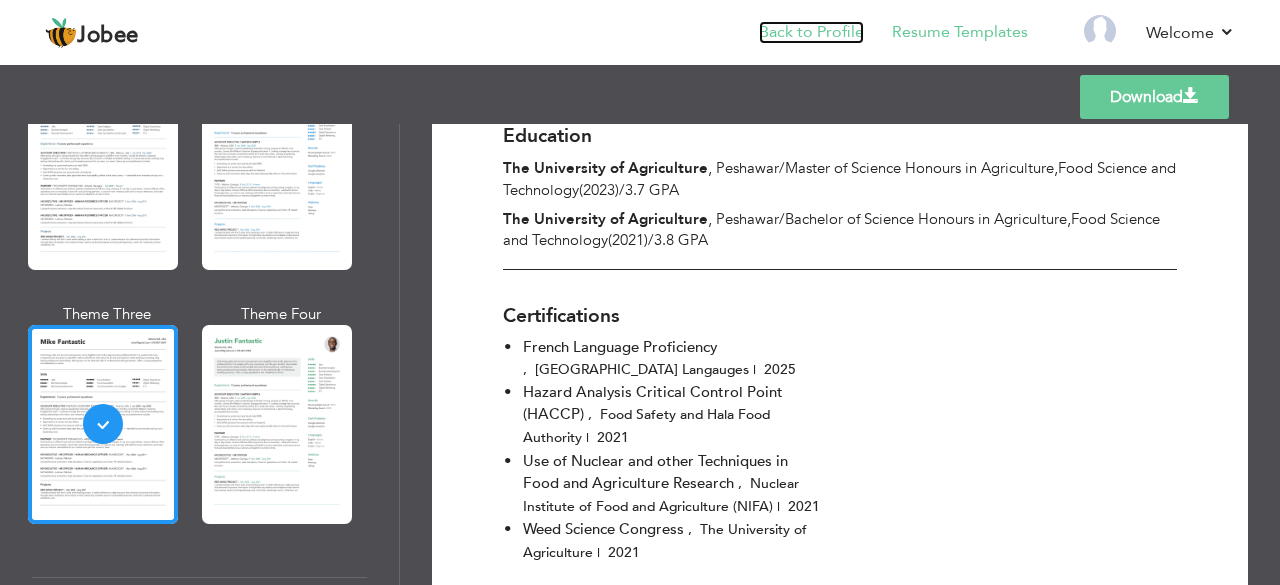 click on "Back to Profile" at bounding box center (811, 32) 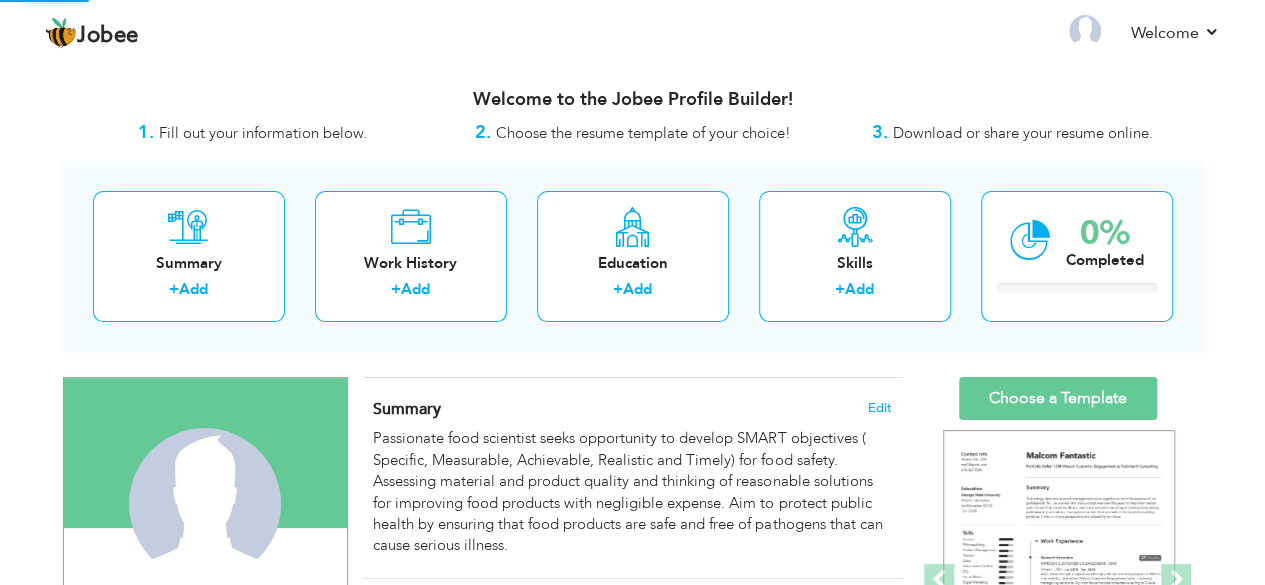 scroll, scrollTop: 0, scrollLeft: 0, axis: both 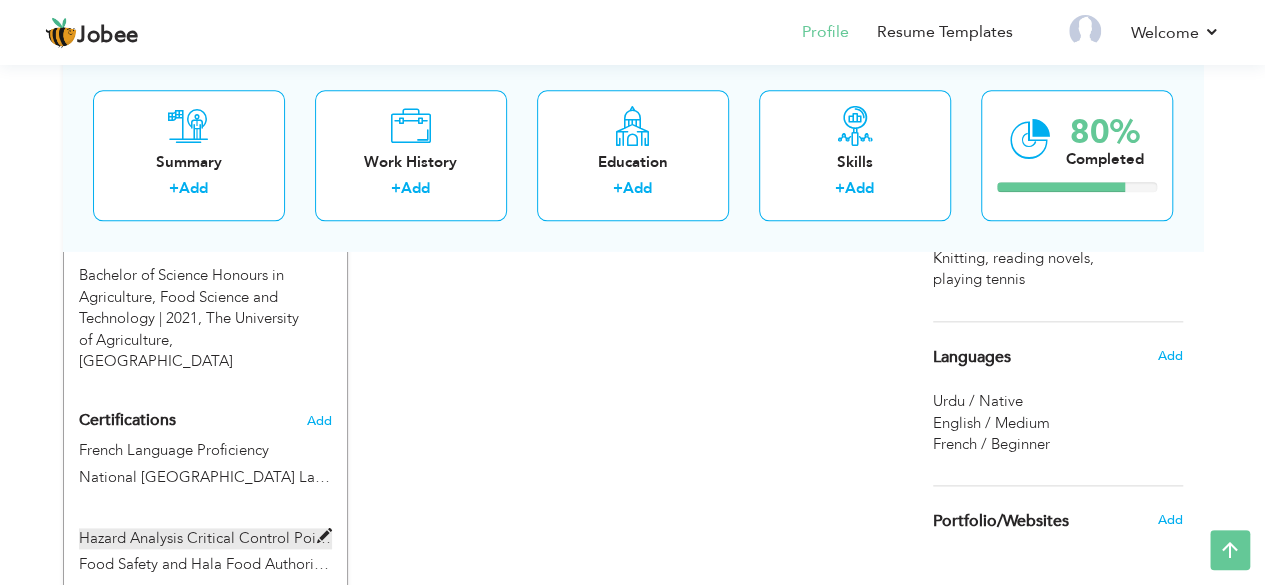 click at bounding box center [324, 536] 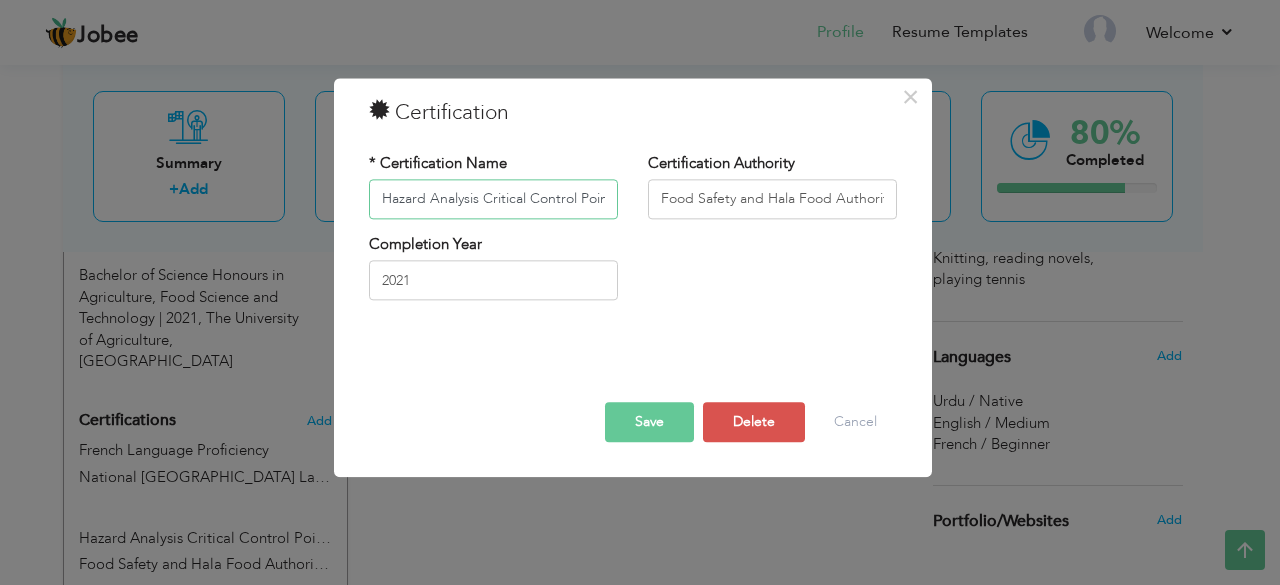 scroll, scrollTop: 0, scrollLeft: 64, axis: horizontal 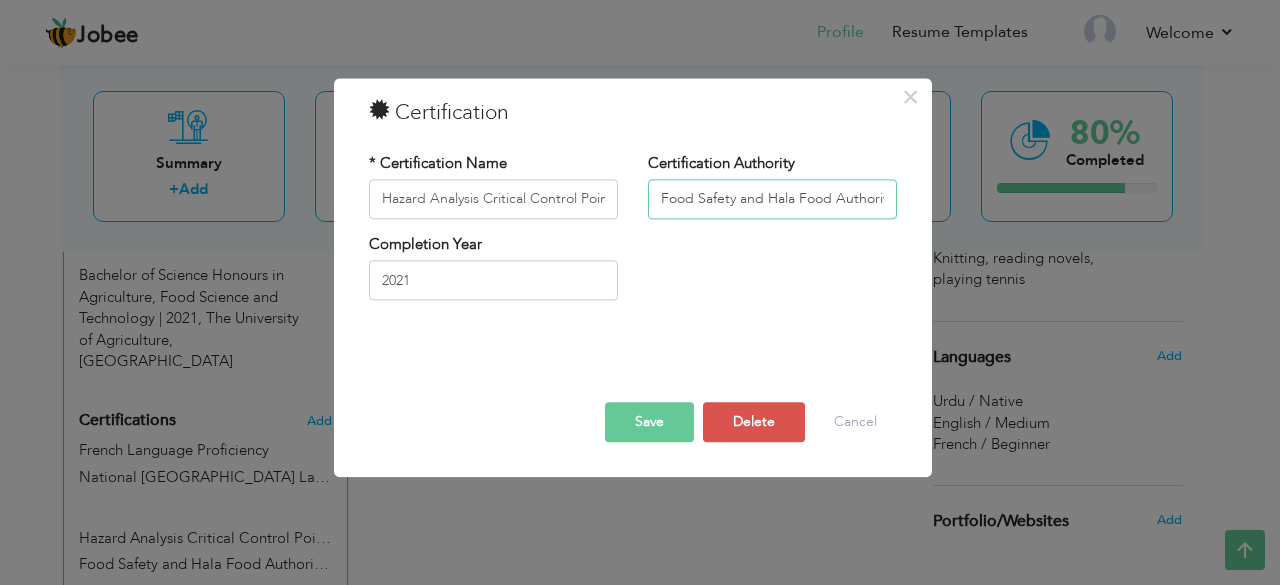 click on "Food Safety and Hala Food Authority" at bounding box center (772, 199) 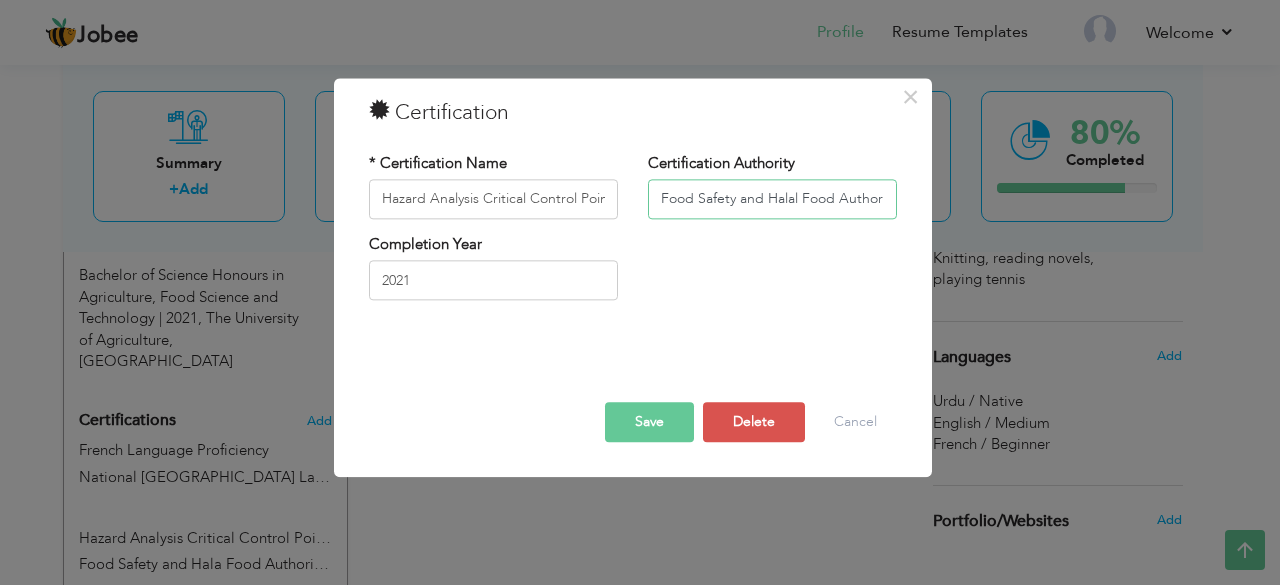 type on "Food Safety and Halal Food Authority" 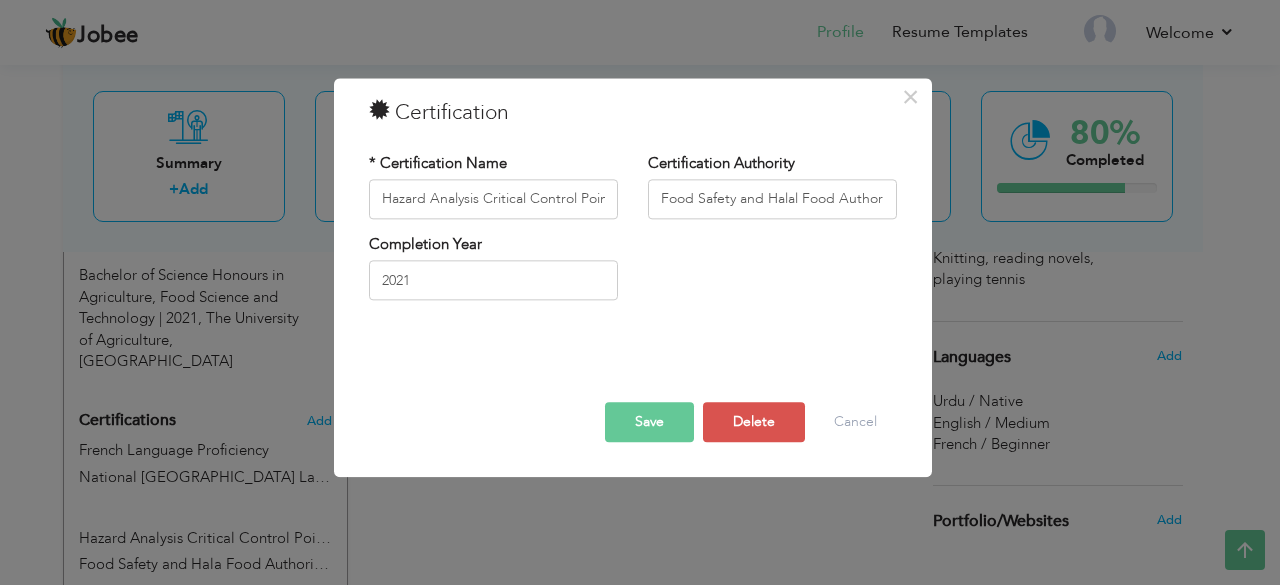 click on "Save" at bounding box center [649, 422] 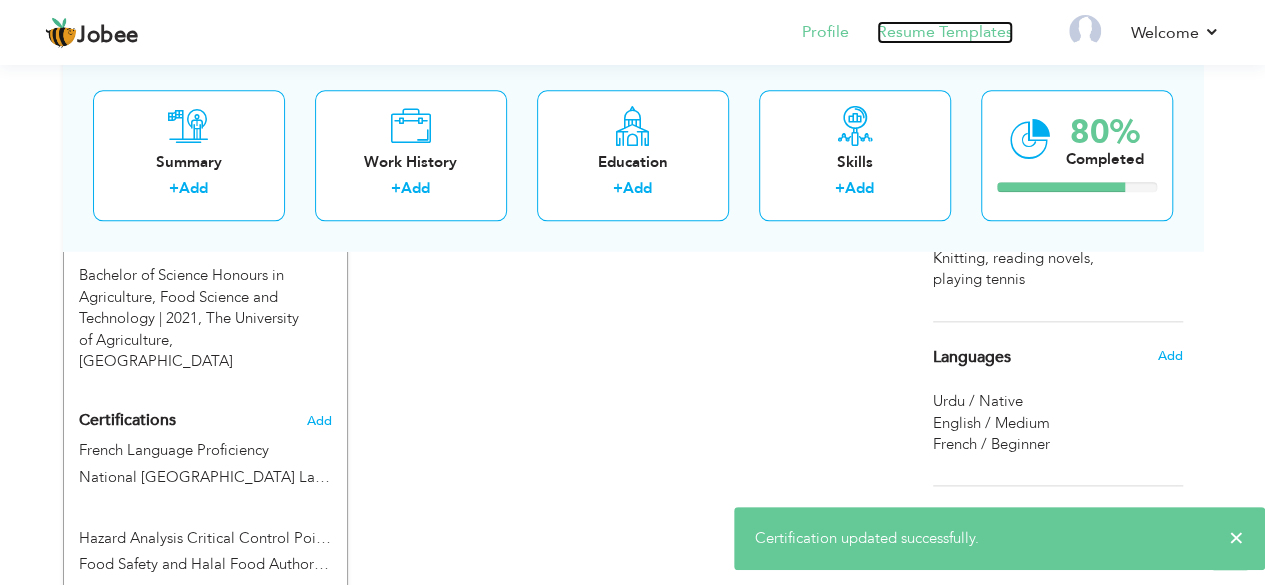 click on "Resume Templates" at bounding box center (945, 32) 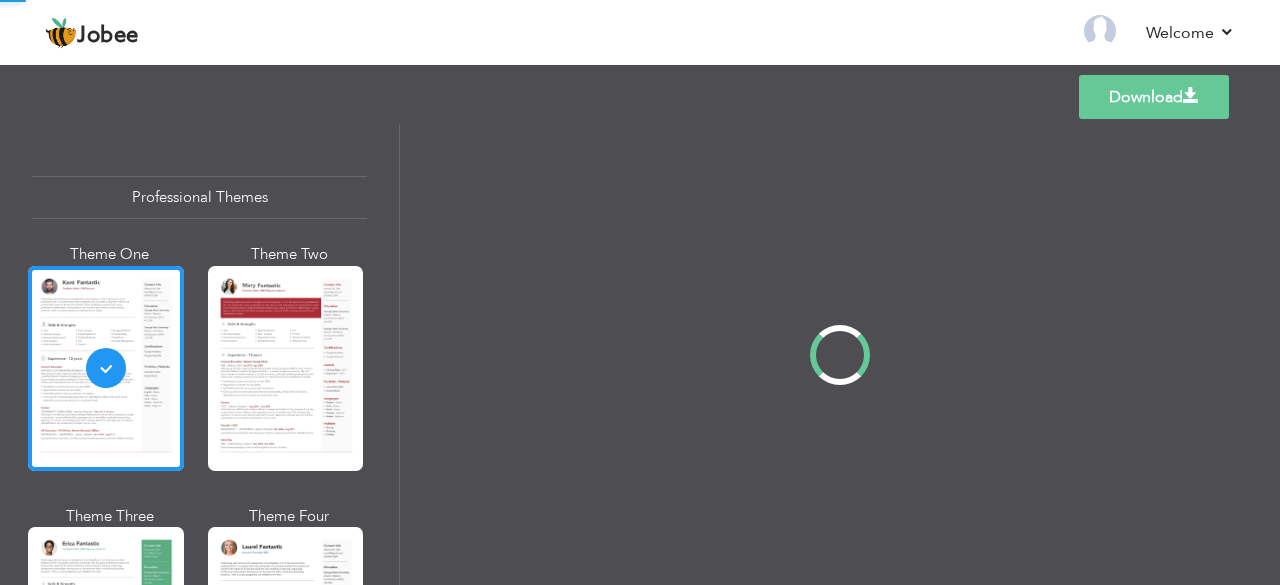 scroll, scrollTop: 0, scrollLeft: 0, axis: both 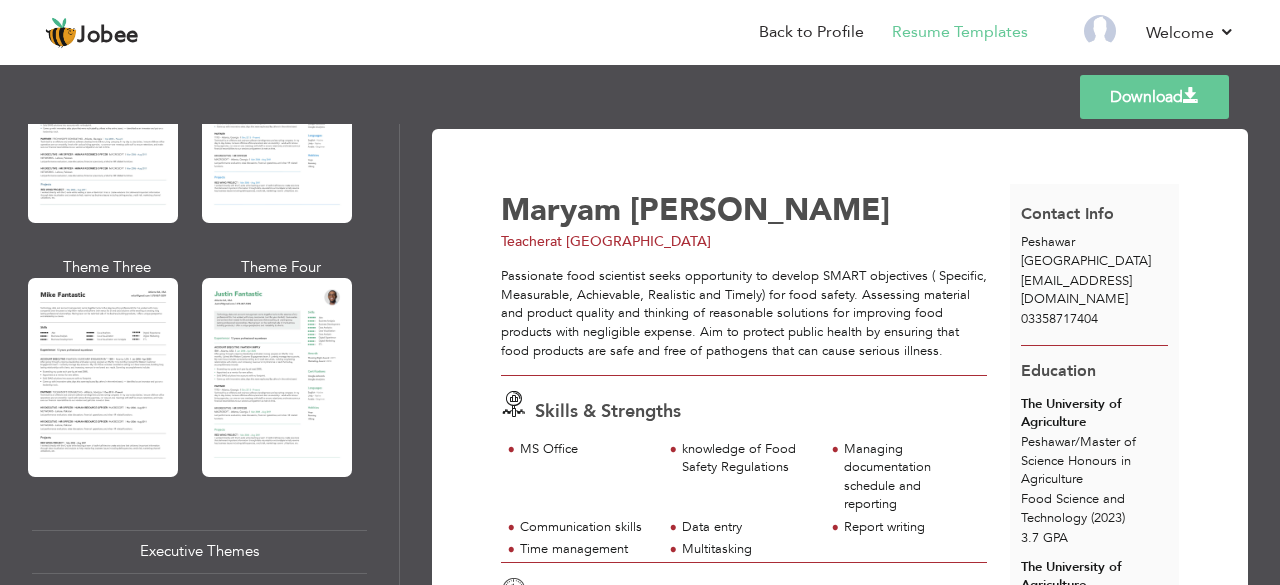 click on "Professional Themes
Theme One
Theme Two
Theme Three
Theme Six" at bounding box center (199, 354) 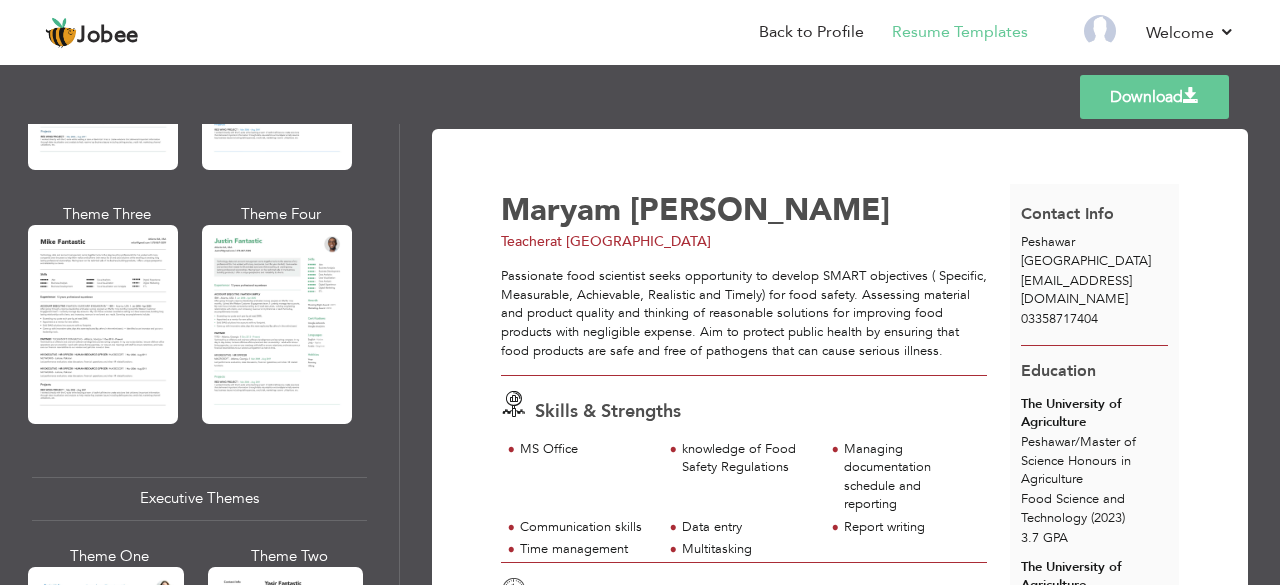 scroll, scrollTop: 1095, scrollLeft: 0, axis: vertical 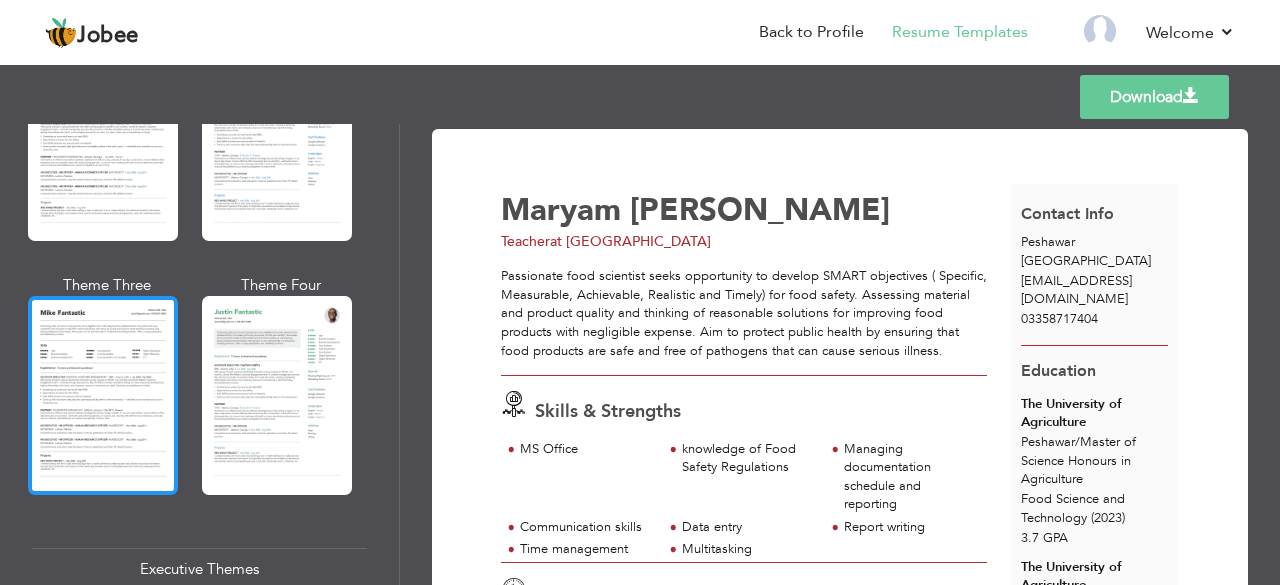 click at bounding box center (103, 395) 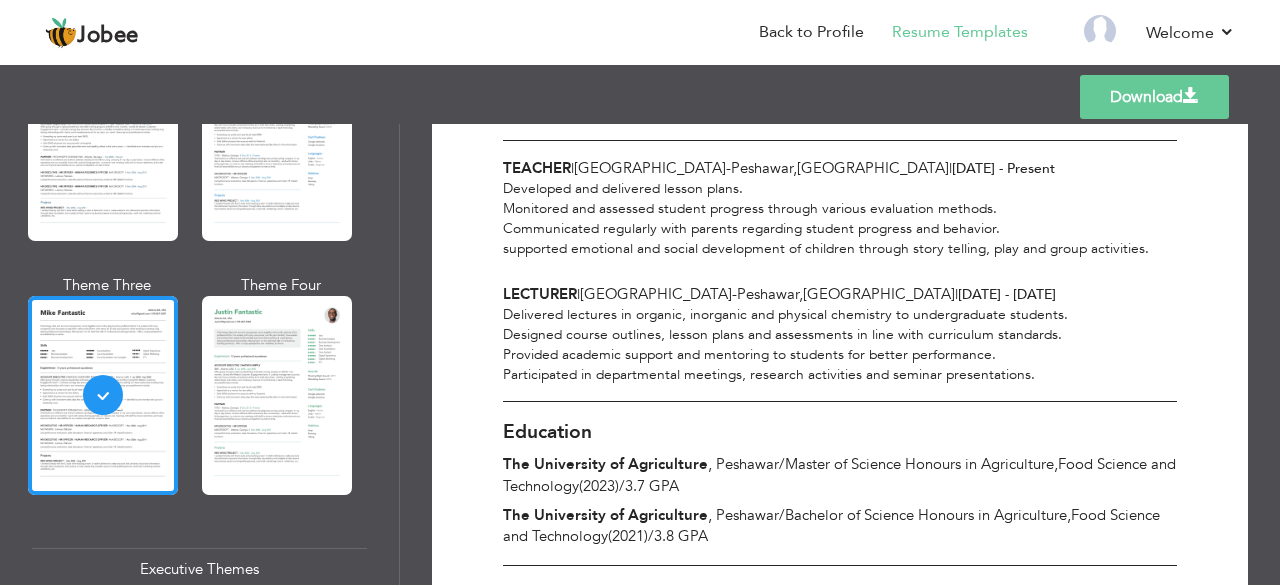 scroll, scrollTop: 465, scrollLeft: 0, axis: vertical 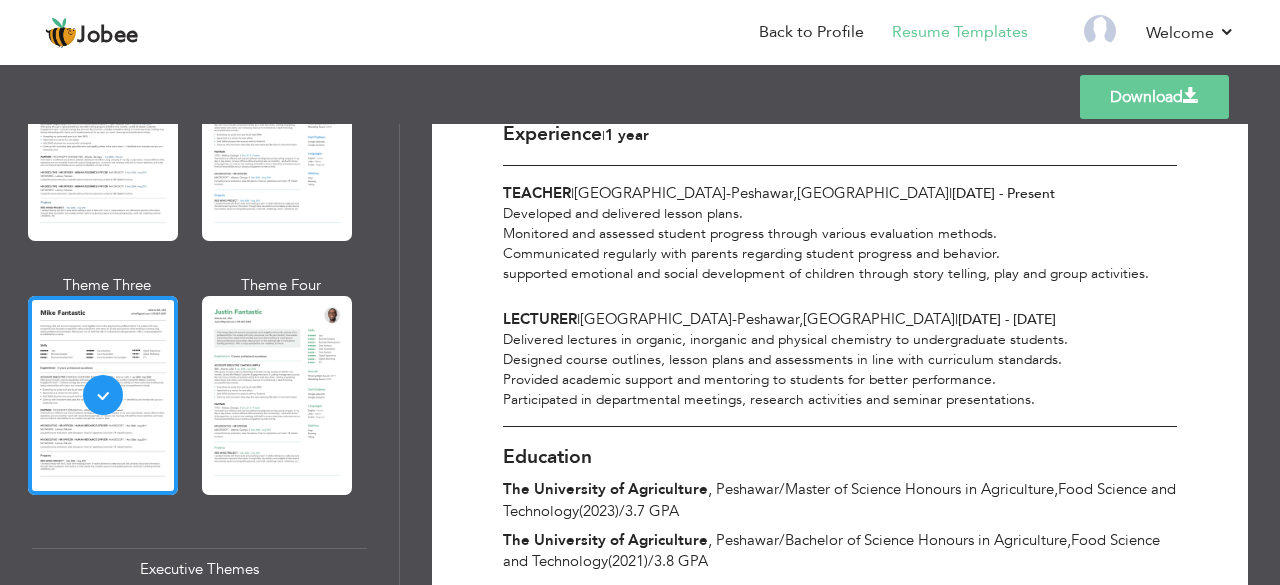 click on "Download
[PERSON_NAME]
[GEOGRAPHIC_DATA] ,   [GEOGRAPHIC_DATA]
[EMAIL_ADDRESS][DOMAIN_NAME]  |  03358717404
Passionate food scientist seeks opportunity to develop SMART objectives ( Specific, Measurable, Achievable, Realistic and Timely) for food safety. Assessing material and product quality and thinking of reasonable solutions for improving food products with negligible expense. Aim to protect public health by ensuring that food products are safe and free of pathogens that can cause serious illness.
Skills" at bounding box center [840, 354] 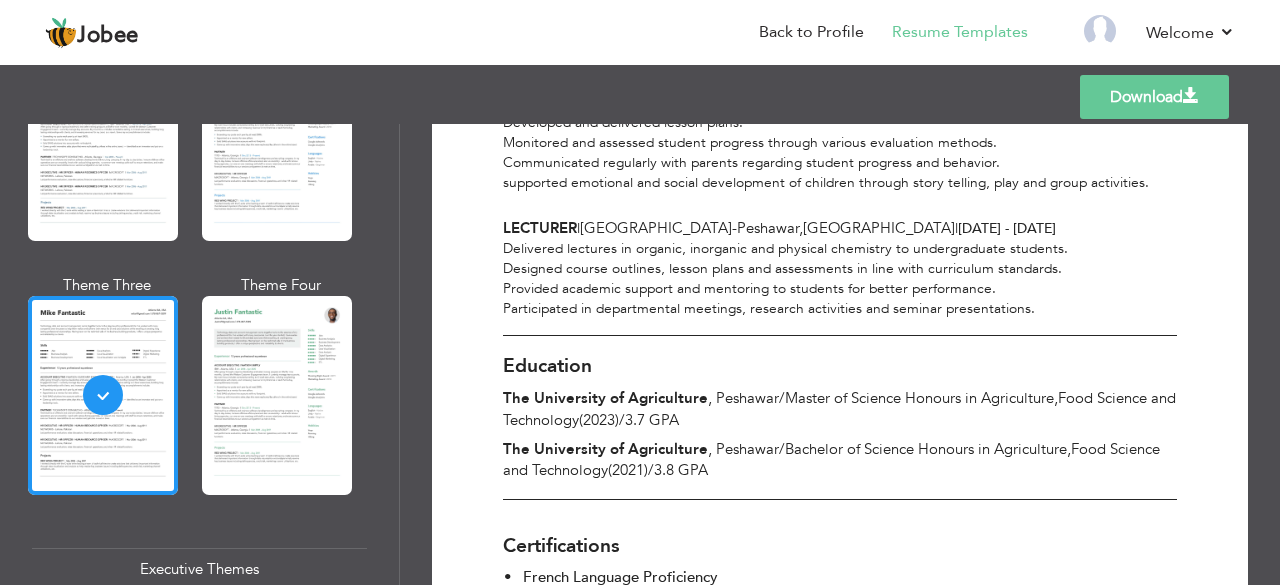 scroll, scrollTop: 560, scrollLeft: 0, axis: vertical 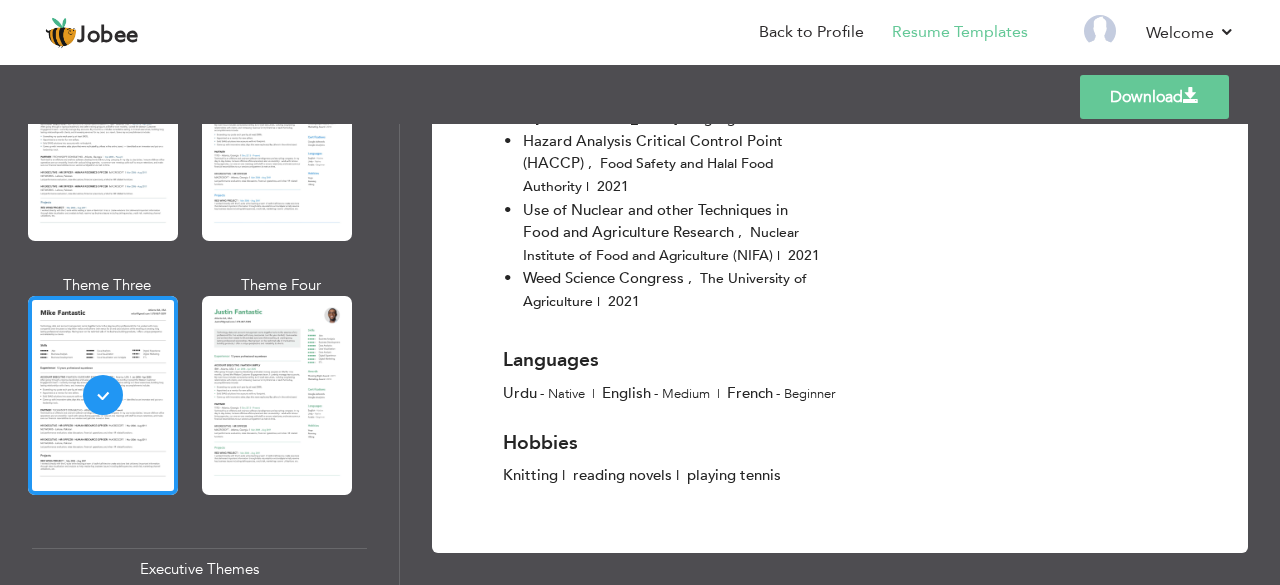 click on "Download" at bounding box center [1154, 97] 